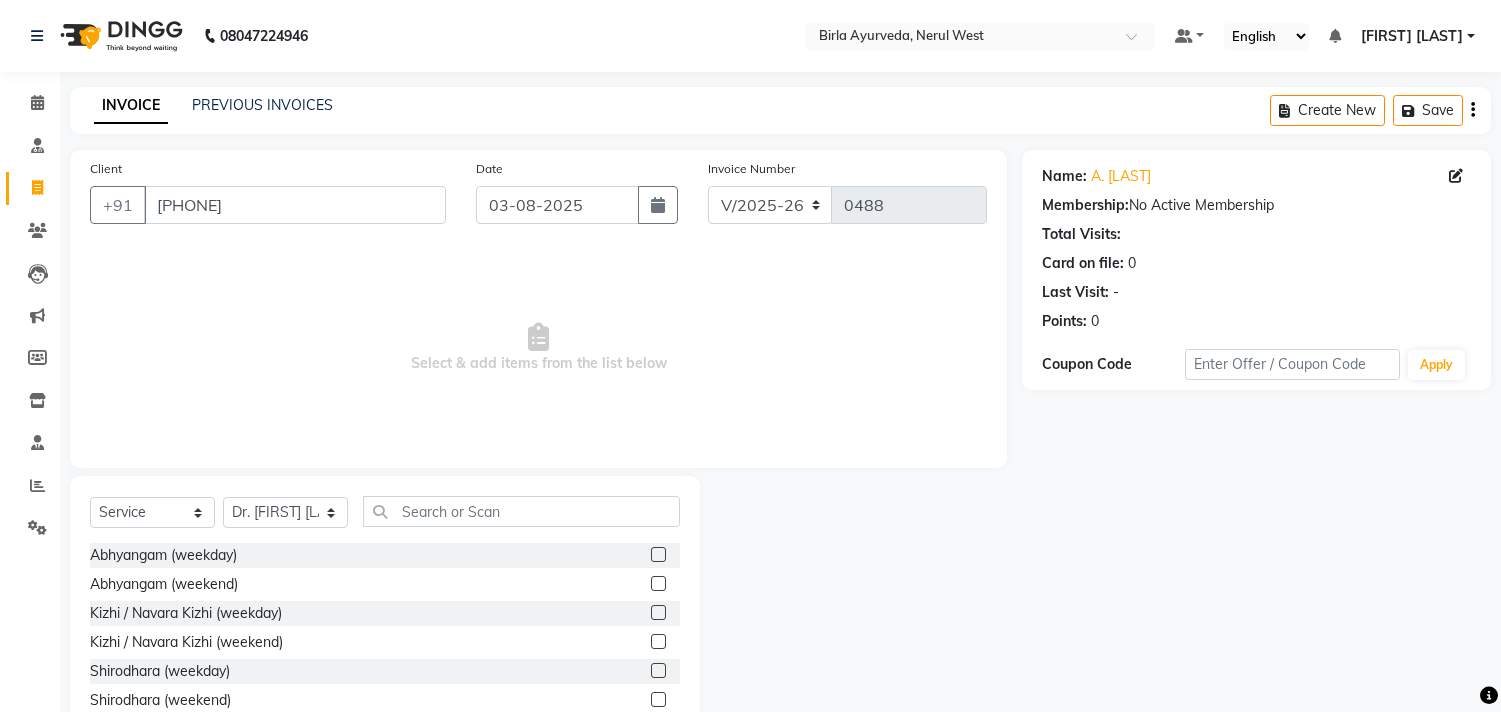 select on "6808" 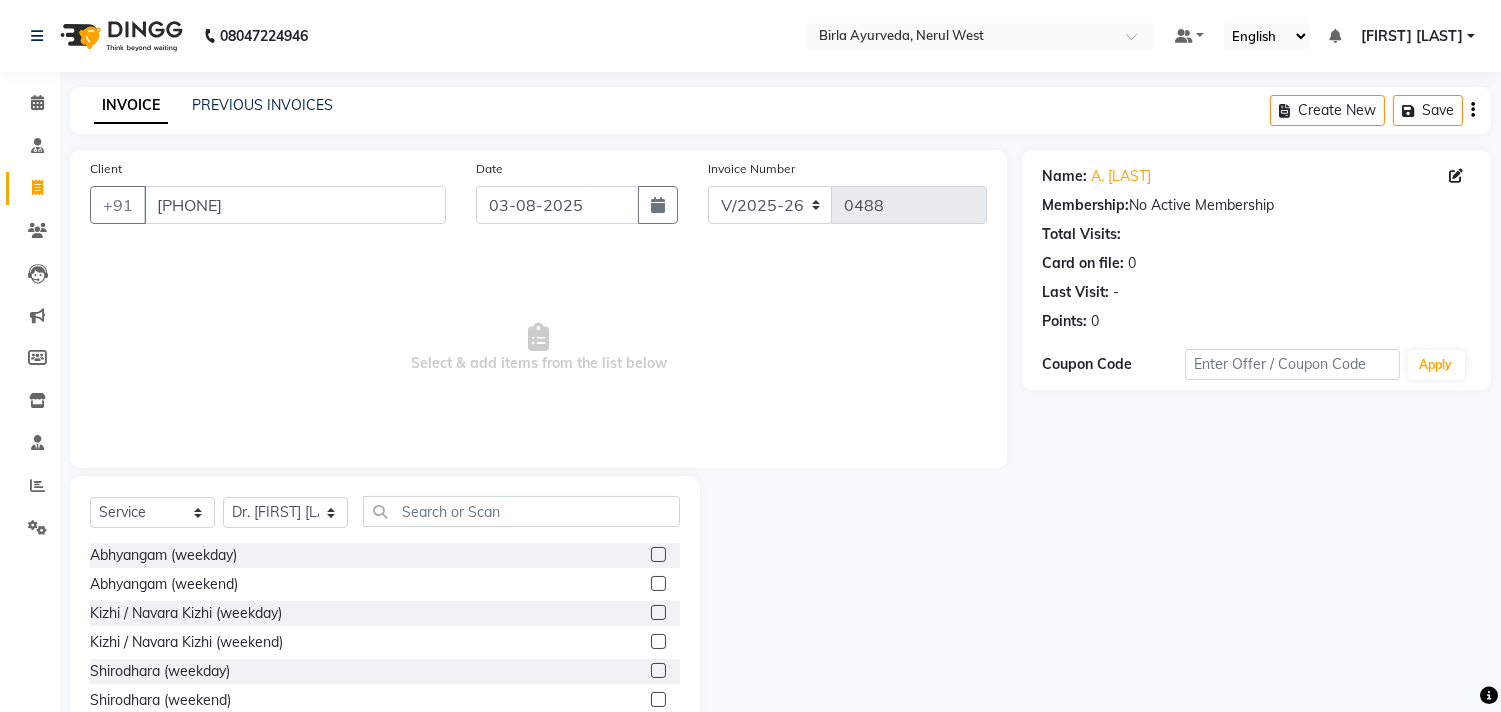 scroll, scrollTop: 0, scrollLeft: 0, axis: both 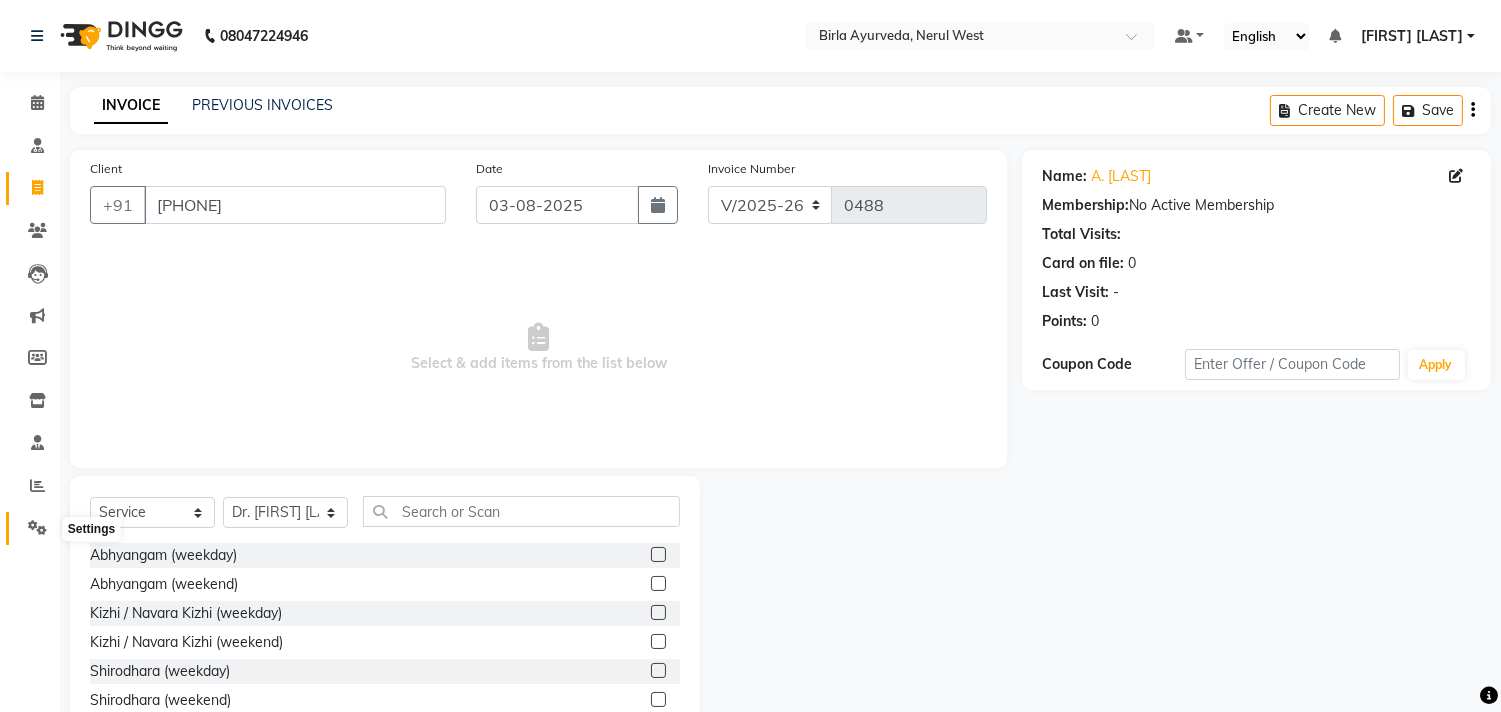 click 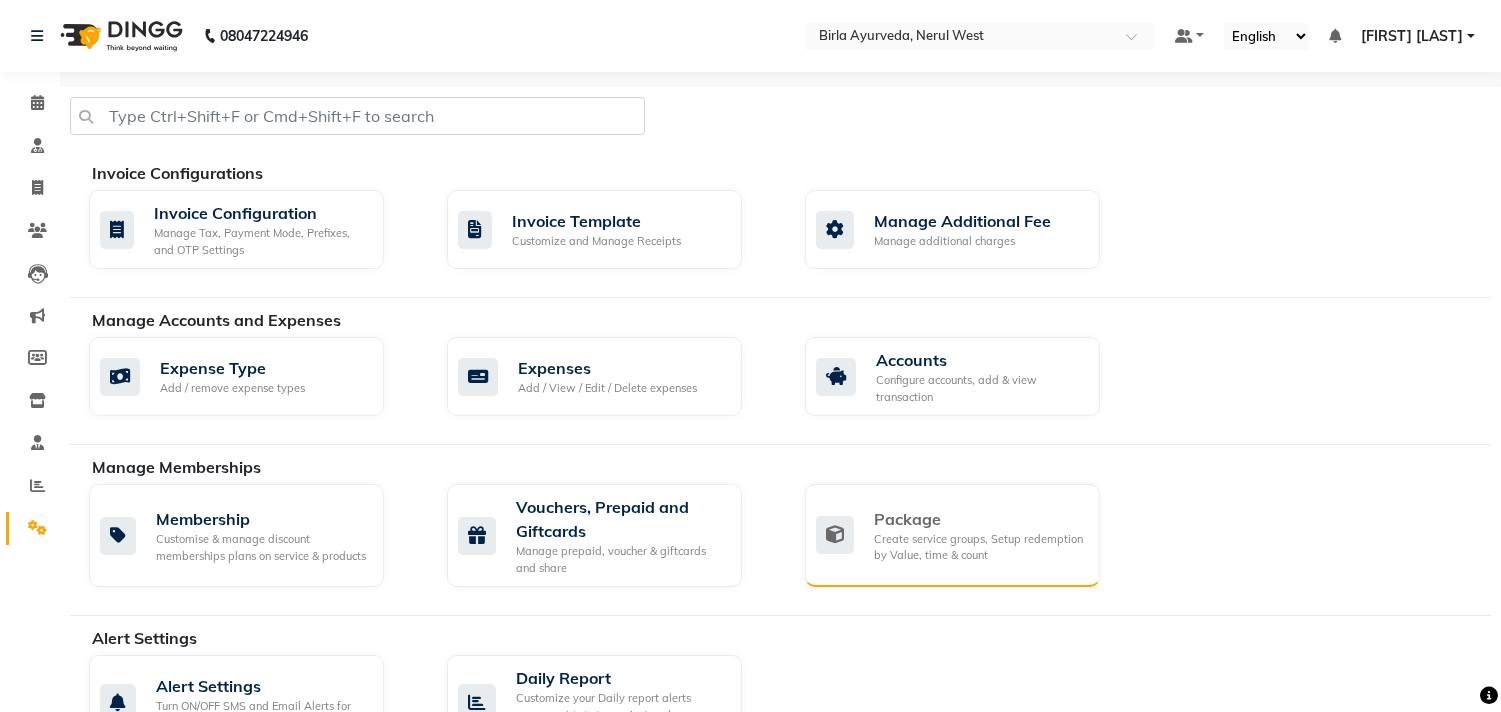 click on "Create service groups, Setup redemption by Value, time & count" 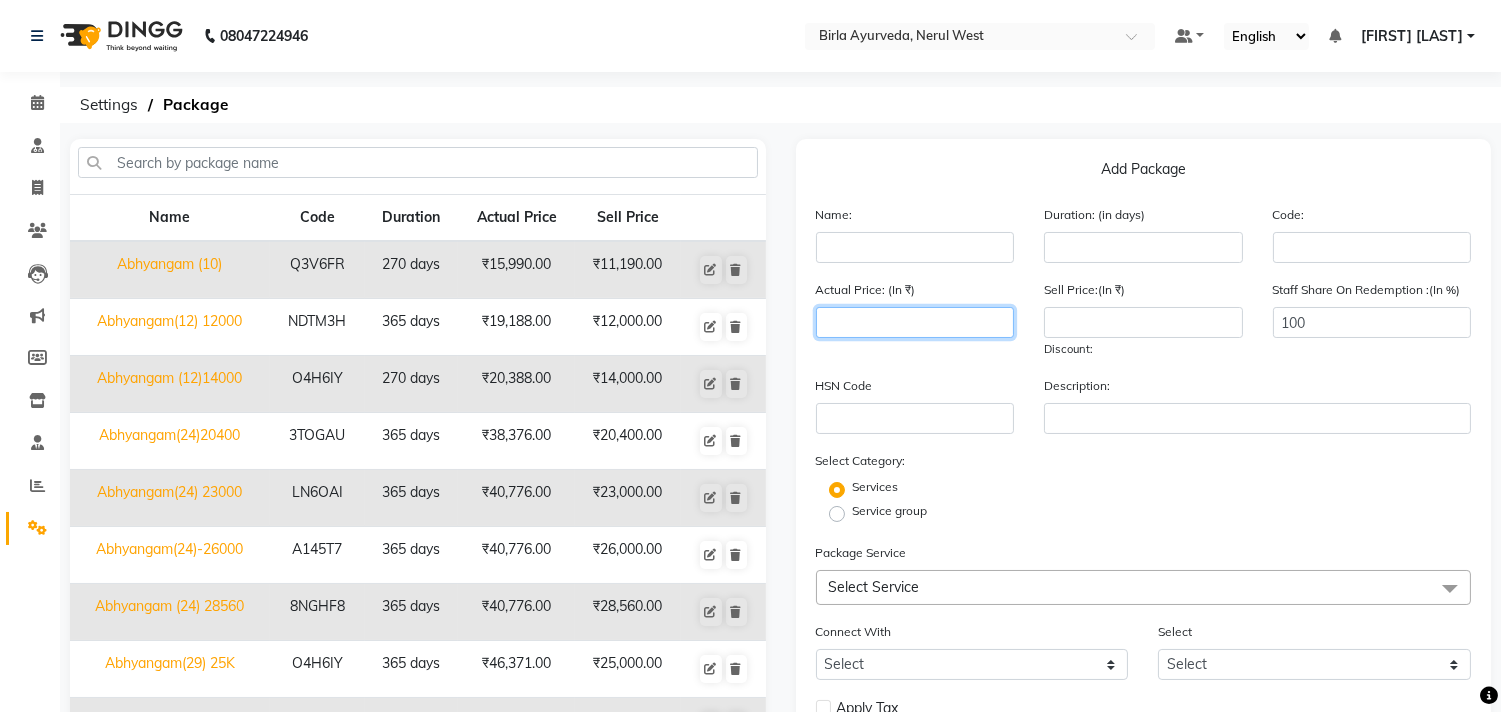 click 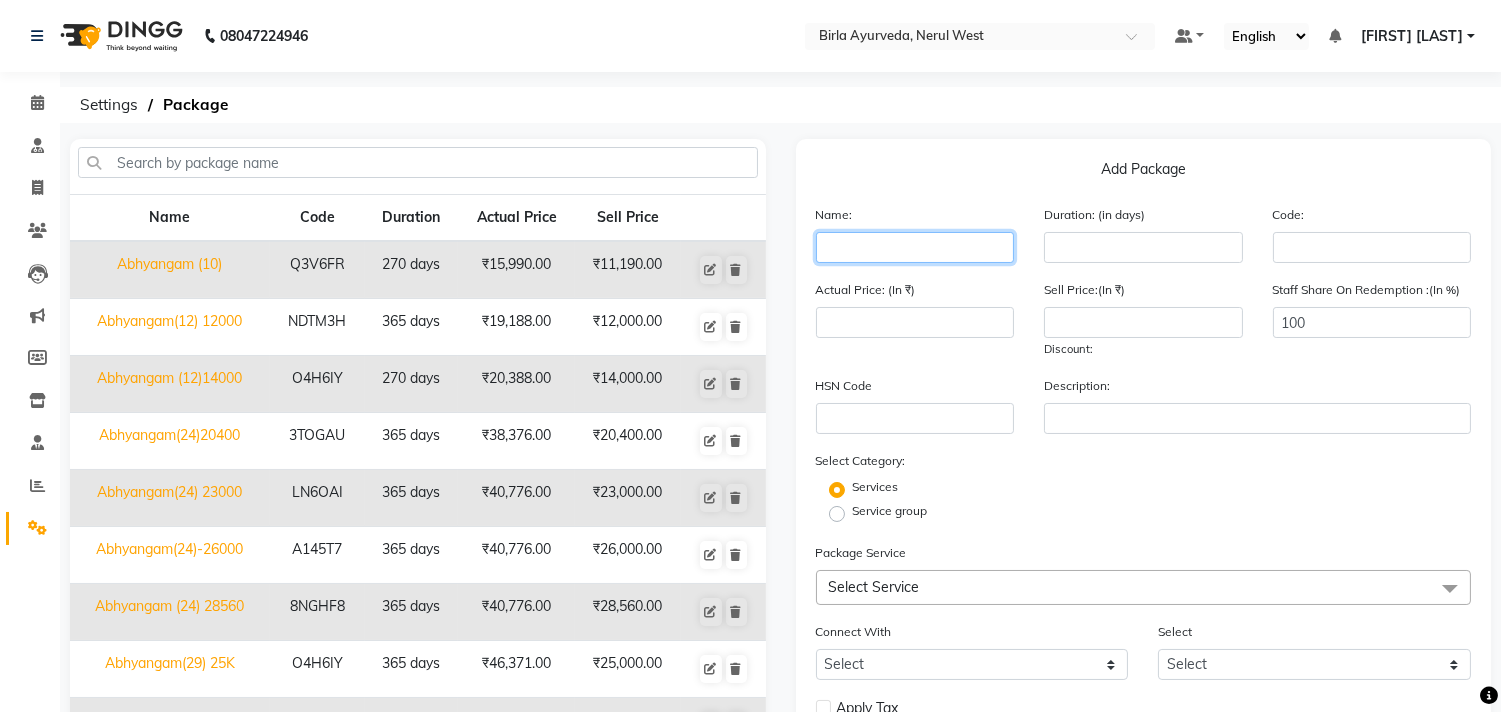 click 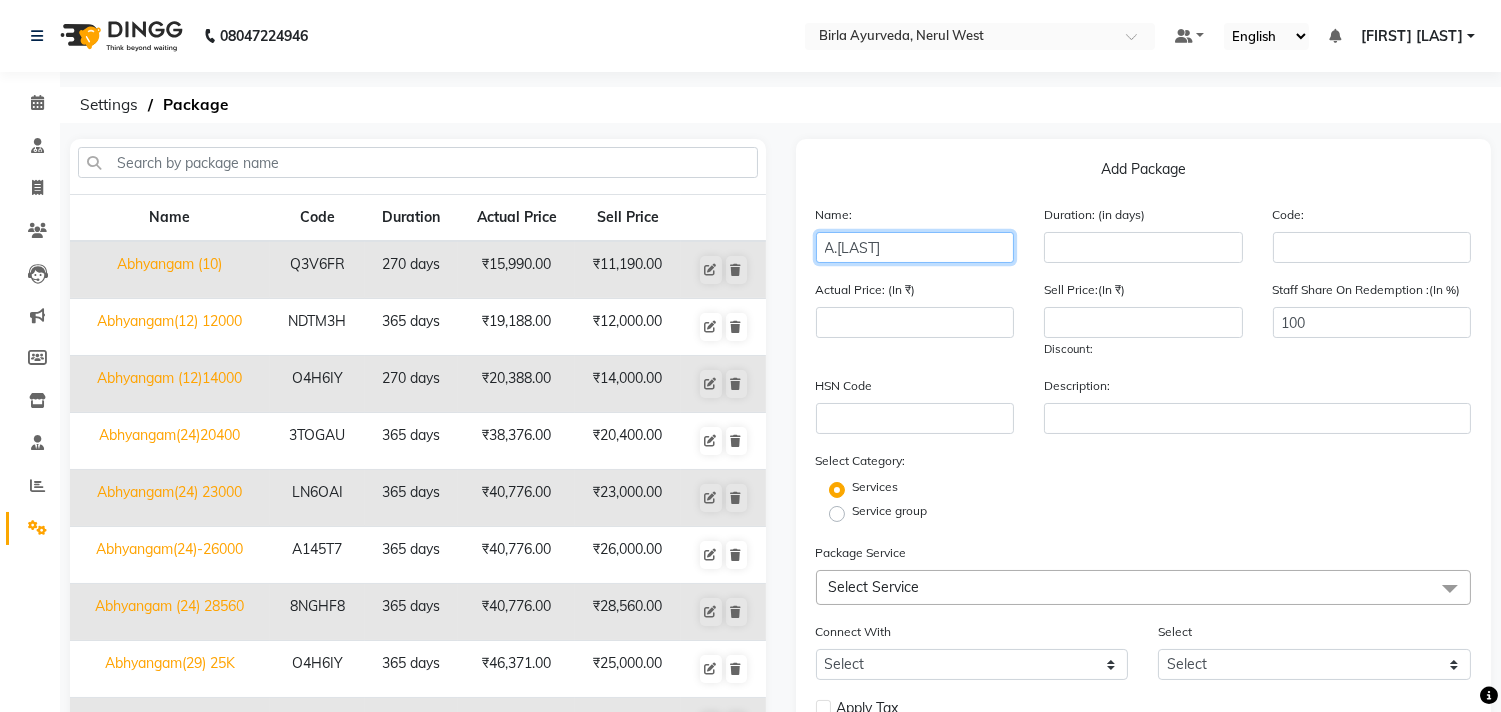 type on "A.[LAST]" 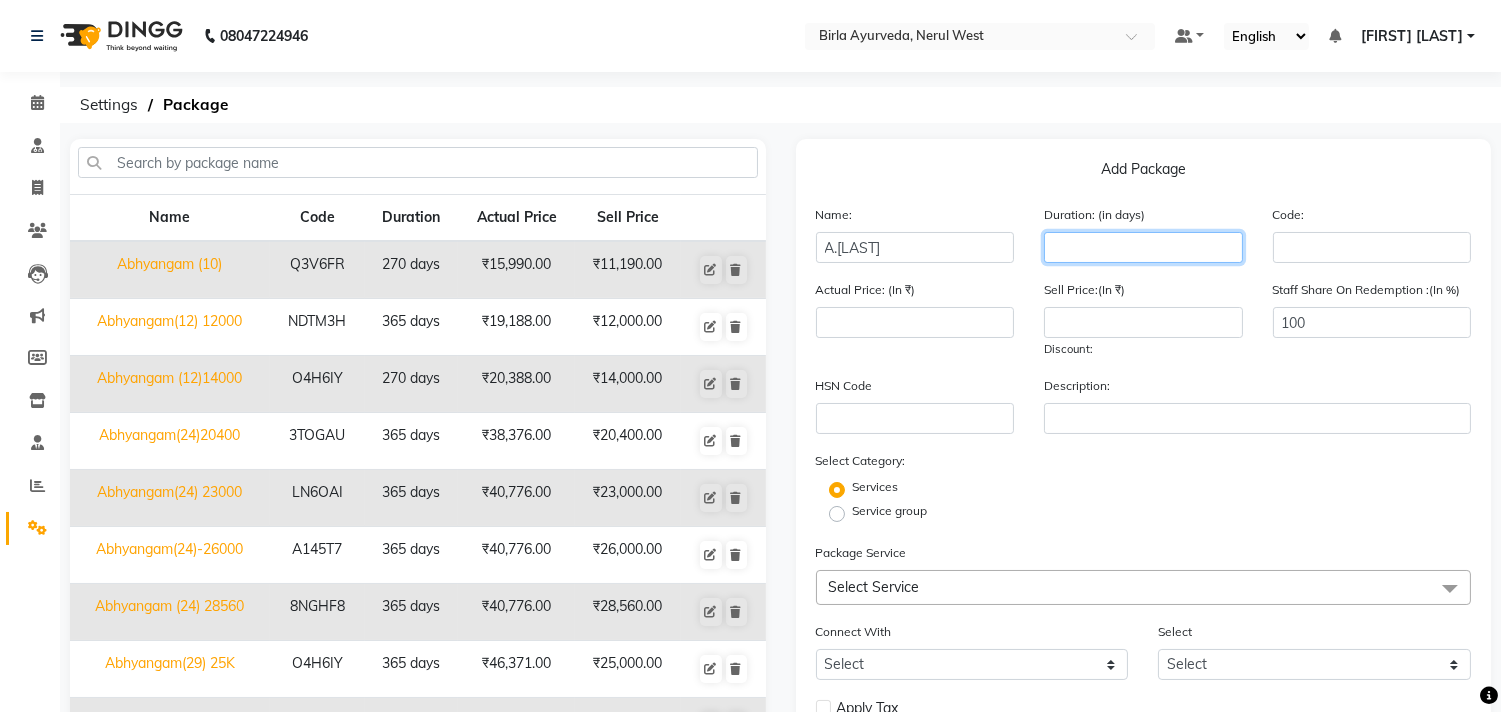 click 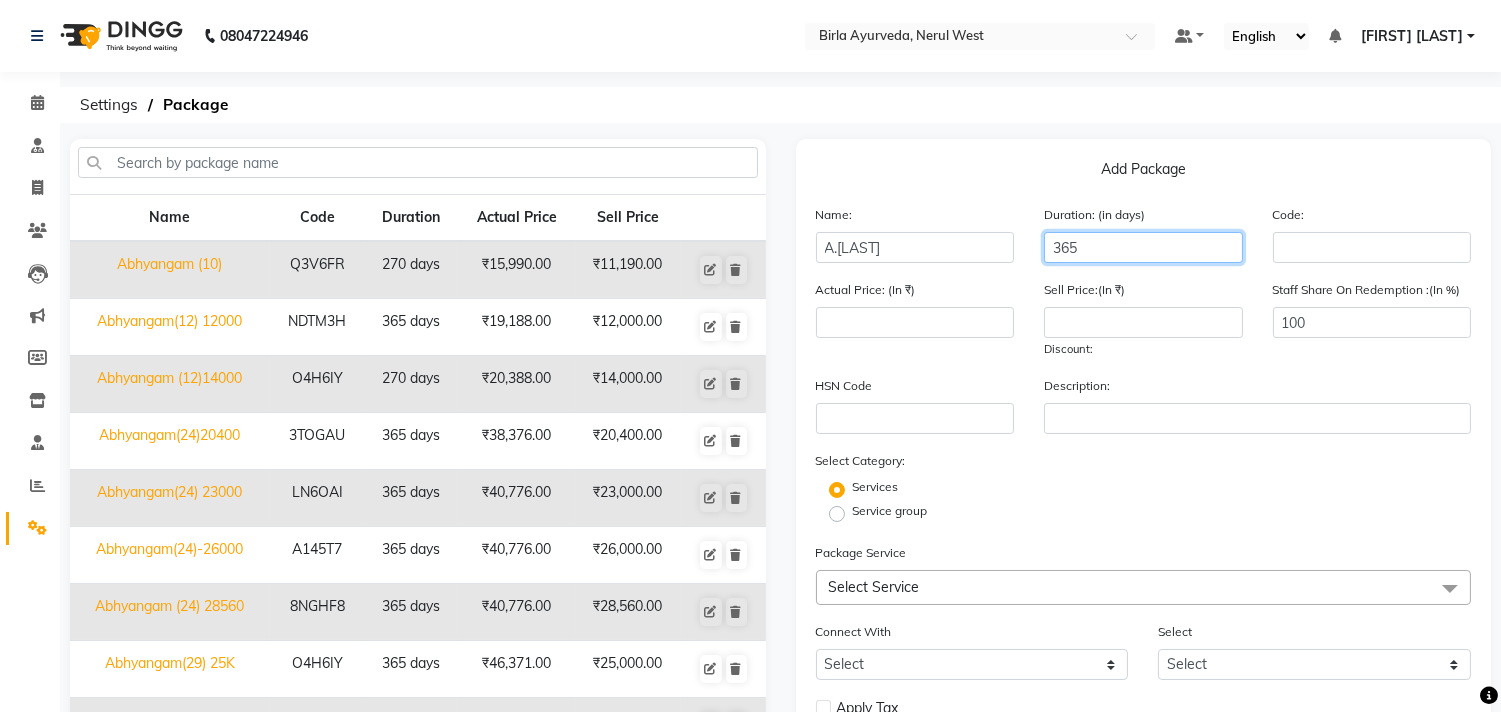 type on "365" 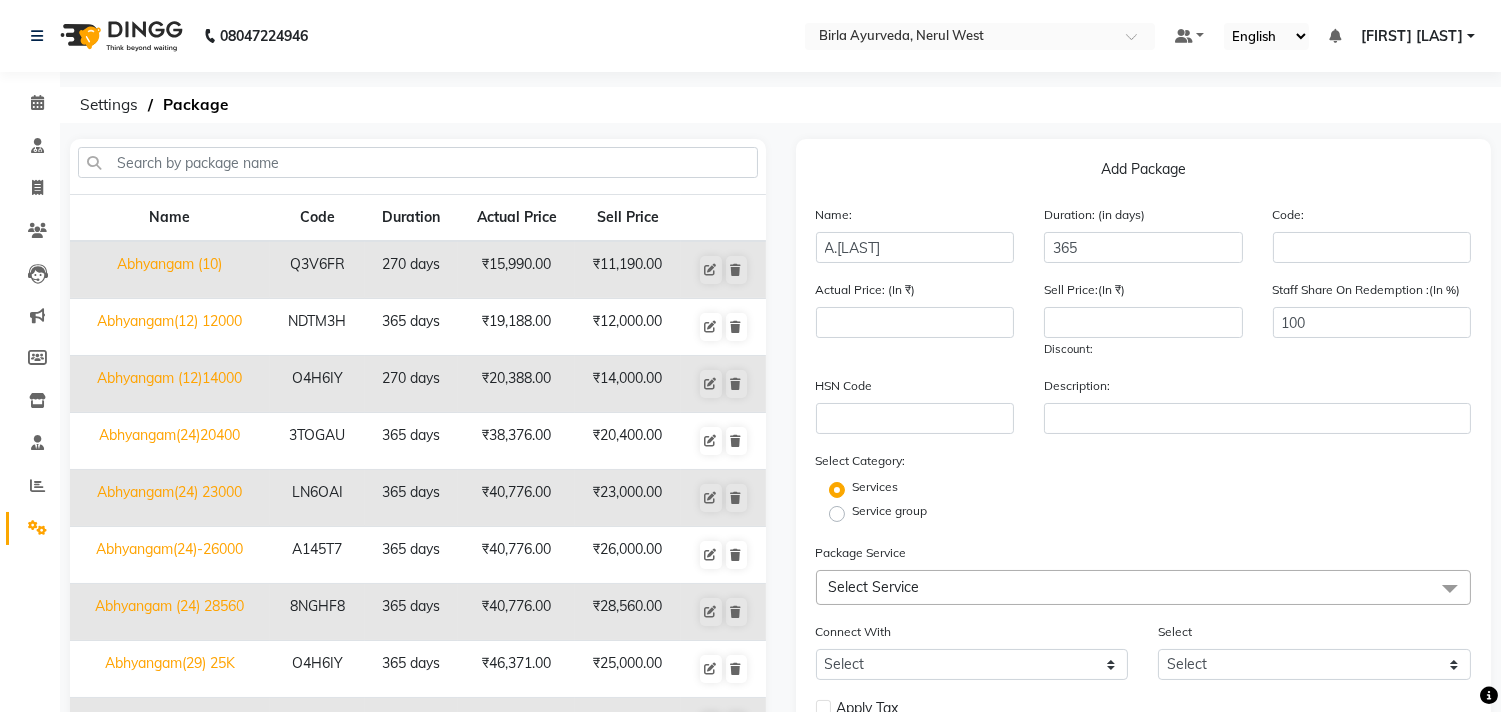 click on "Select Service" 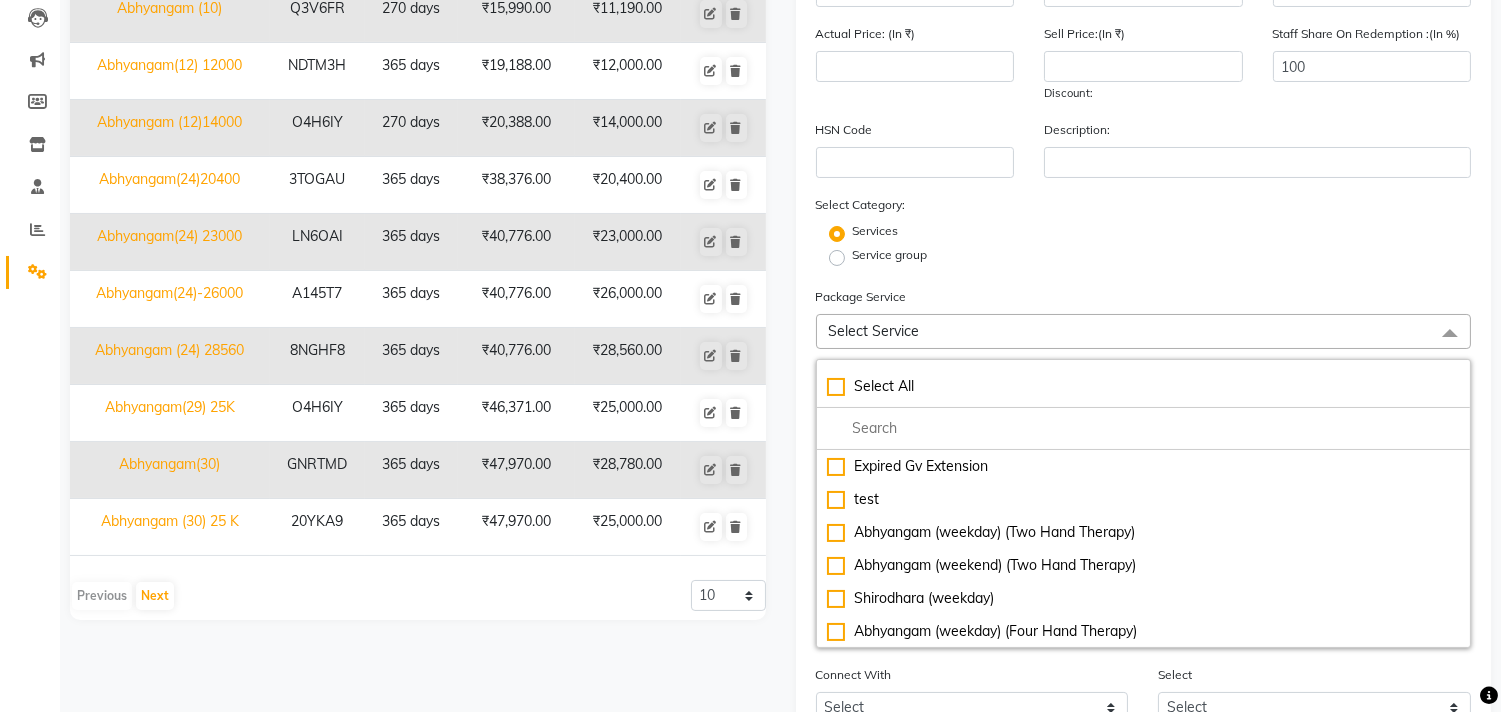 scroll, scrollTop: 278, scrollLeft: 0, axis: vertical 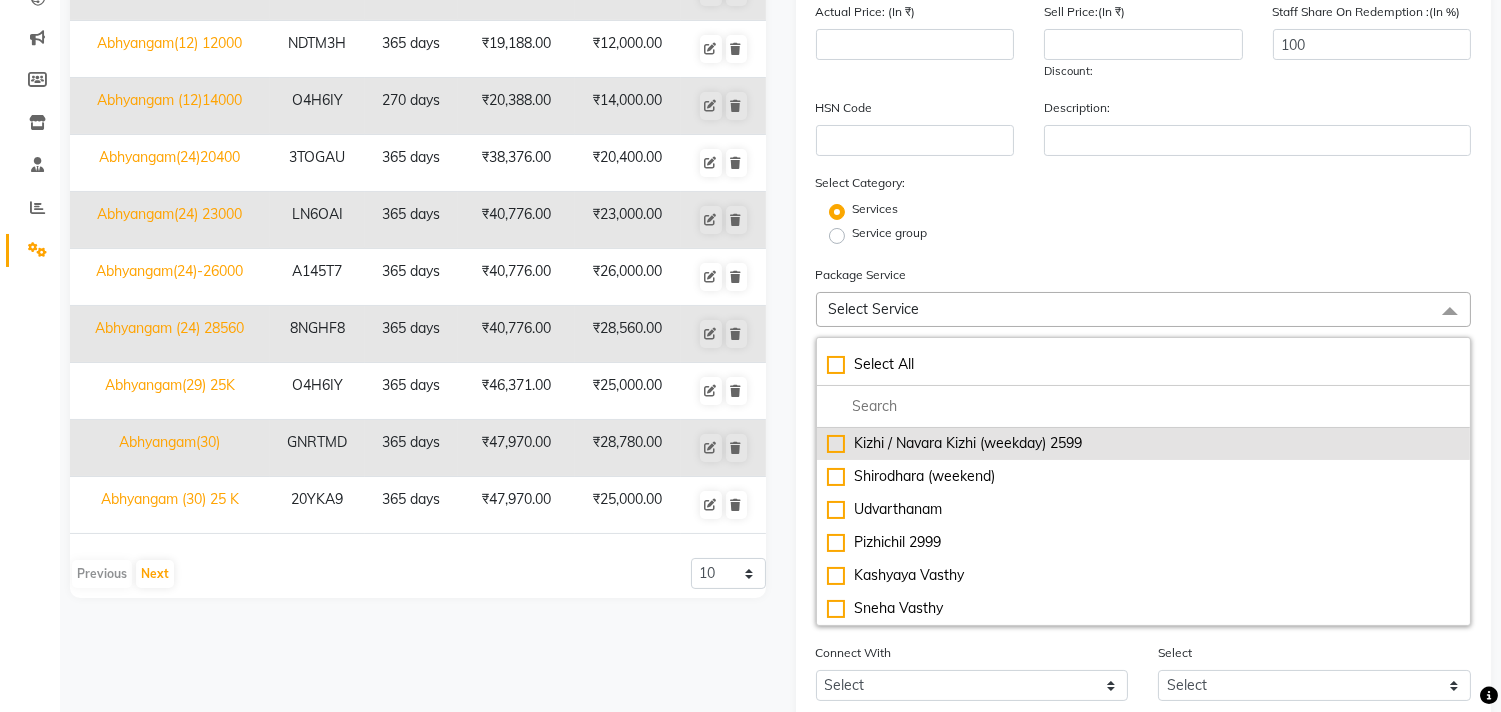 click on "Kizhi / Navara Kizhi (weekday) 2599" 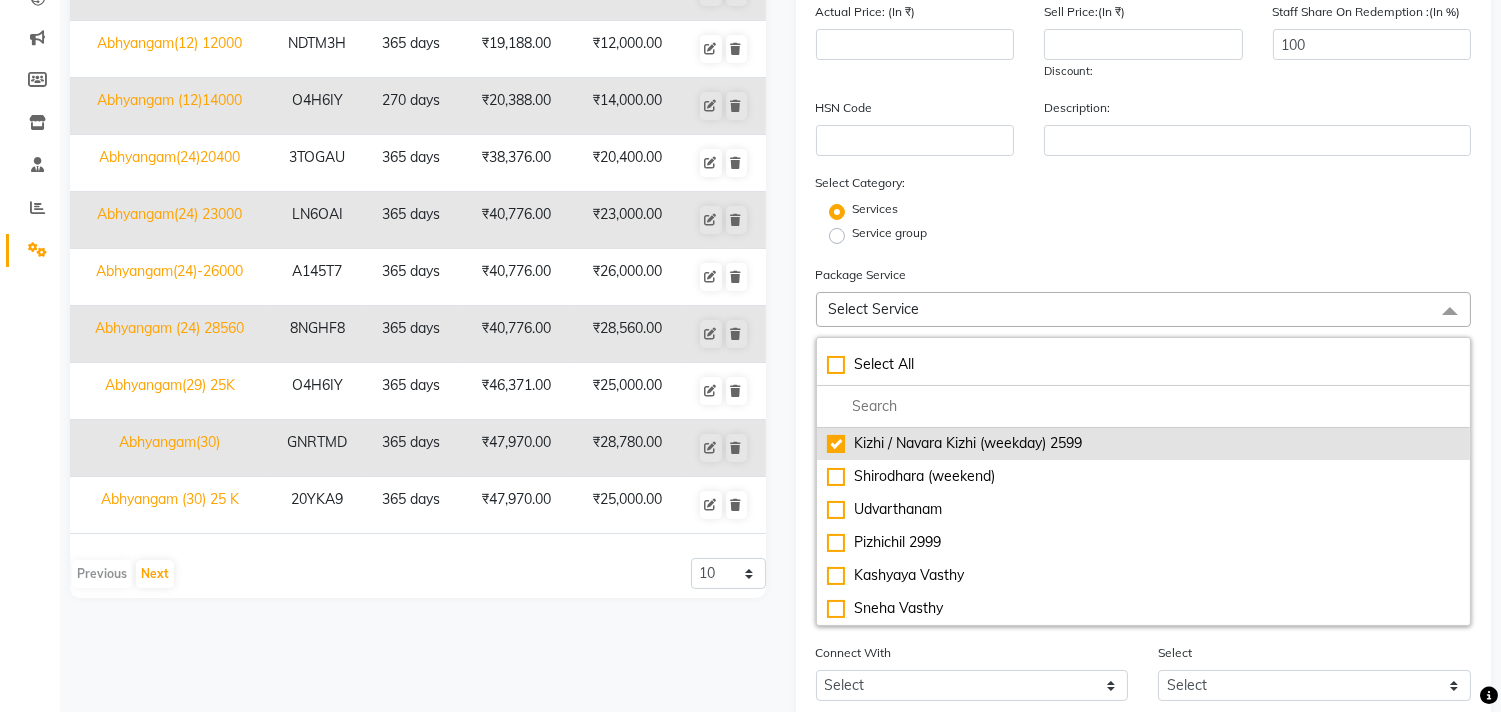 type on "2599" 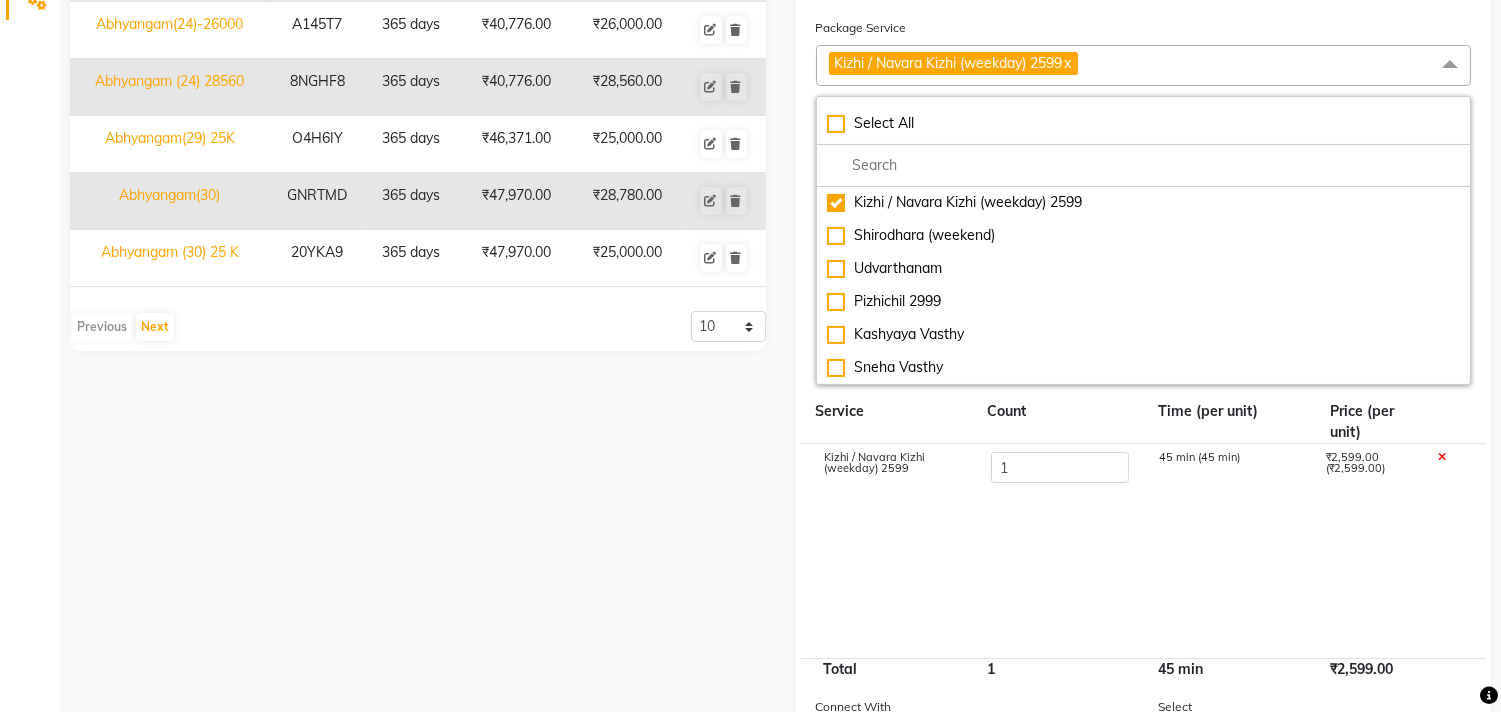 scroll, scrollTop: 527, scrollLeft: 0, axis: vertical 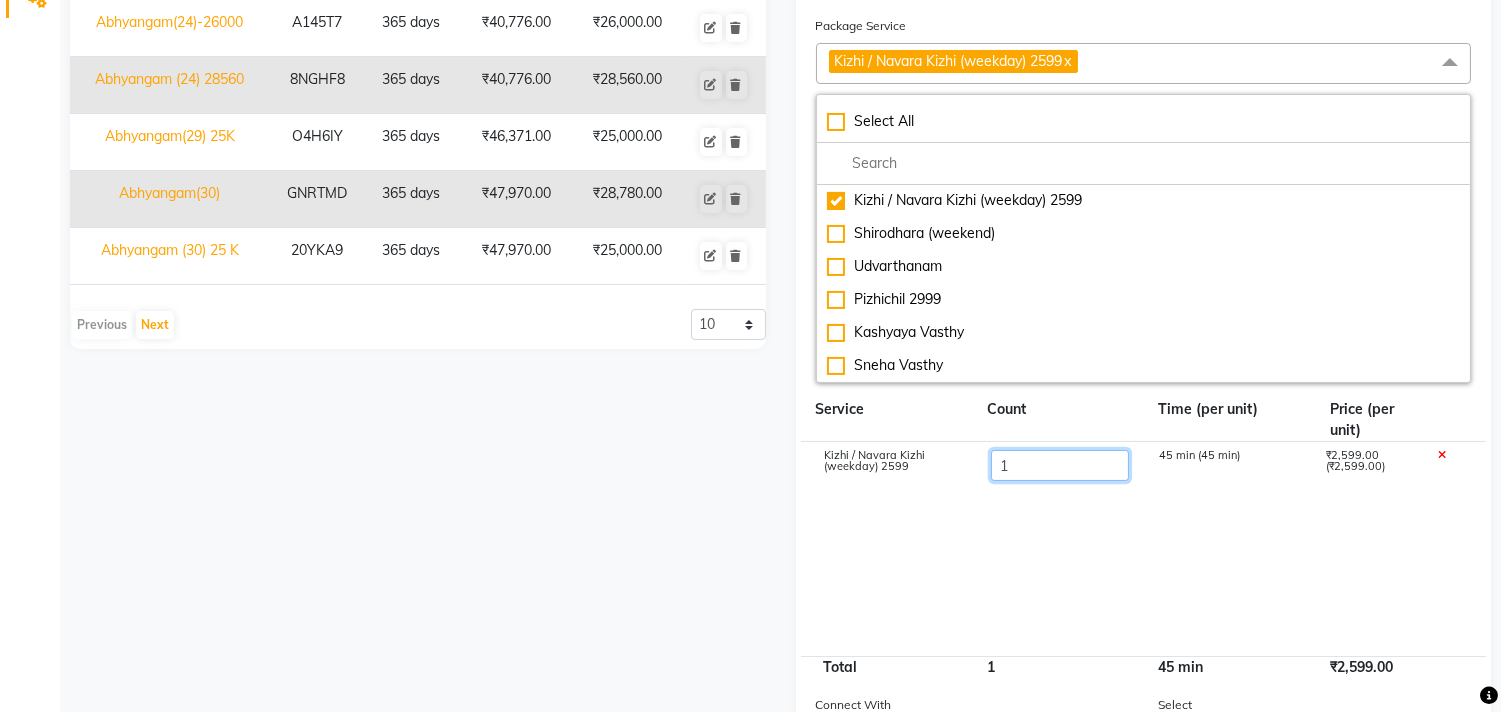 drag, startPoint x: 1033, startPoint y: 474, endPoint x: 970, endPoint y: 470, distance: 63.126858 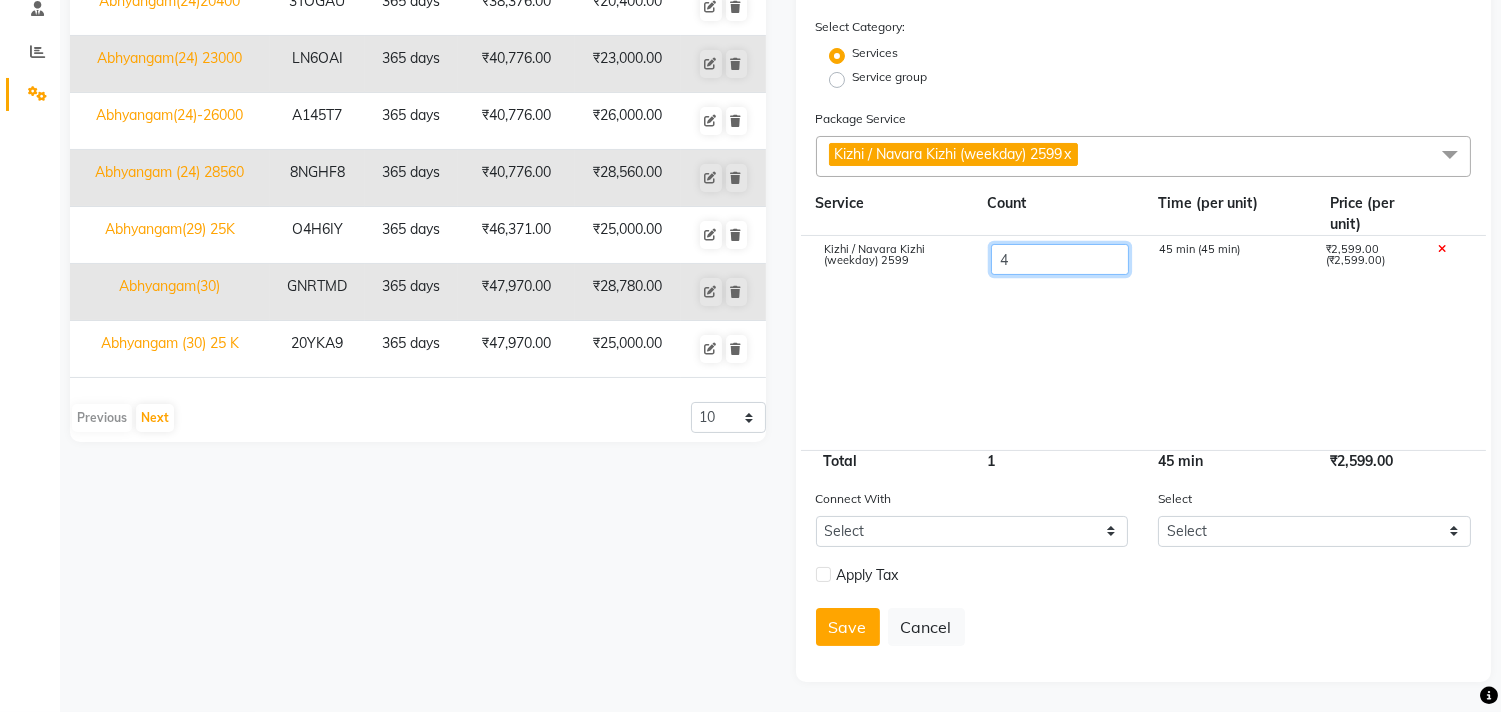 drag, startPoint x: 1016, startPoint y: 256, endPoint x: 936, endPoint y: 251, distance: 80.1561 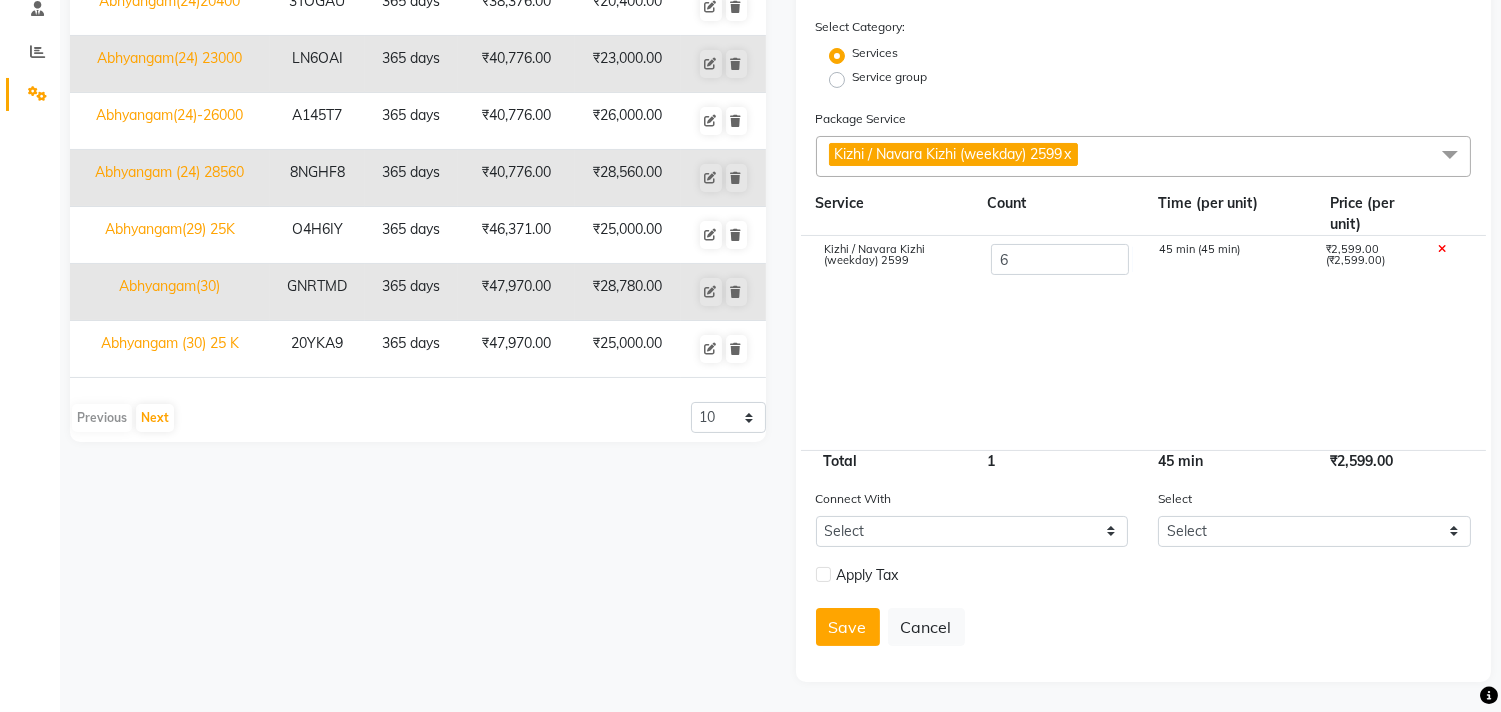 type on "15594" 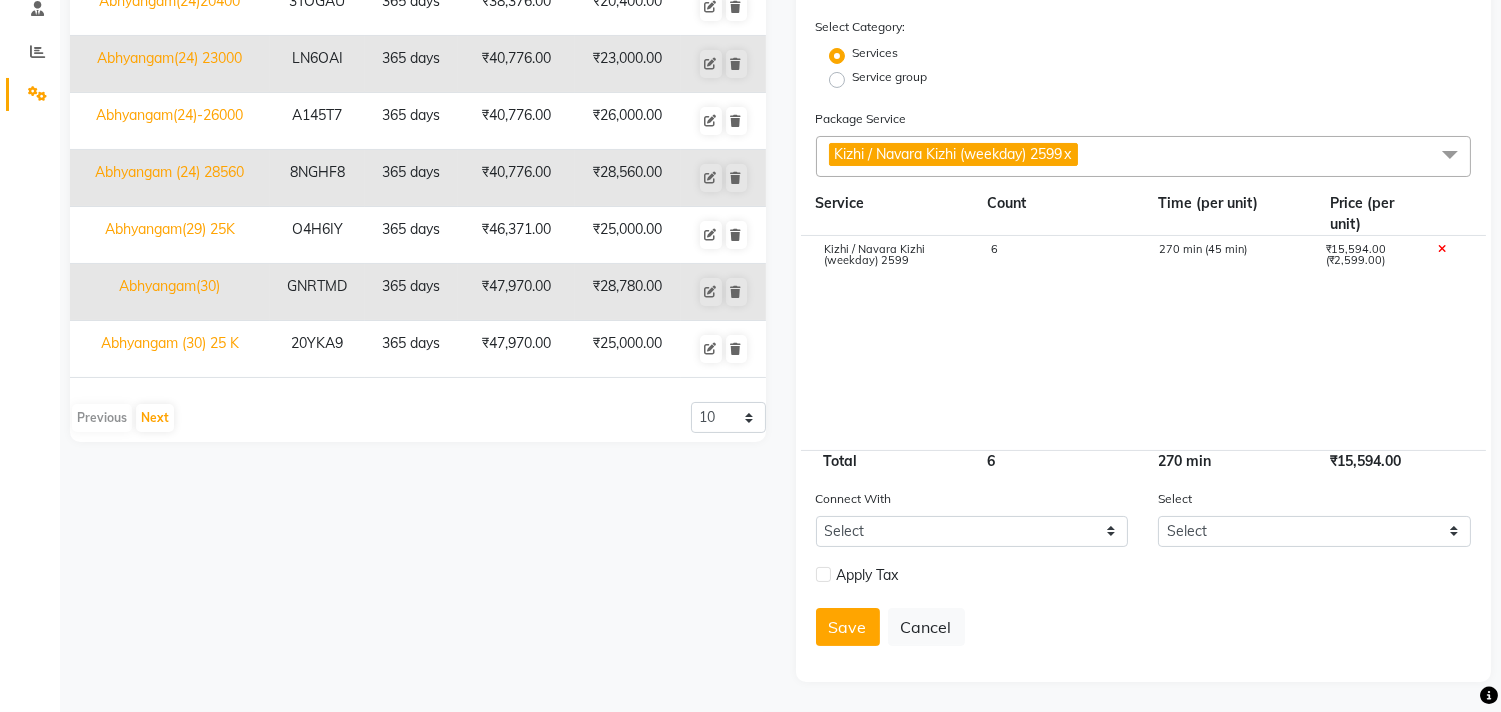click on "Kizhi / Navara Kizhi (weekday) 2599 6 270 min (45 min) ₹15,594.00 (₹2,599.00)" 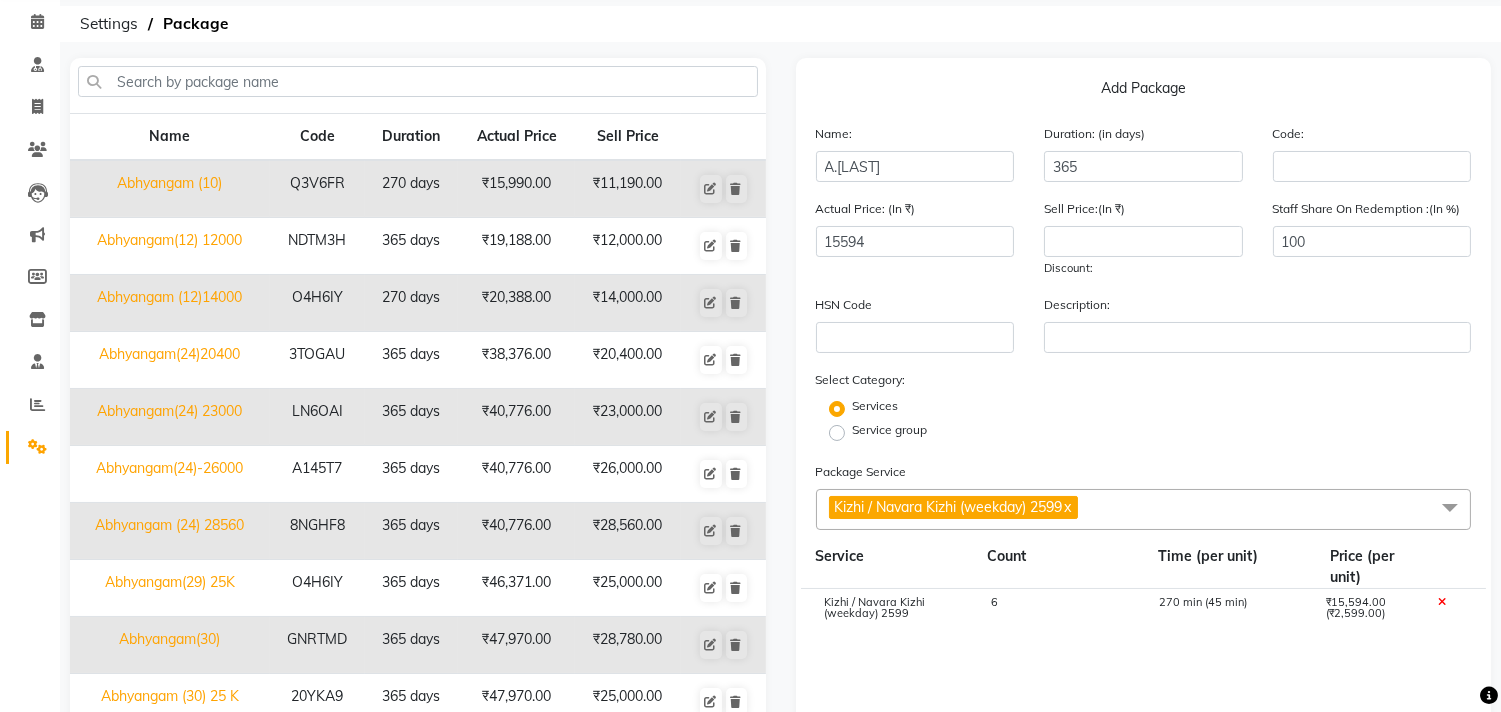 scroll, scrollTop: 78, scrollLeft: 0, axis: vertical 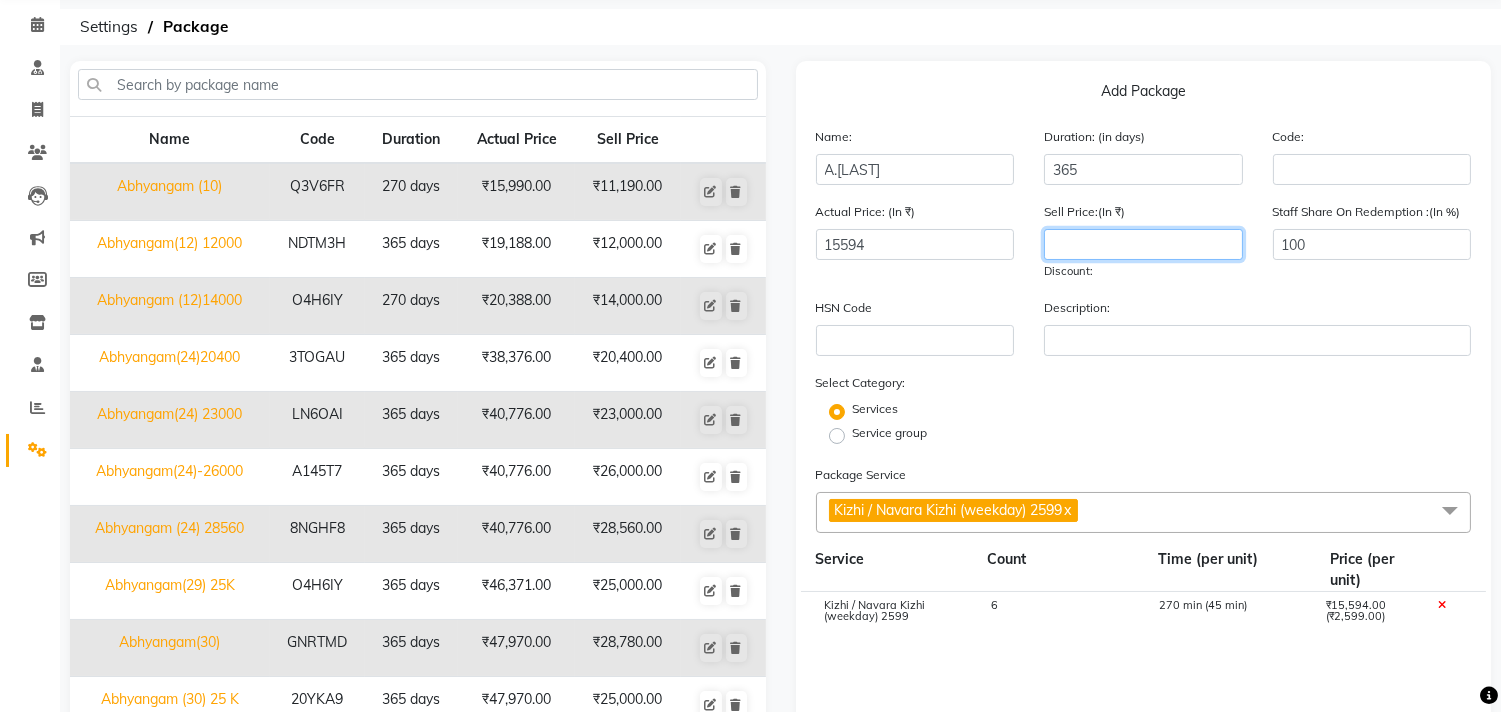 click 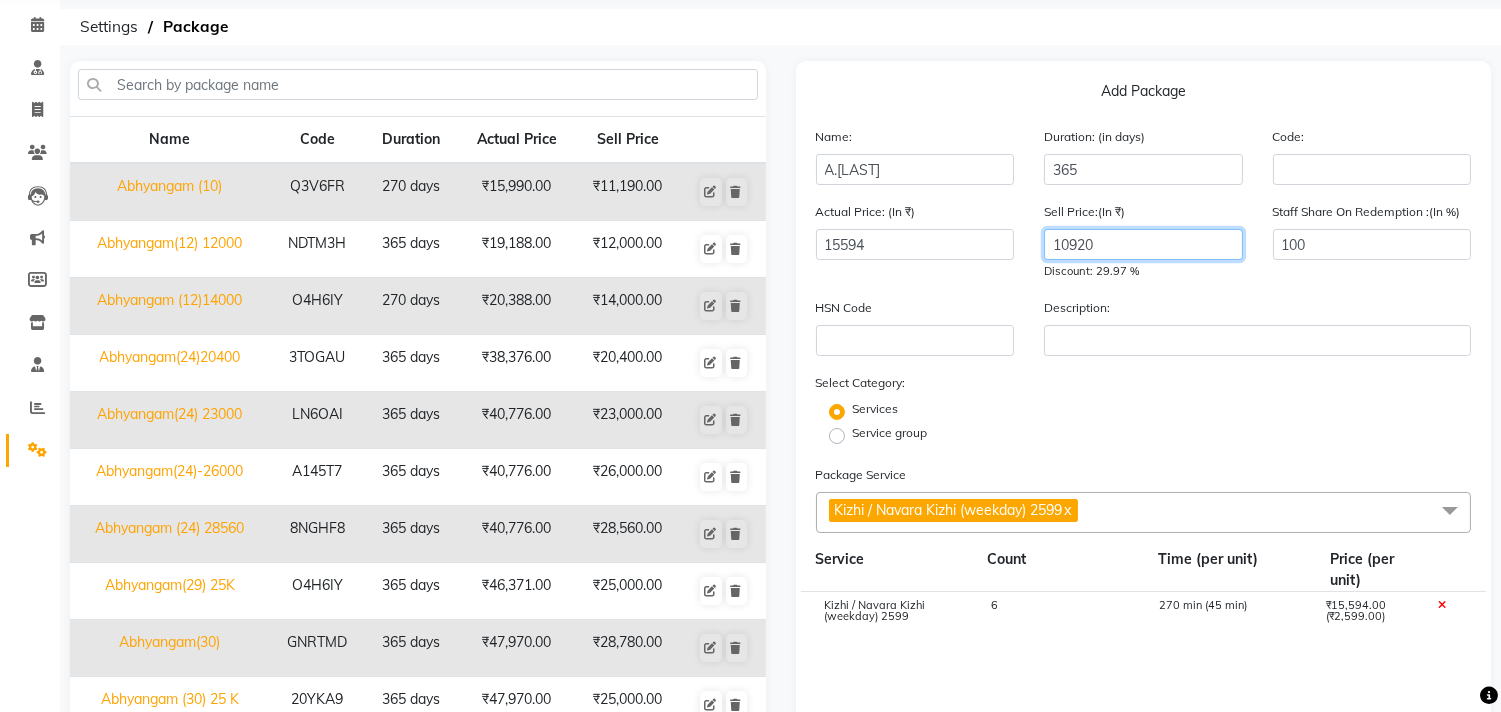 type on "10920" 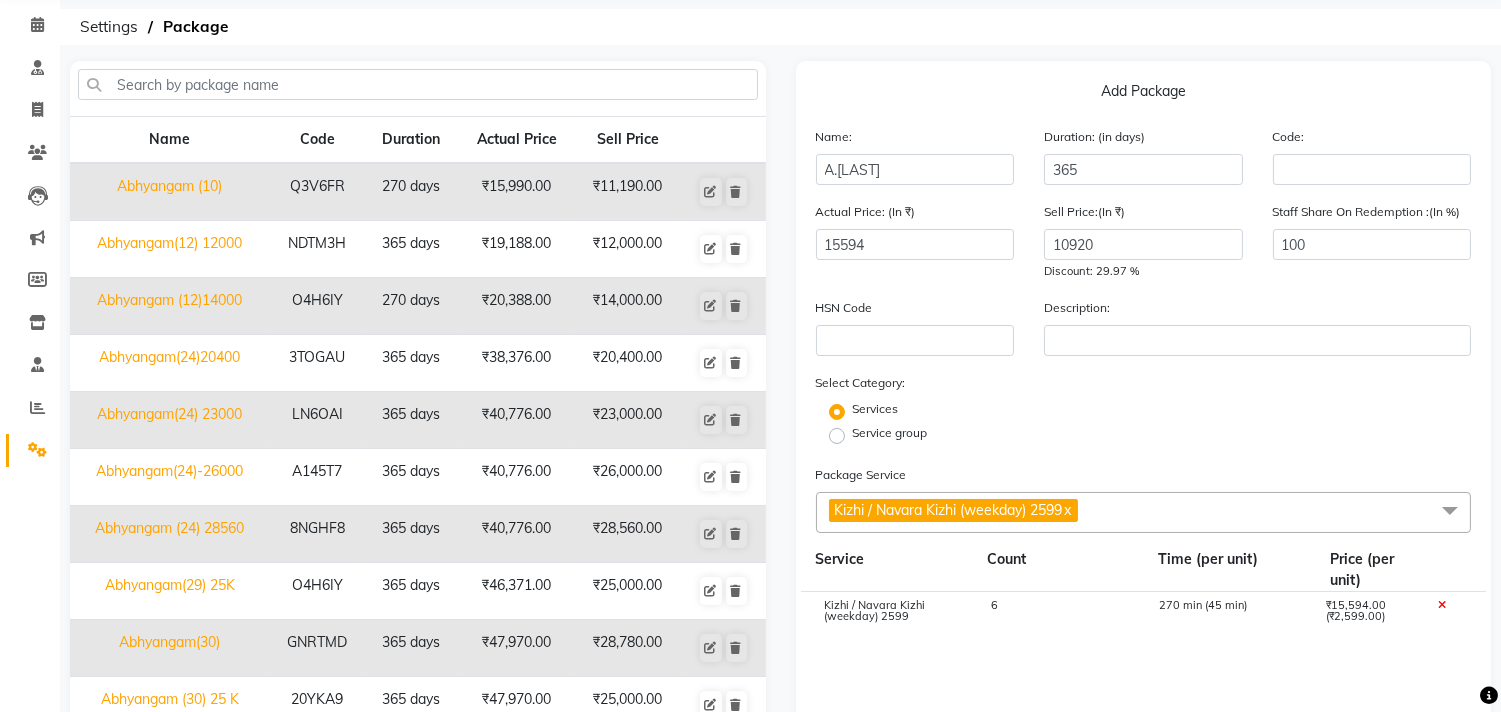 click on "Services" 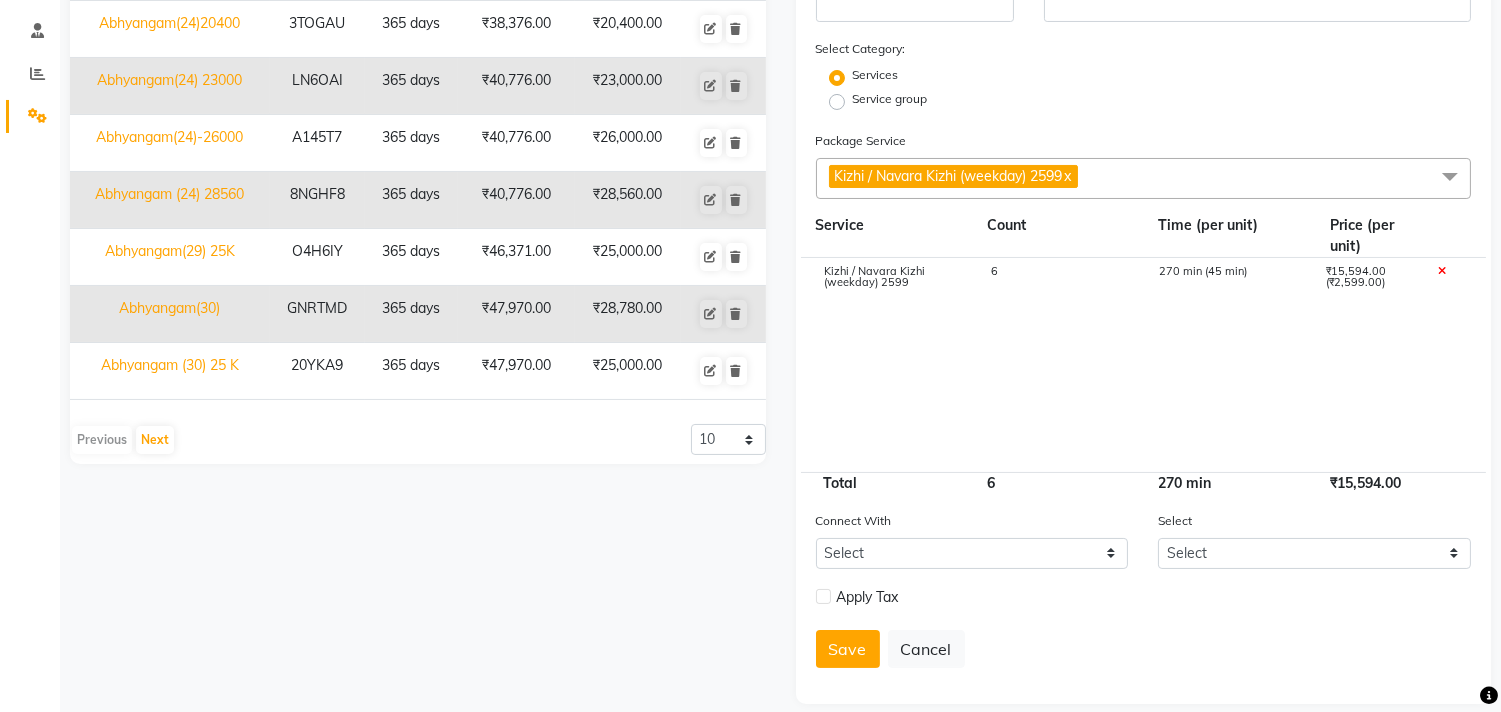 scroll, scrollTop: 414, scrollLeft: 0, axis: vertical 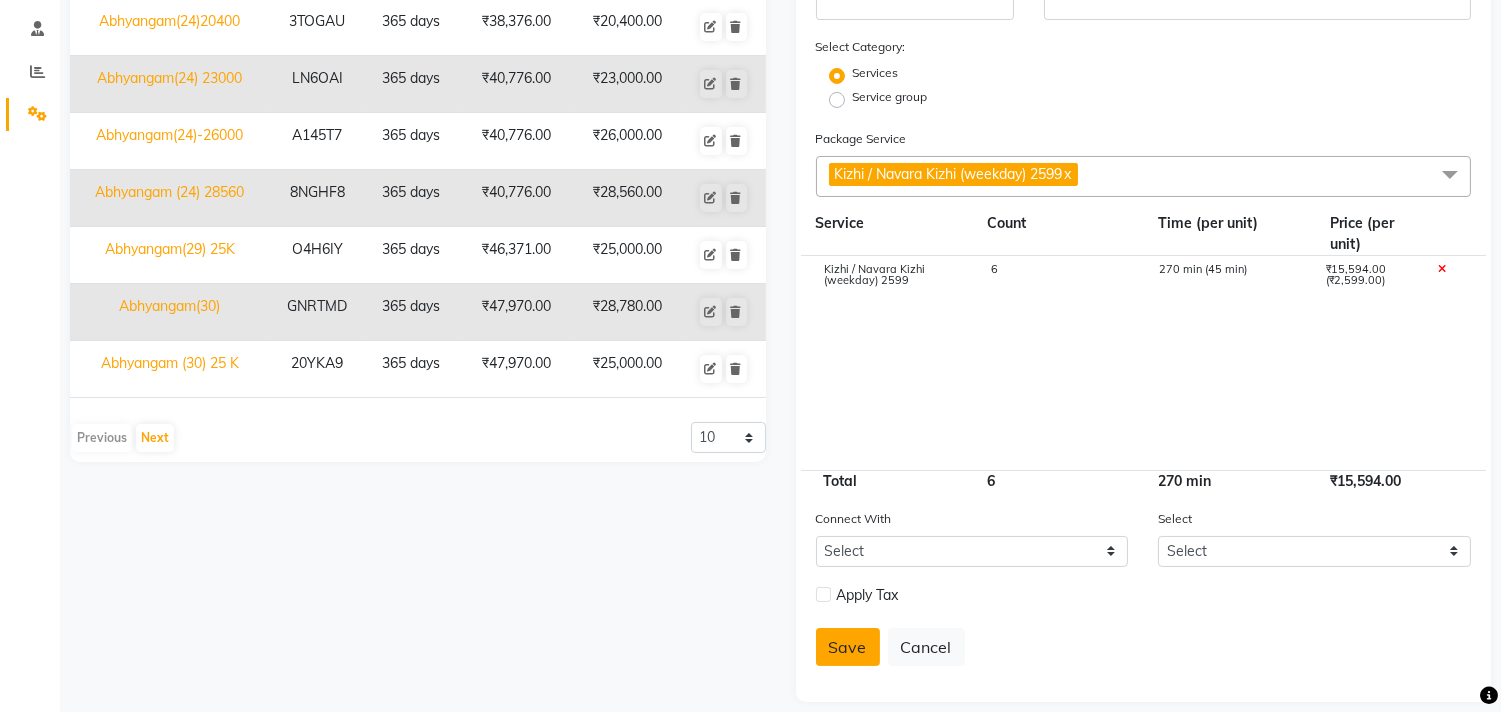 click on "Save" 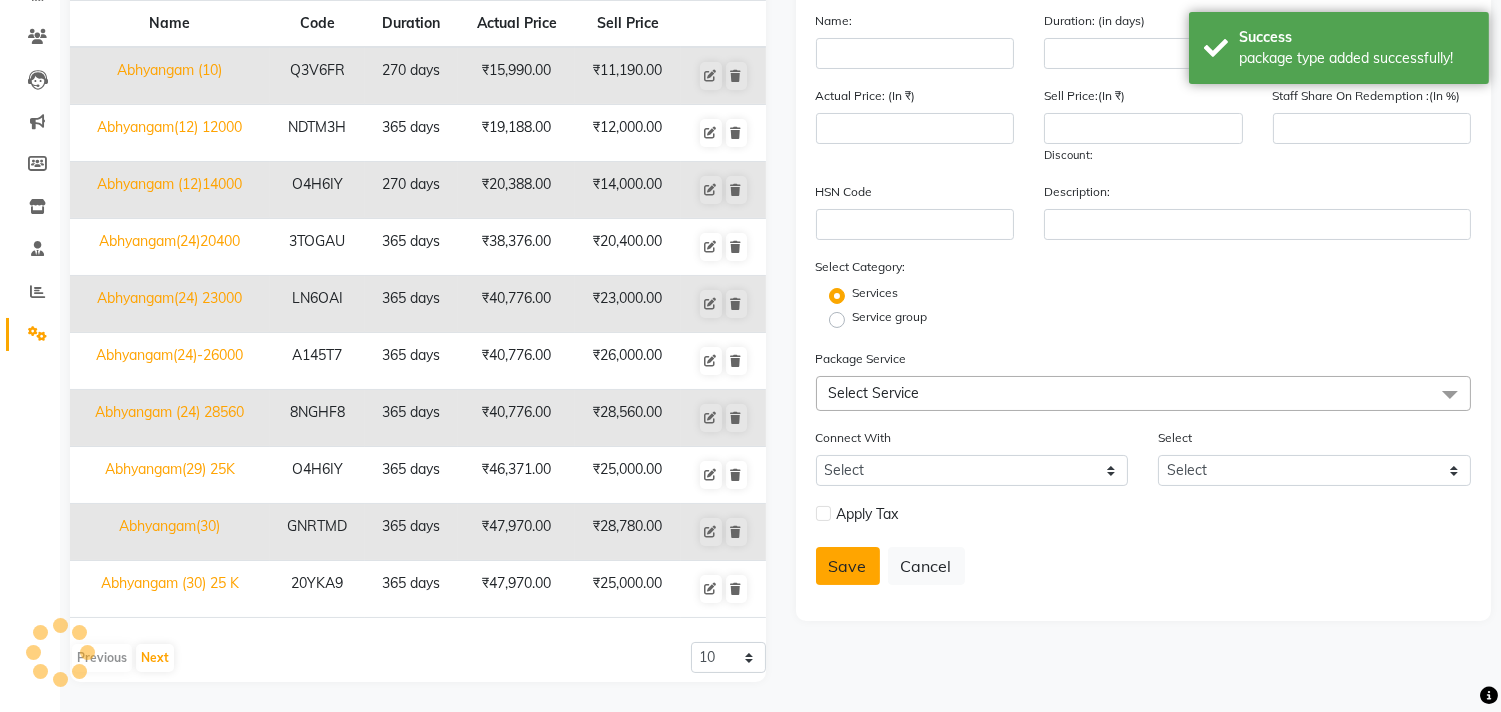 scroll, scrollTop: 193, scrollLeft: 0, axis: vertical 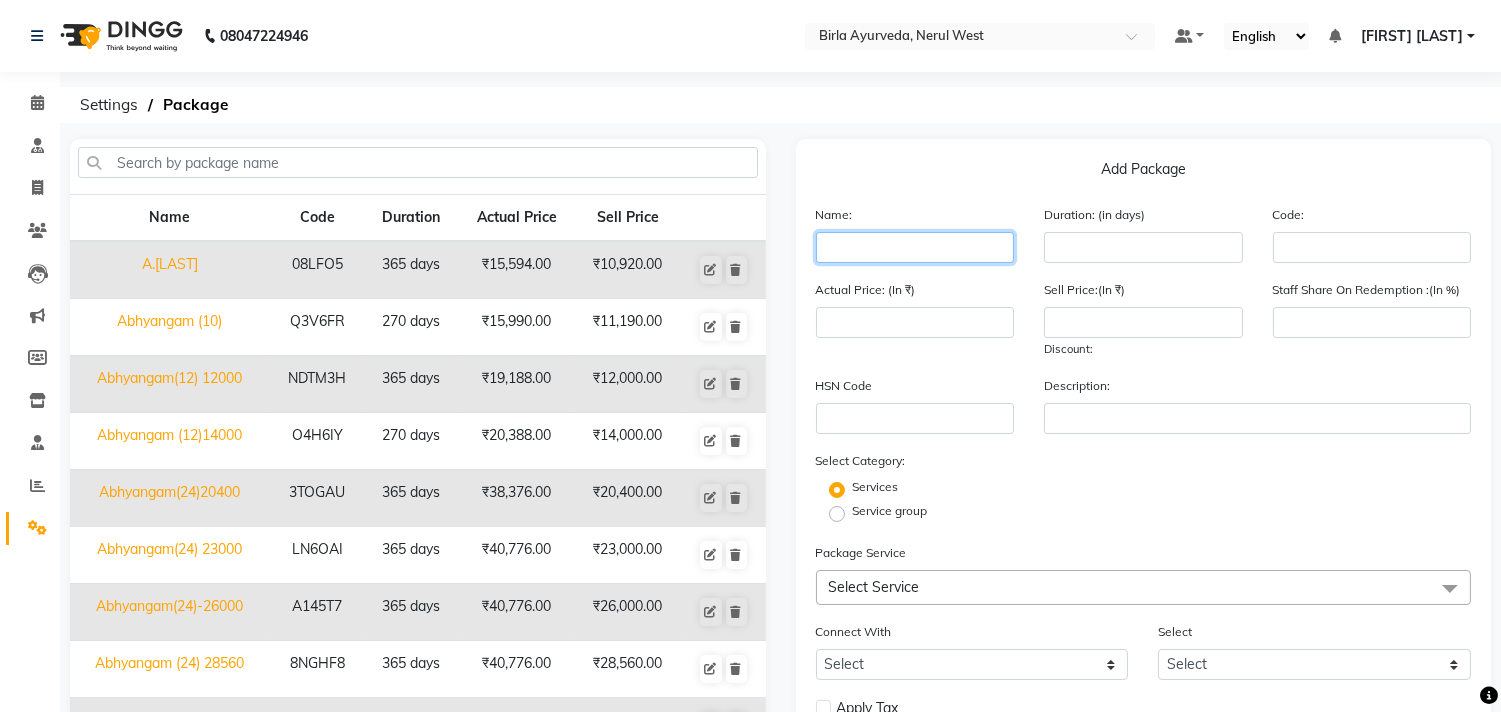 click 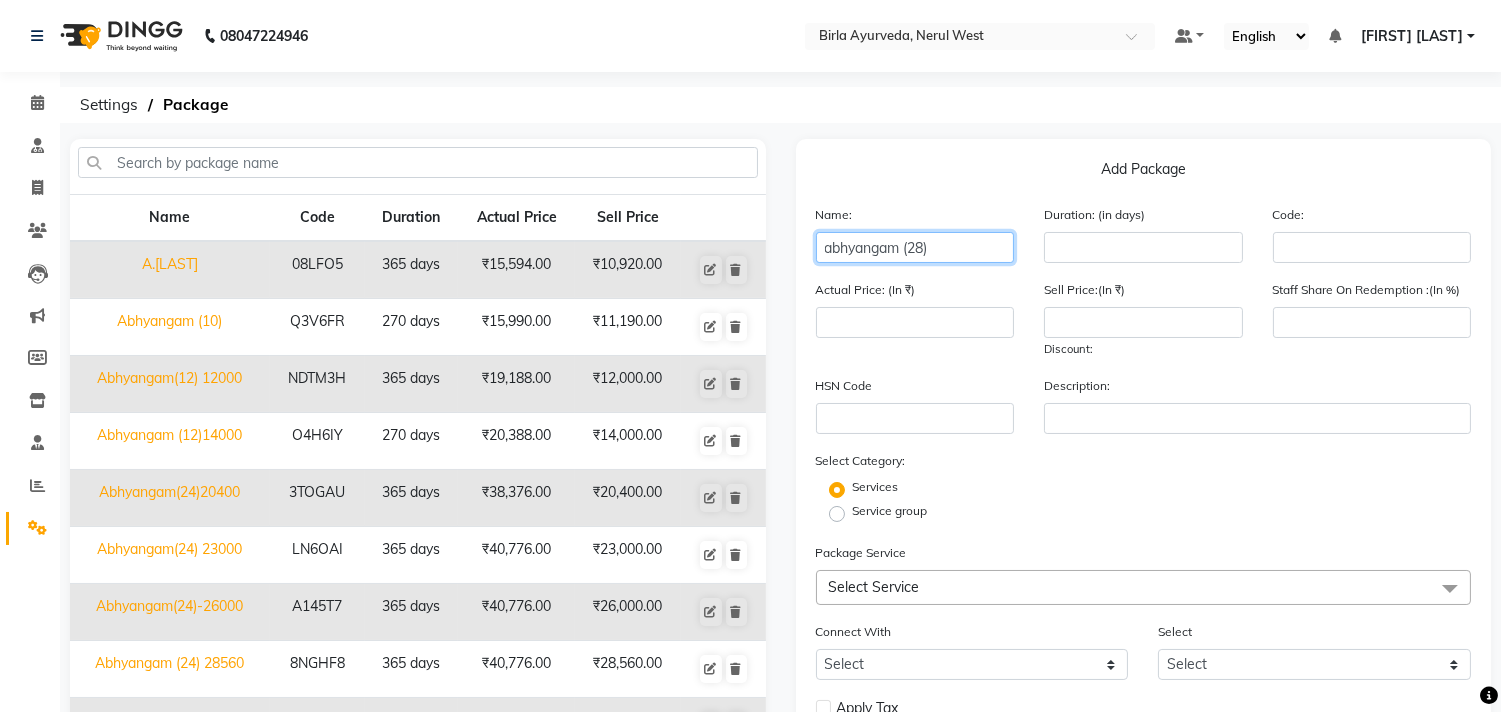 click on "abhyangam (28)" 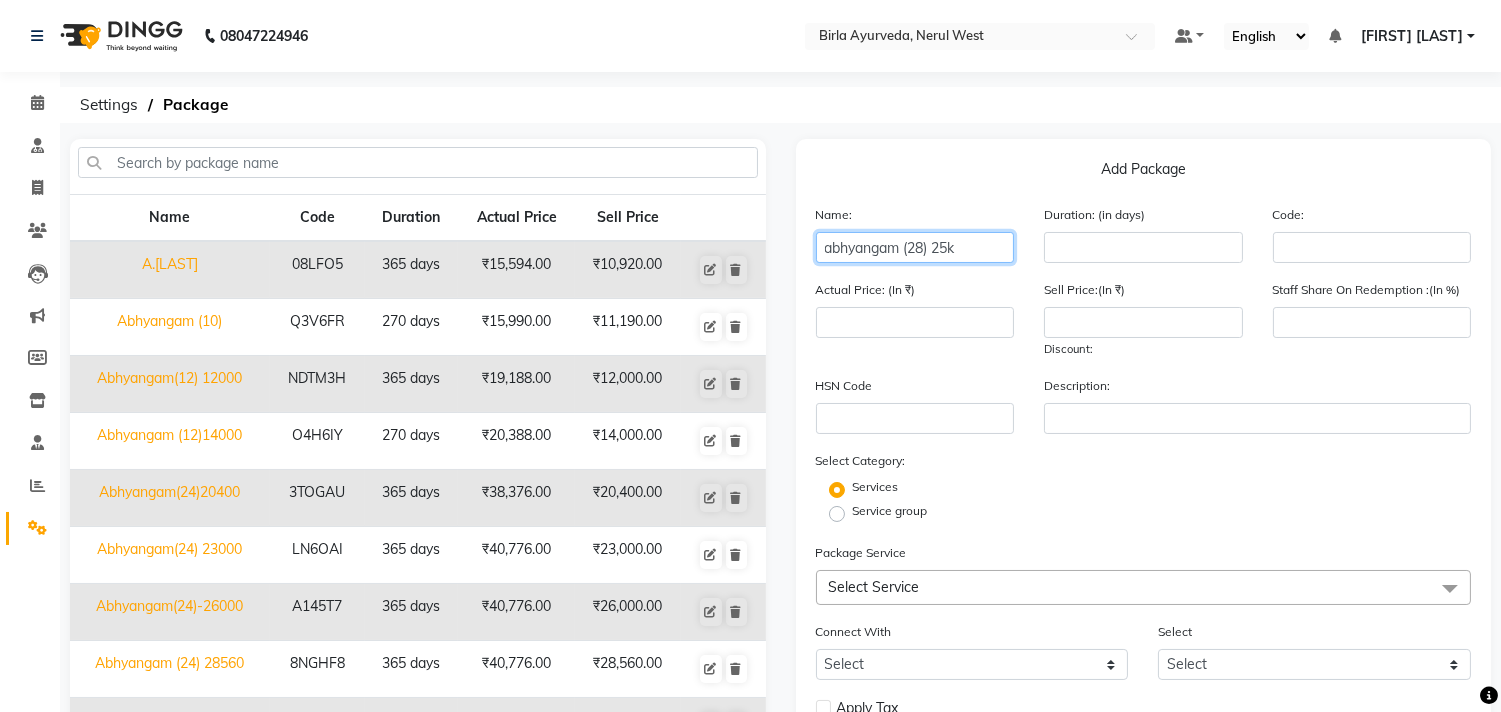 type on "abhyangam (28) 25k" 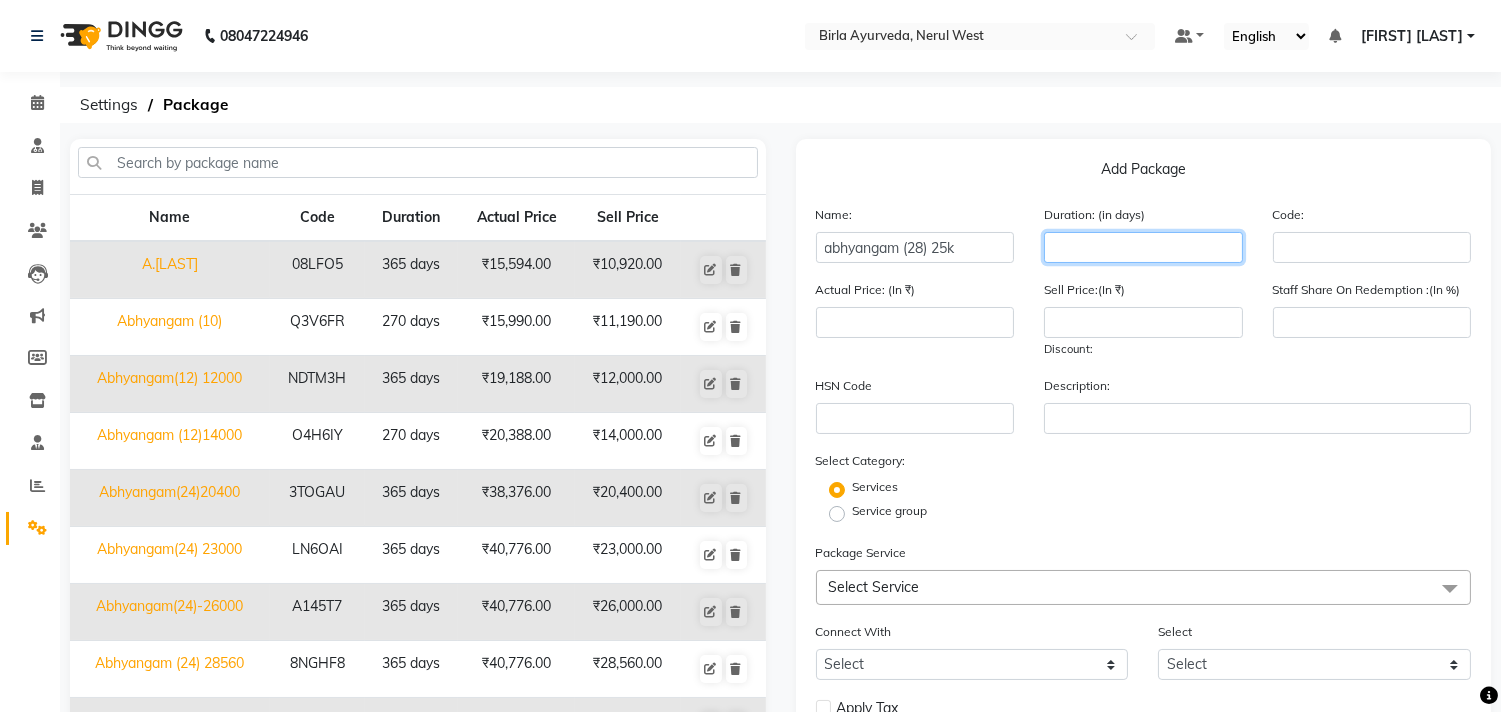 click 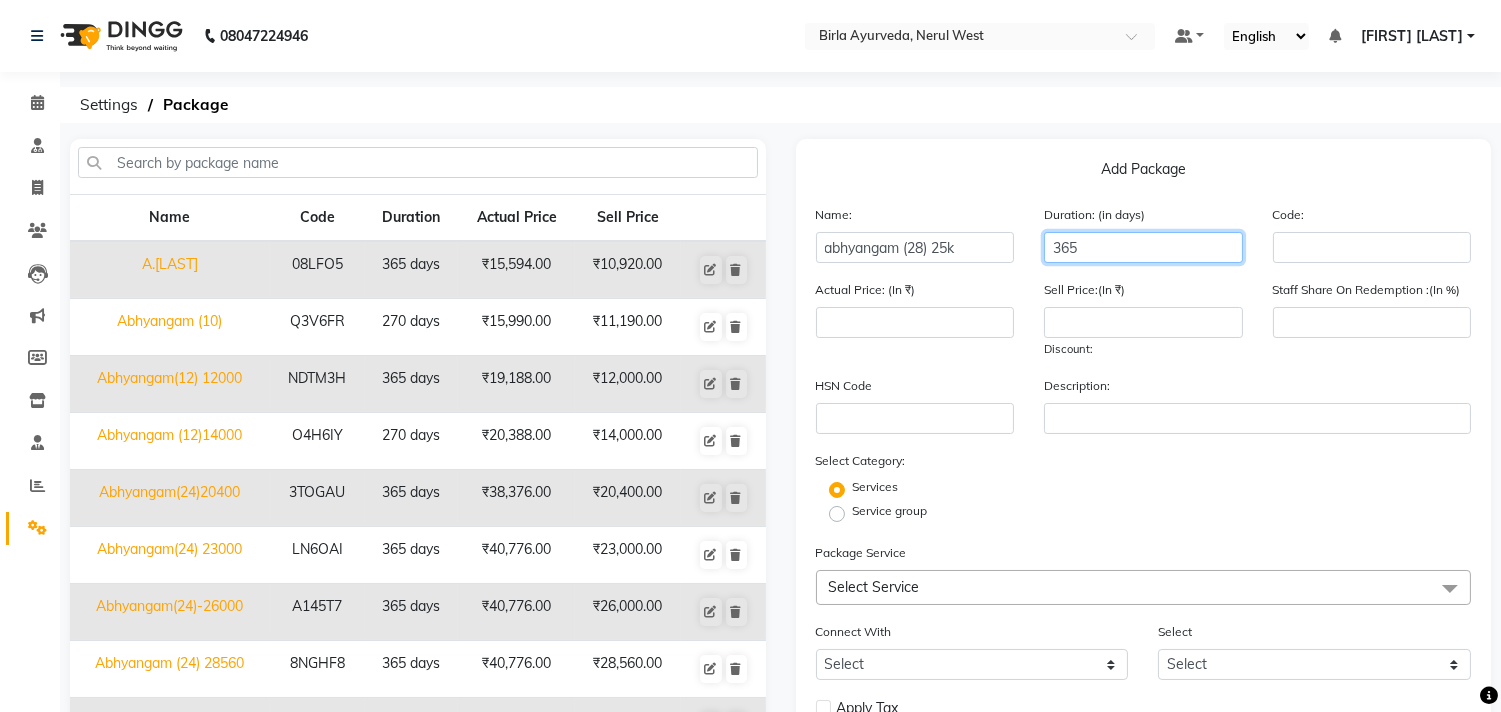 type on "365" 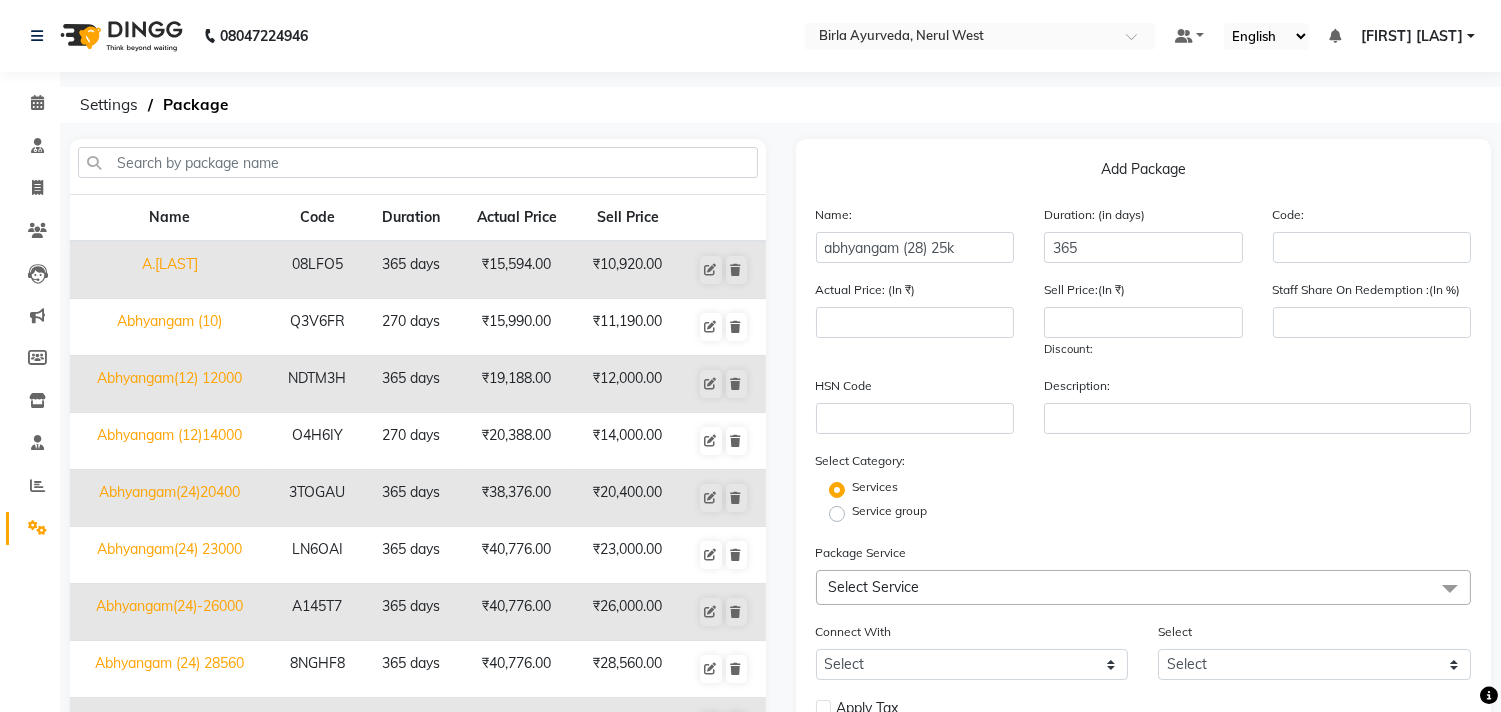 click on "Staff Share On Redemption :(In %)" 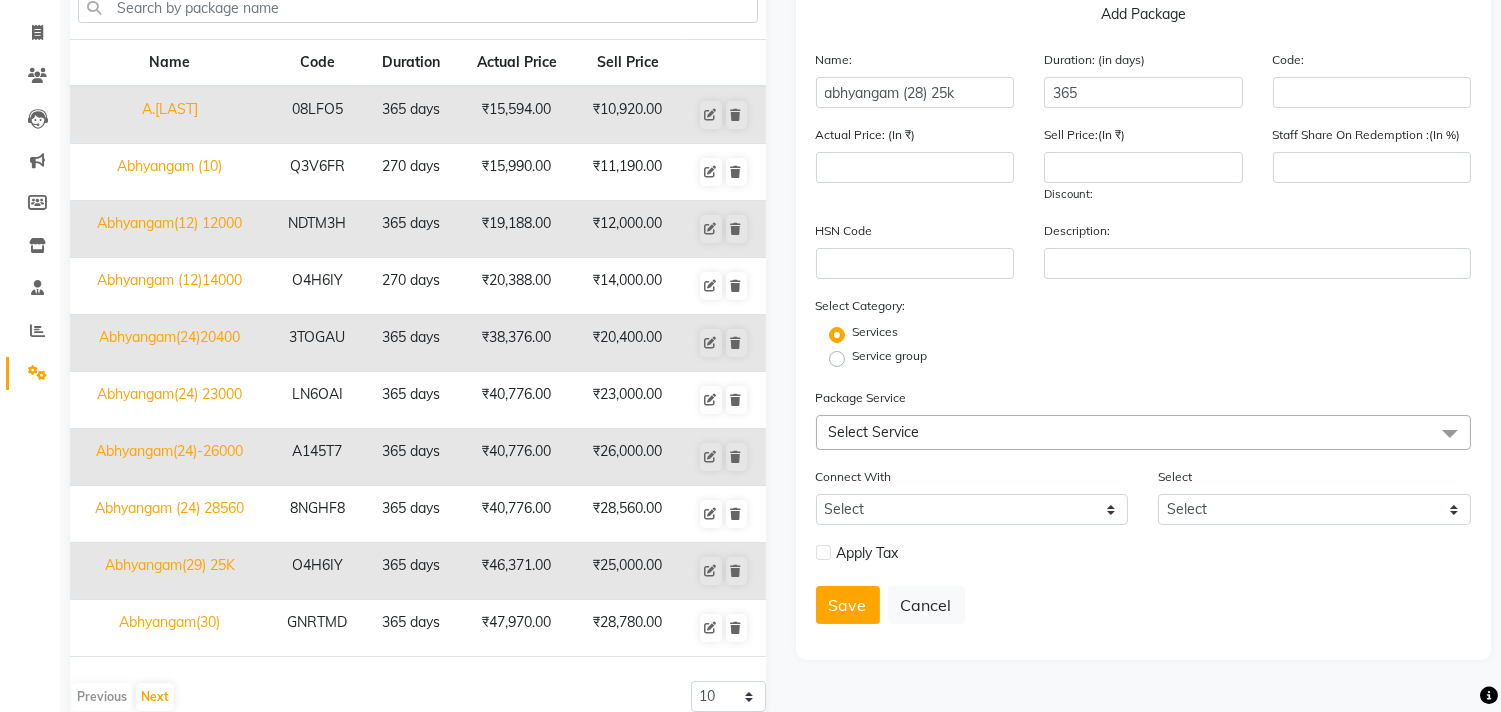 scroll, scrollTop: 163, scrollLeft: 0, axis: vertical 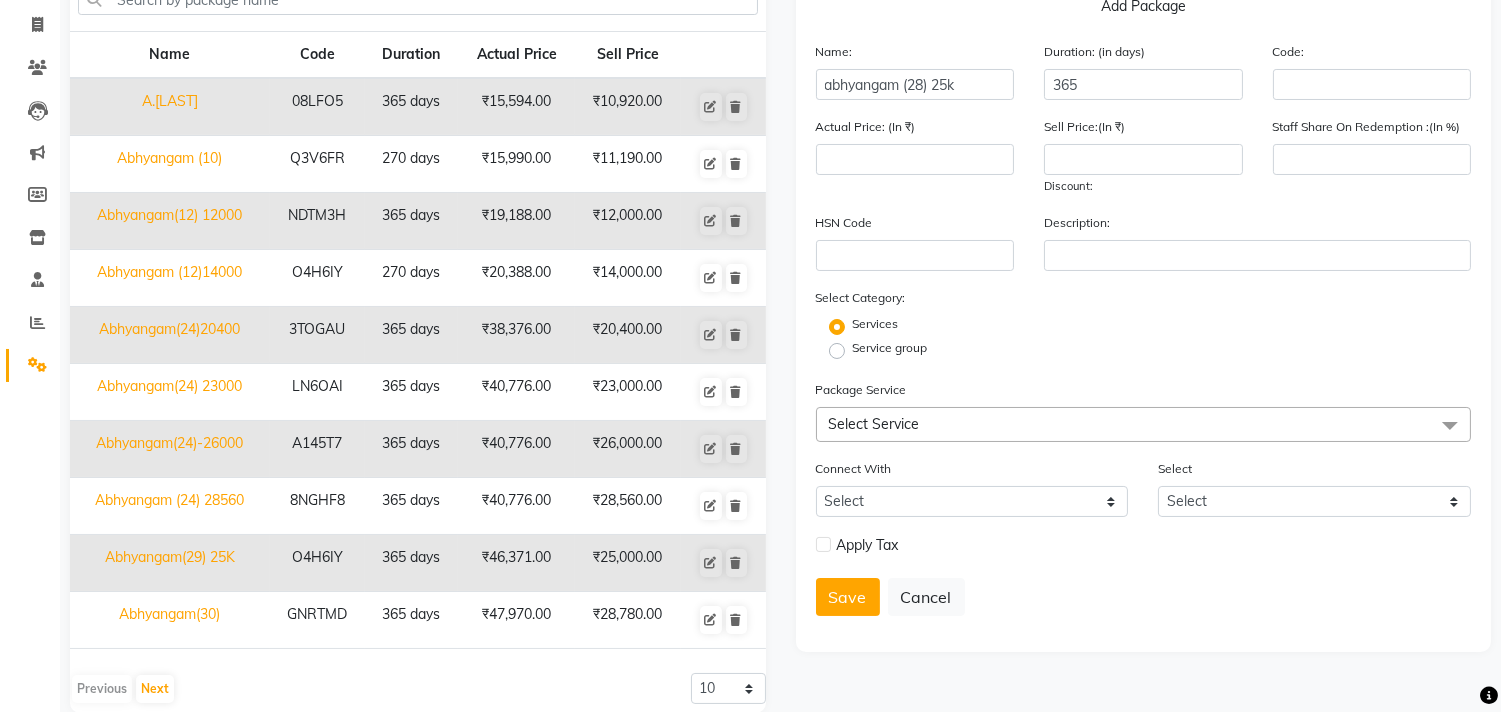 click 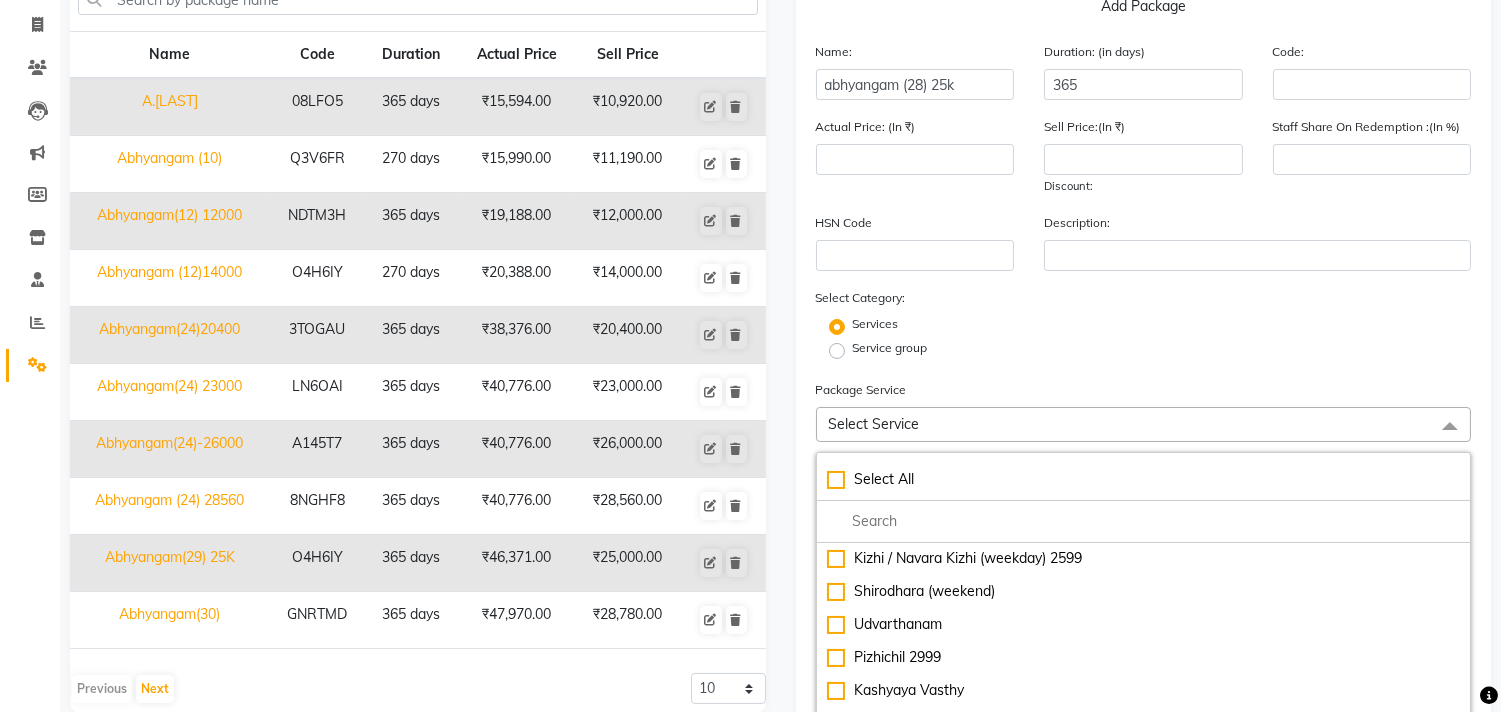 scroll, scrollTop: 0, scrollLeft: 0, axis: both 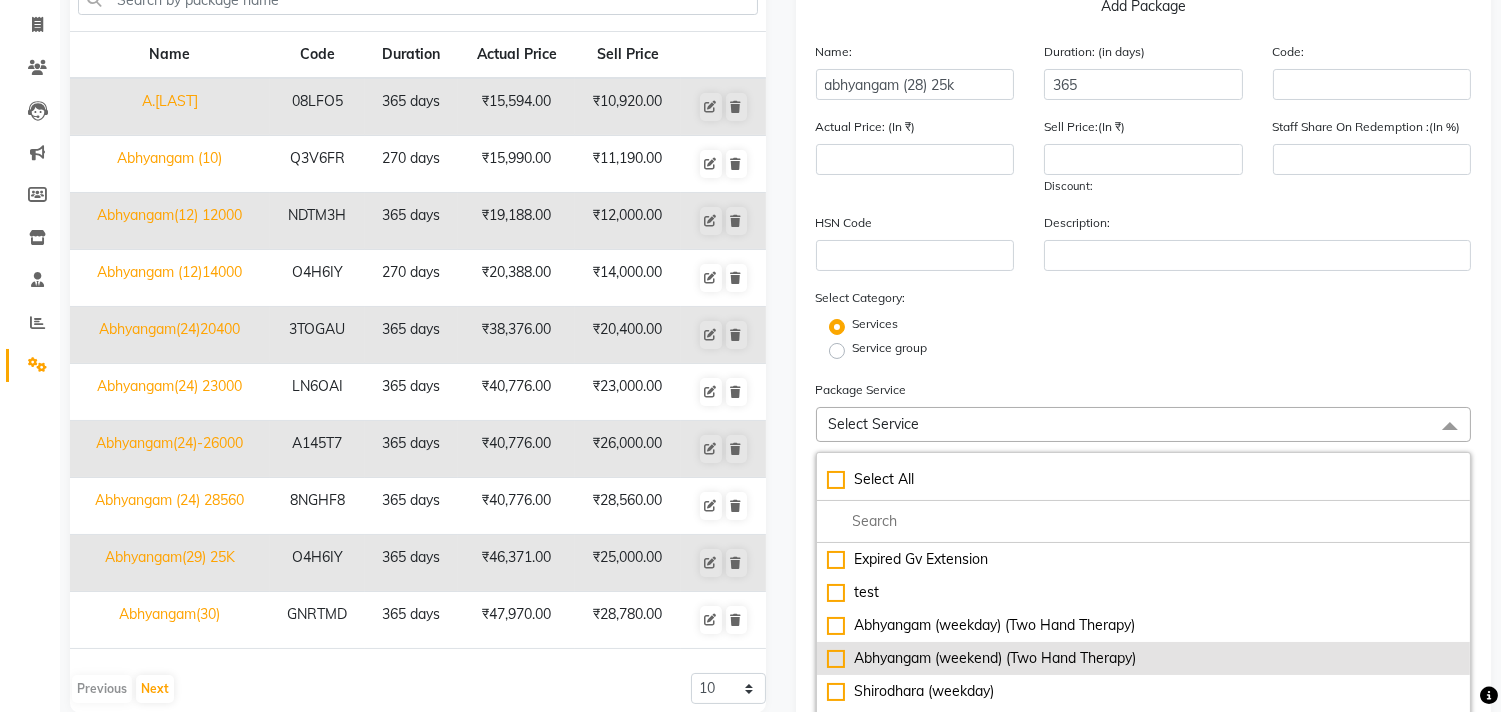 click on "Abhyangam (weekend) (Two Hand Therapy)" 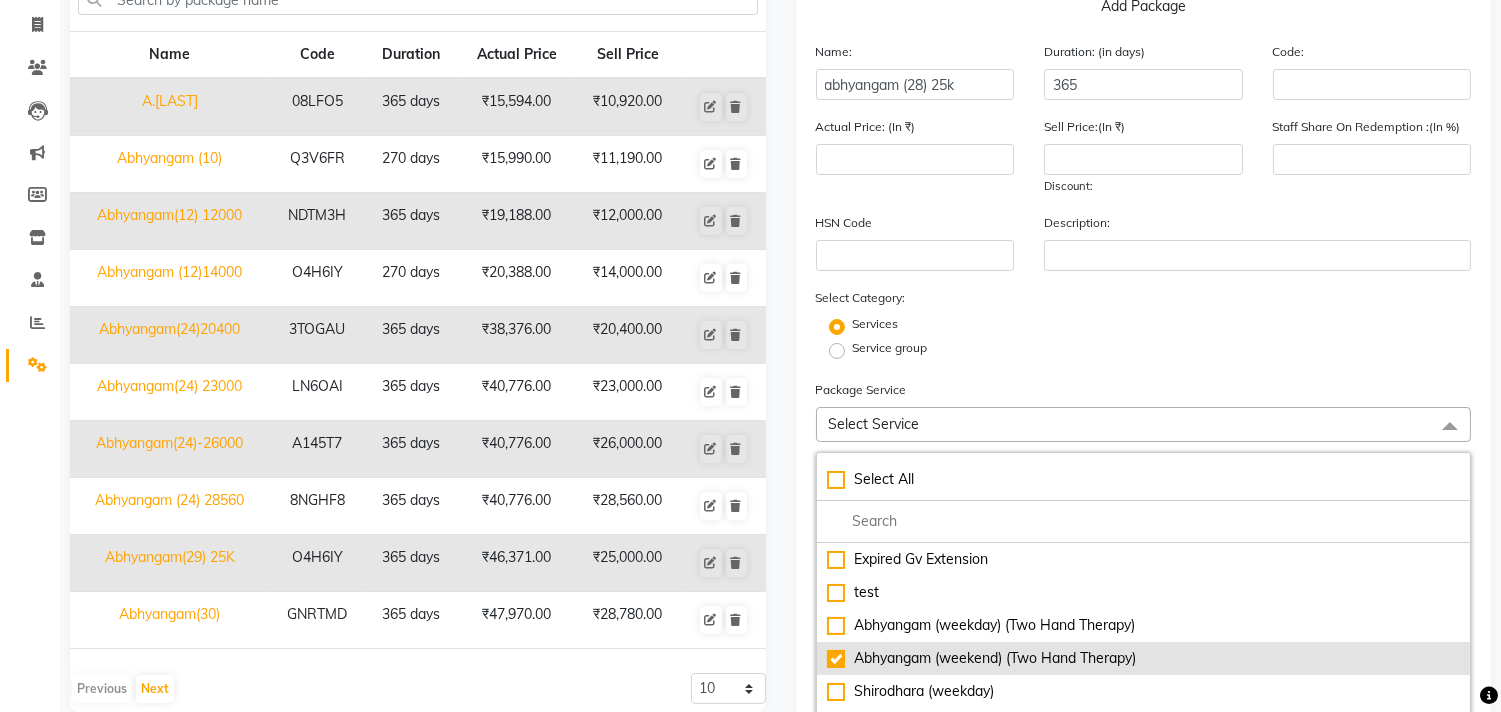 type on "1699" 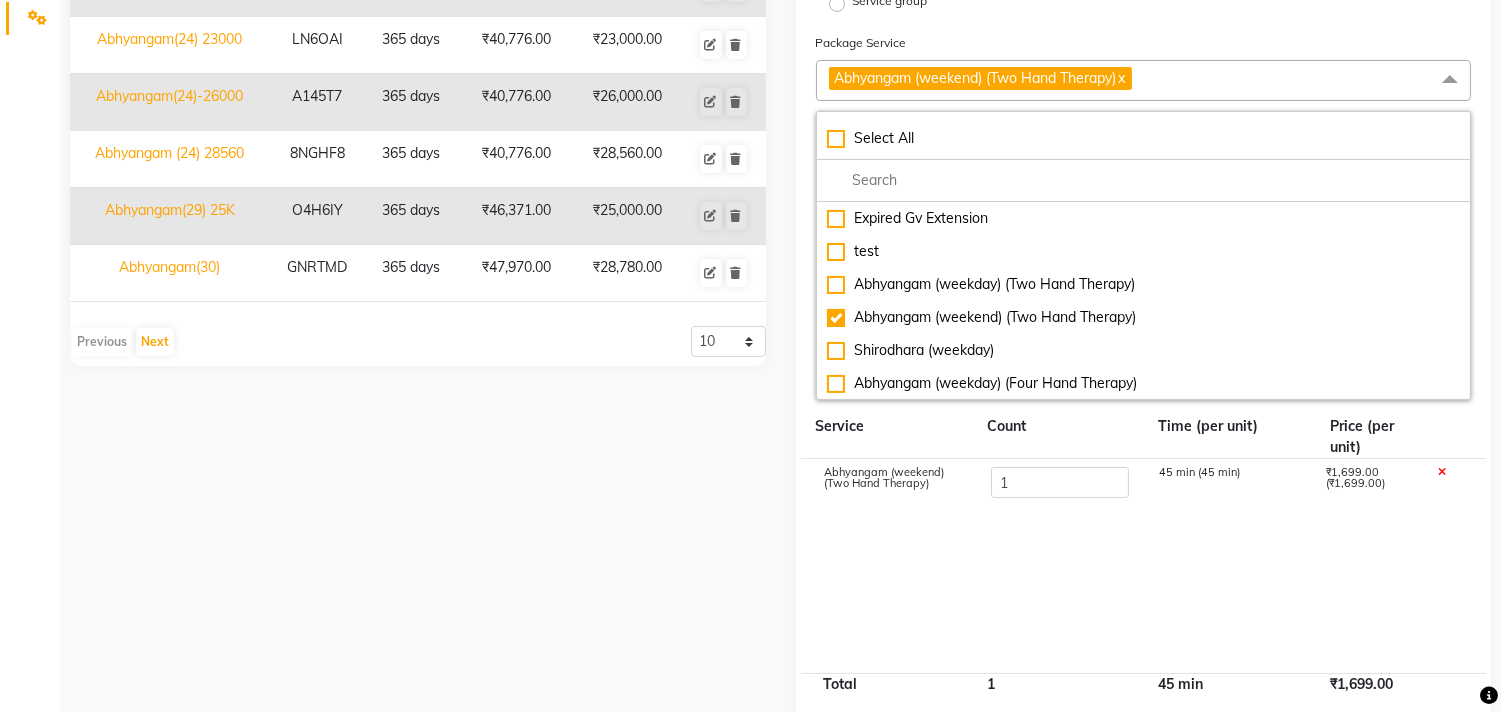 scroll, scrollTop: 512, scrollLeft: 0, axis: vertical 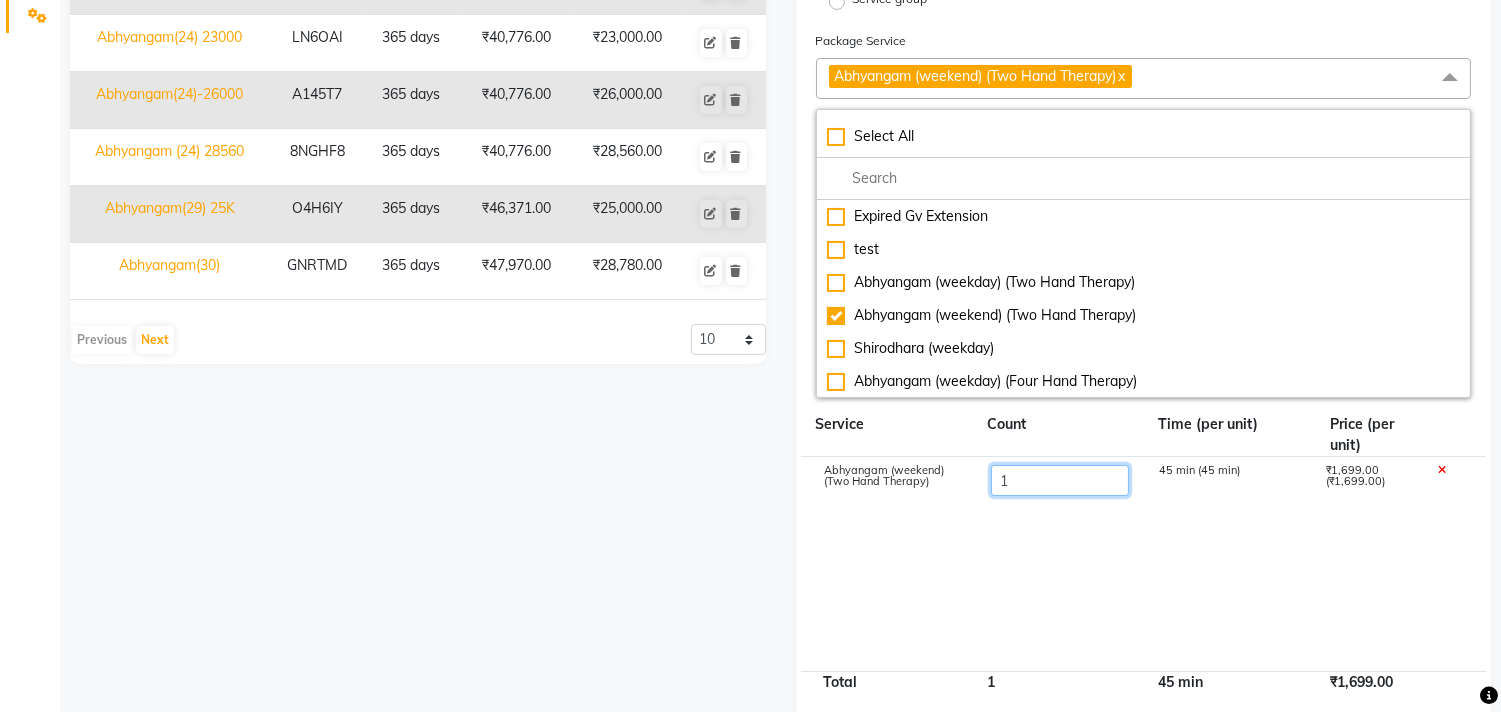 drag, startPoint x: 1035, startPoint y: 493, endPoint x: 970, endPoint y: 487, distance: 65.27634 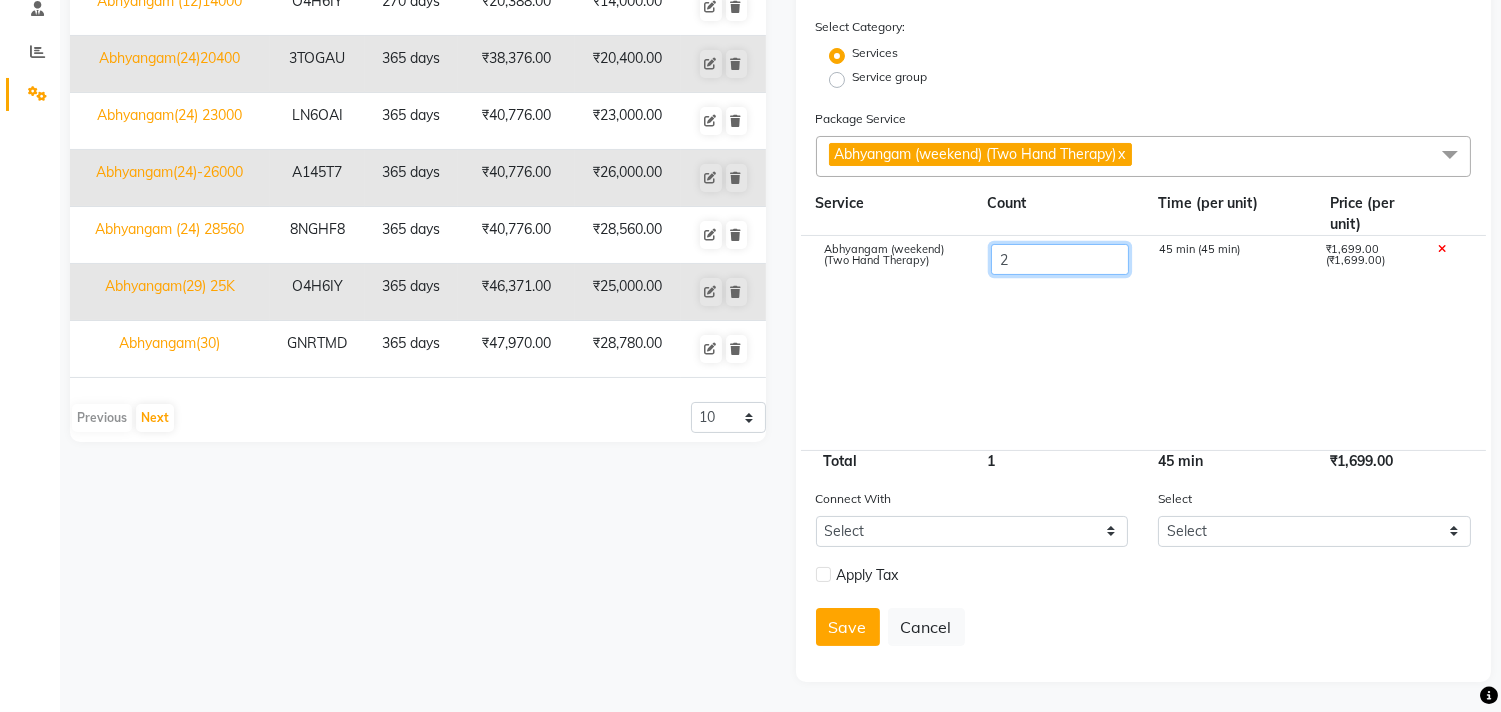 type on "28" 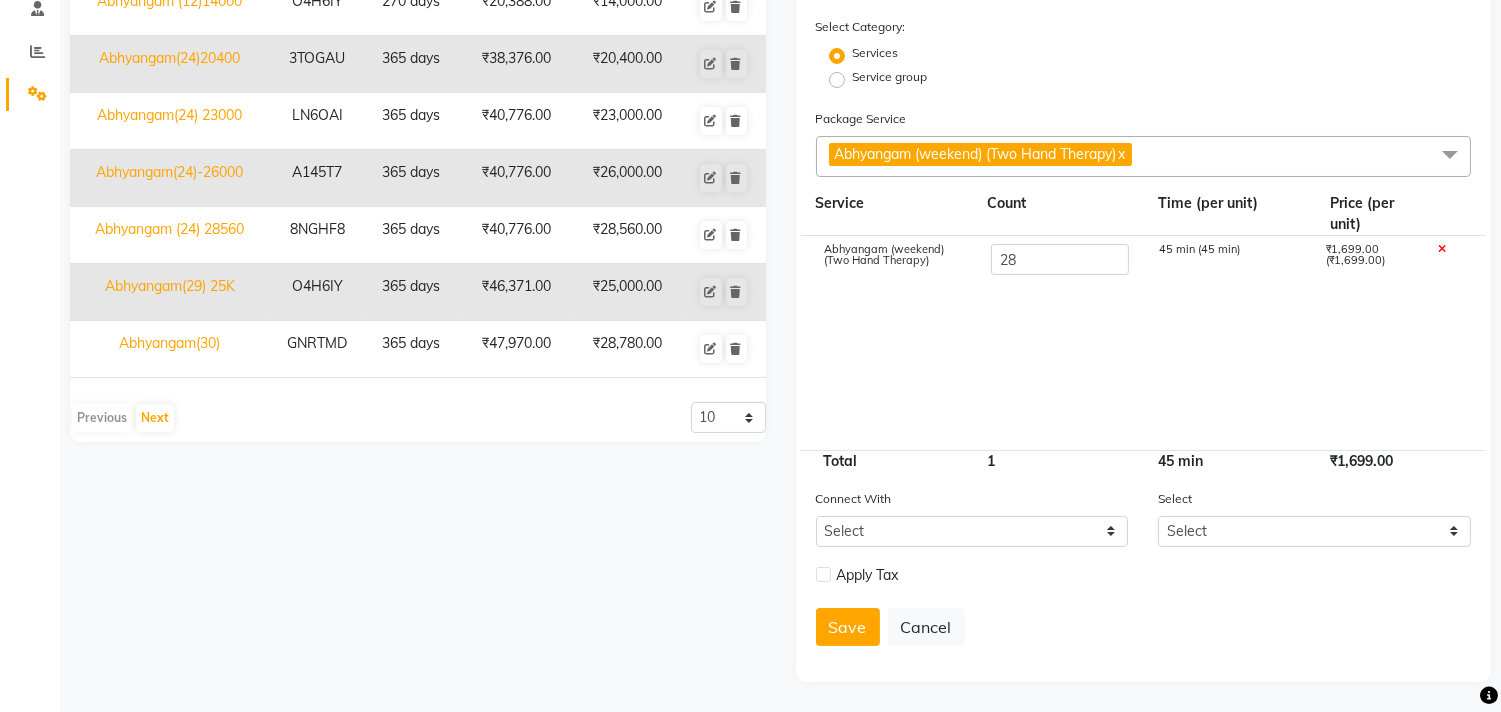 type on "47572" 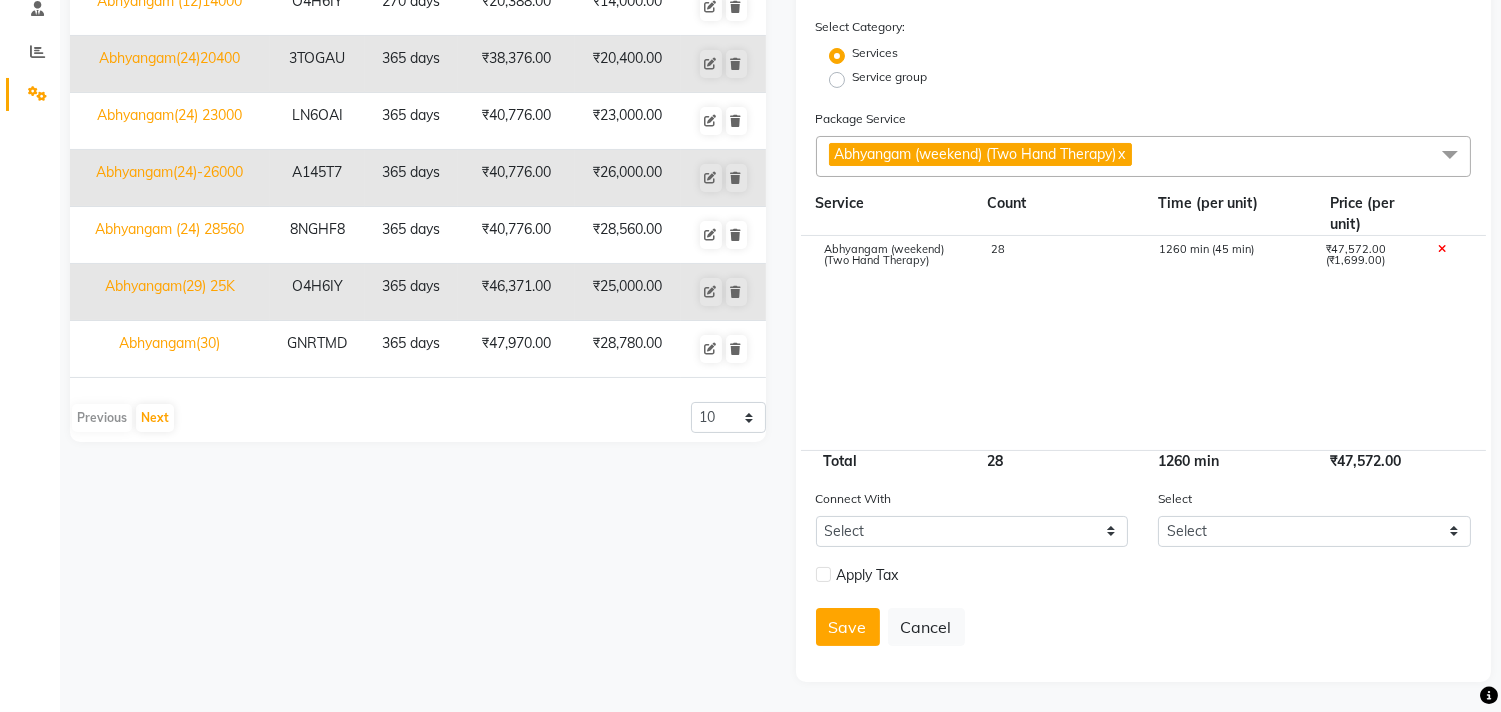 click on "Abhyangam (weekend) (Two Hand Therapy) 28 1260 min (45 min) ₹47,572.00 (₹1,699.00)" 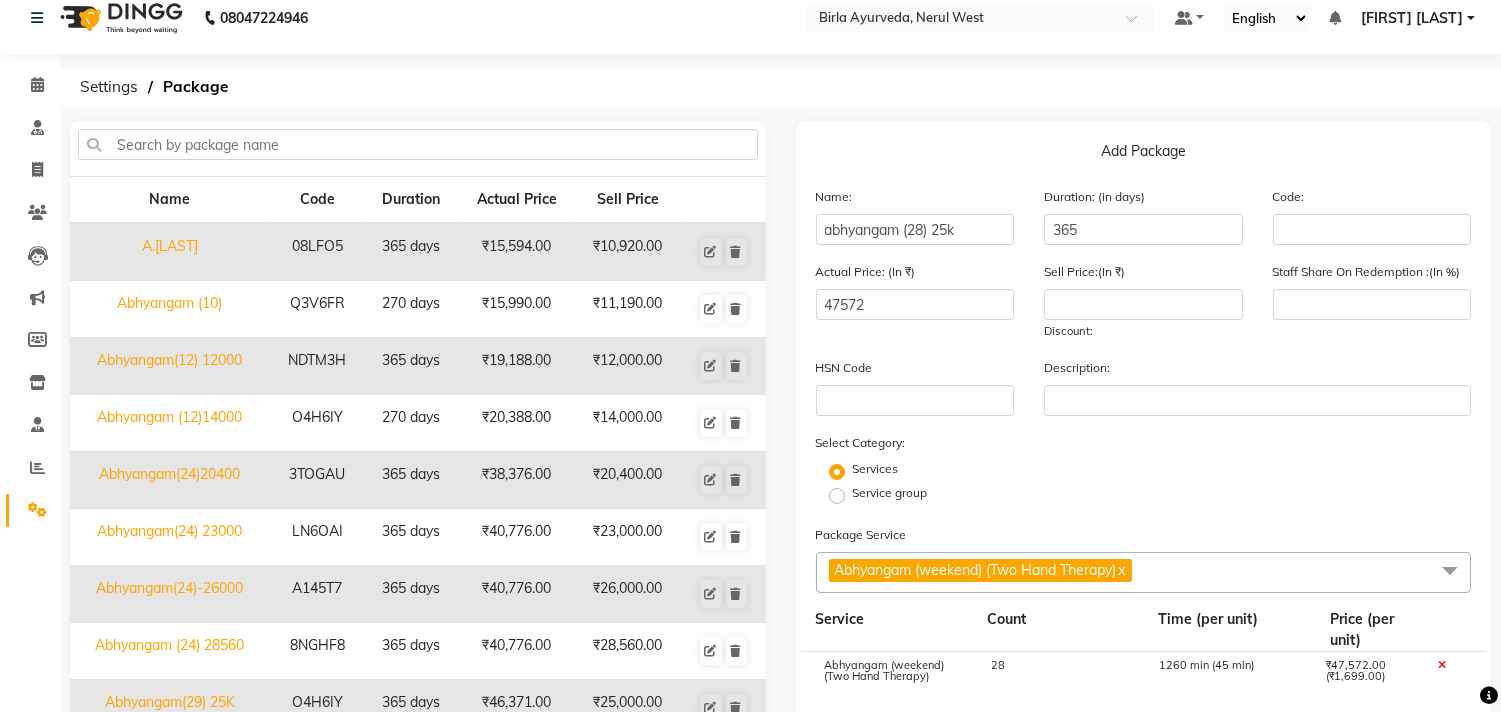 scroll, scrollTop: 0, scrollLeft: 0, axis: both 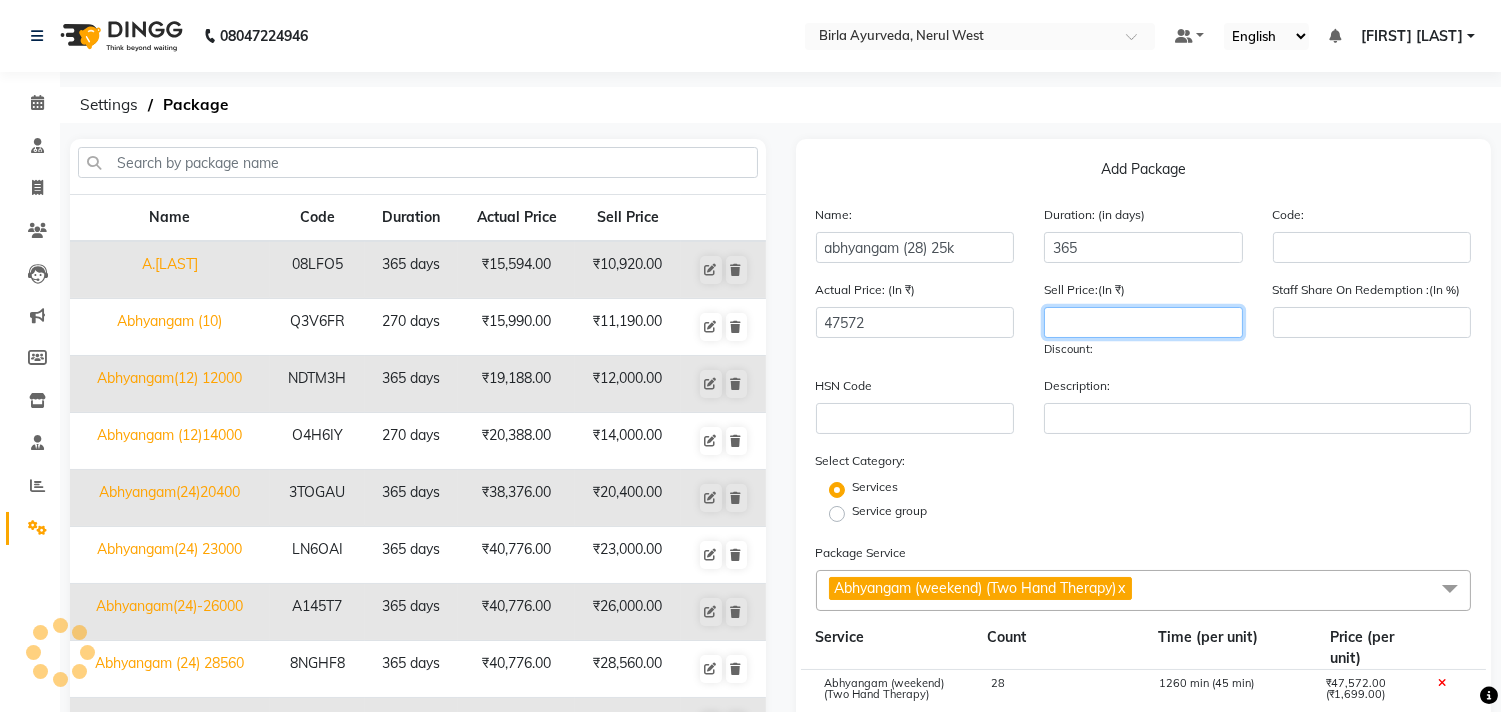 click 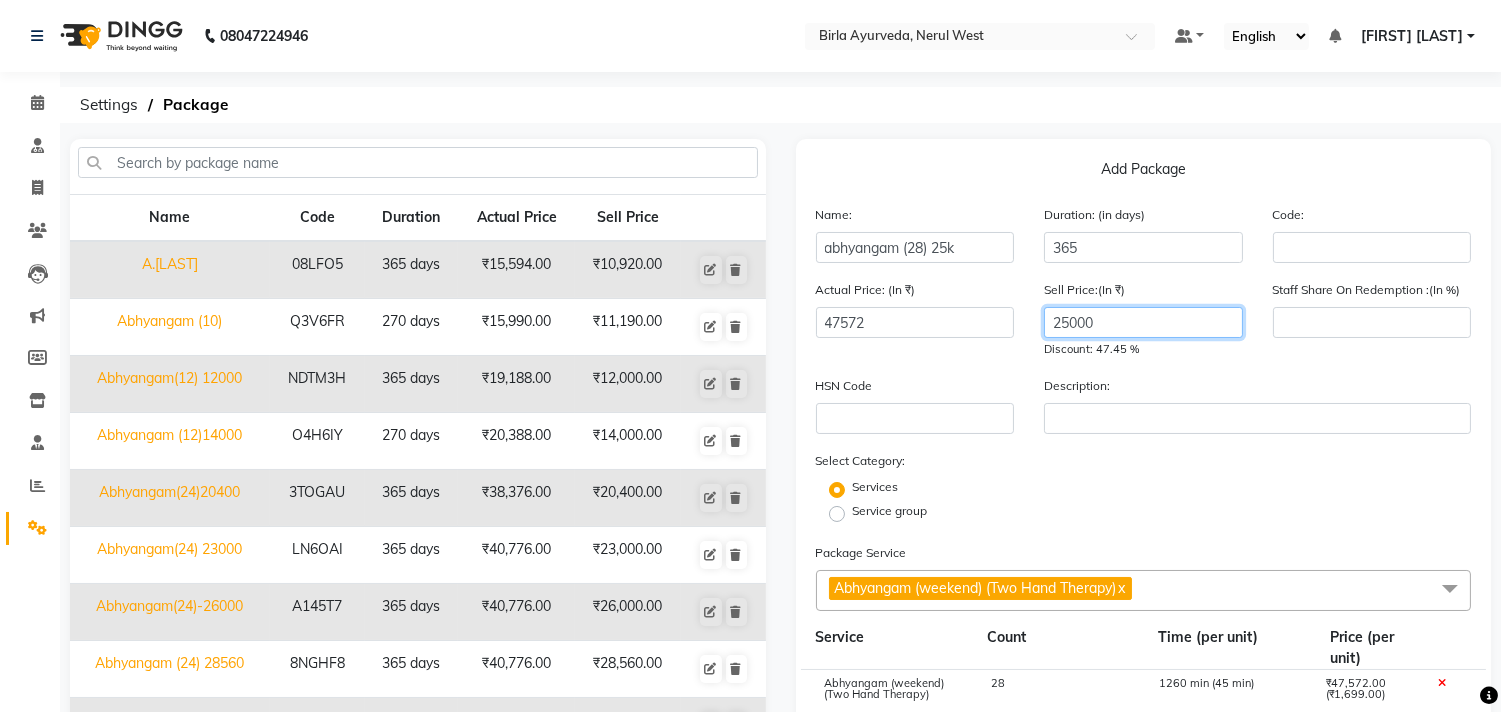 type on "25000" 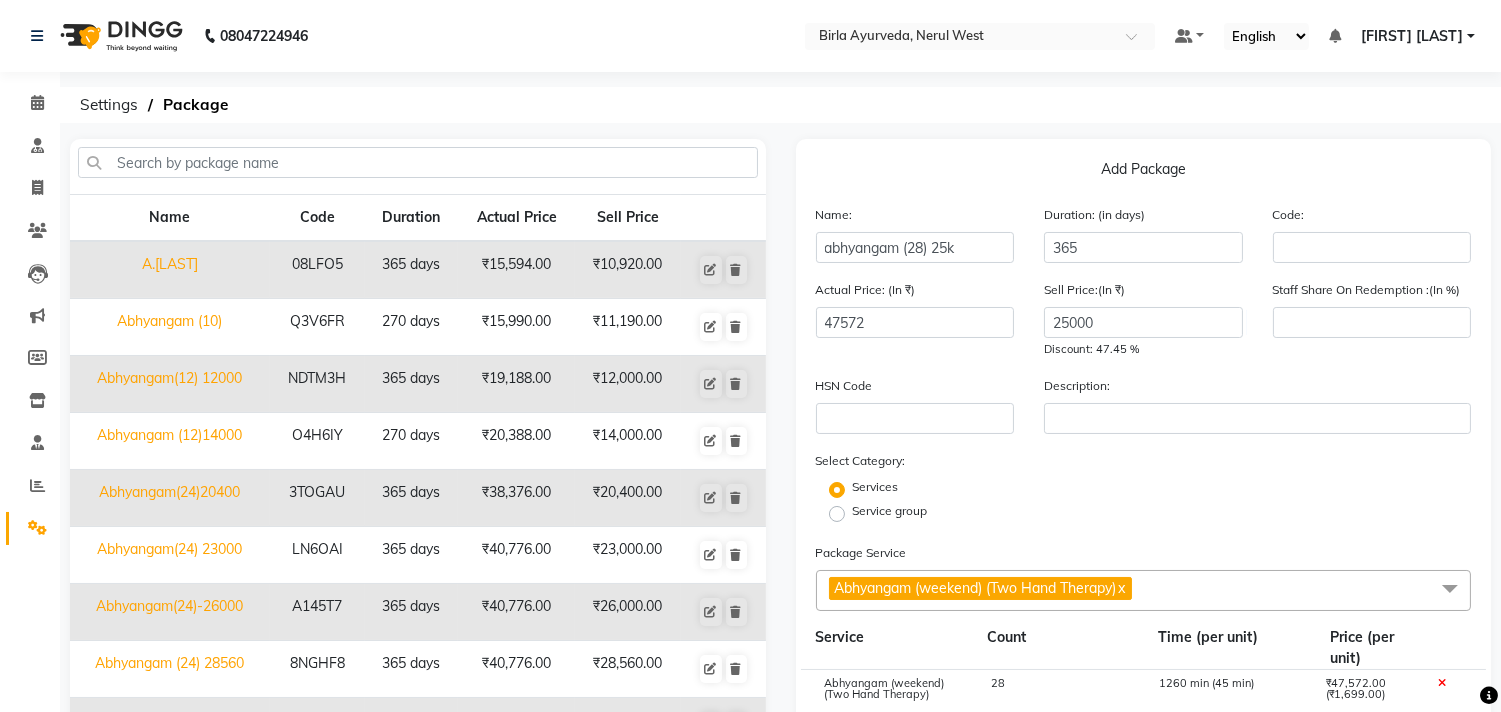 click on "Description:" 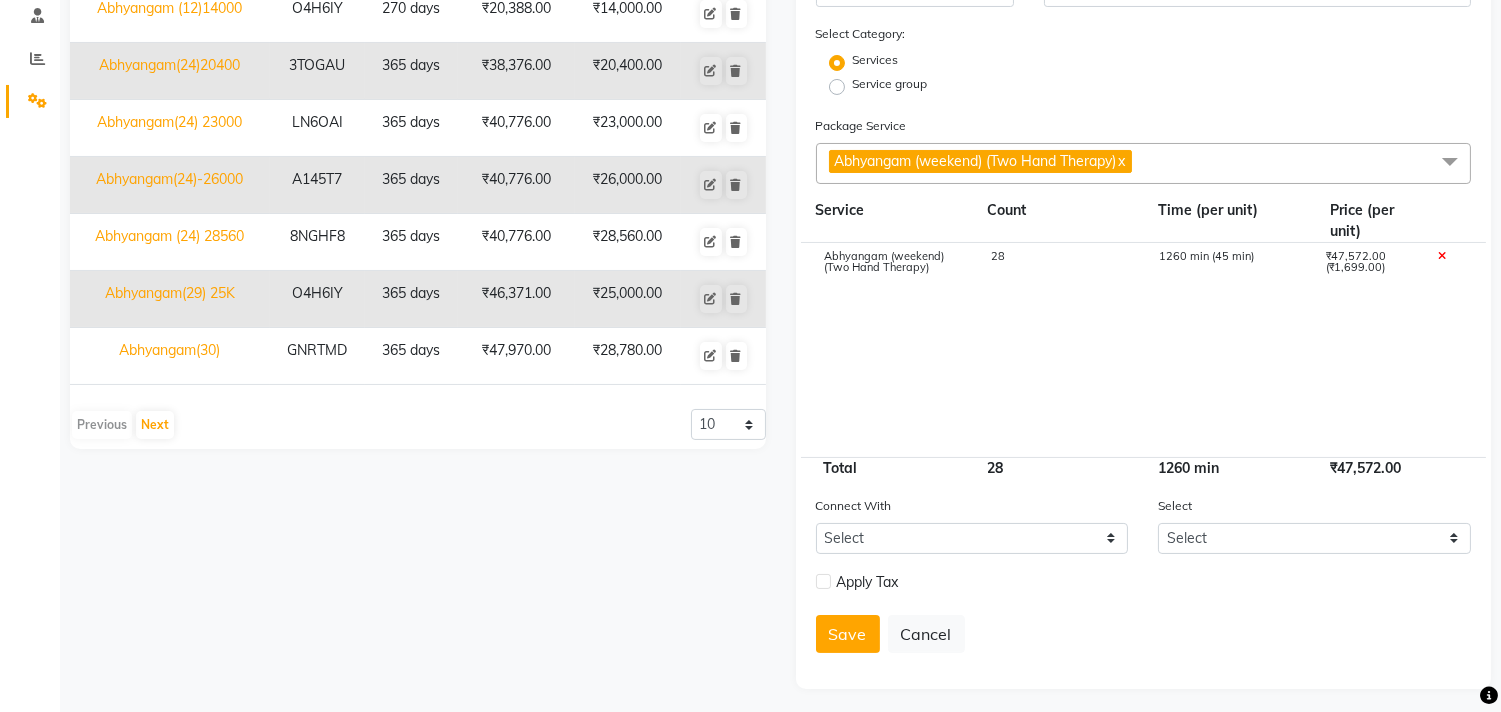 scroll, scrollTop: 425, scrollLeft: 0, axis: vertical 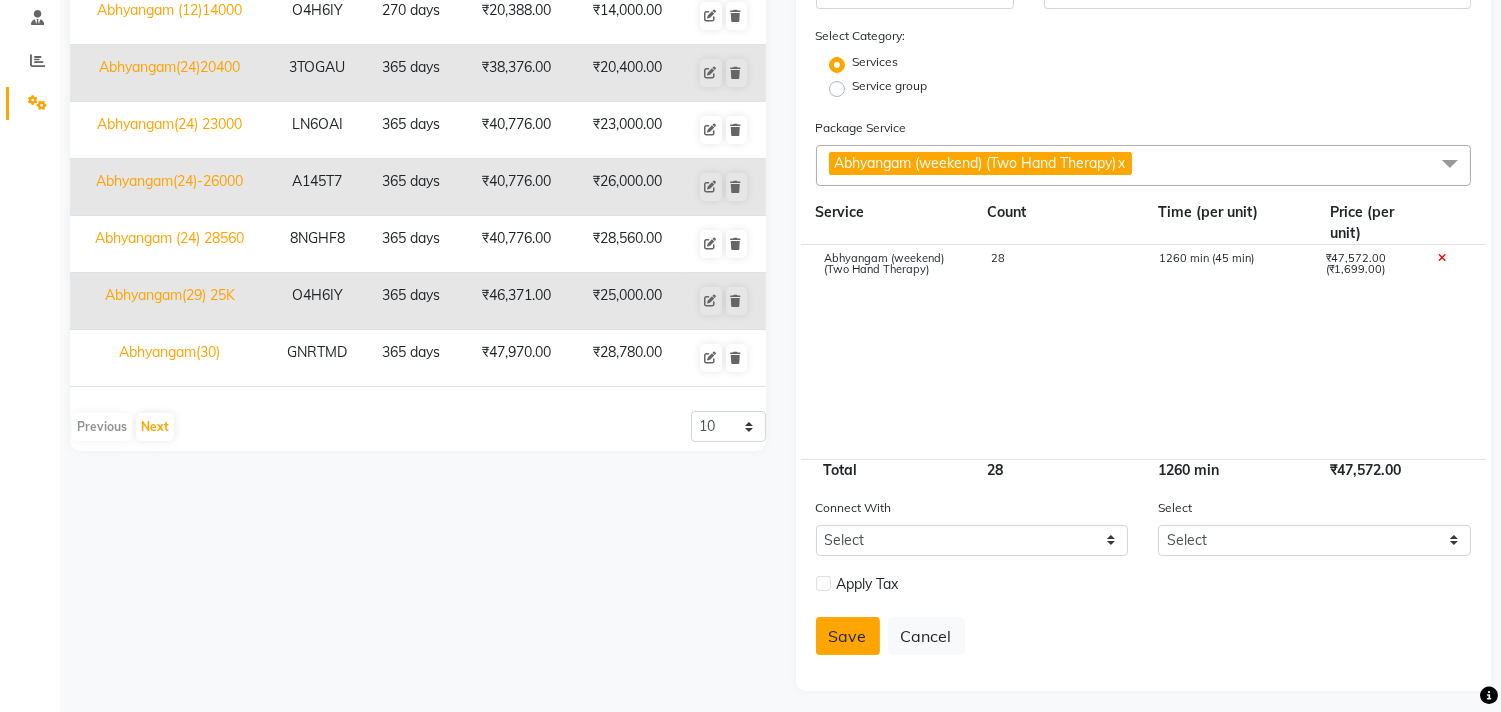 click on "Save" 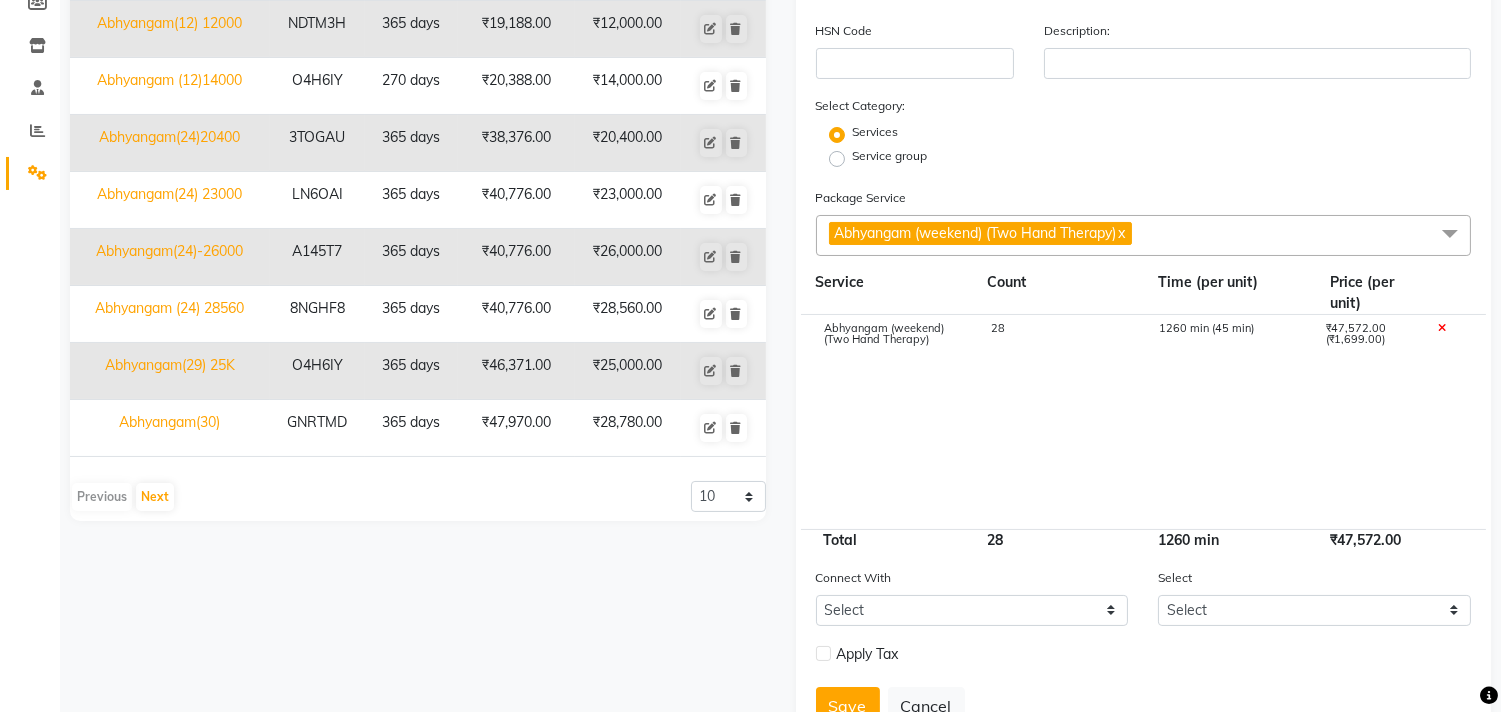 scroll, scrollTop: 0, scrollLeft: 0, axis: both 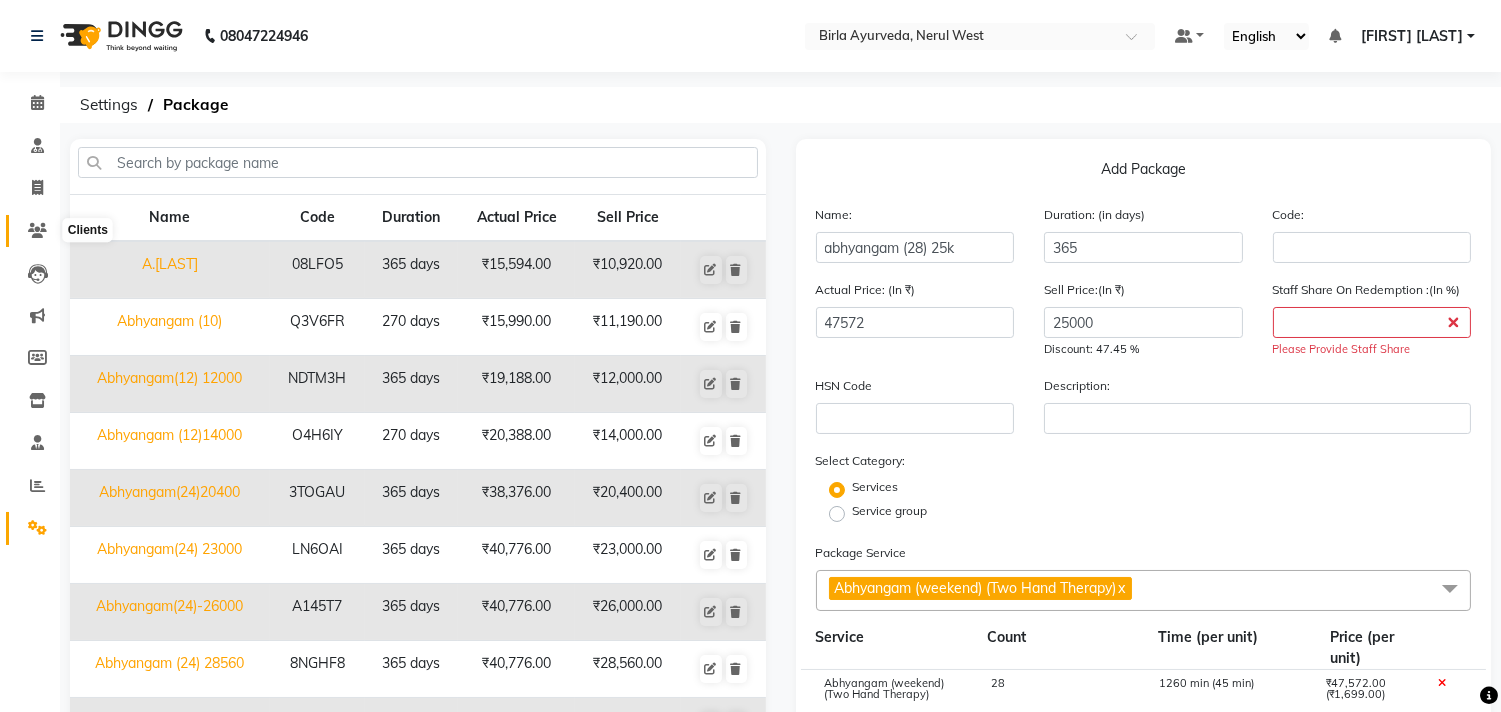 click 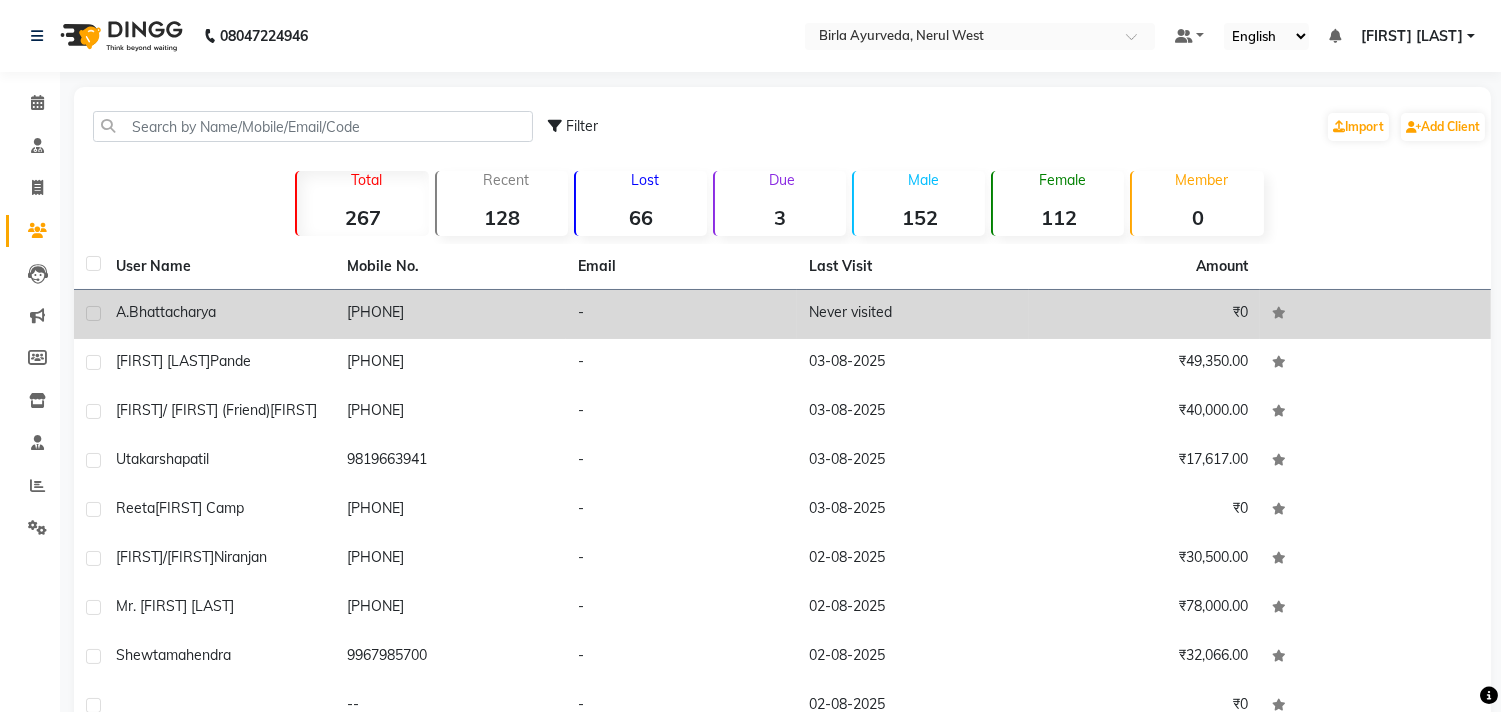 click on "Bhattacharya" 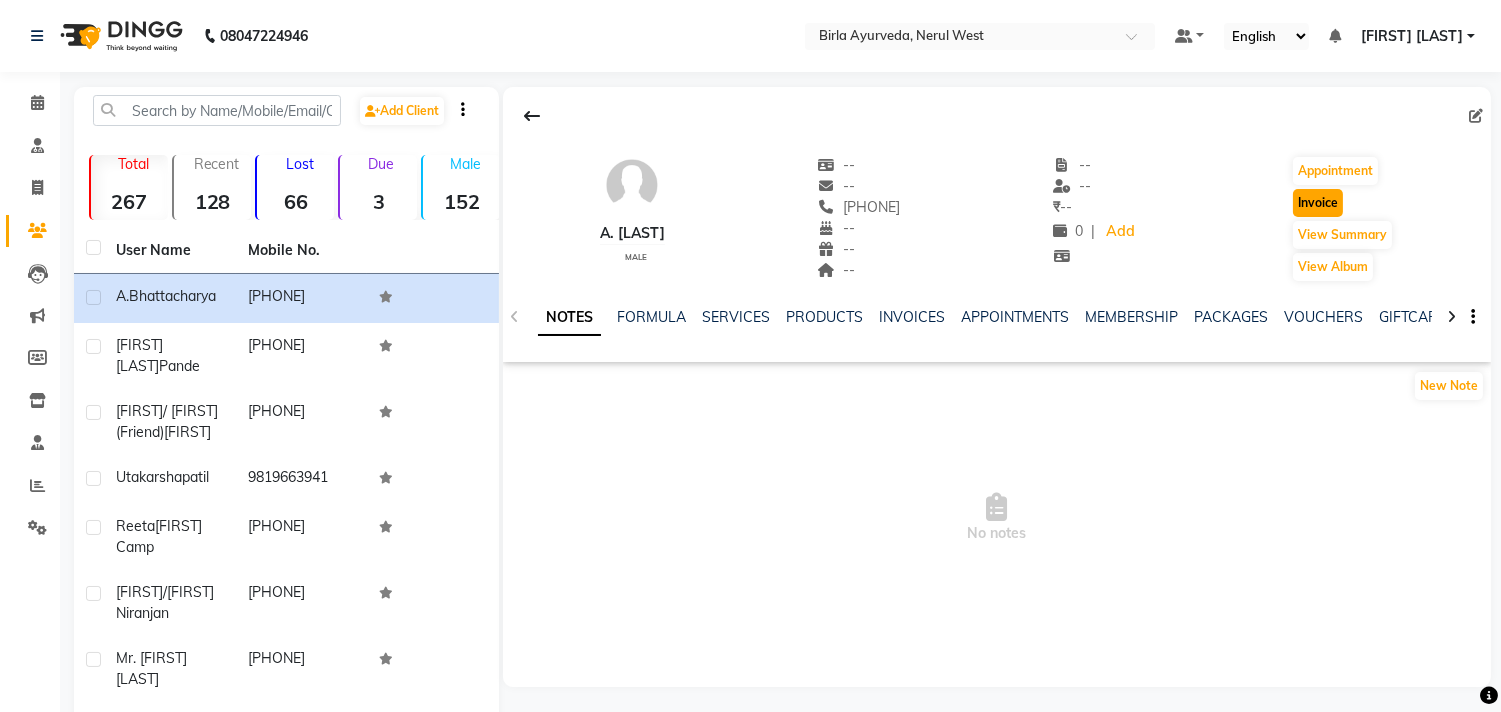 click on "Invoice" 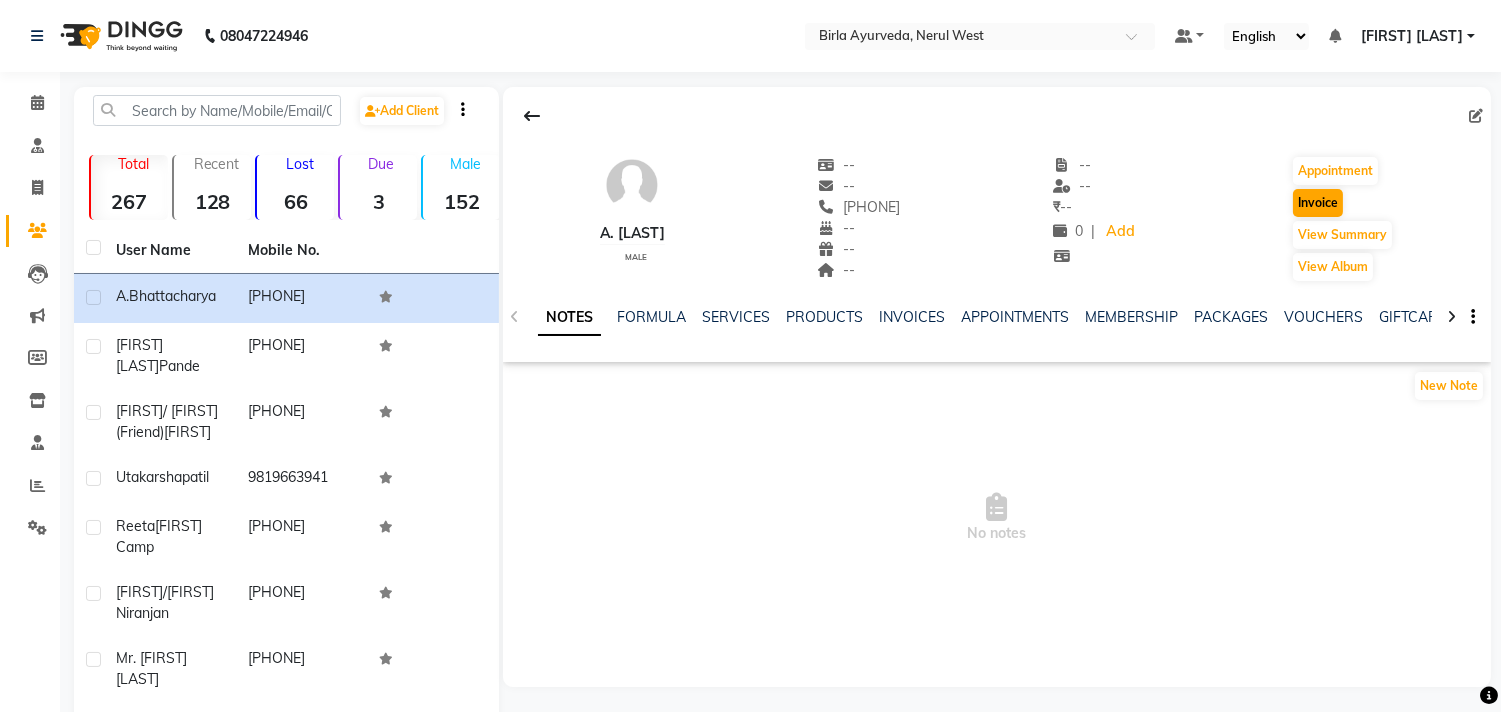 select on "6808" 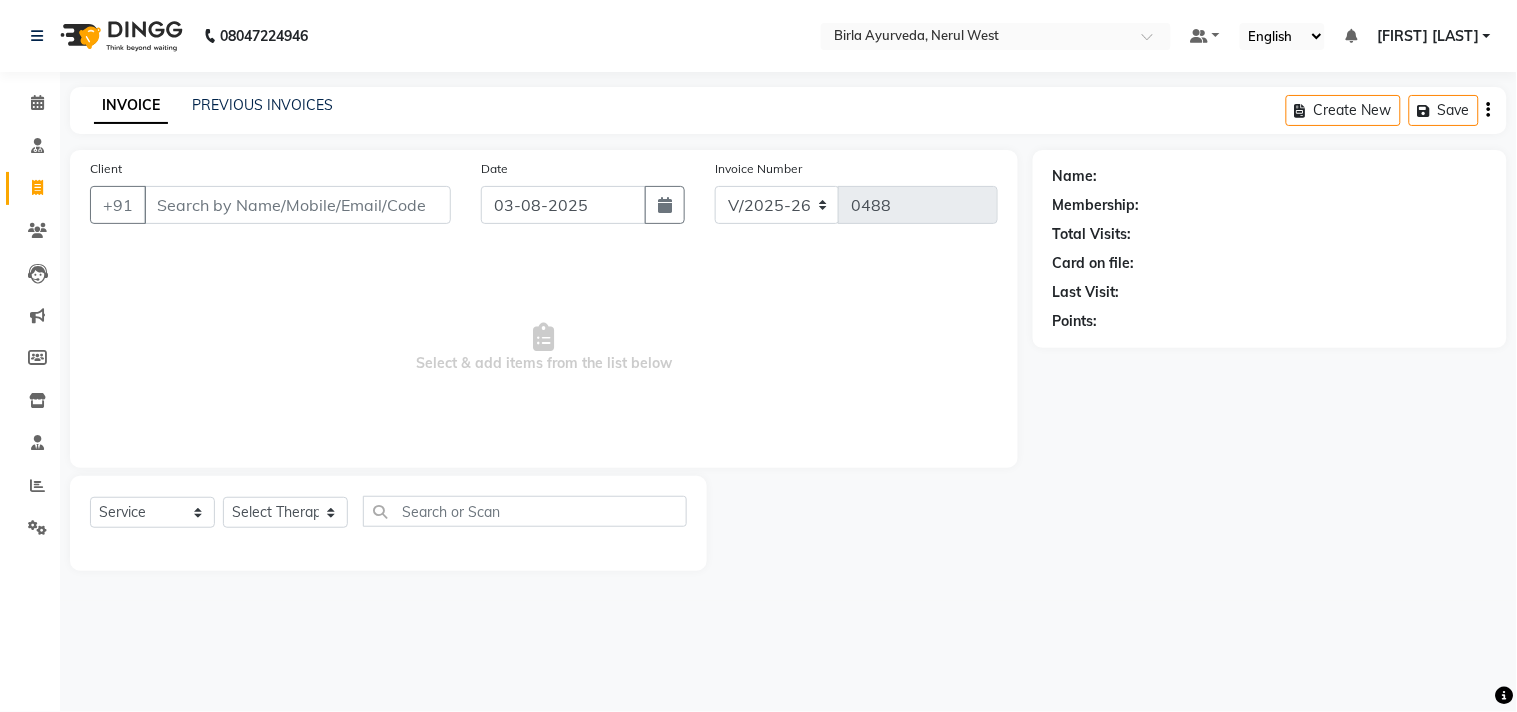 type on "[PHONE]" 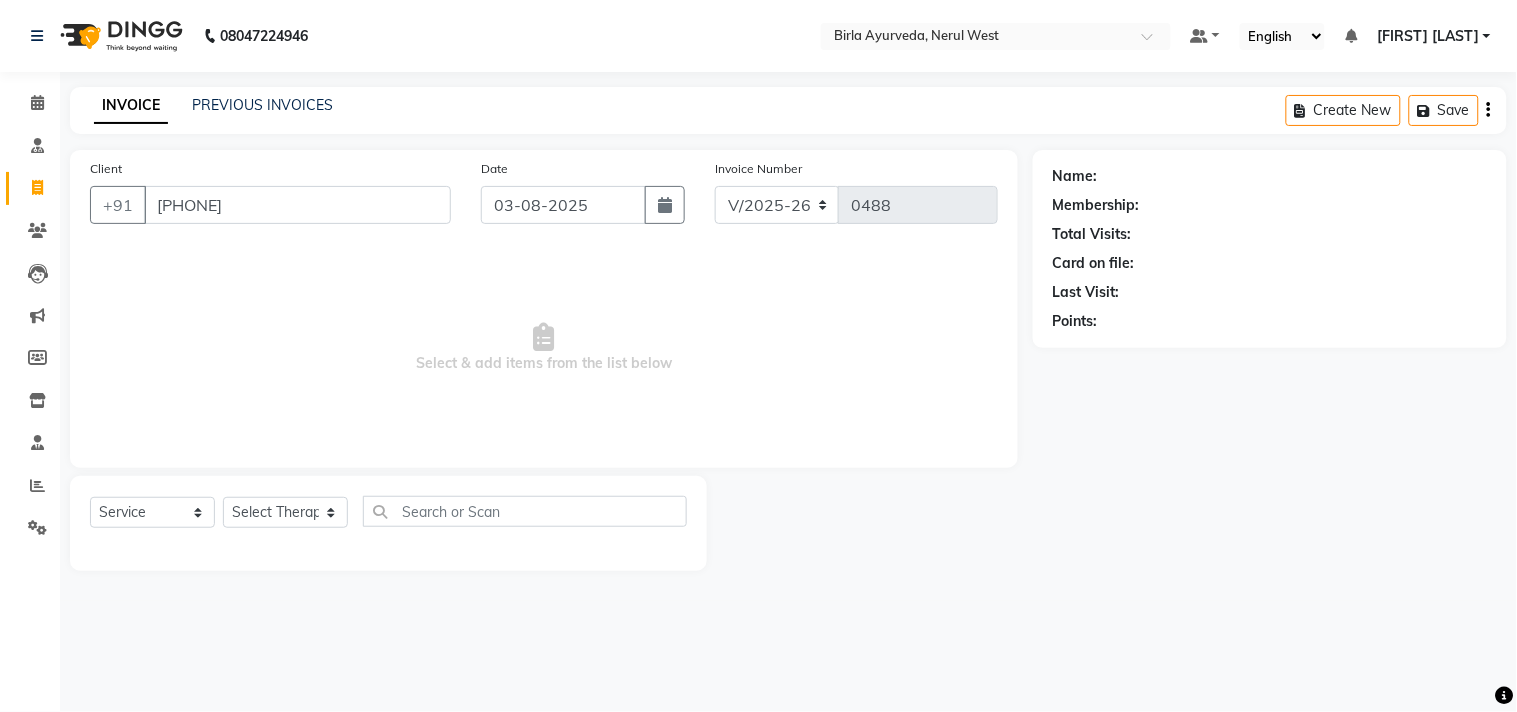 select on "57056" 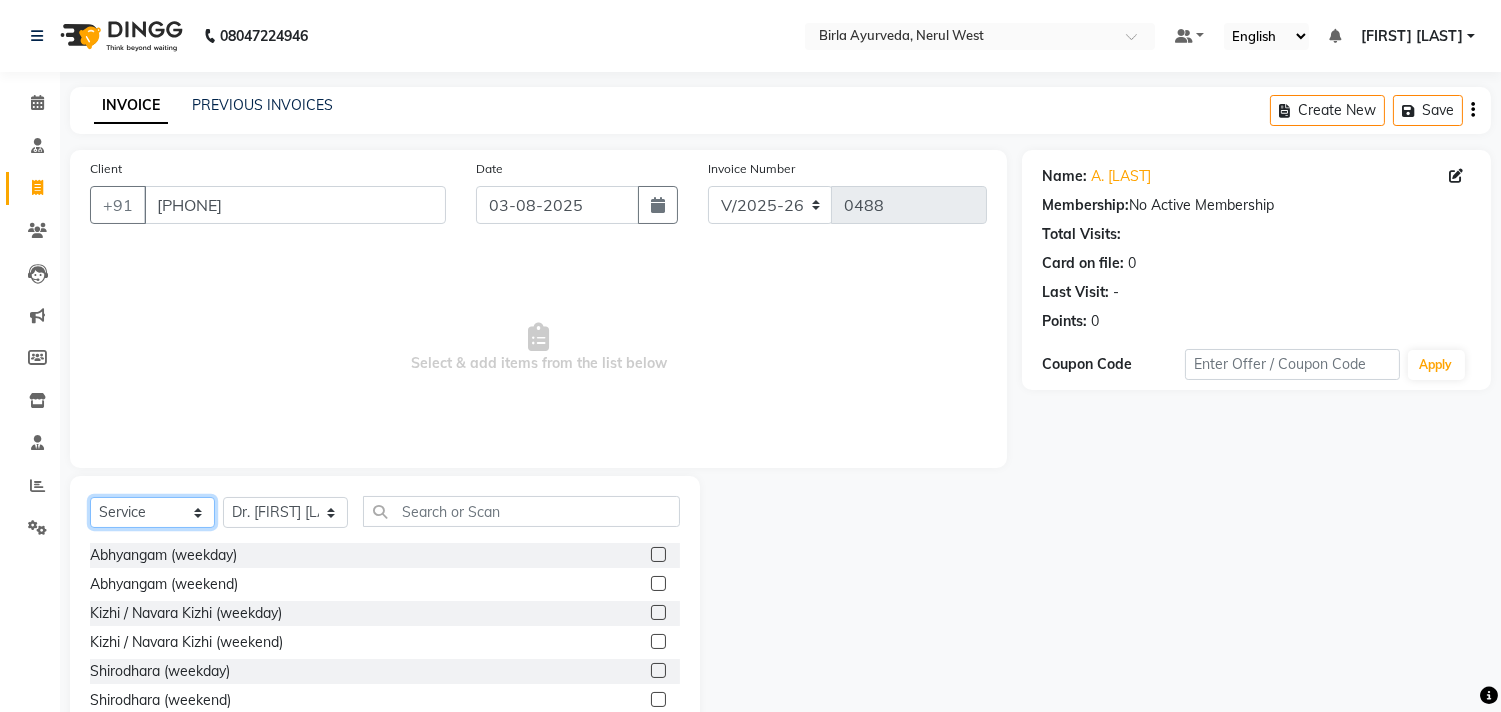 click on "Select  Service  Product  Membership  Package Voucher Prepaid Gift Card" 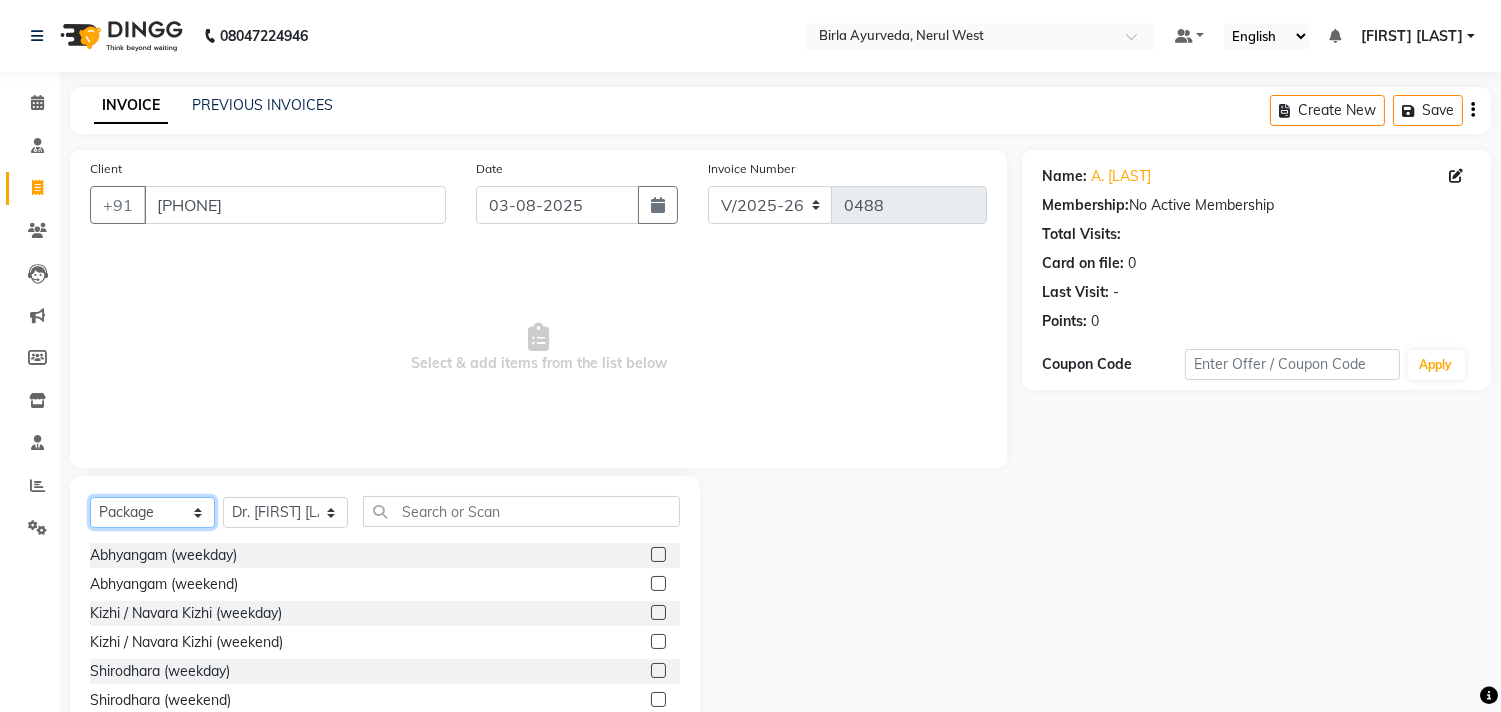 click on "Select  Service  Product  Membership  Package Voucher Prepaid Gift Card" 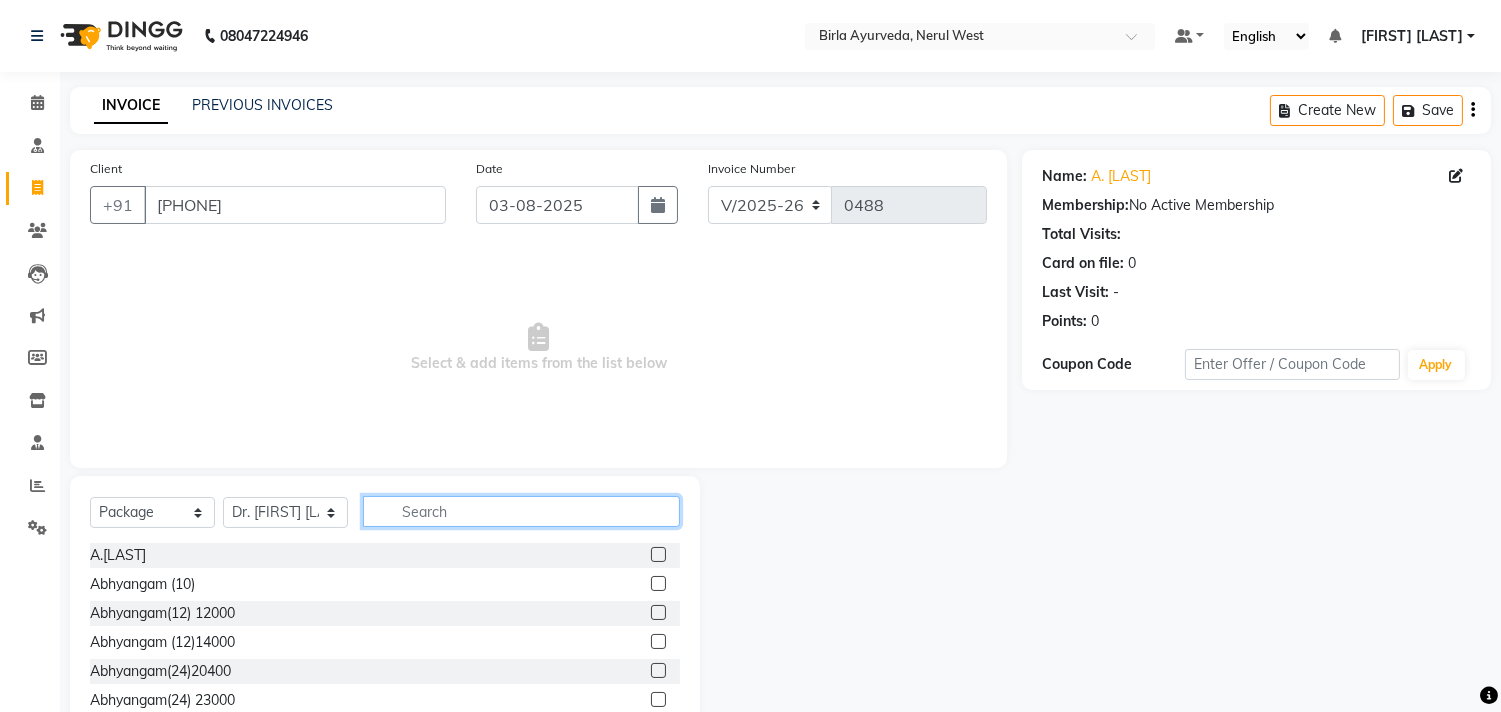 click 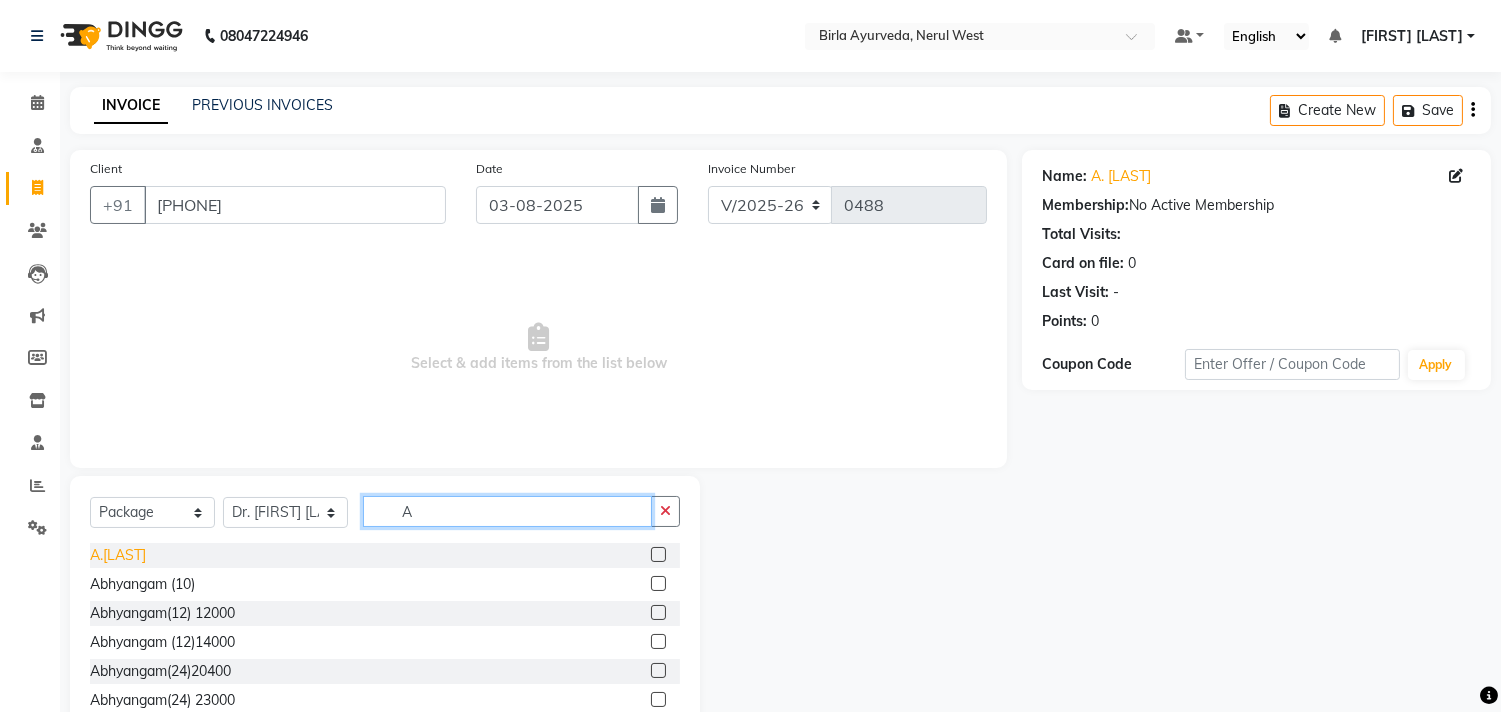 type on "A" 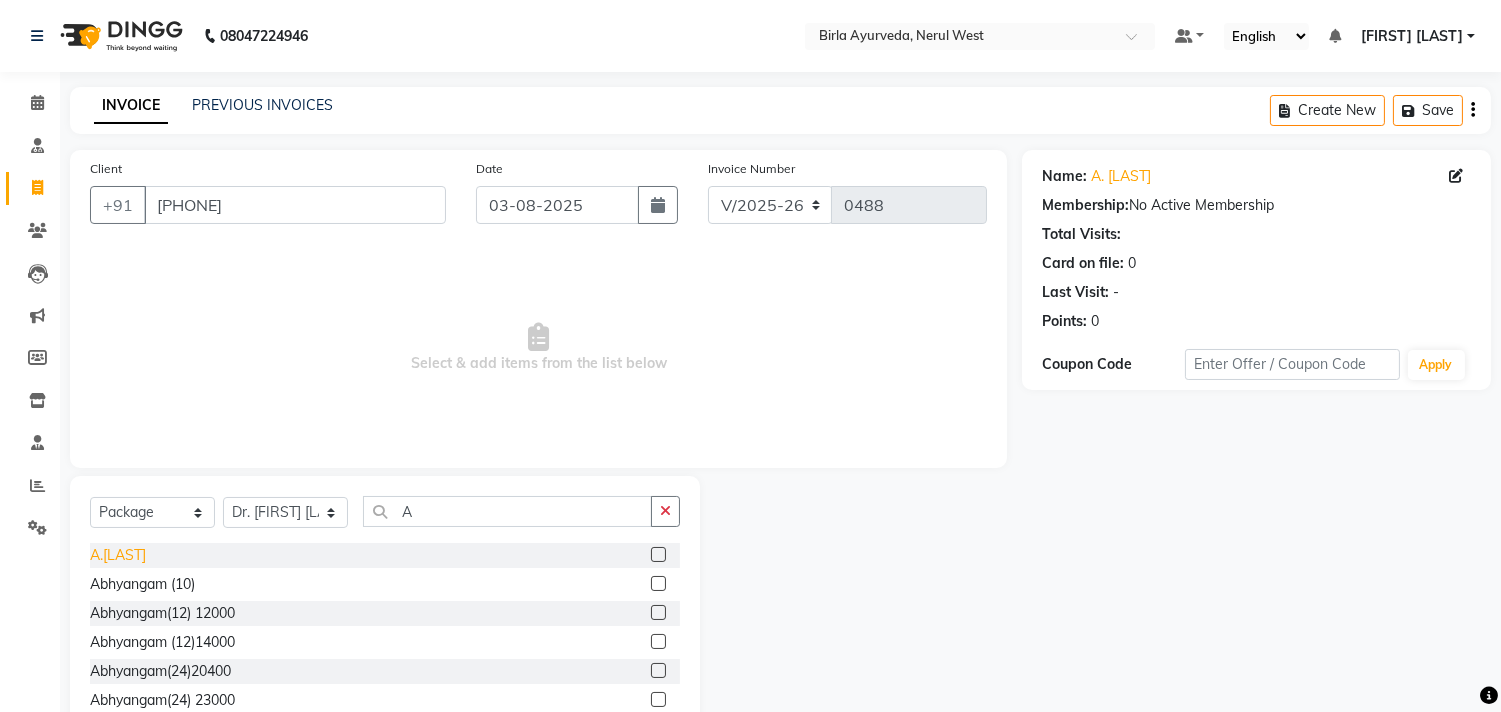 click on "A.[LAST]" 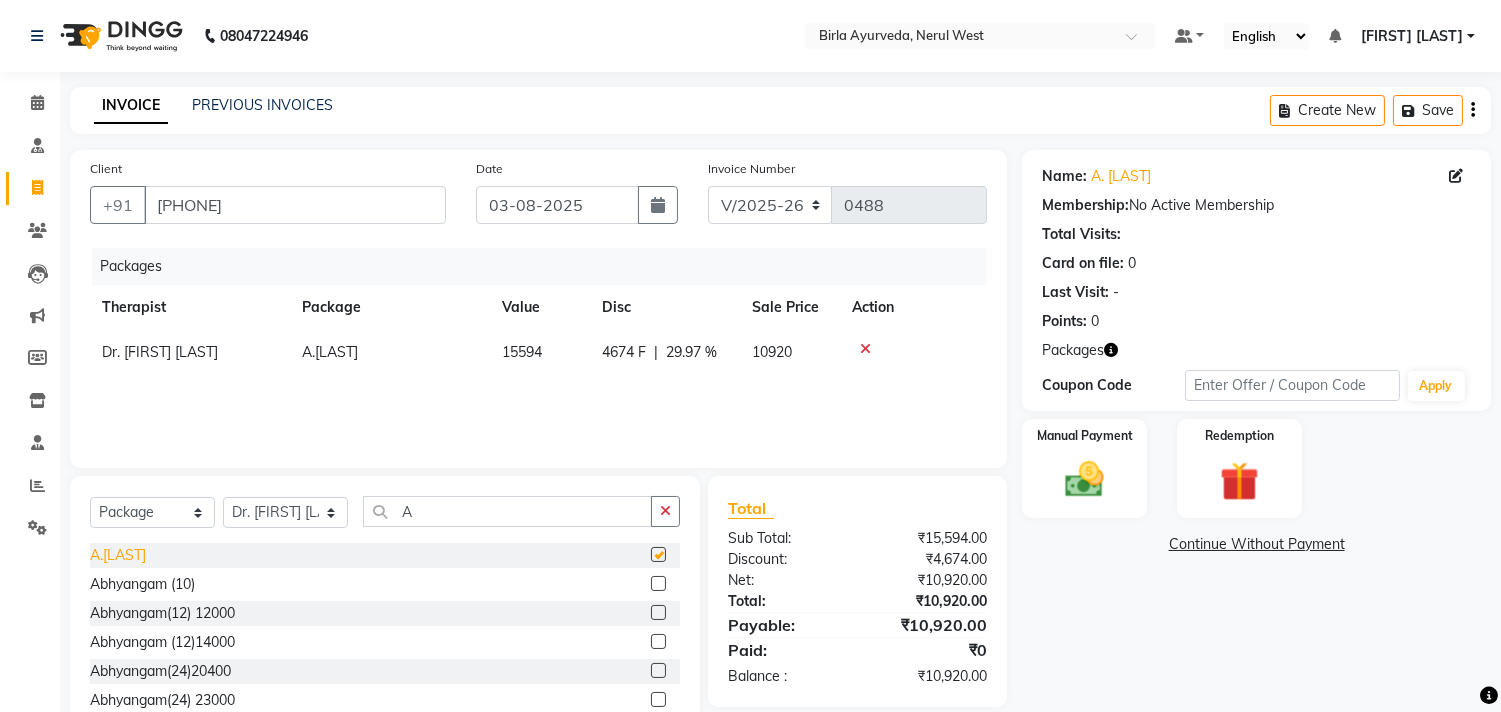 checkbox on "false" 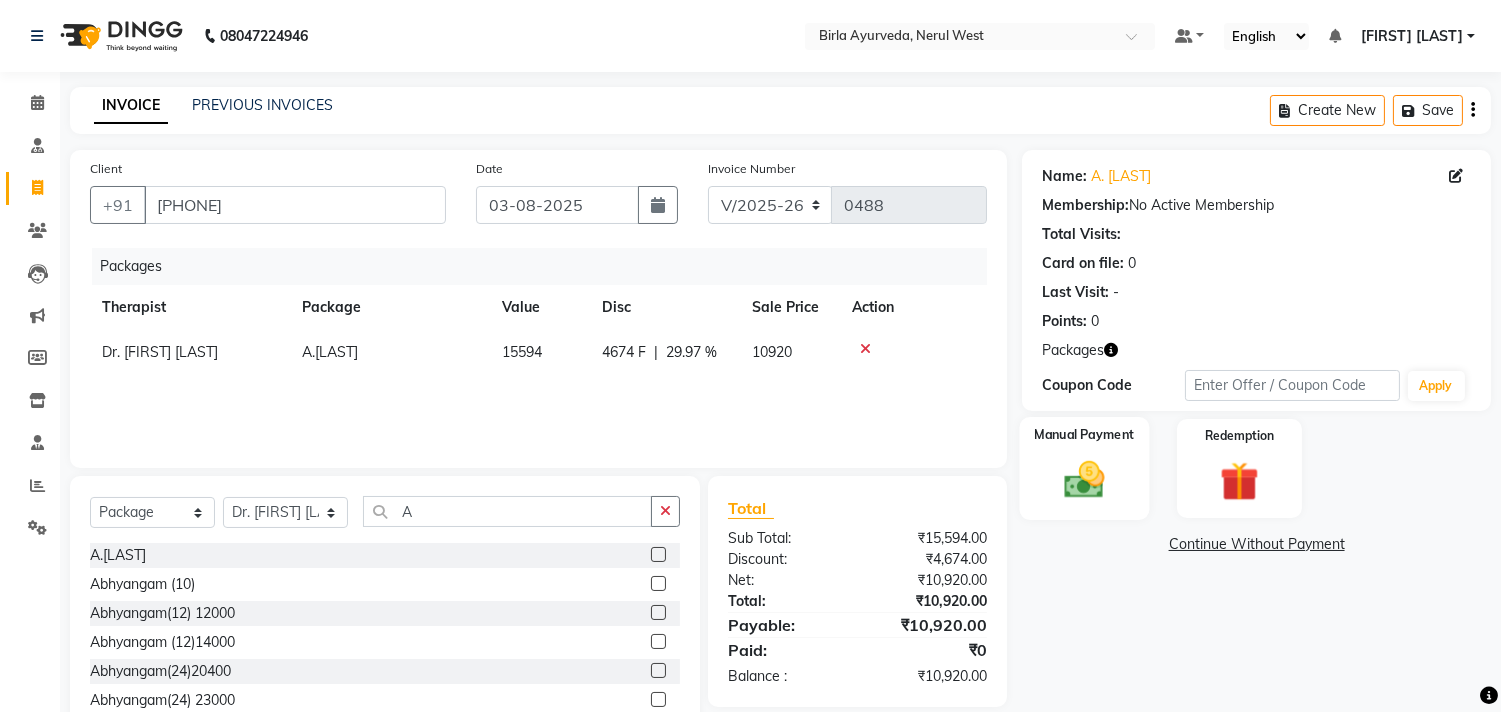 click 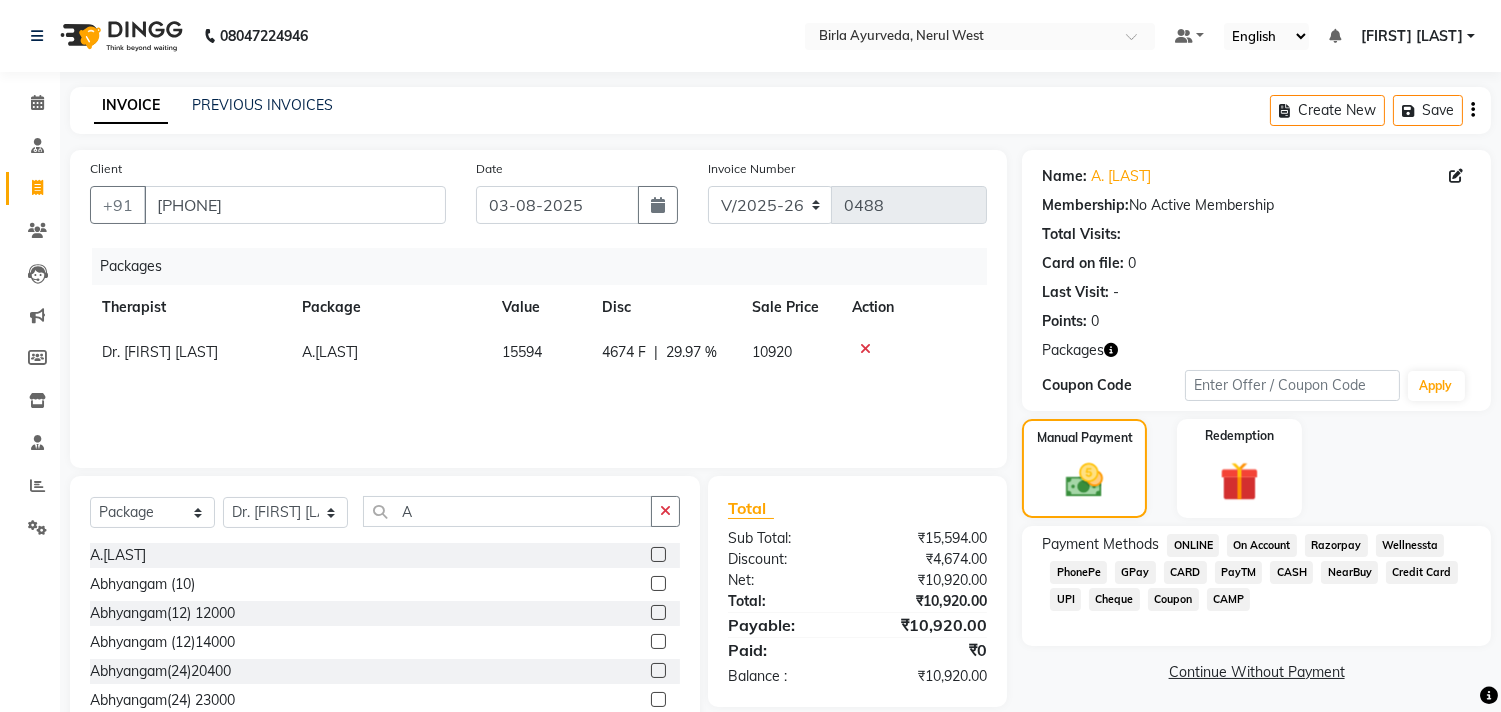 click on "UPI" 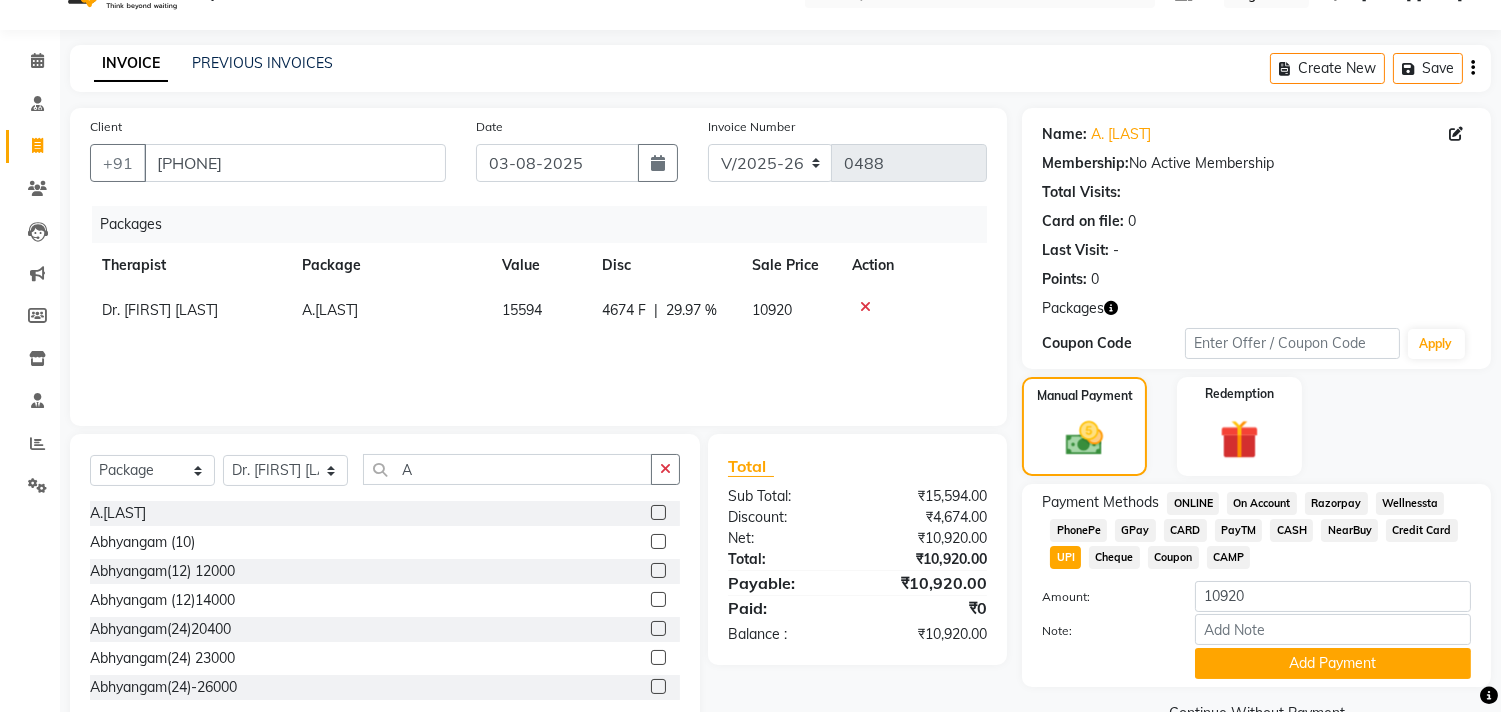 scroll, scrollTop: 88, scrollLeft: 0, axis: vertical 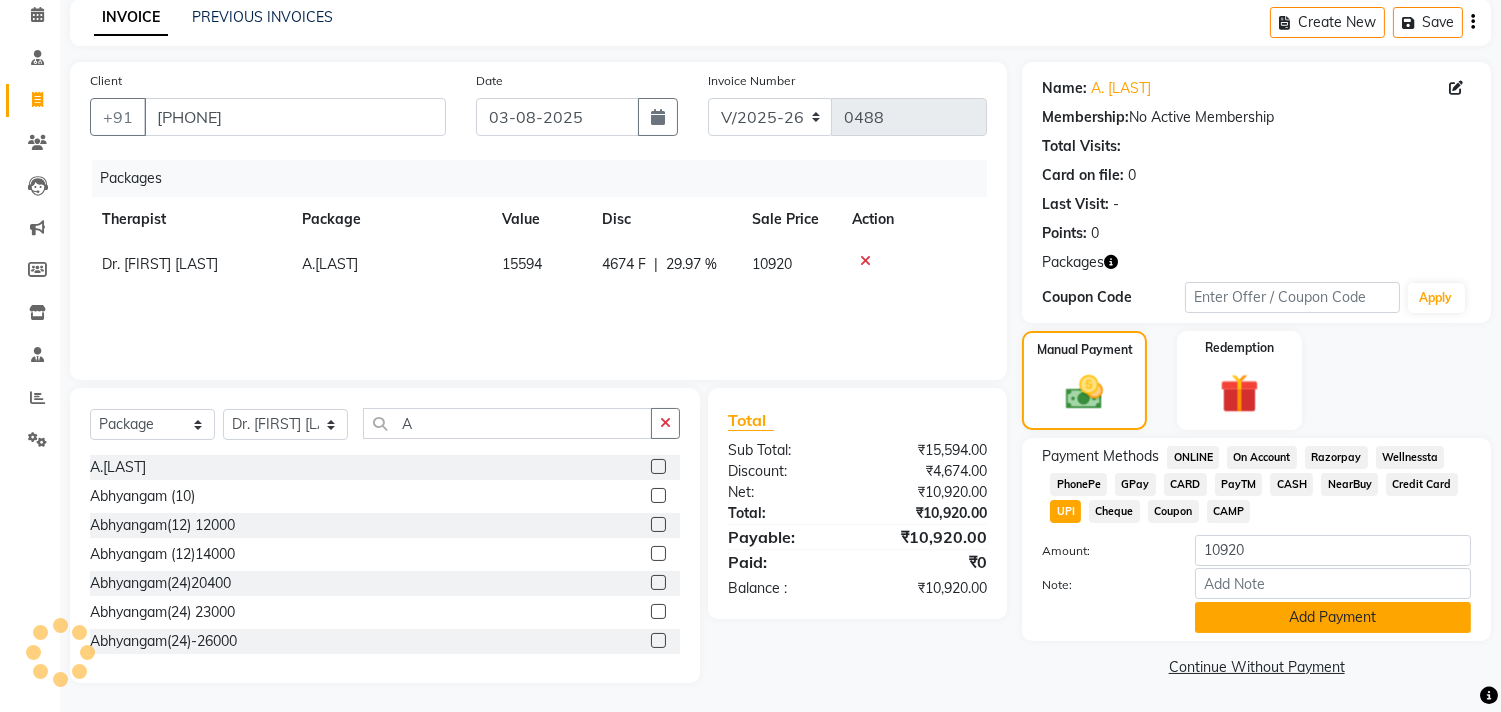 click on "Add Payment" 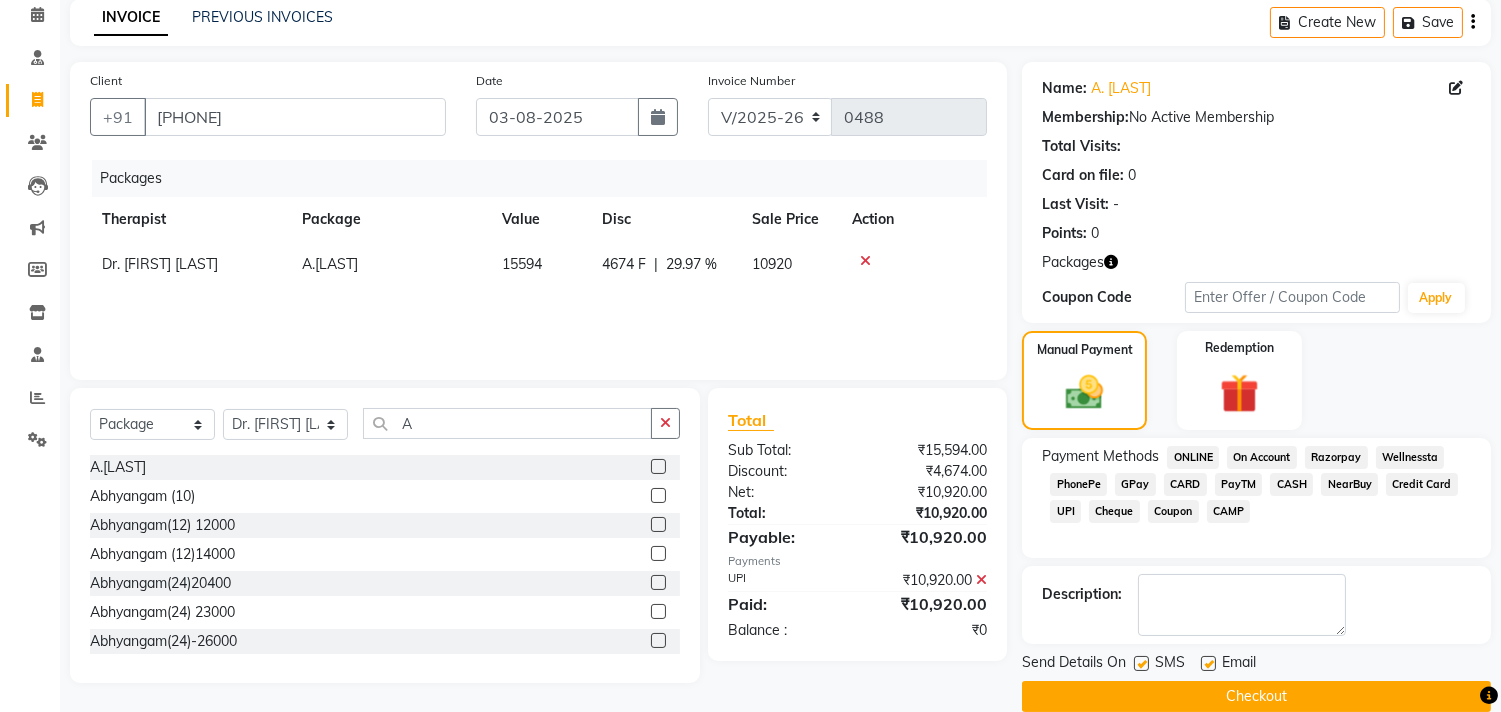 scroll, scrollTop: 117, scrollLeft: 0, axis: vertical 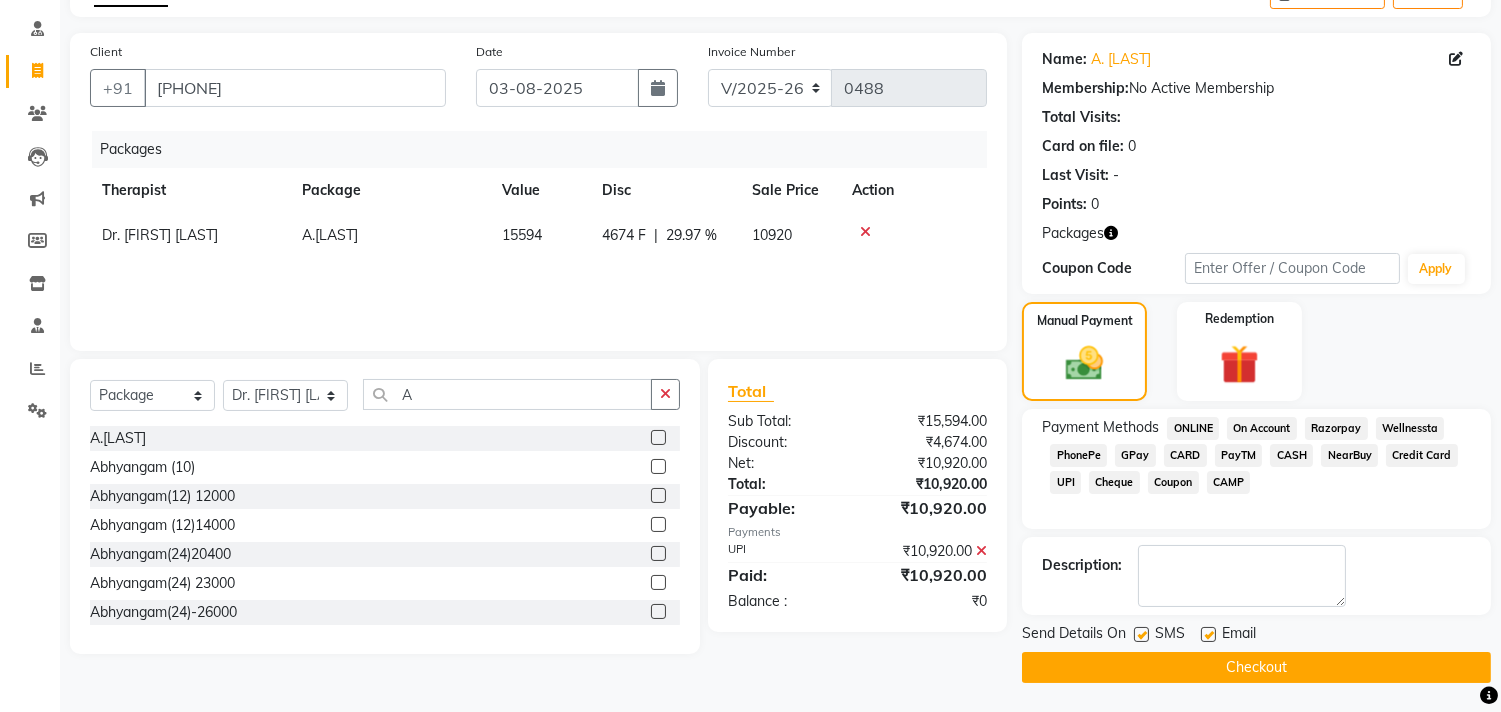 click 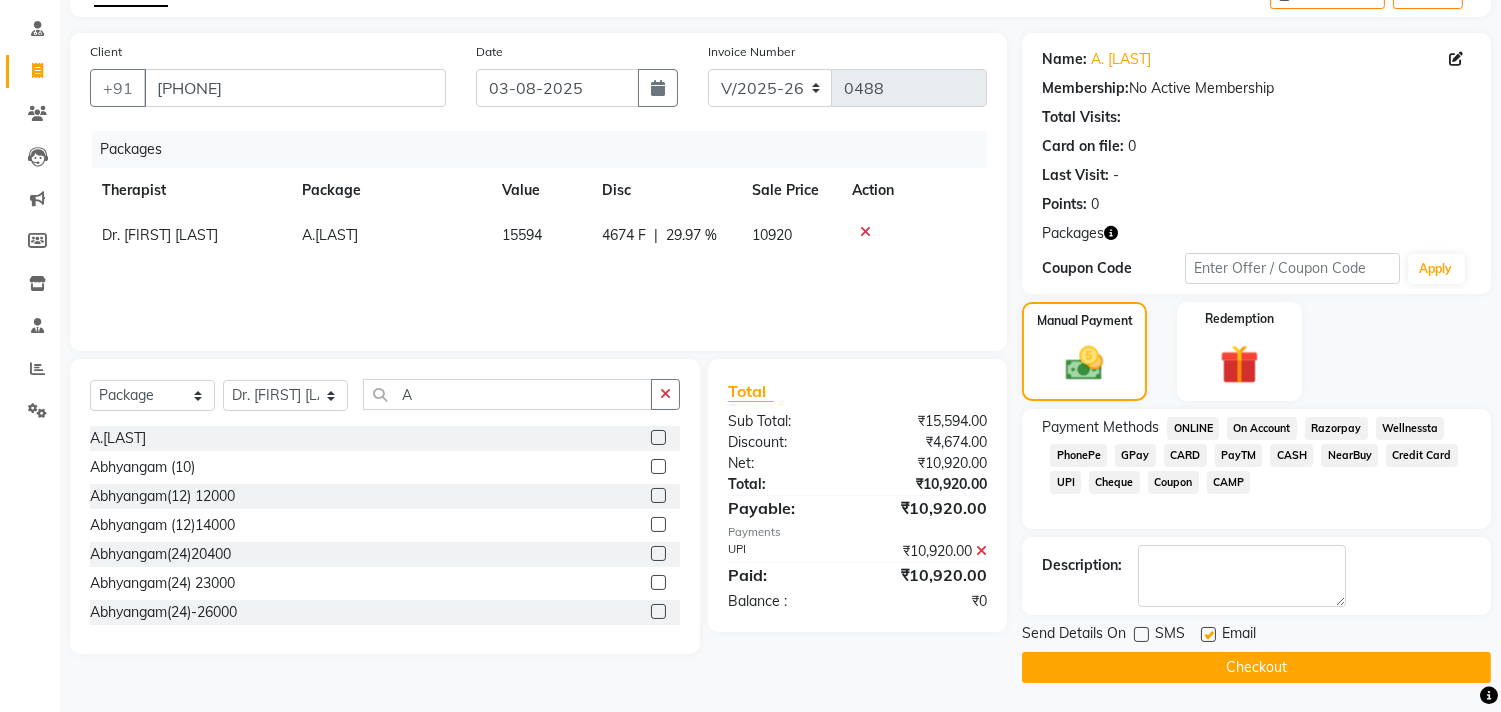 click 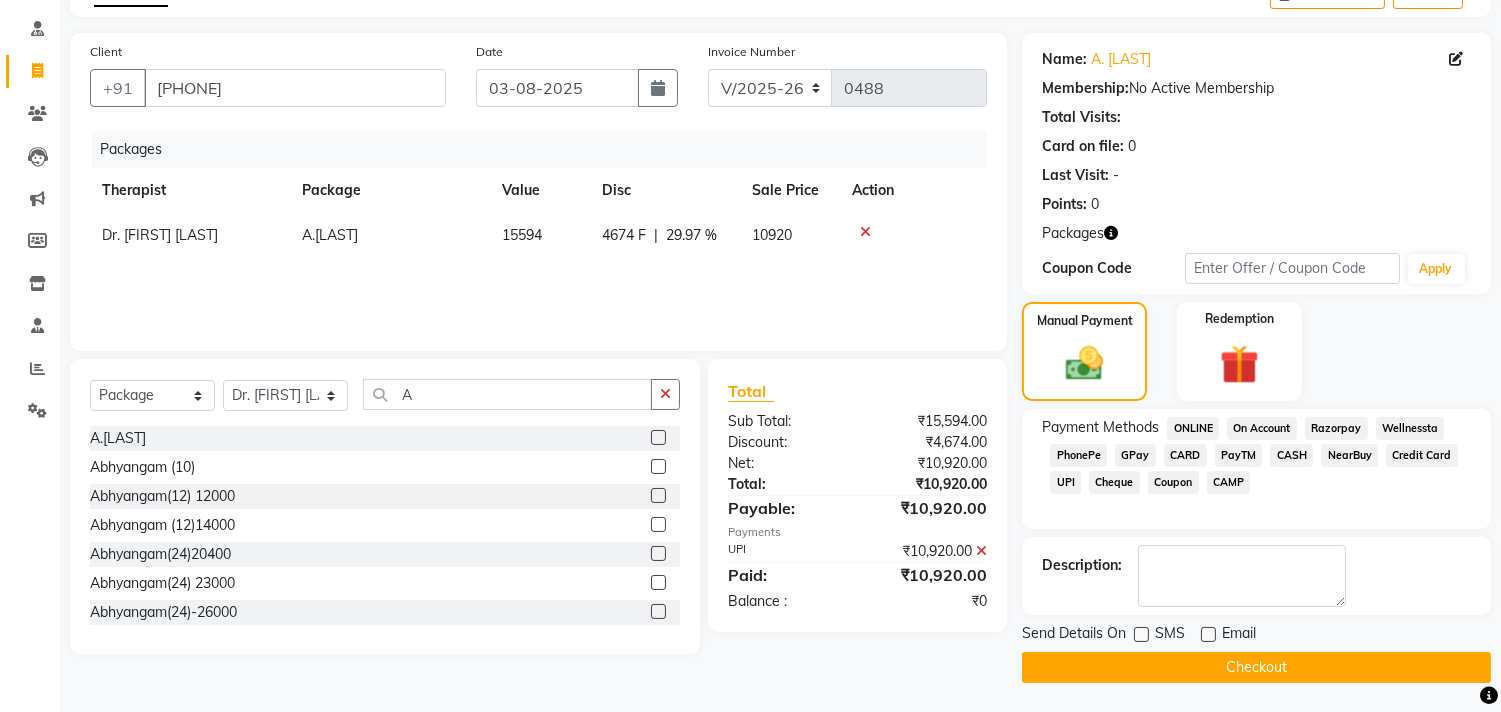 click on "Checkout" 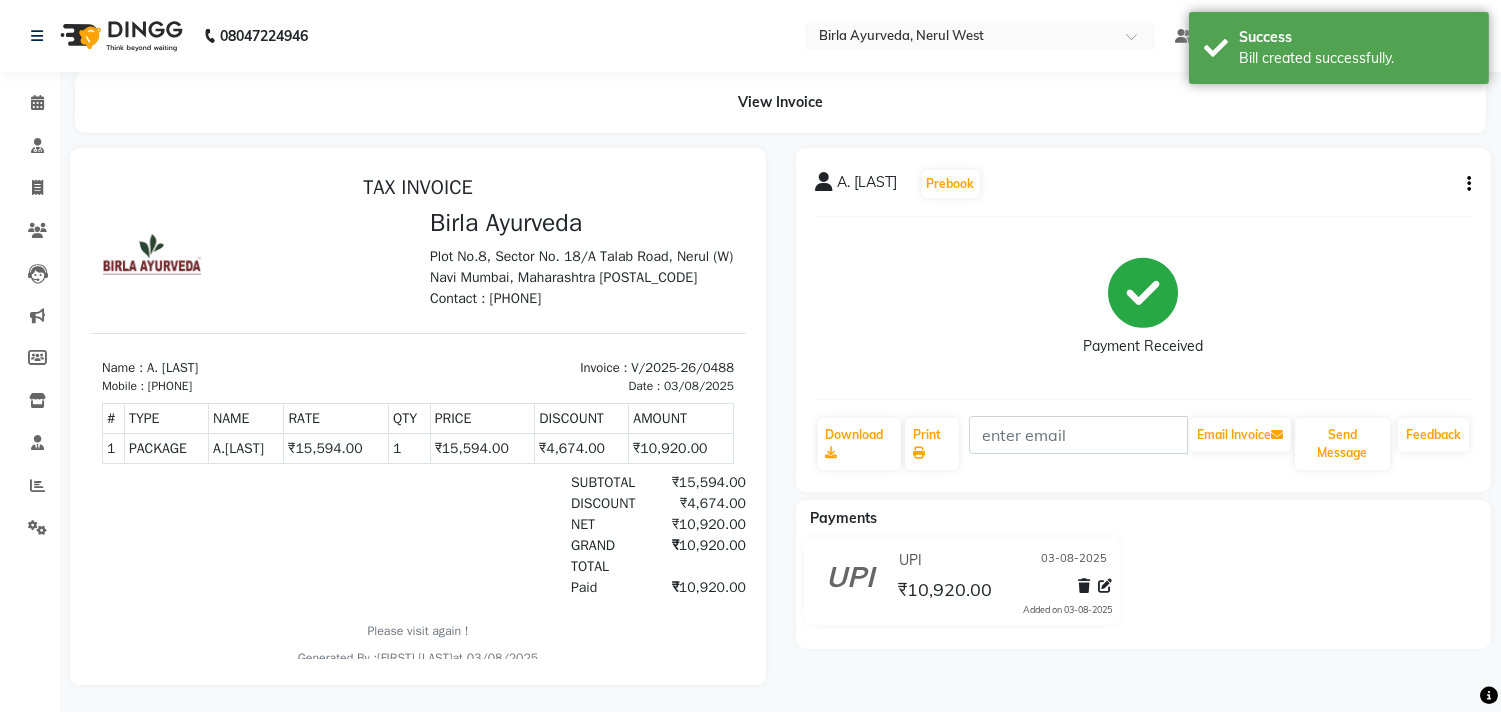 scroll, scrollTop: 0, scrollLeft: 0, axis: both 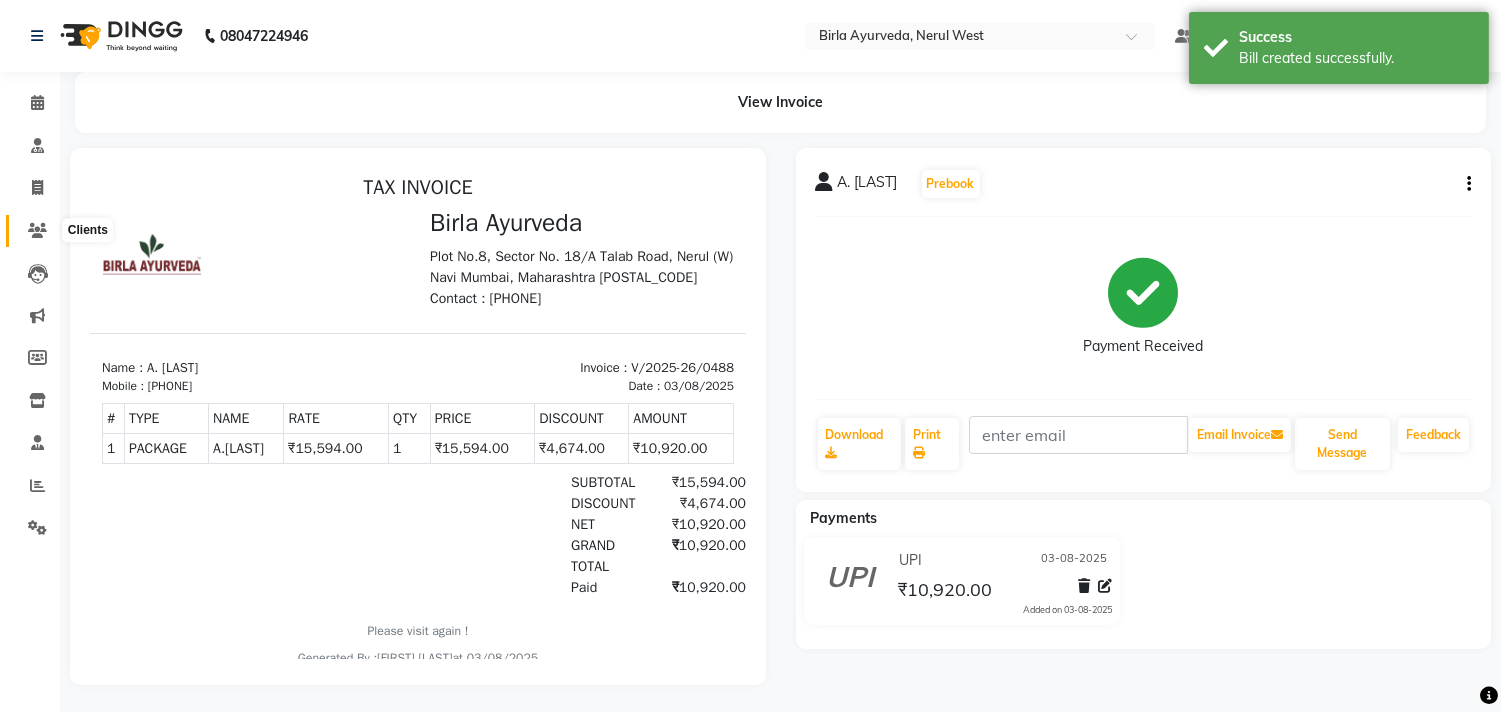 click 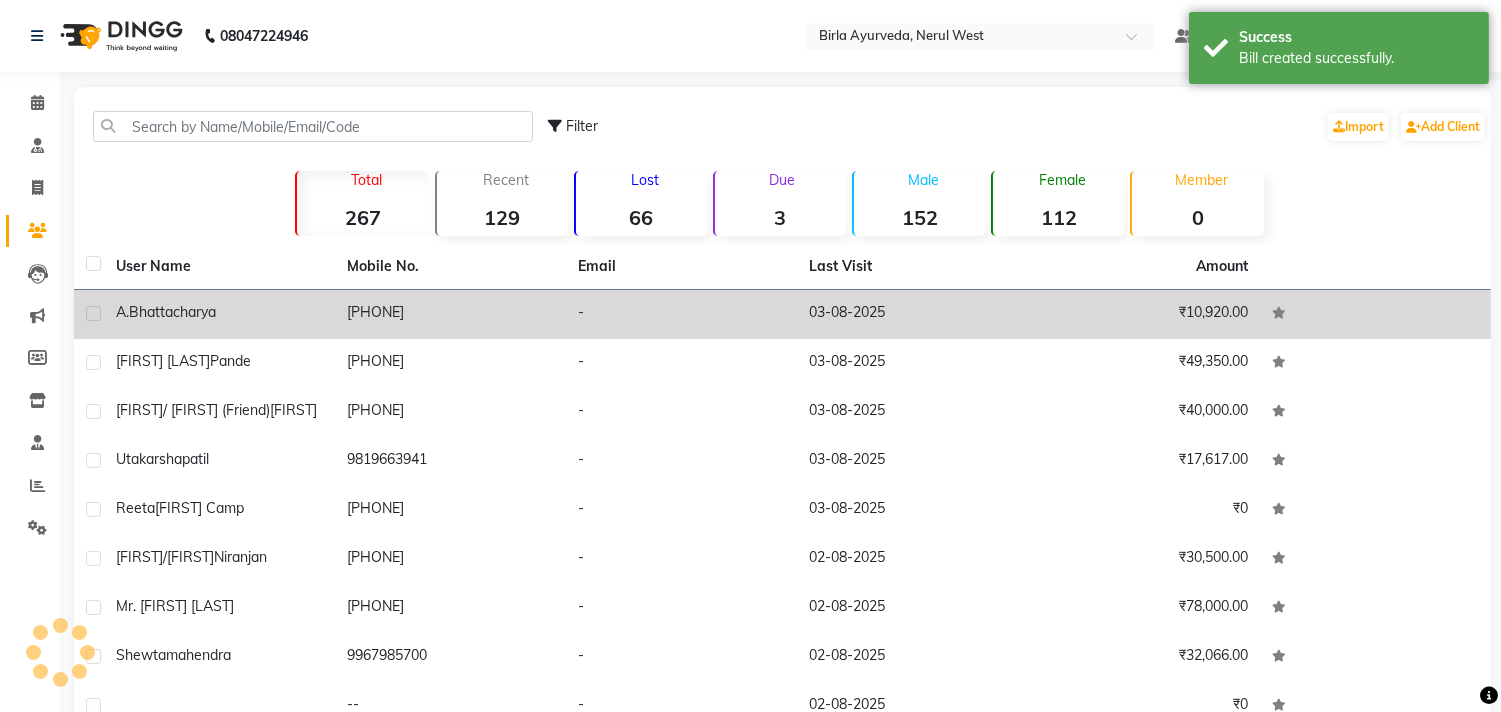 click on "A. [LAST]" 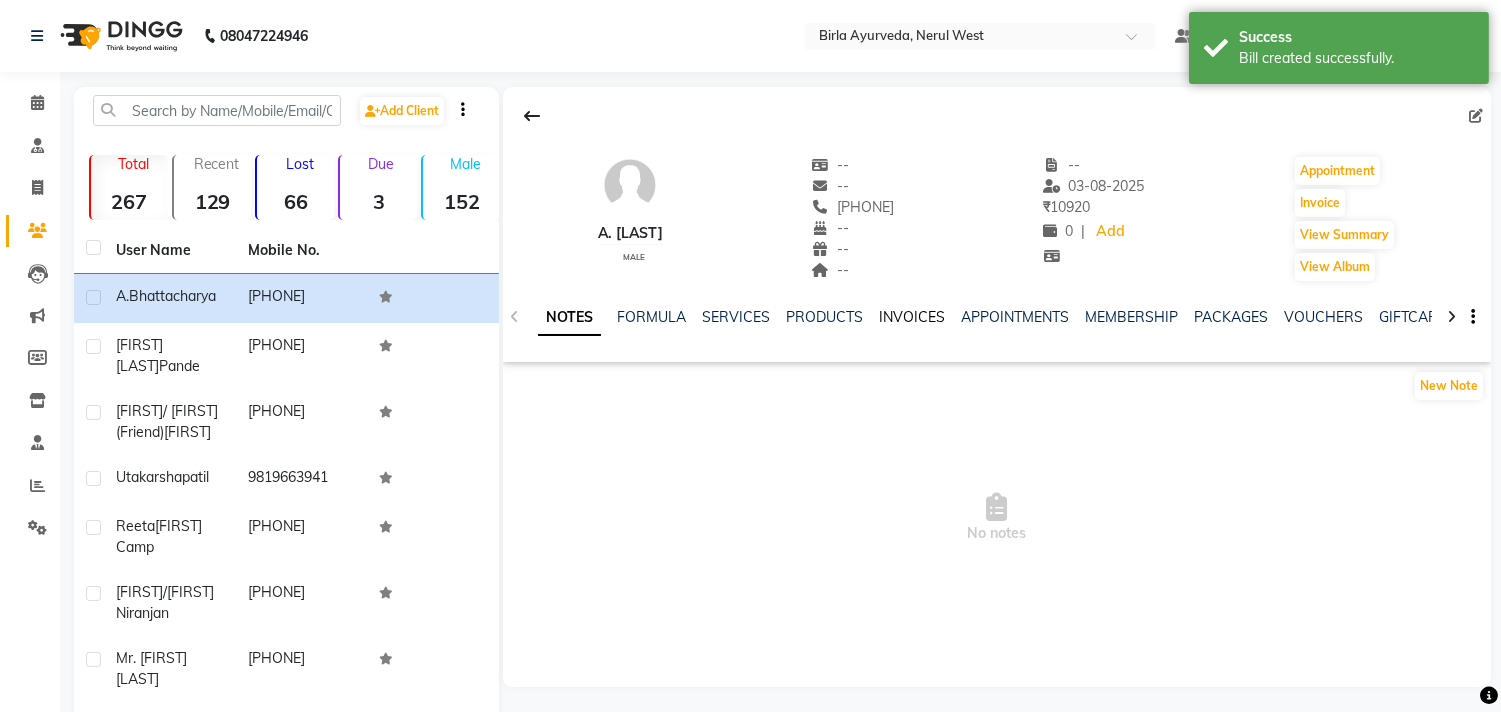 click on "INVOICES" 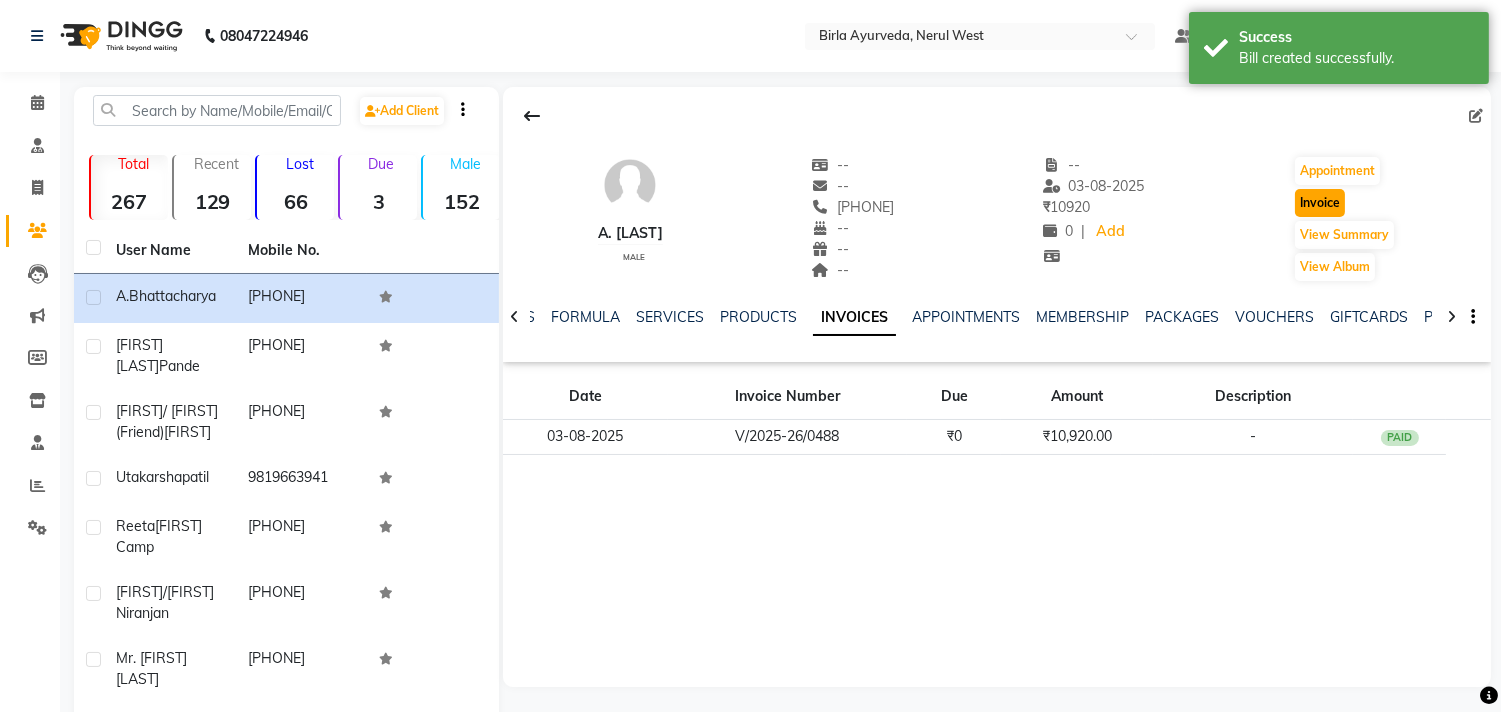 click on "Invoice" 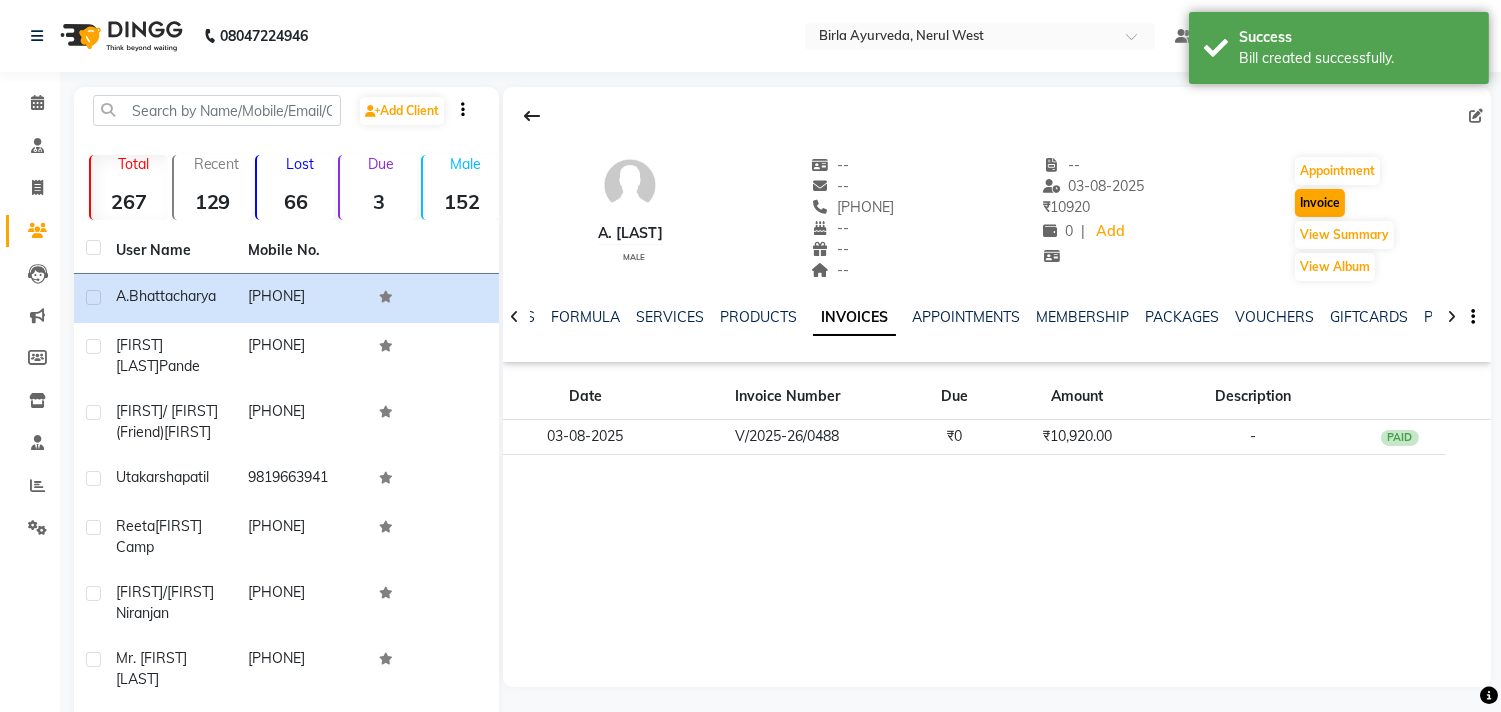 select on "6808" 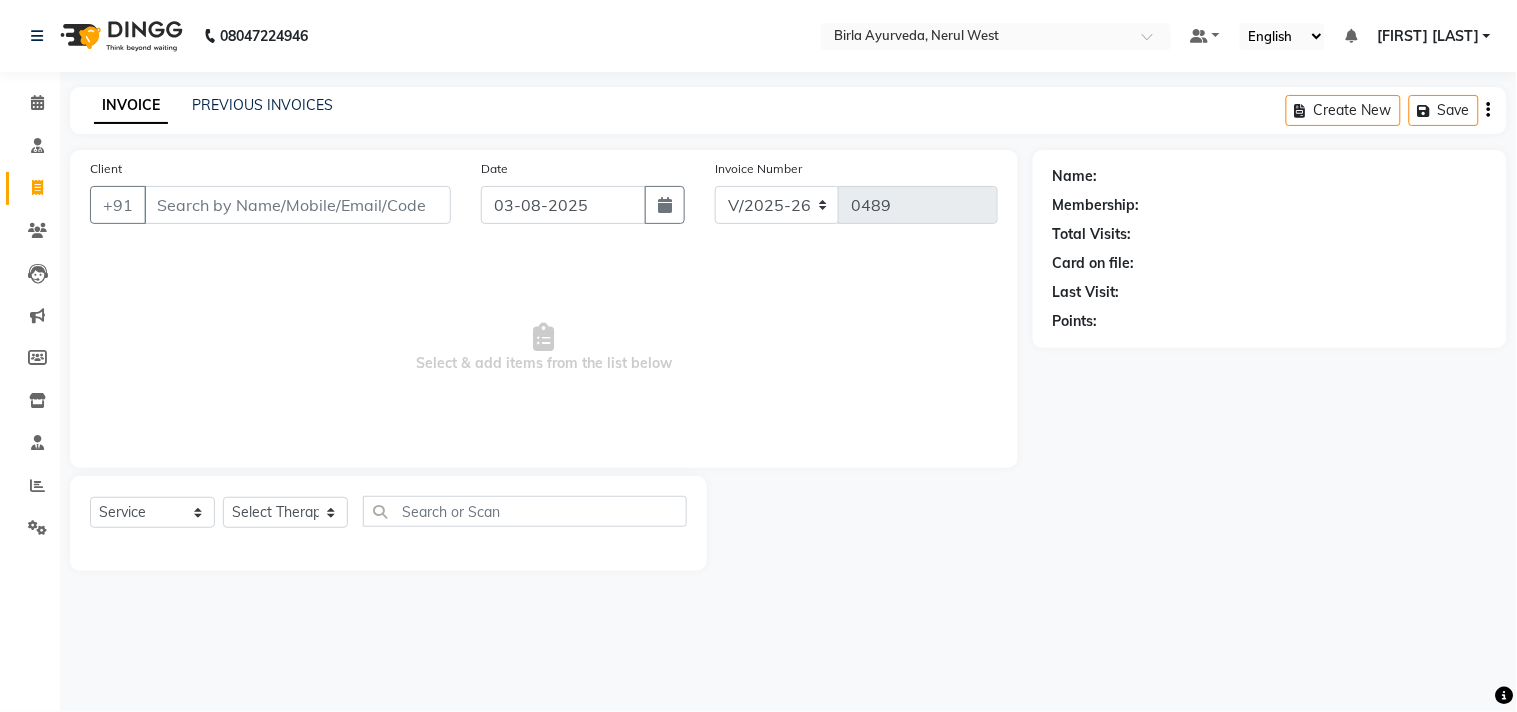 type on "[PHONE]" 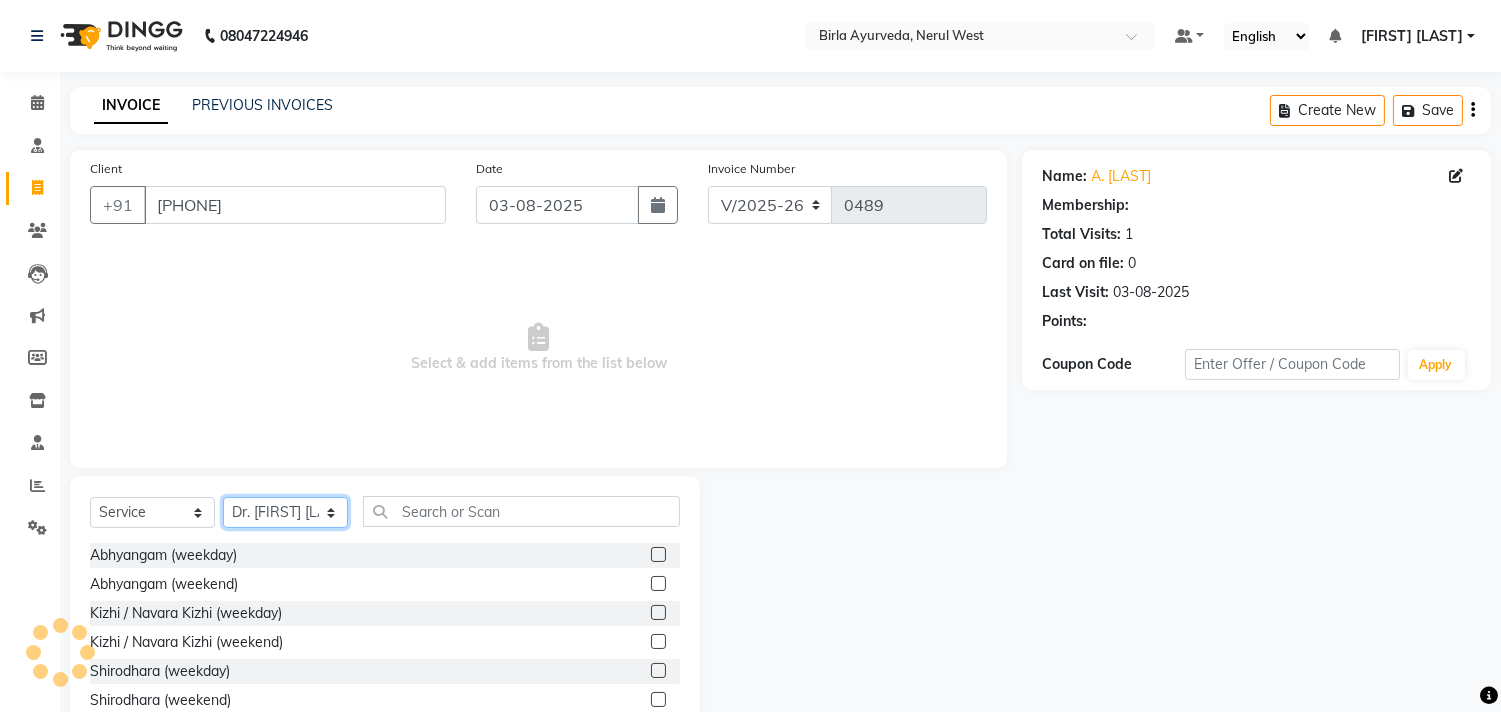 click on "Select Therapist Anita Khatke Anjana Surendra Kalyani Avtar Jaiswal Bibina Chandani Yadav Deepali Gaikwad Dr. Annu Prasad Dr. Chaitali Deshmukh Dr. Hakima Sunasara Dr. Jeason John Dr. Mamta Dr. Nitin Yadav Gloria Y Hari Jainy M R KAMAL NIKAM Kavita Ambatkar Latika Sawant Pooja Mohite Priya Mishra Rajimon Gopalan RATHEESH KUMAR G KURUP Shali K M Shani K Shibin Suddheesh K K Sunil Wankhade Sunita Fernandes Swati Tejaswini Gaonkar Vaishali Vidya Vishwanath Vinayak Yogesh Parab" 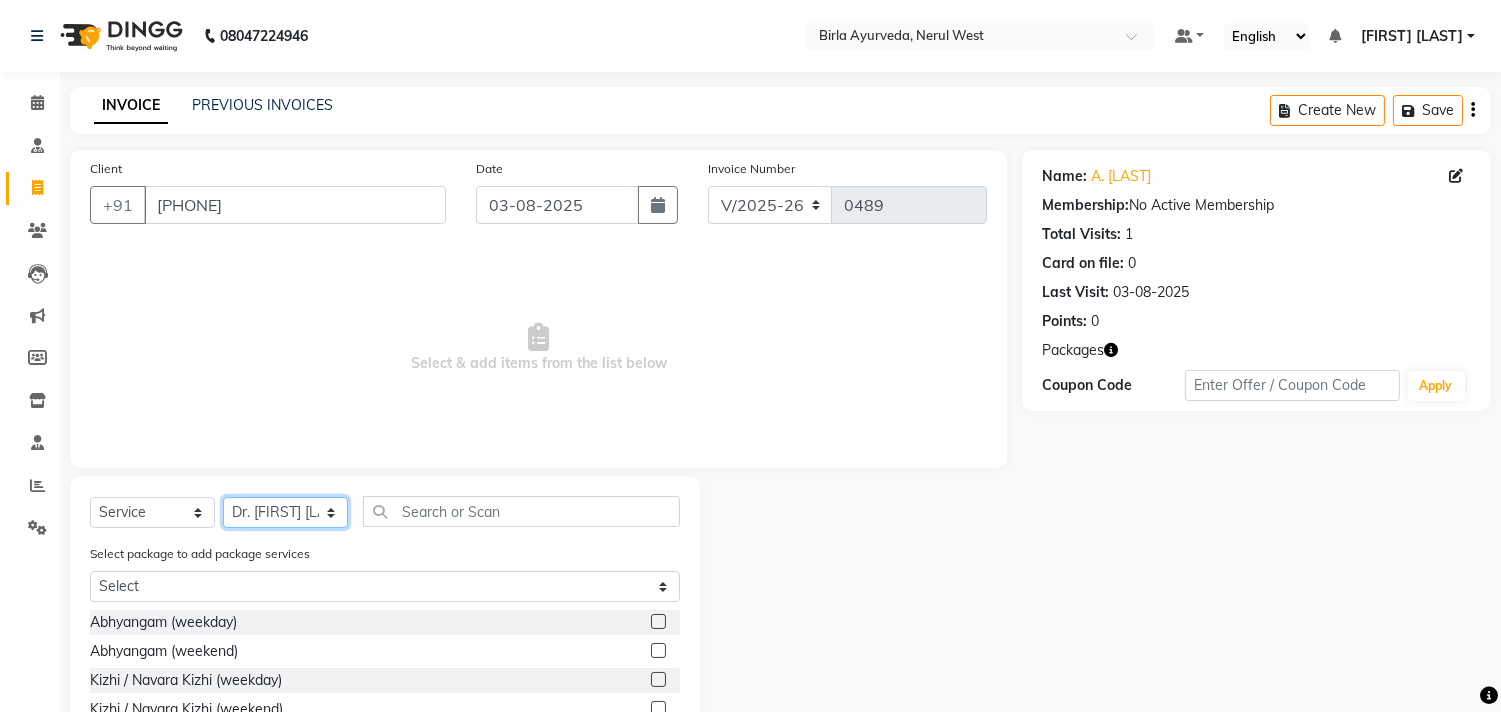 select on "57062" 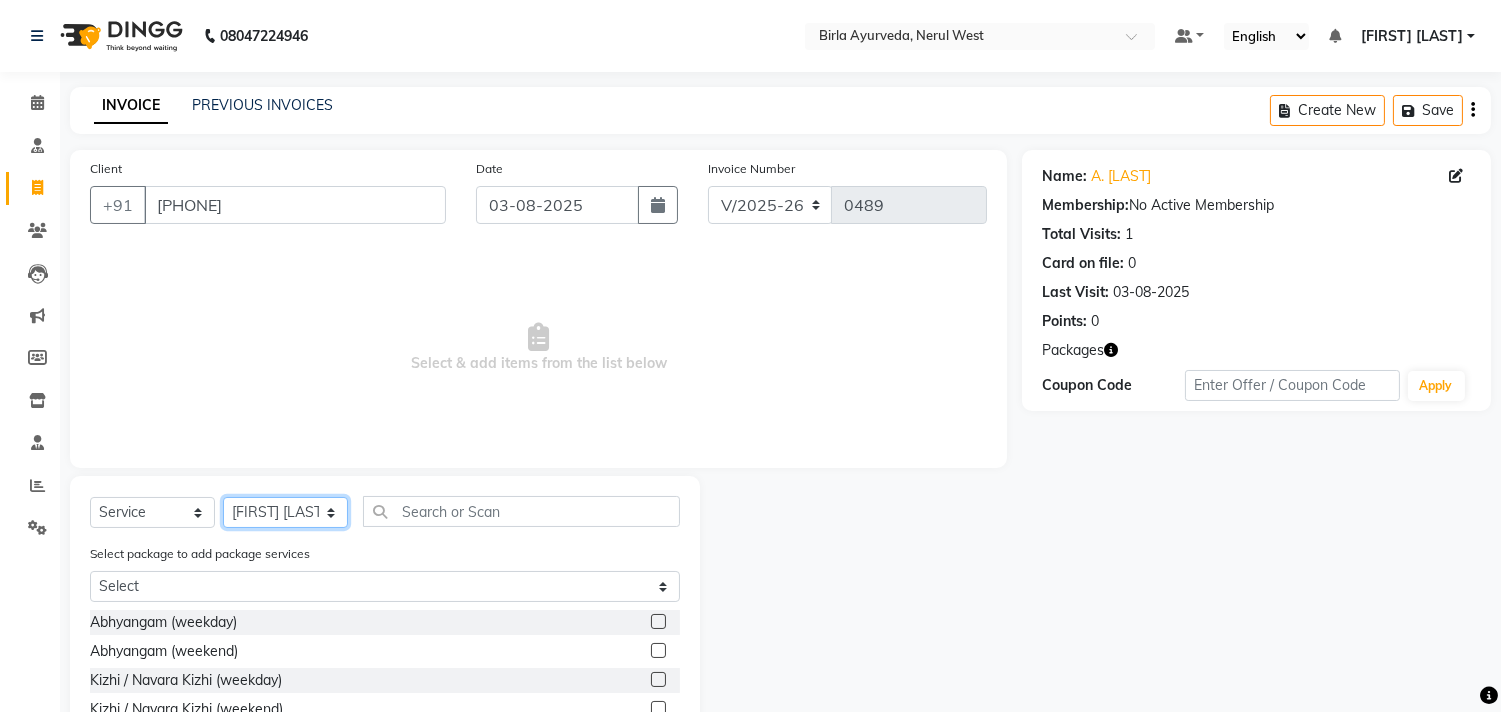 click on "Select Therapist Anita Khatke Anjana Surendra Kalyani Avtar Jaiswal Bibina Chandani Yadav Deepali Gaikwad Dr. Annu Prasad Dr. Chaitali Deshmukh Dr. Hakima Sunasara Dr. Jeason John Dr. Mamta Dr. Nitin Yadav Gloria Y Hari Jainy M R KAMAL NIKAM Kavita Ambatkar Latika Sawant Pooja Mohite Priya Mishra Rajimon Gopalan RATHEESH KUMAR G KURUP Shali K M Shani K Shibin Suddheesh K K Sunil Wankhade Sunita Fernandes Swati Tejaswini Gaonkar Vaishali Vidya Vishwanath Vinayak Yogesh Parab" 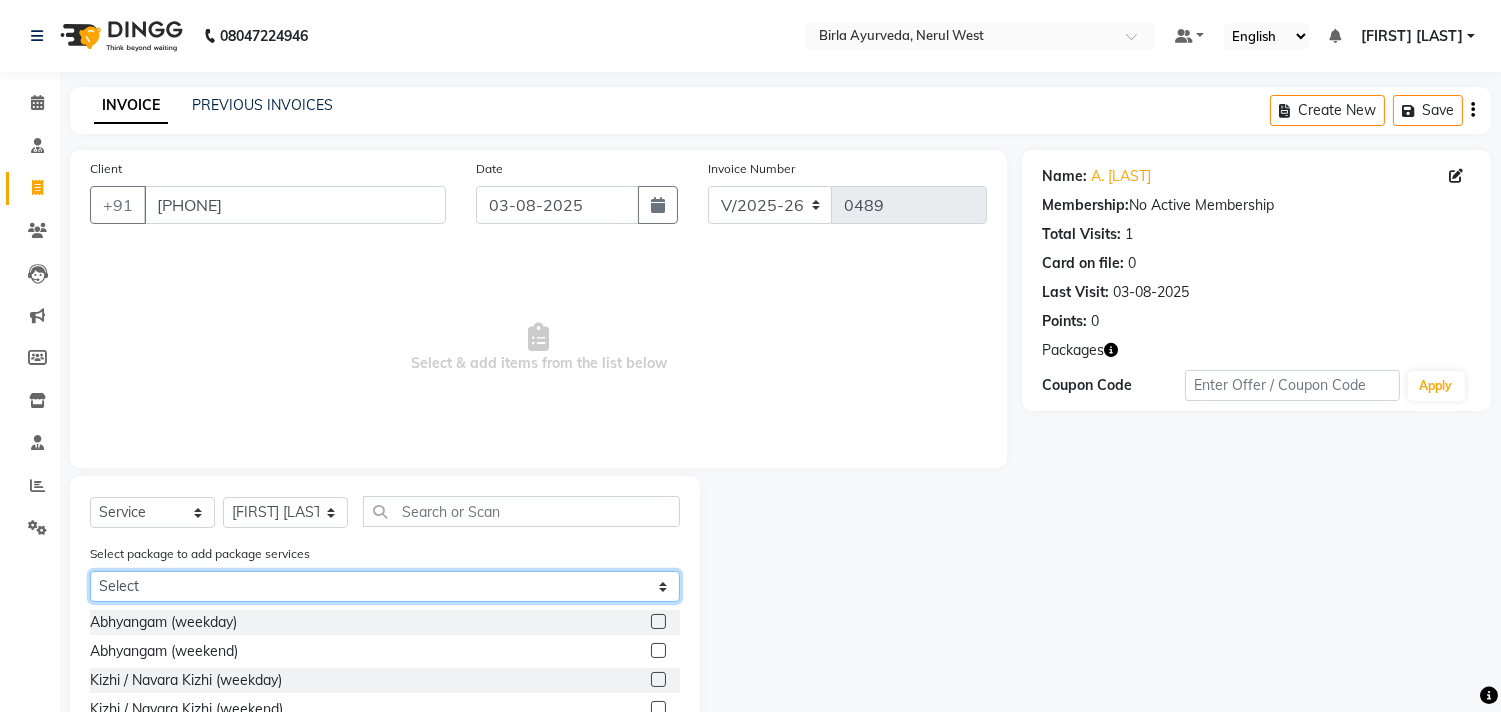 click on "Select A.[LAST]" 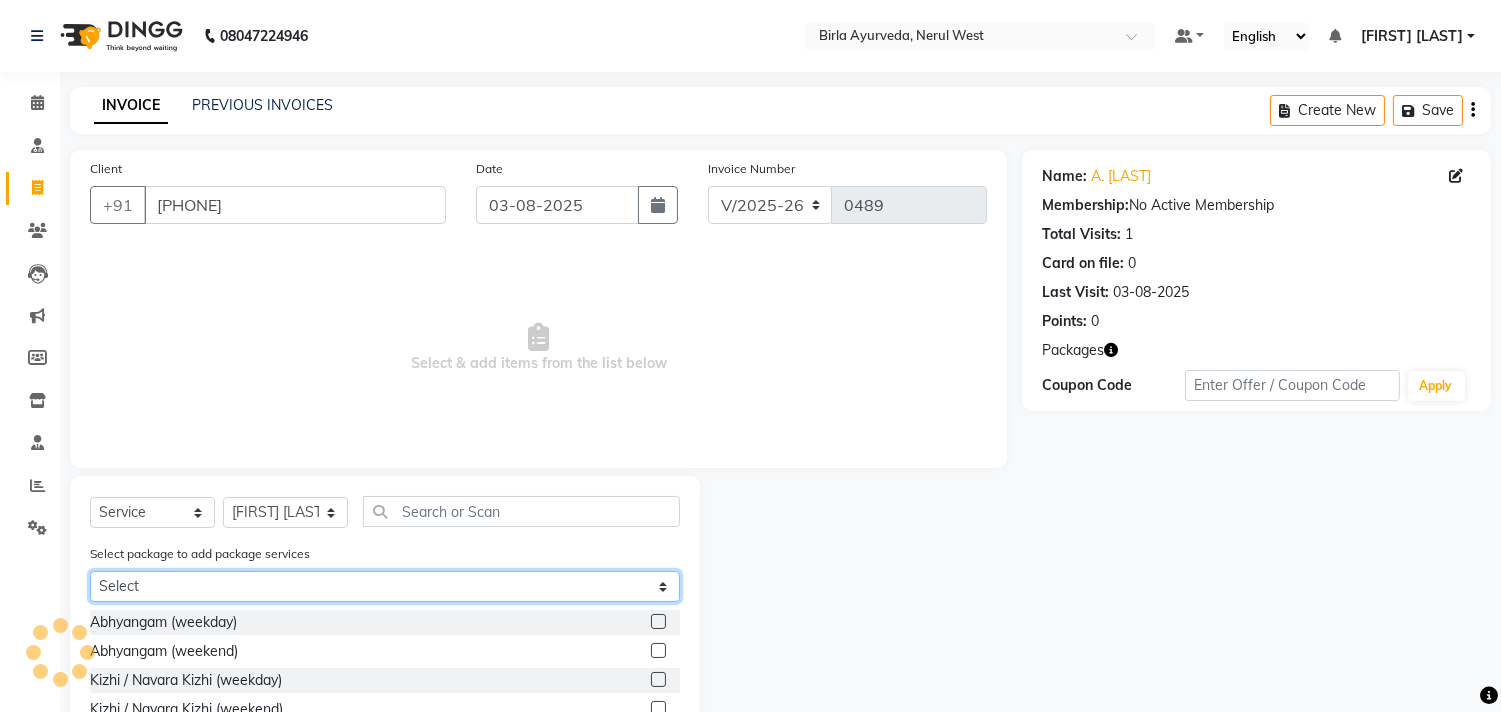 select on "1: Object" 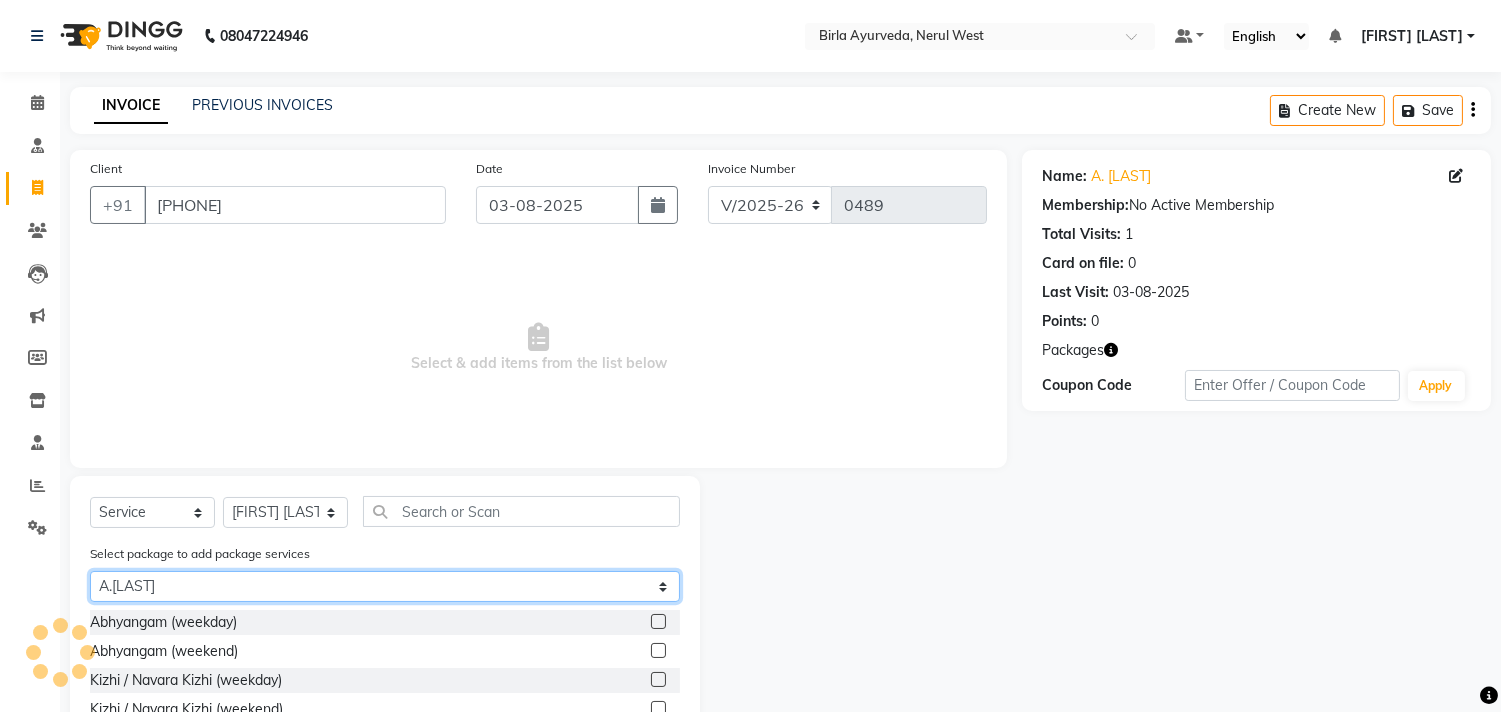 click on "Select A.[LAST]" 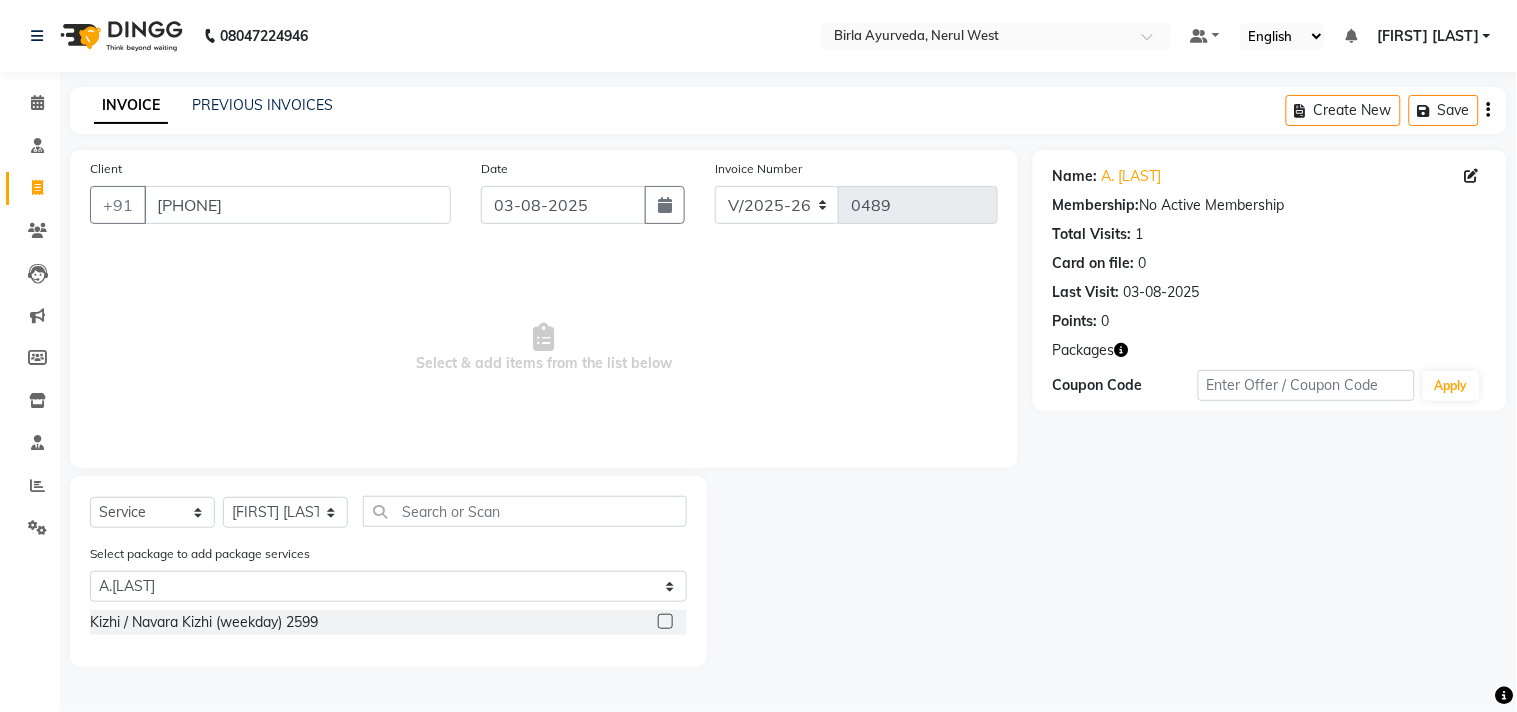 click 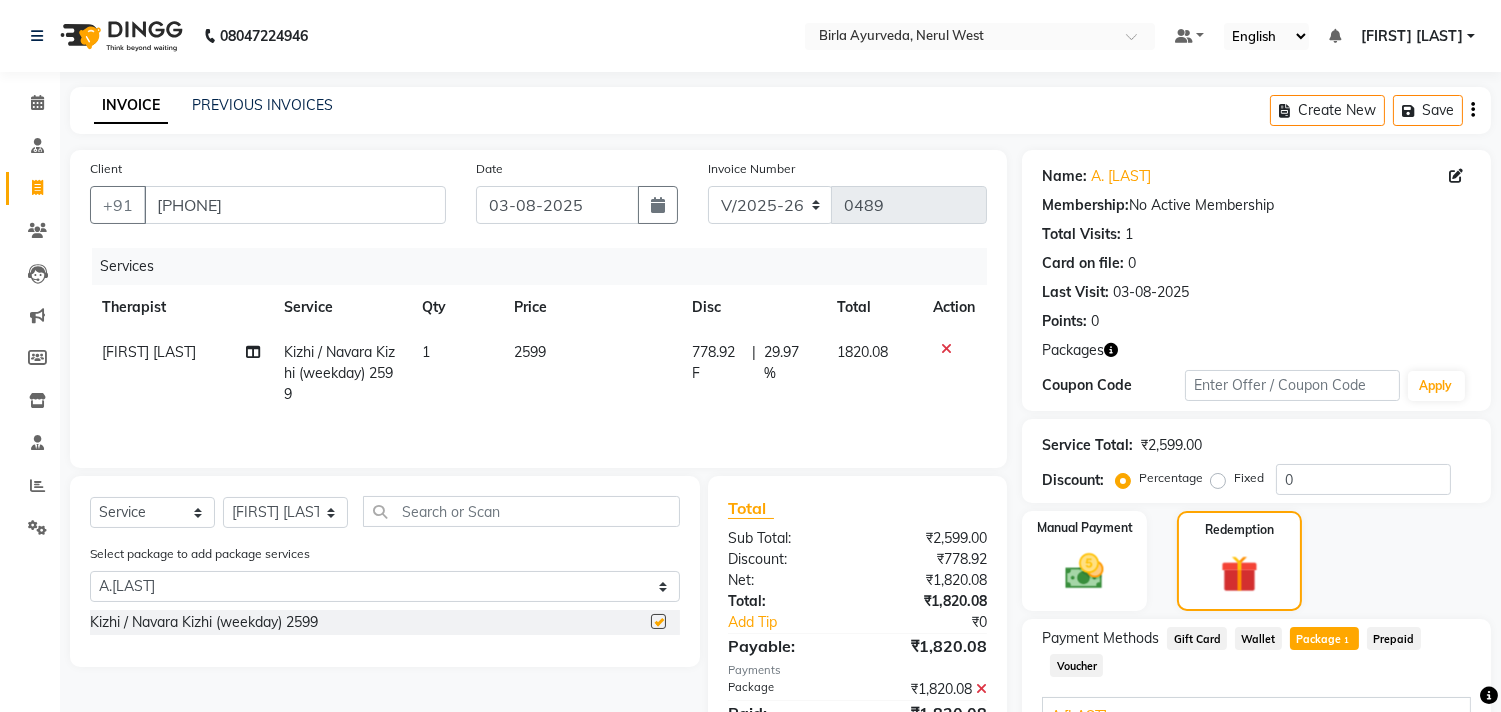 checkbox on "false" 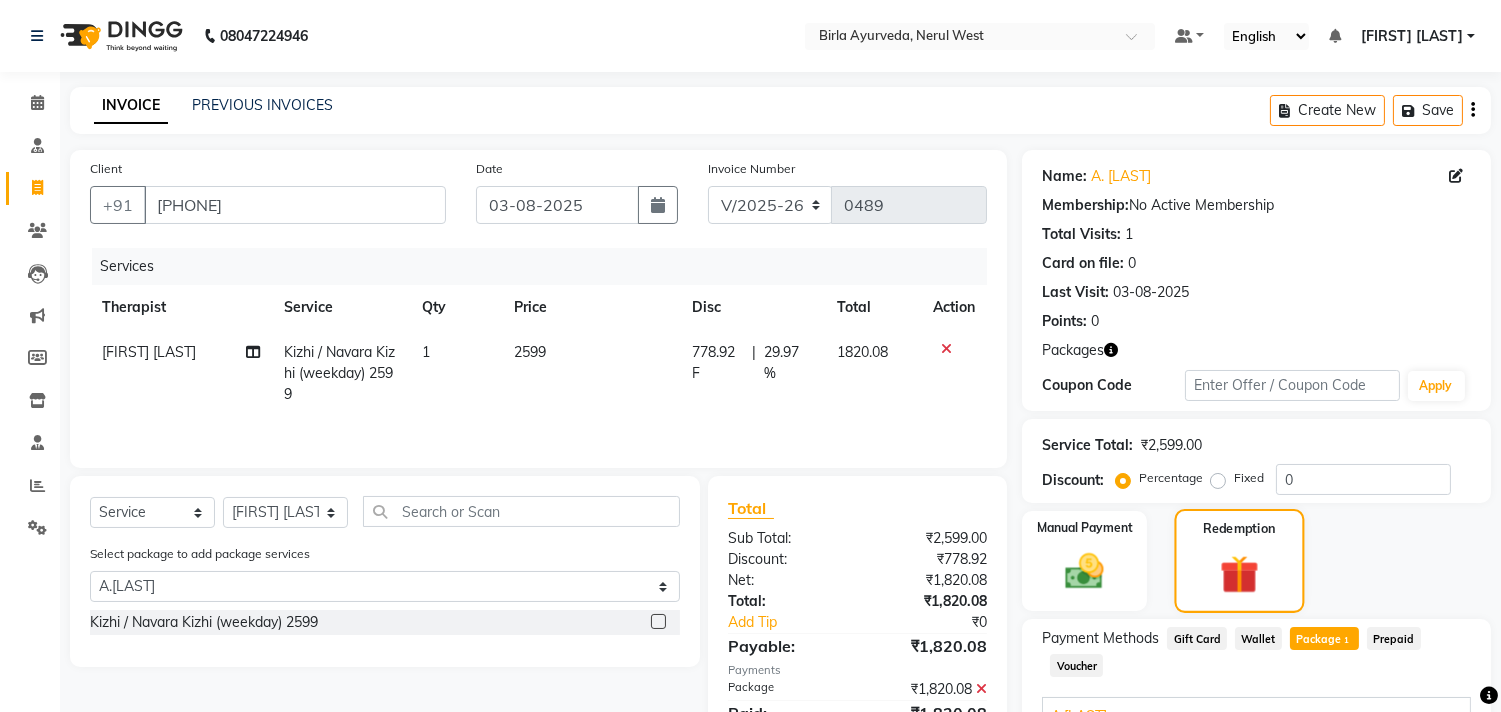 click 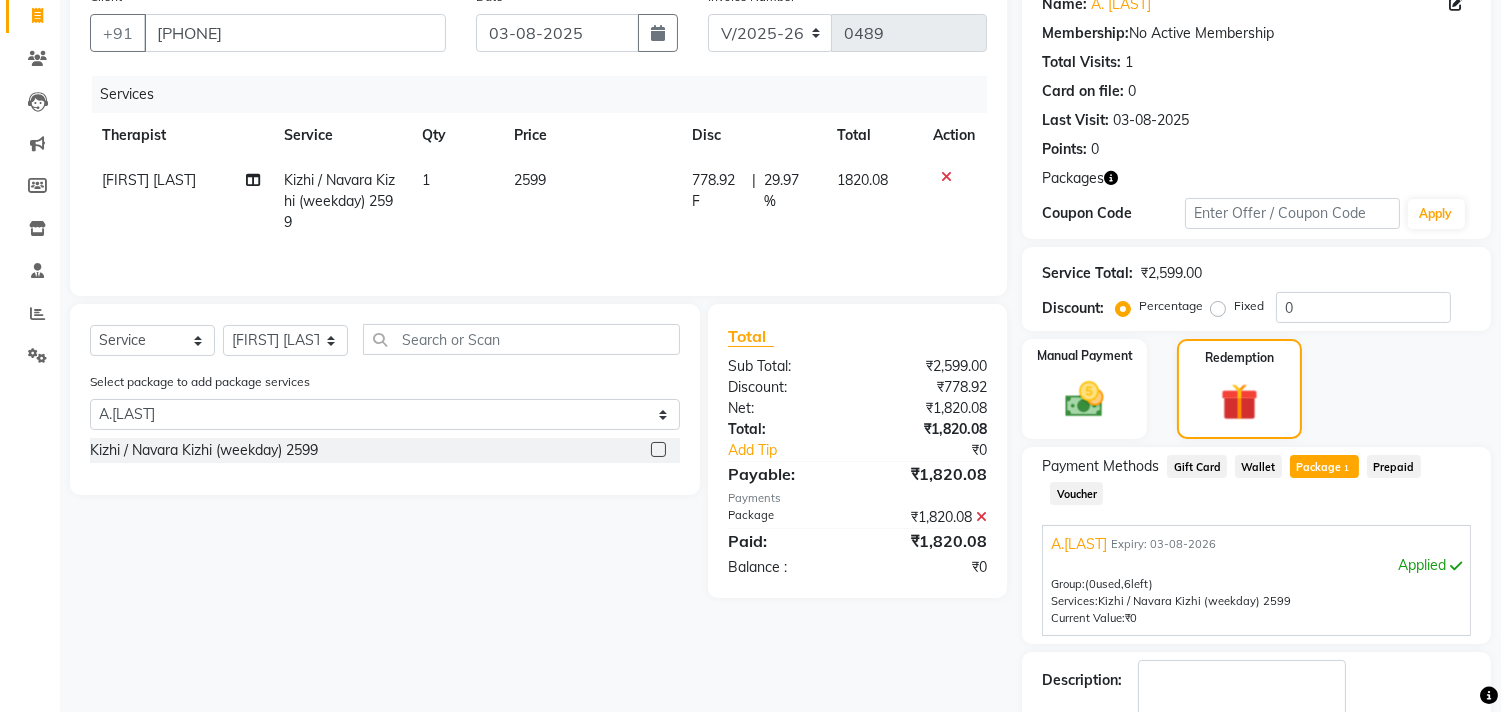 scroll, scrollTop: 176, scrollLeft: 0, axis: vertical 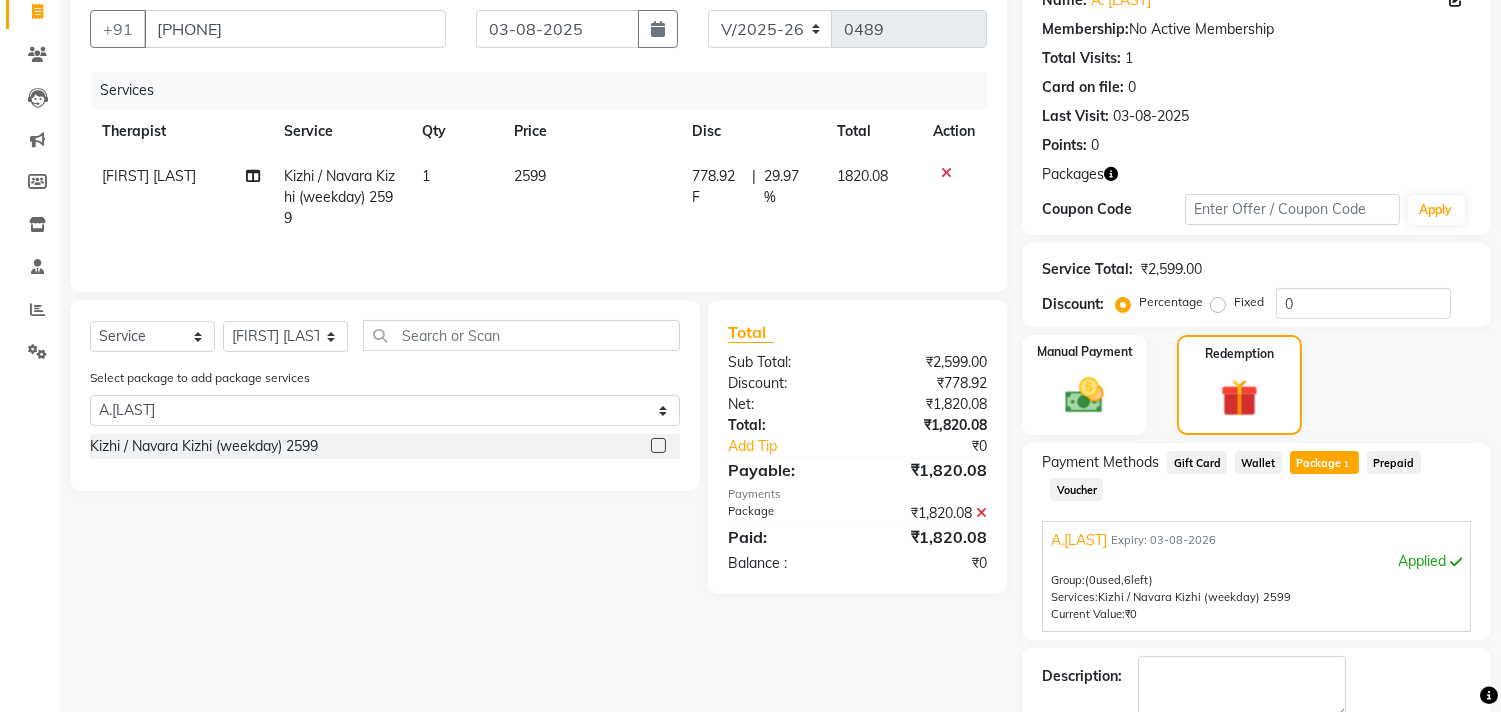 click on "Package  1" 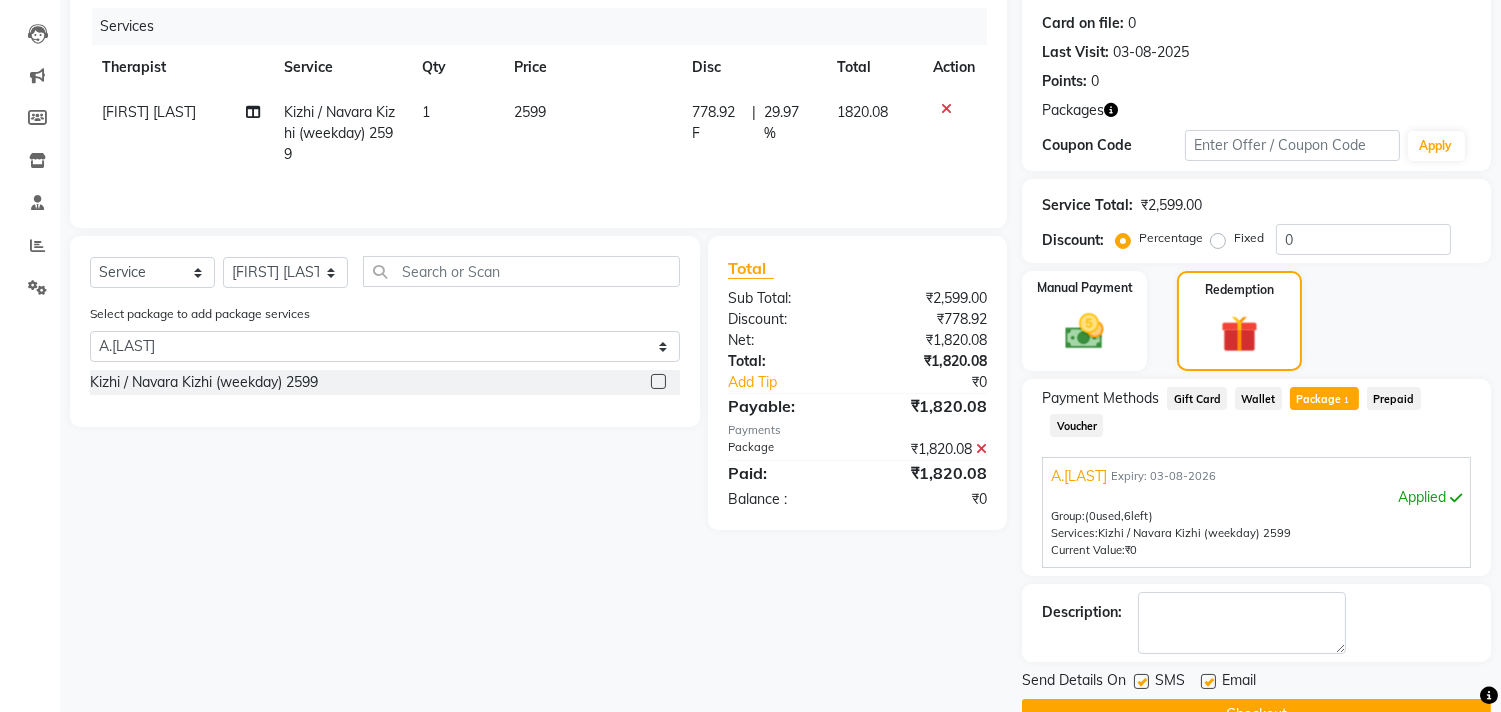 scroll, scrollTop: 287, scrollLeft: 0, axis: vertical 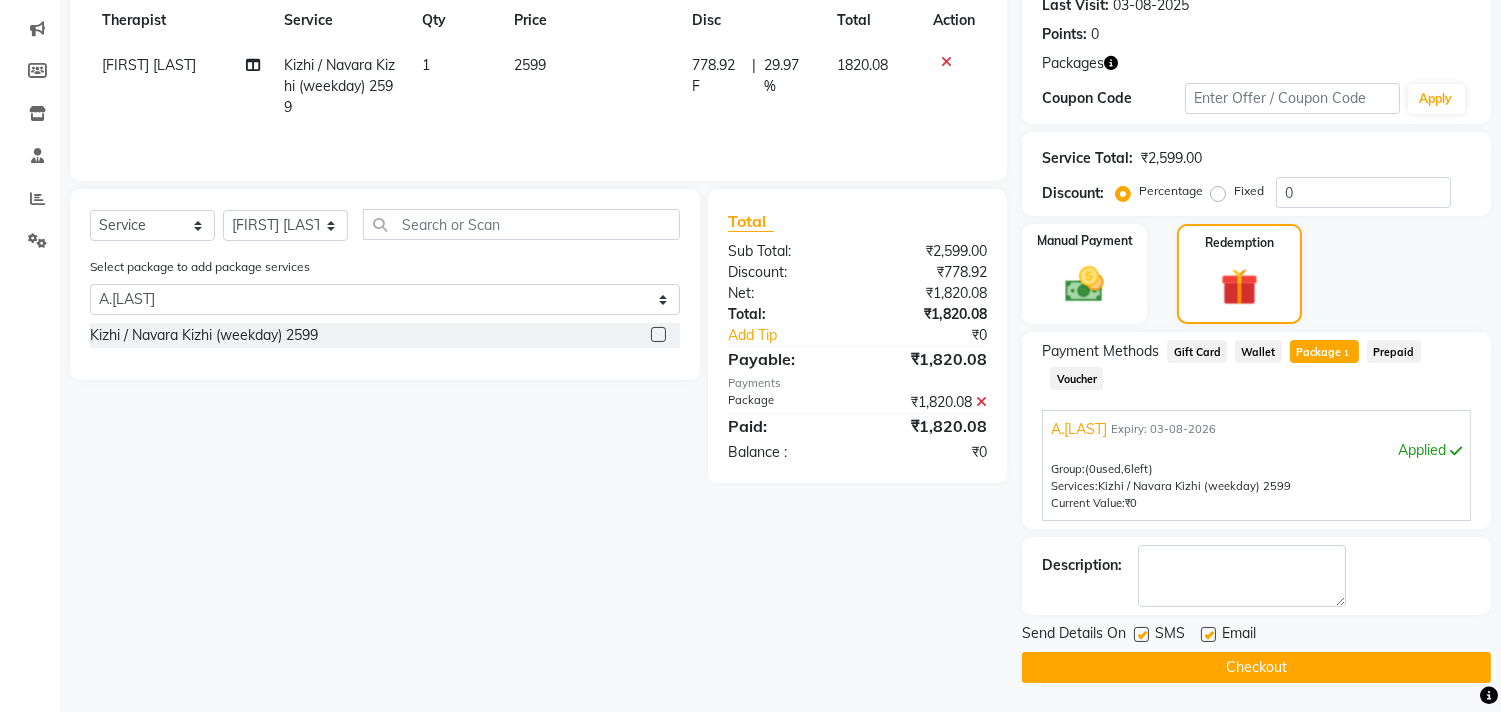 click 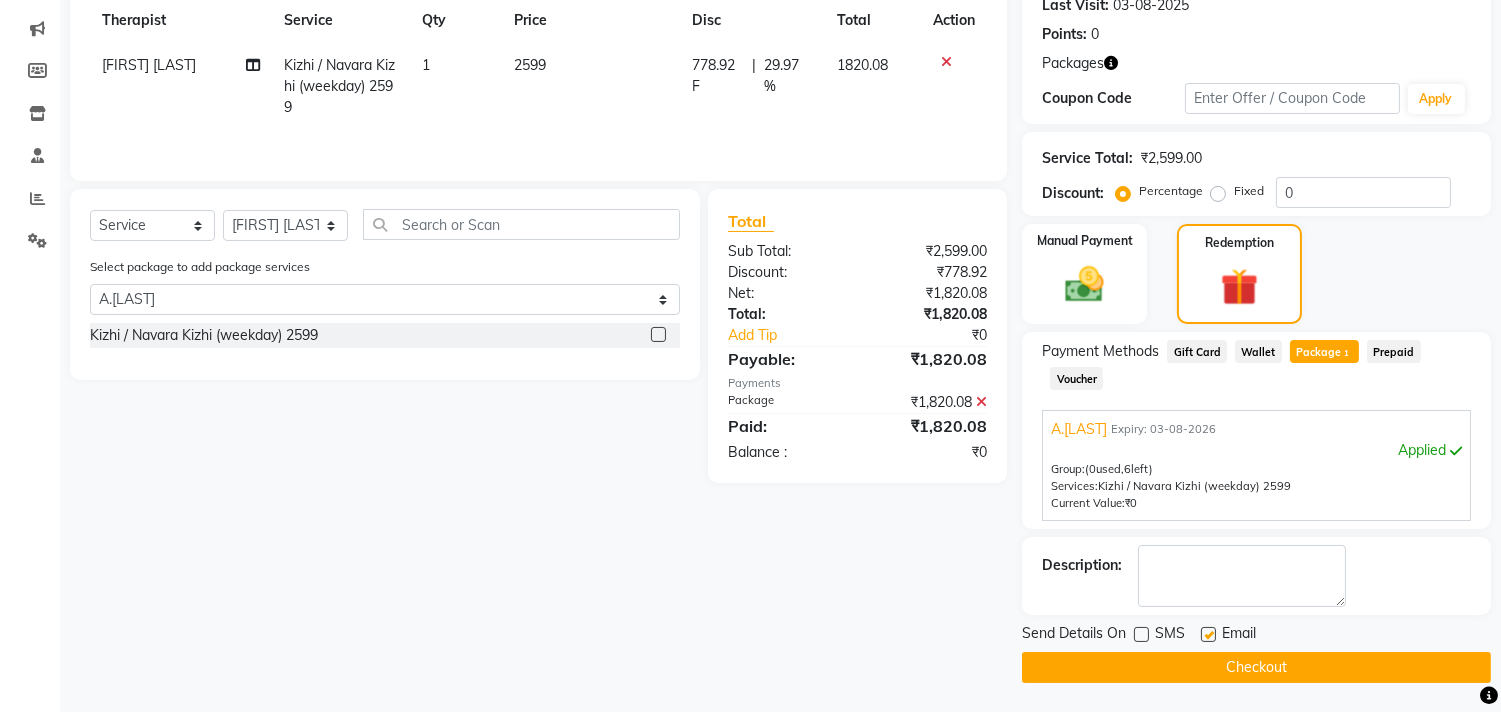 click 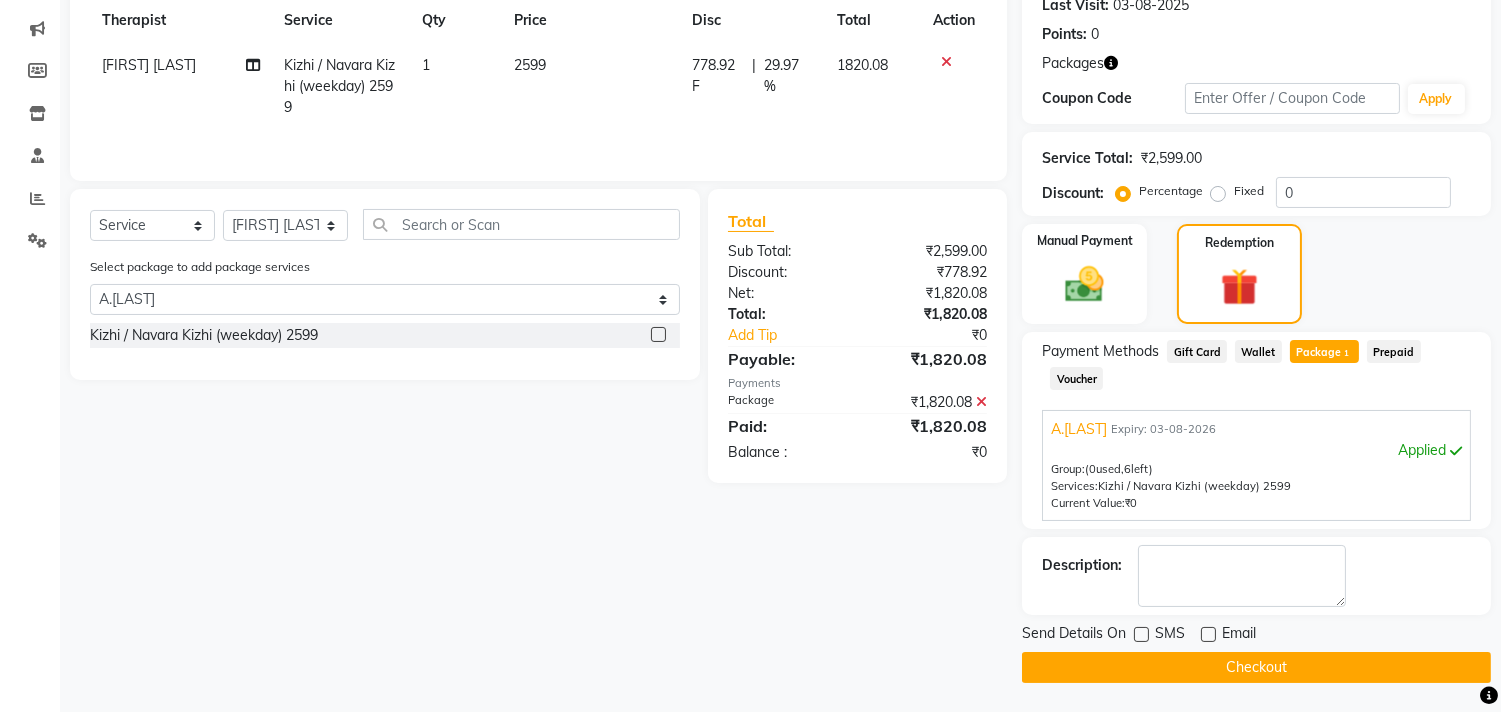 click on "Checkout" 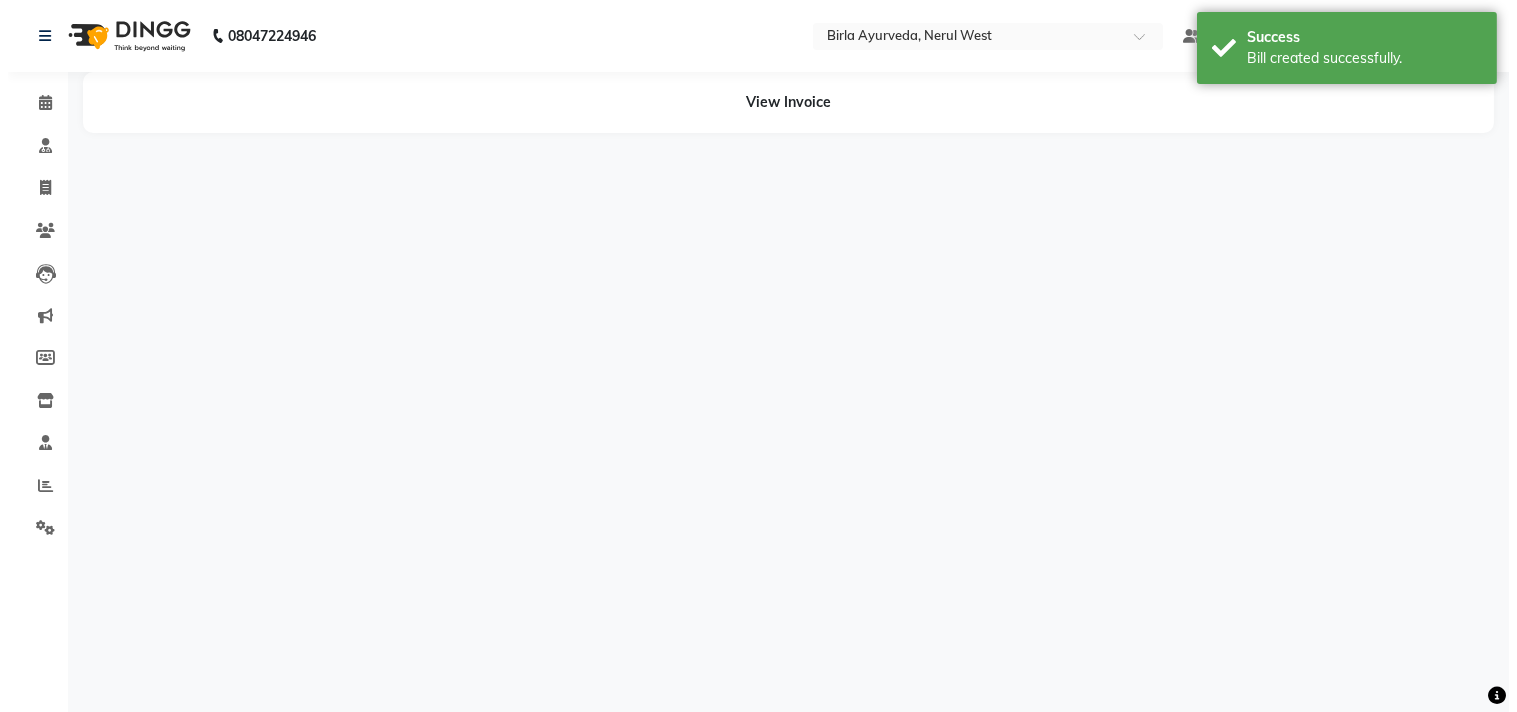 scroll, scrollTop: 0, scrollLeft: 0, axis: both 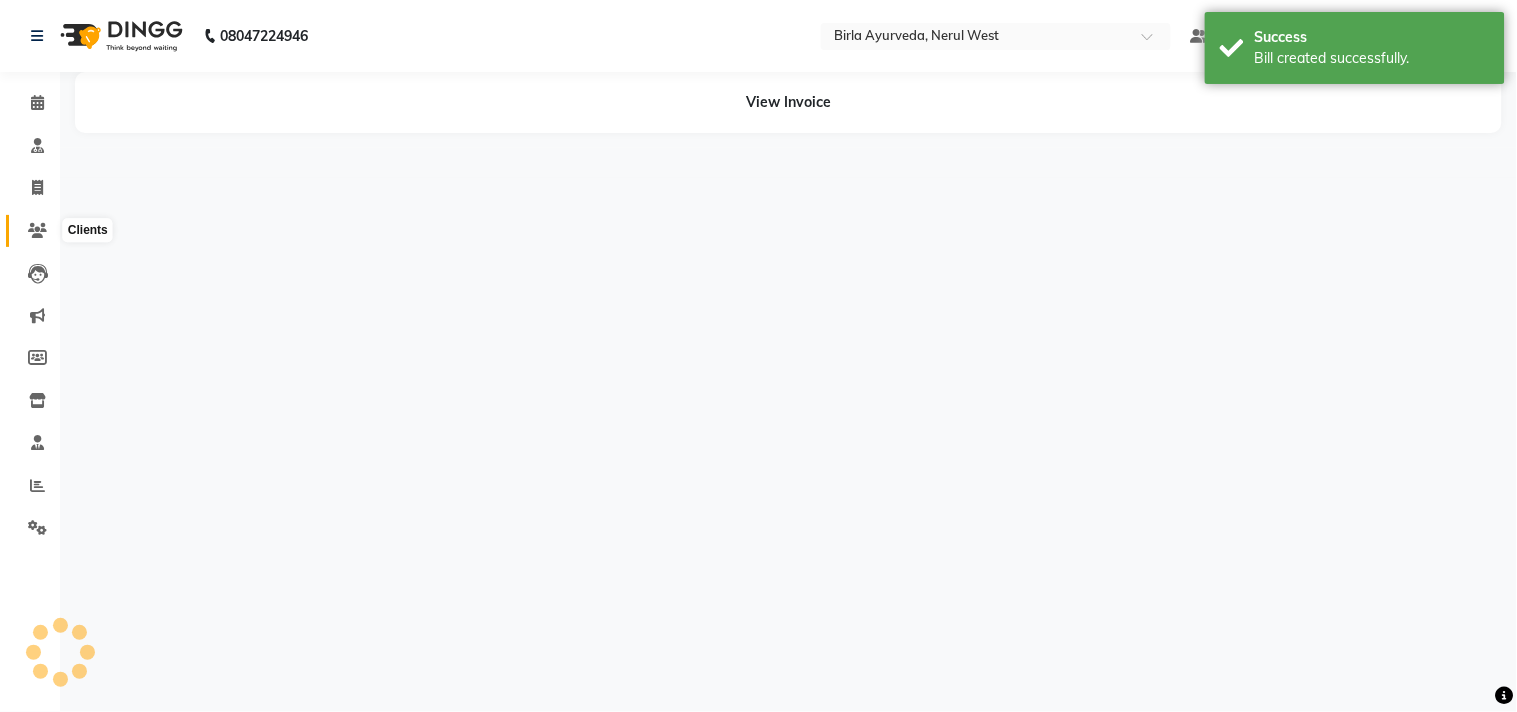 click 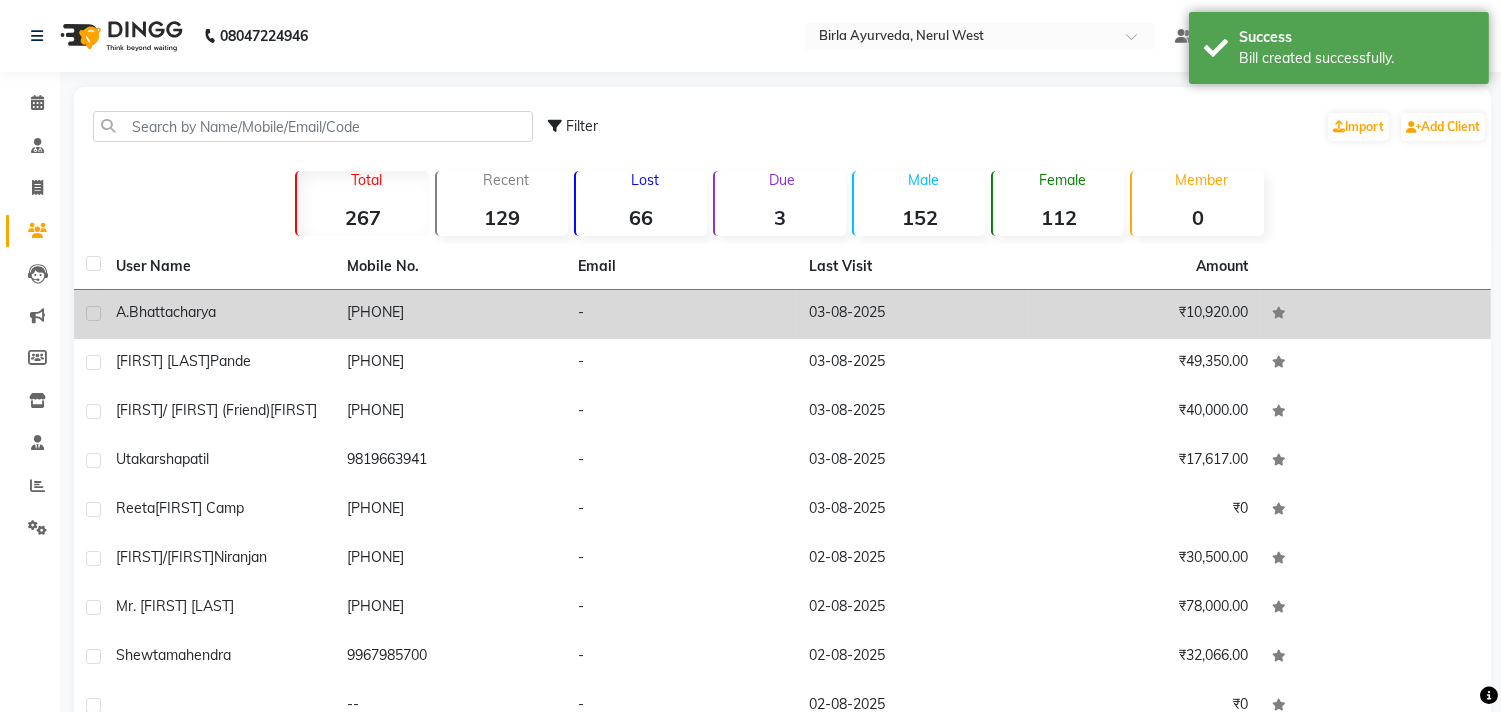 click on "03-08-2025" 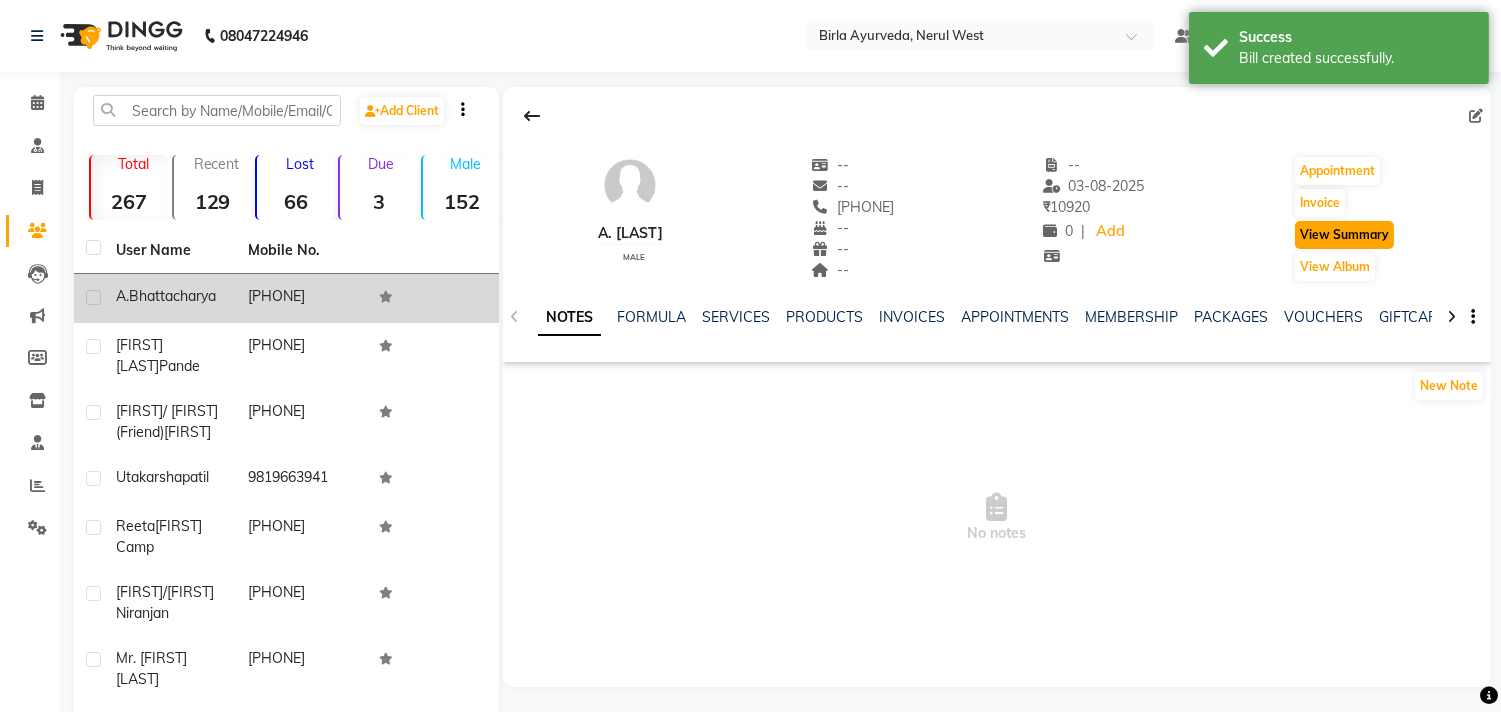 click on "View Summary" 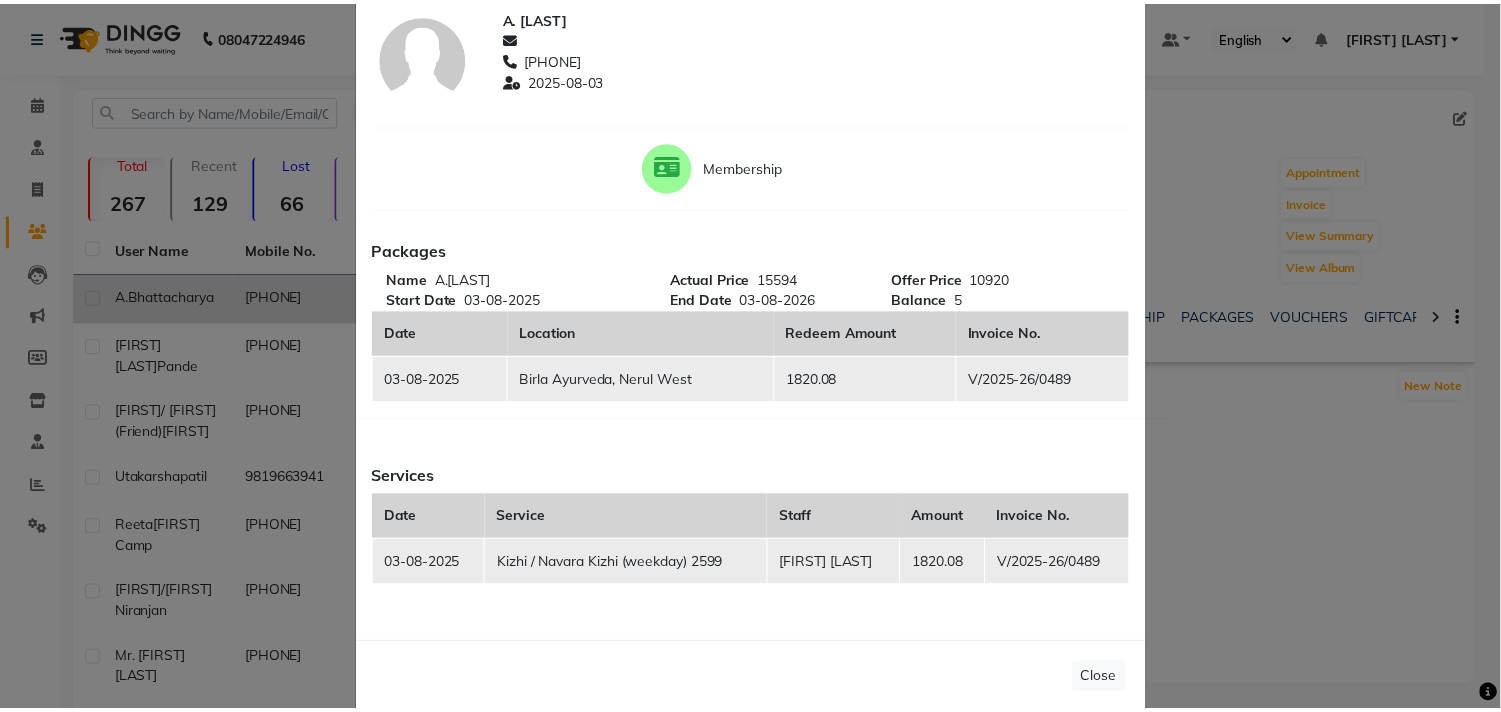 scroll, scrollTop: 0, scrollLeft: 0, axis: both 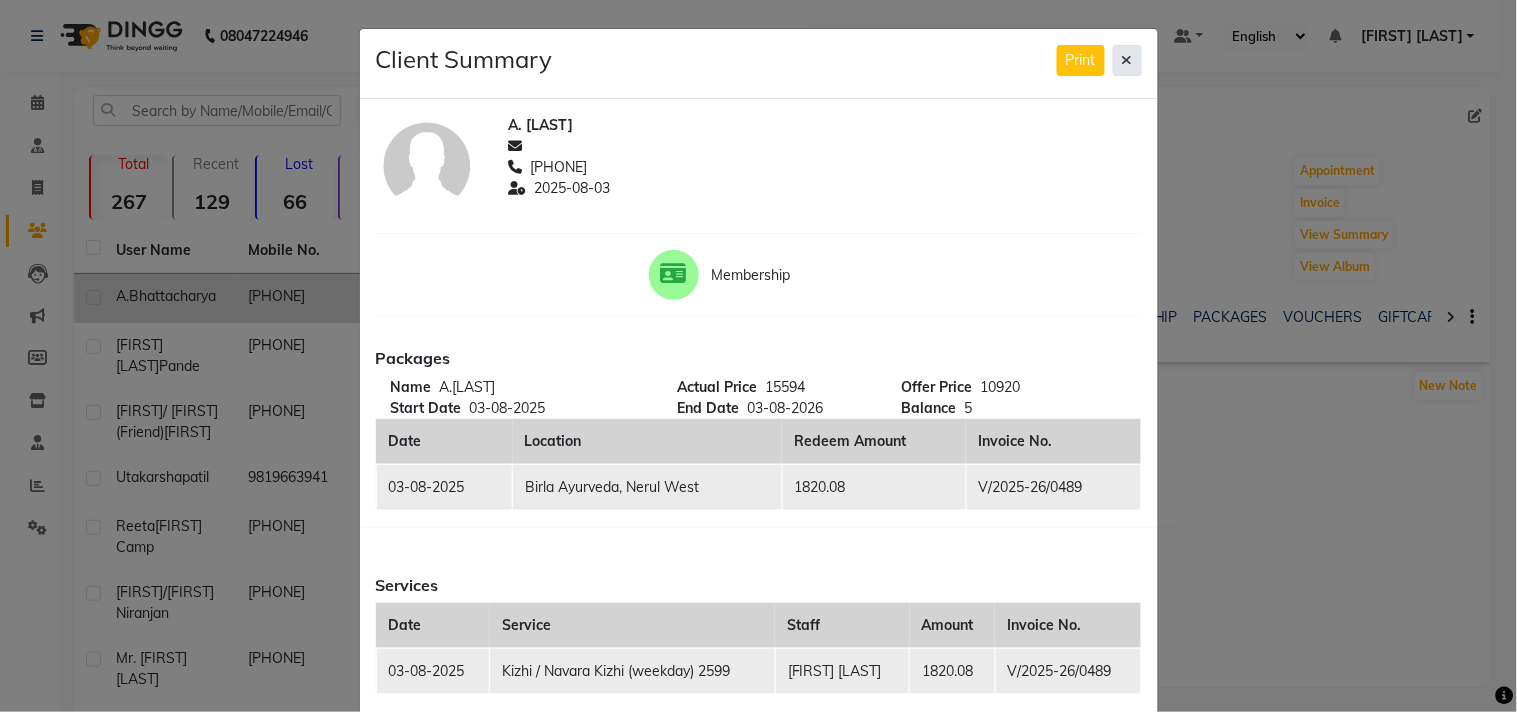 click 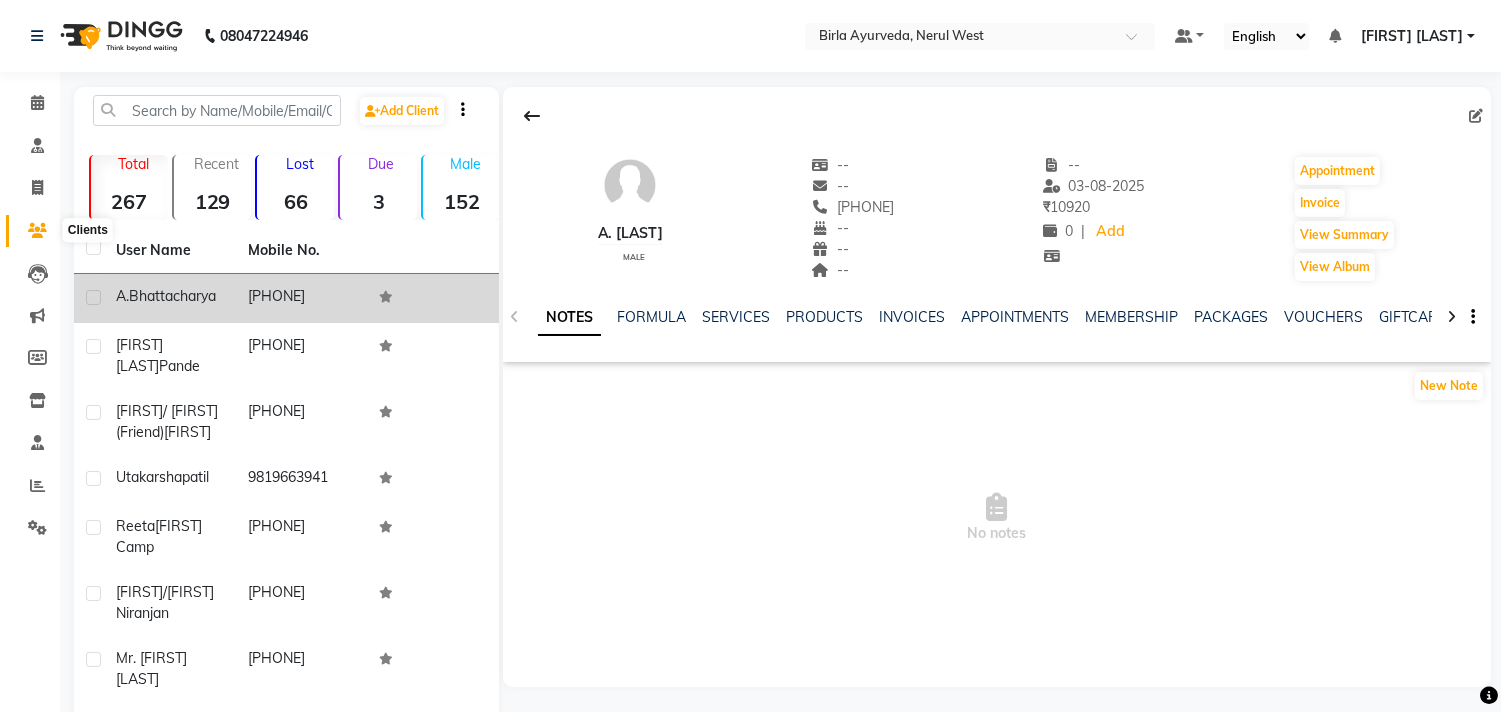 click 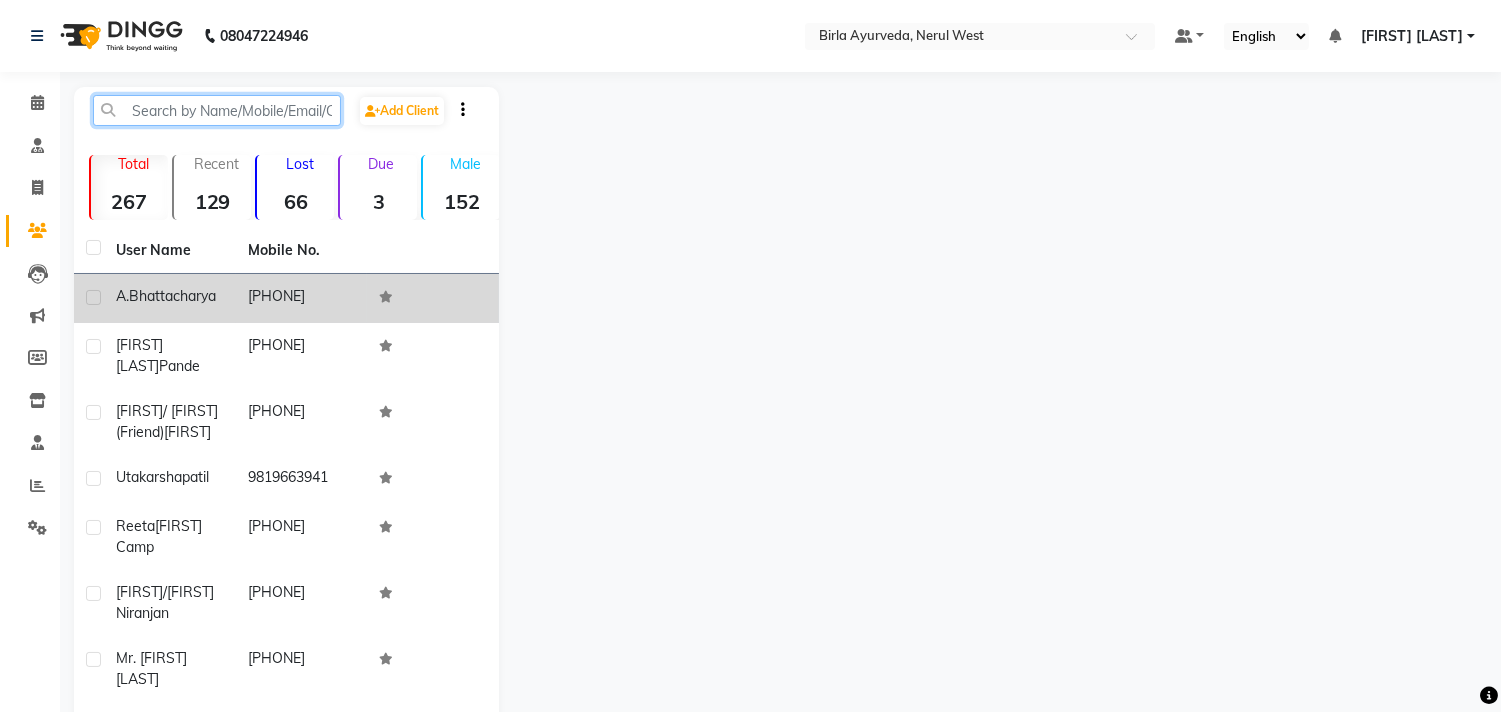 click 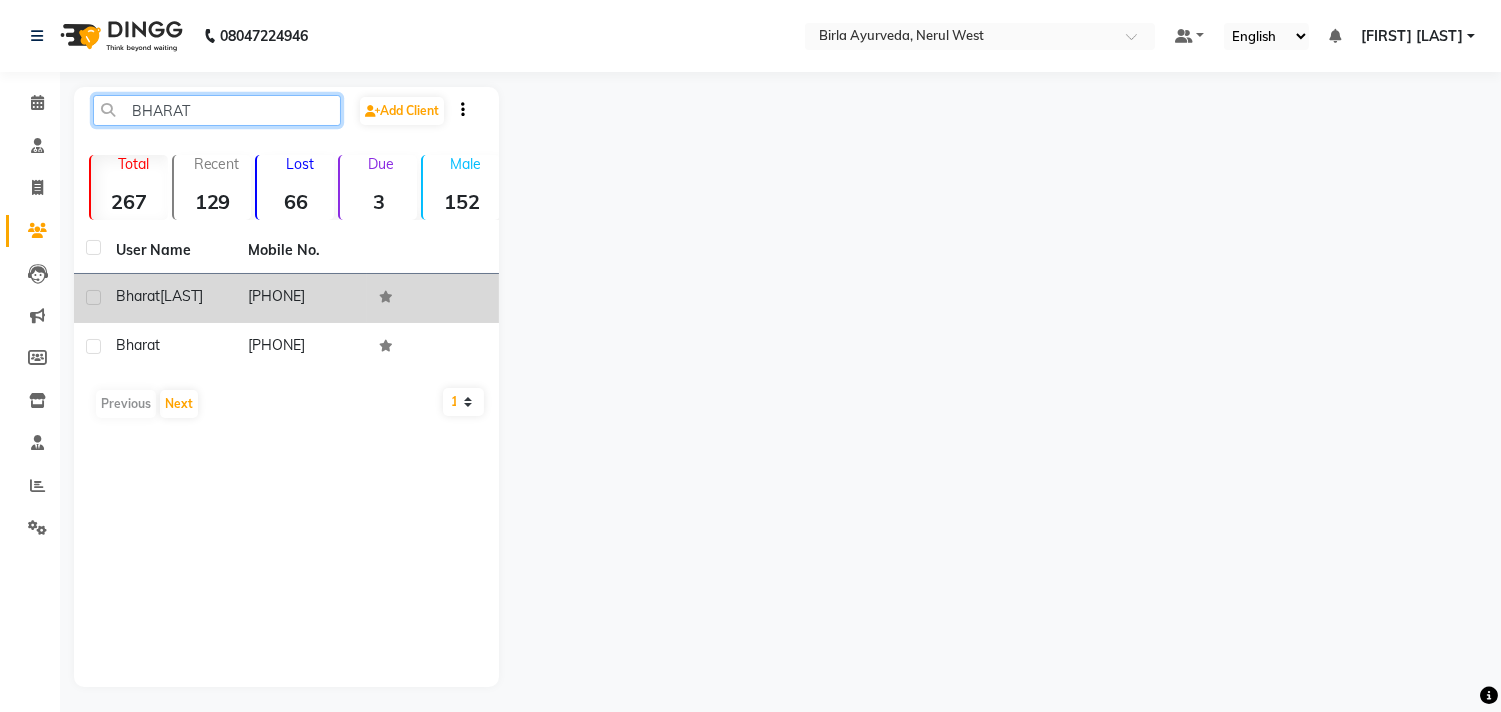 type on "BHARAT" 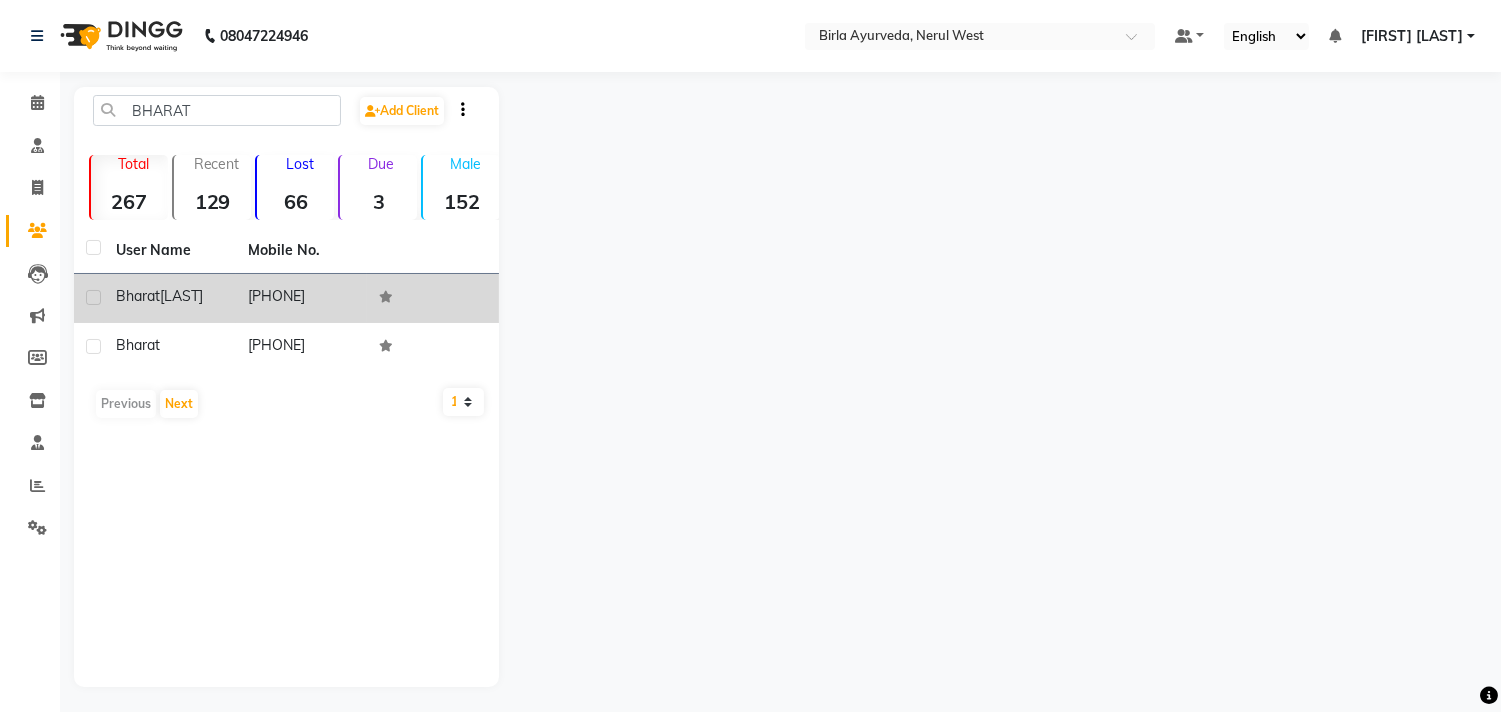 click on "[LAST]" 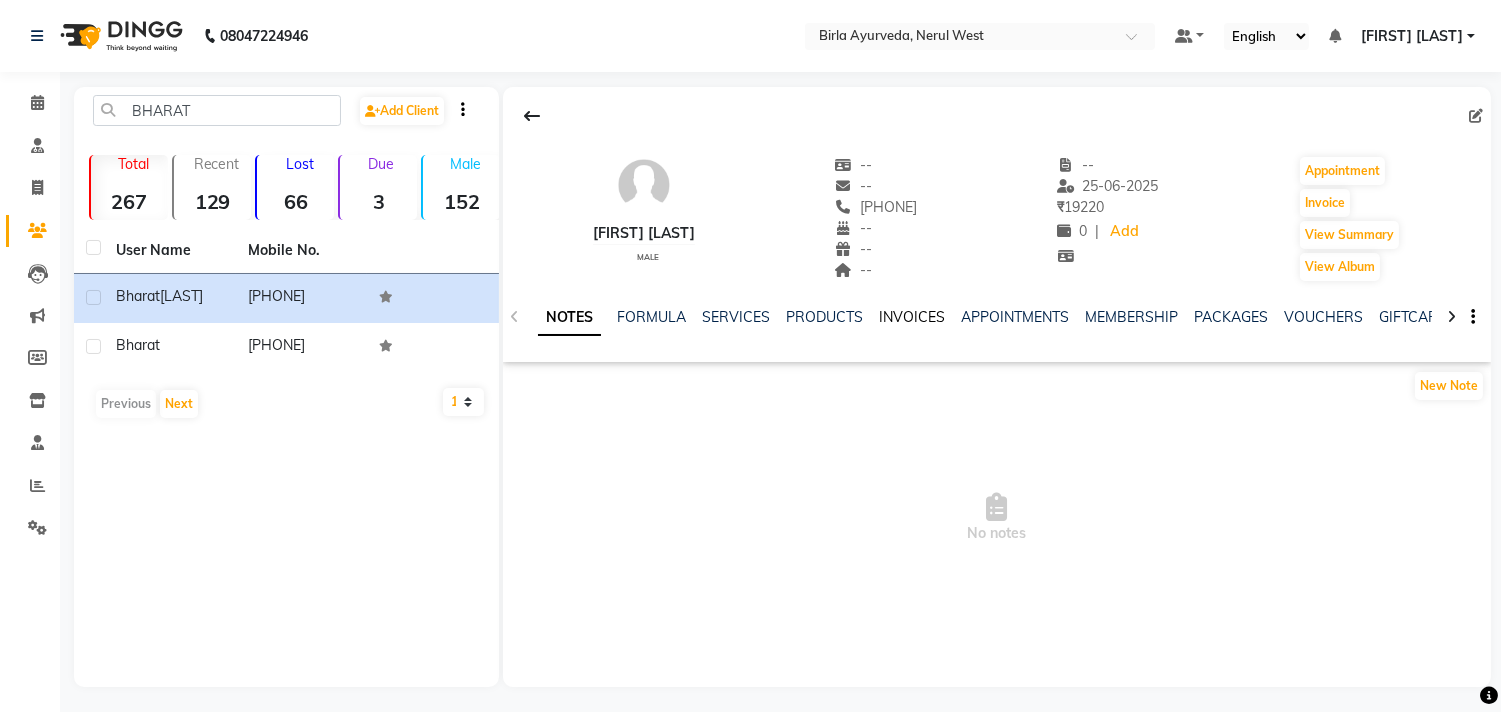 click on "INVOICES" 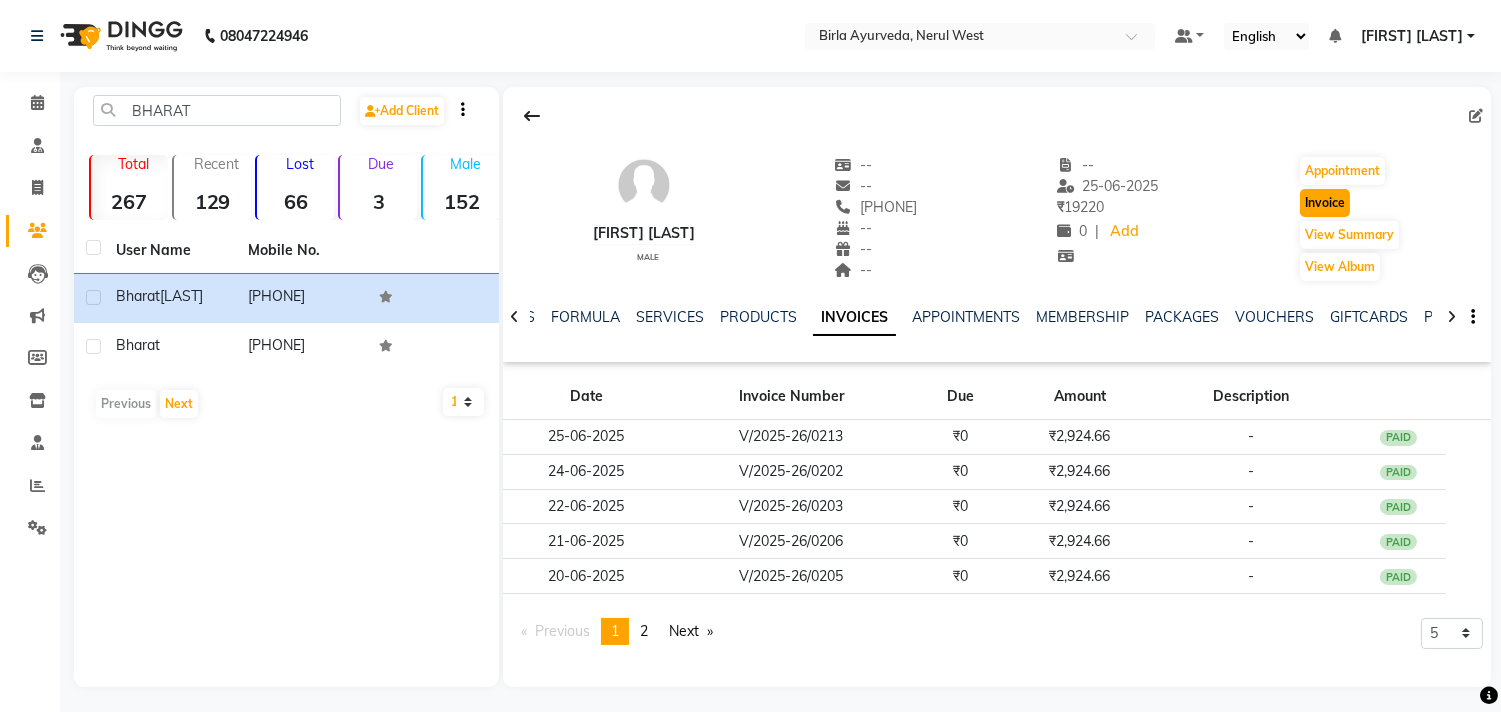 click on "Invoice" 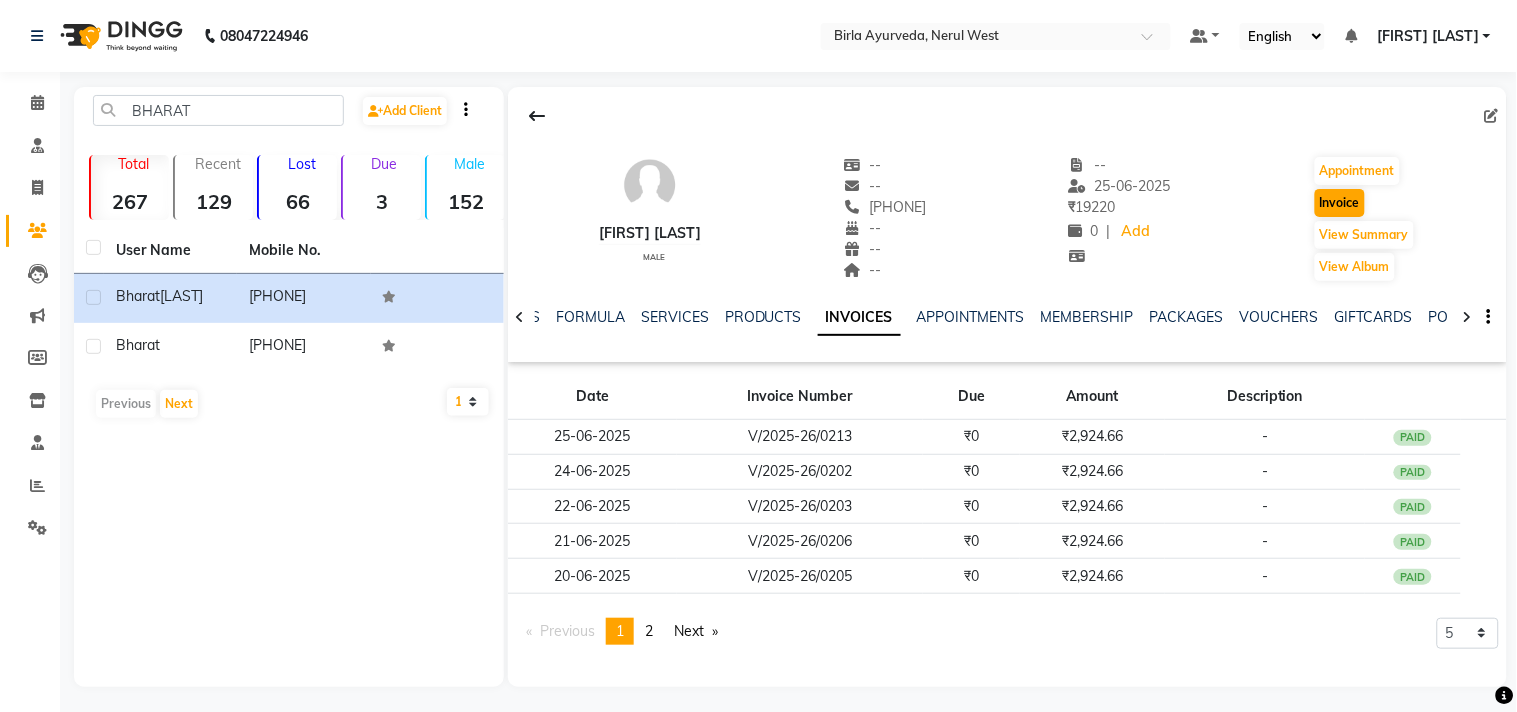 select on "6808" 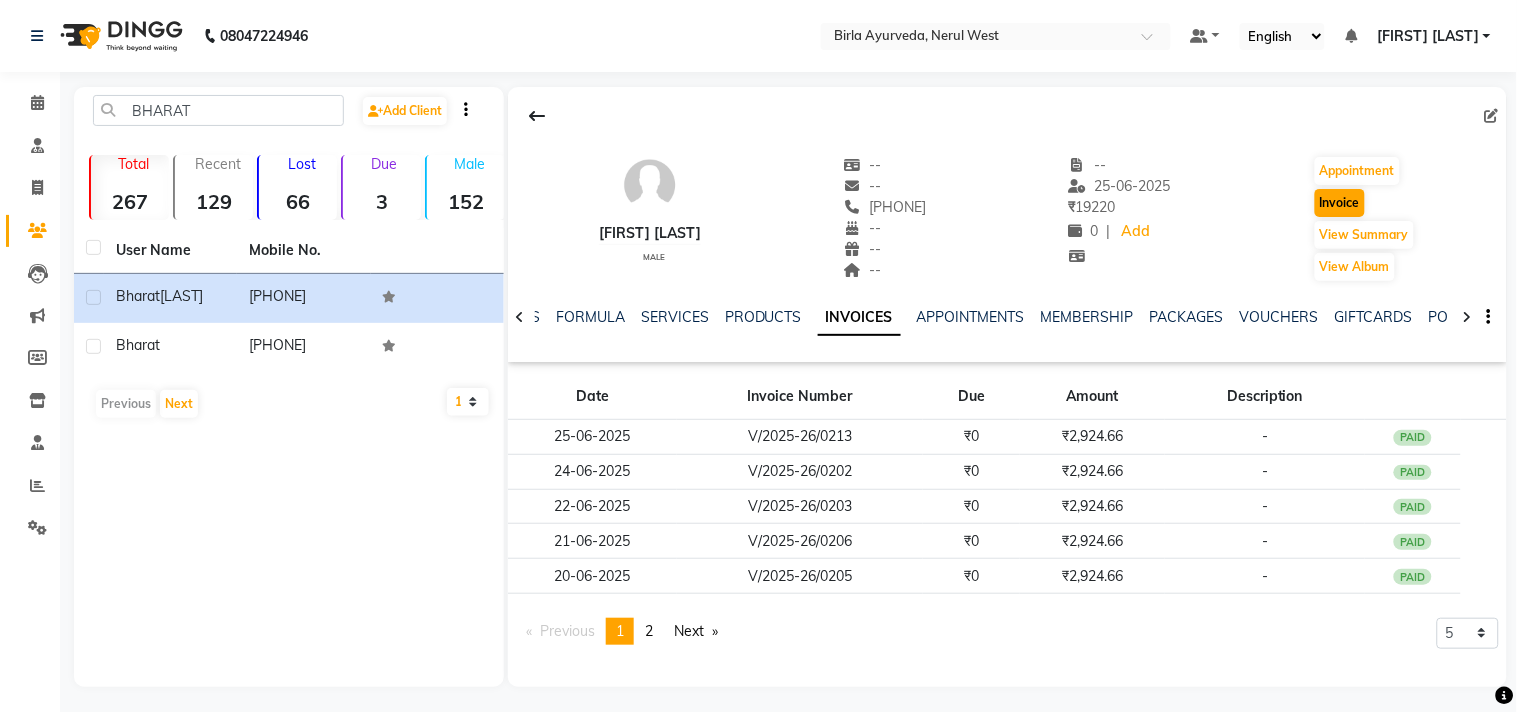 select on "service" 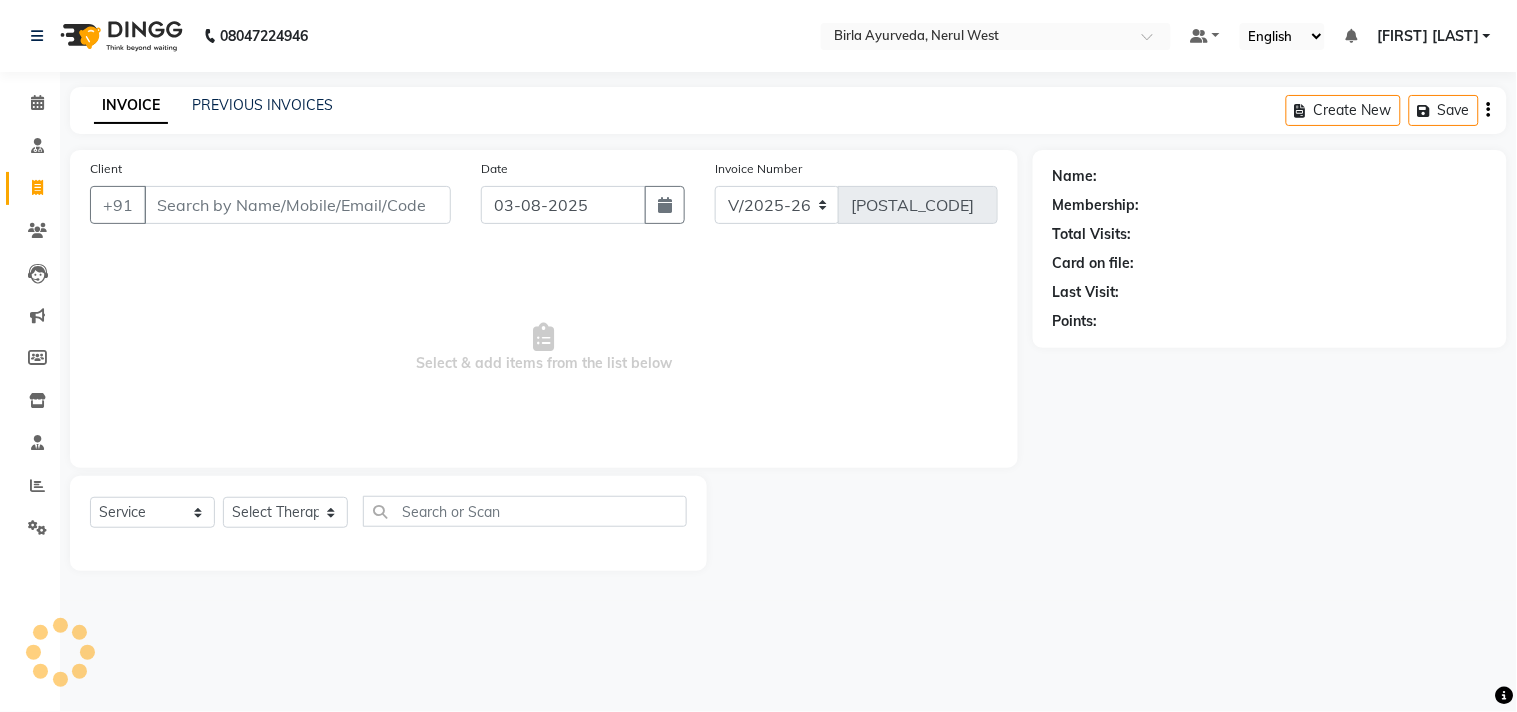 type on "[PHONE]" 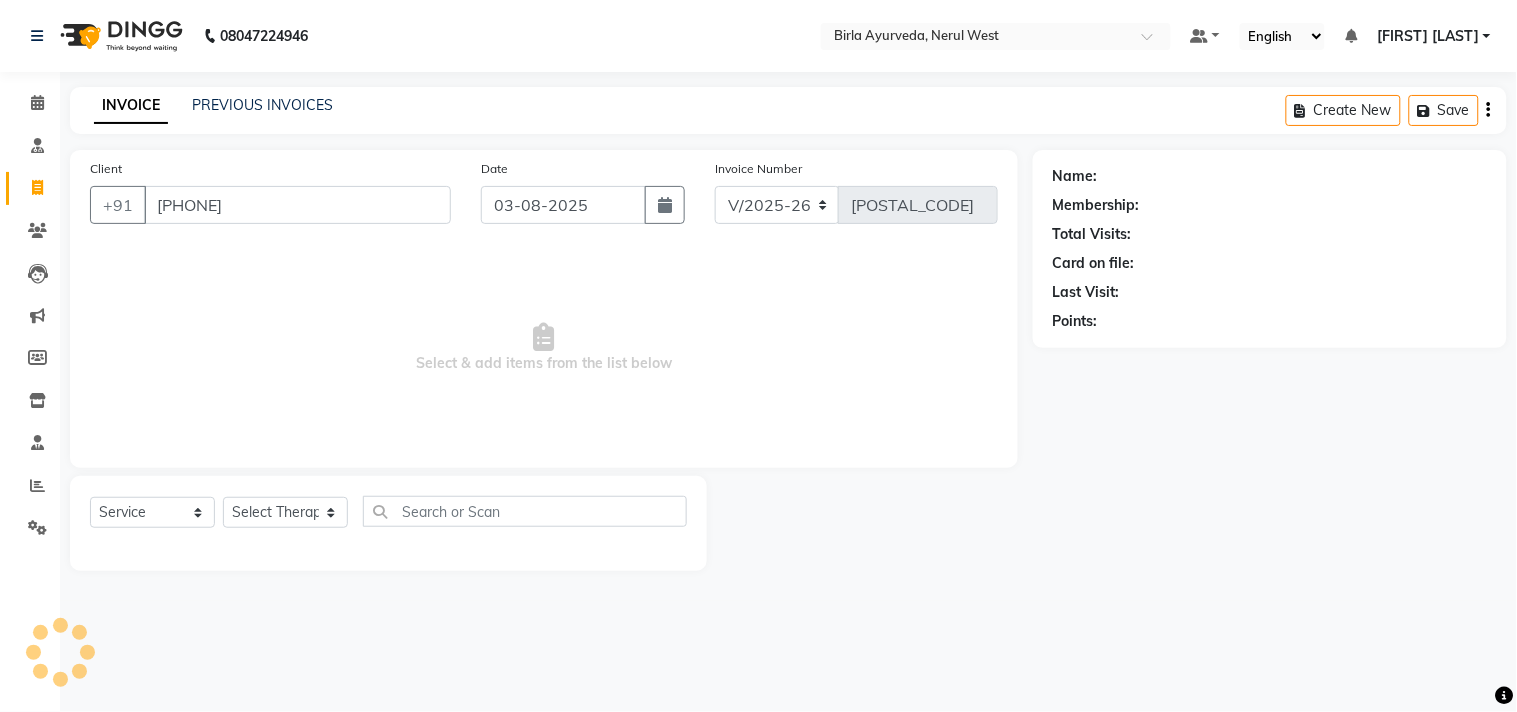select on "57056" 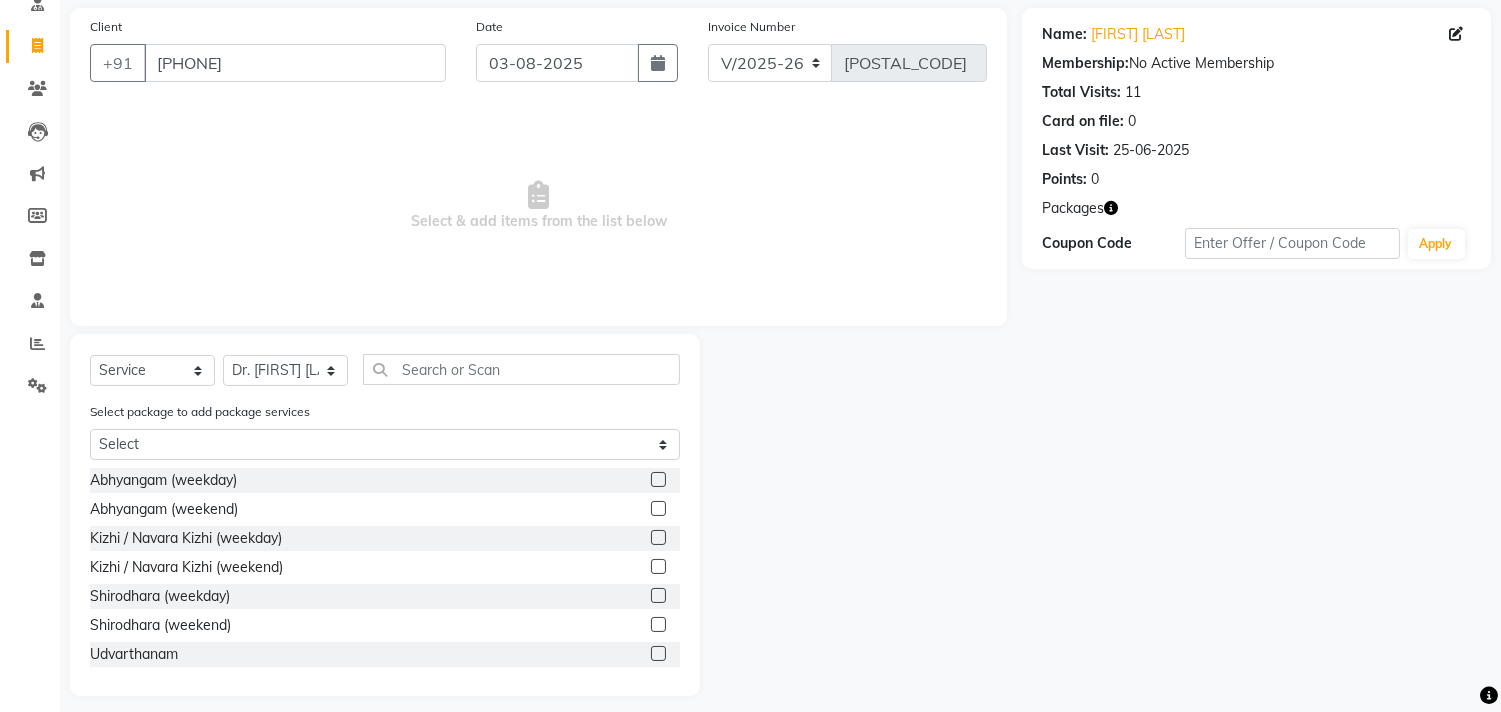 scroll, scrollTop: 156, scrollLeft: 0, axis: vertical 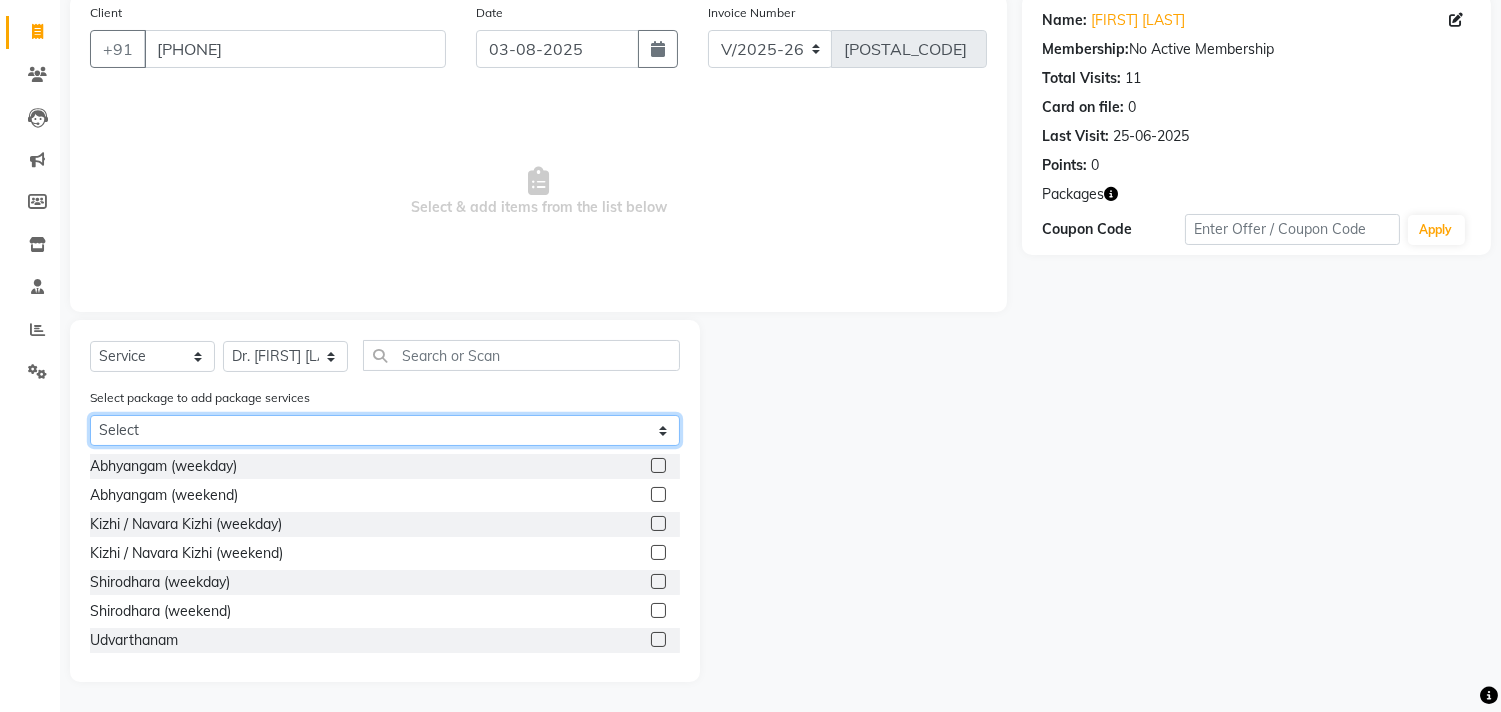 click on "Select Yoga Vasti (8) Yoga Vasti (8)" 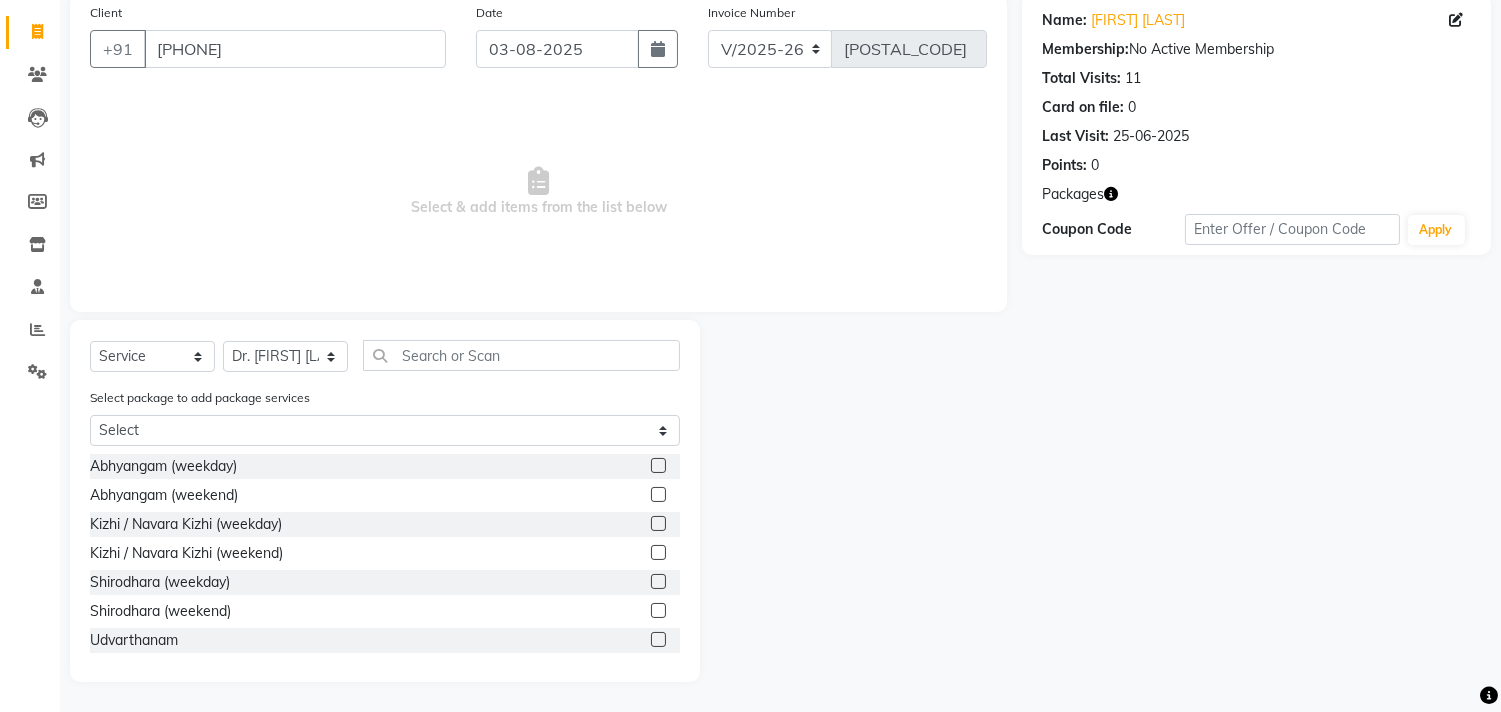 click 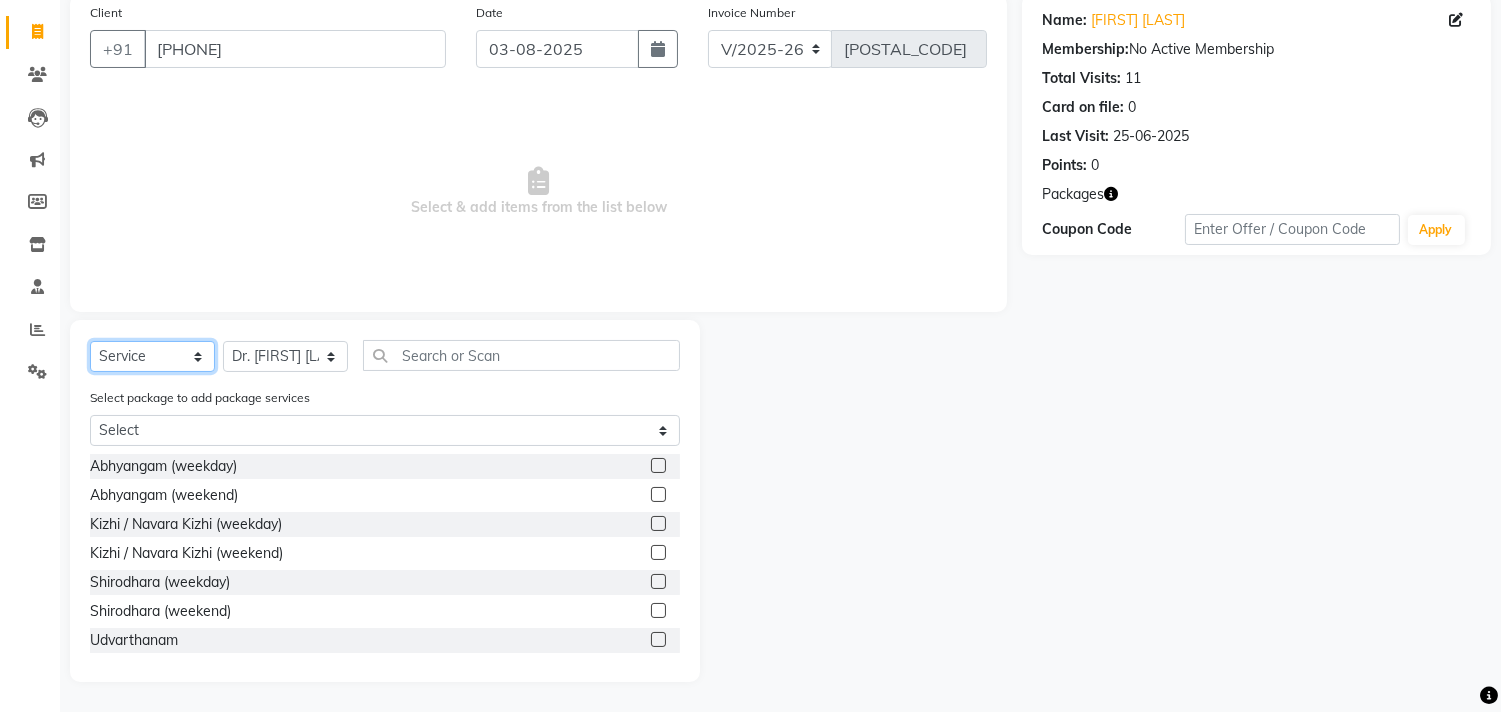 click on "Select  Service  Product  Membership  Package Voucher Prepaid Gift Card" 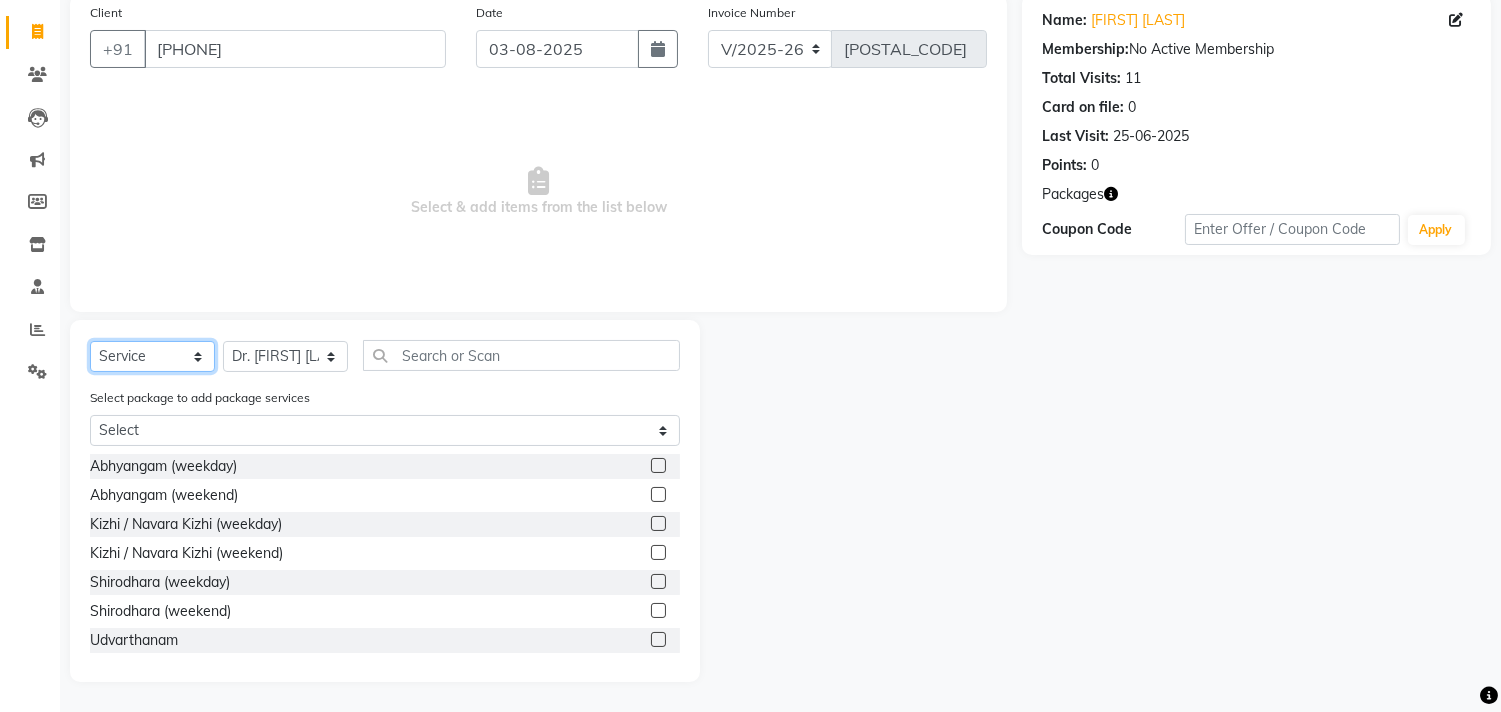 select on "package" 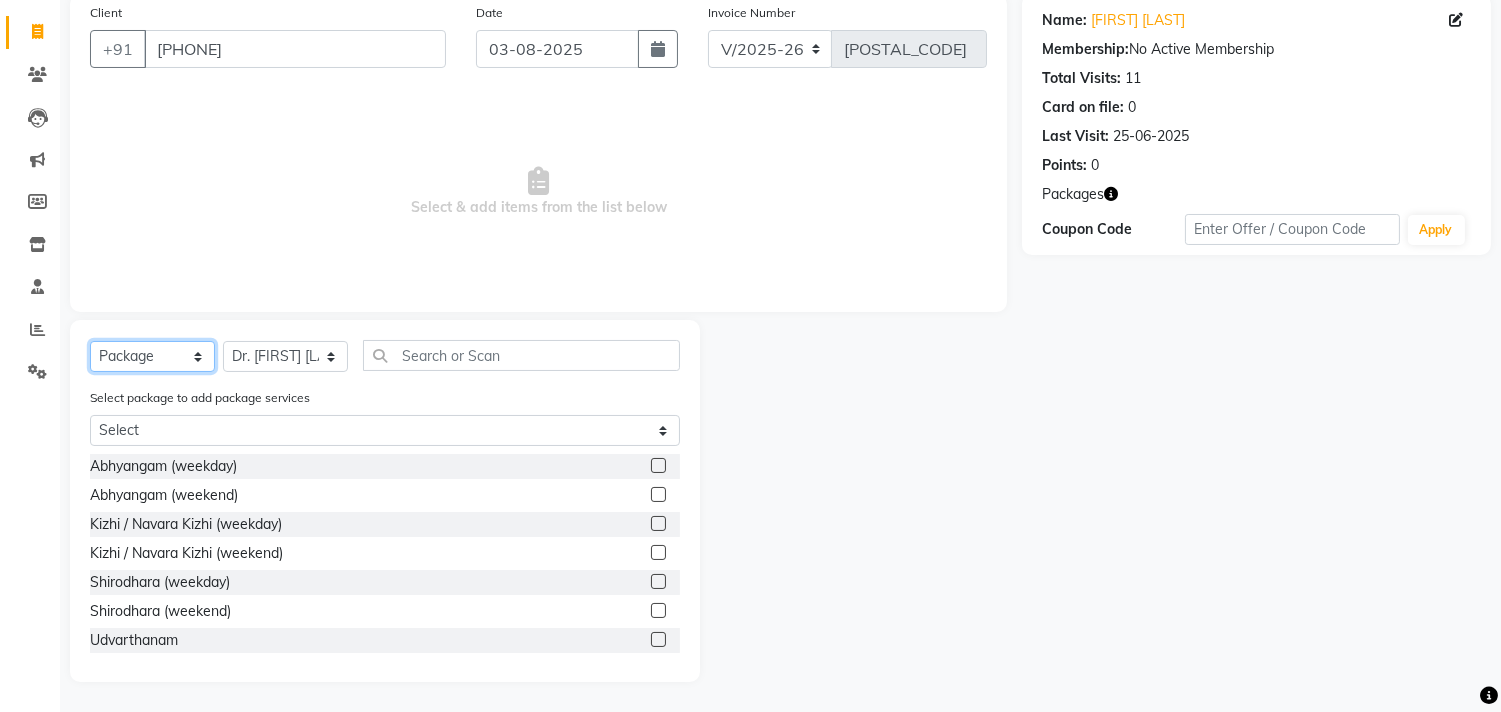 click on "Select  Service  Product  Membership  Package Voucher Prepaid Gift Card" 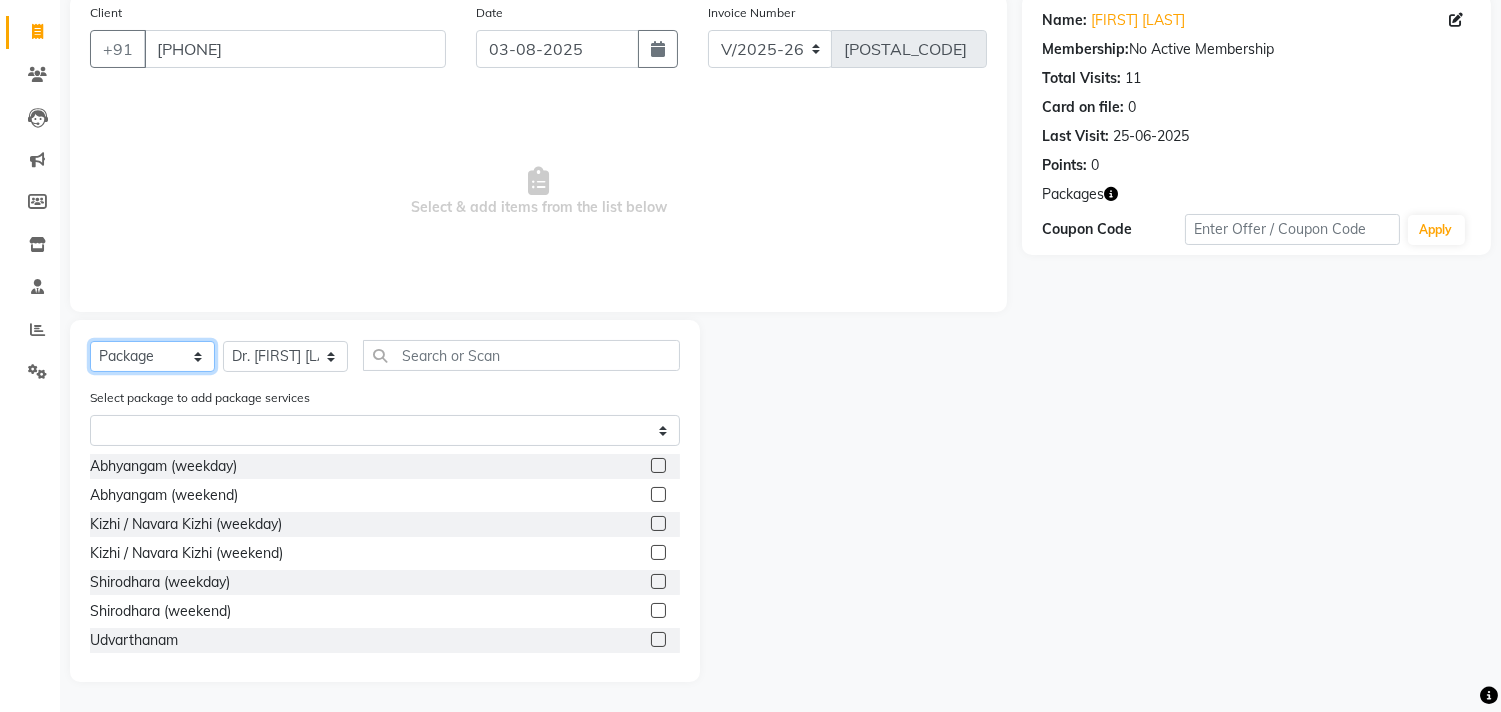 scroll, scrollTop: 88, scrollLeft: 0, axis: vertical 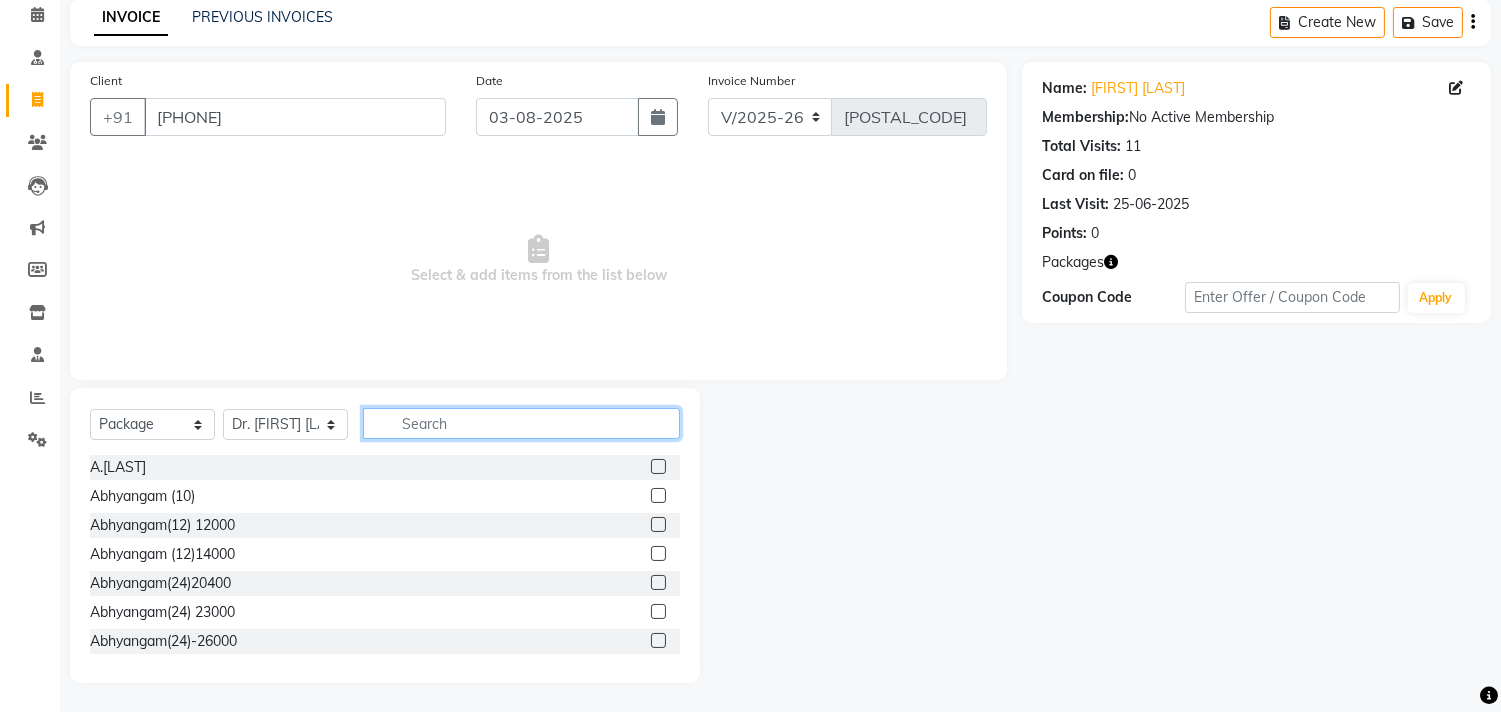 click 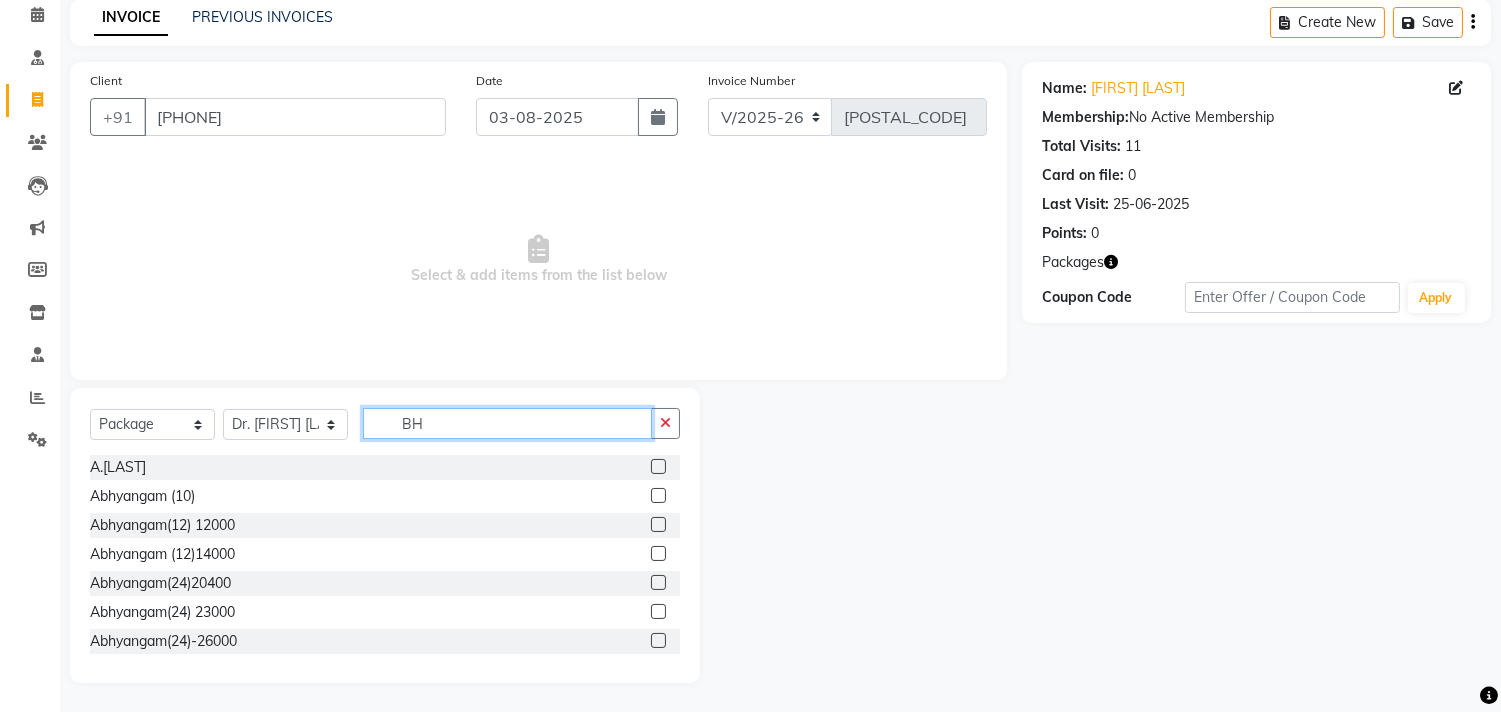 drag, startPoint x: 428, startPoint y: 424, endPoint x: 395, endPoint y: 421, distance: 33.13608 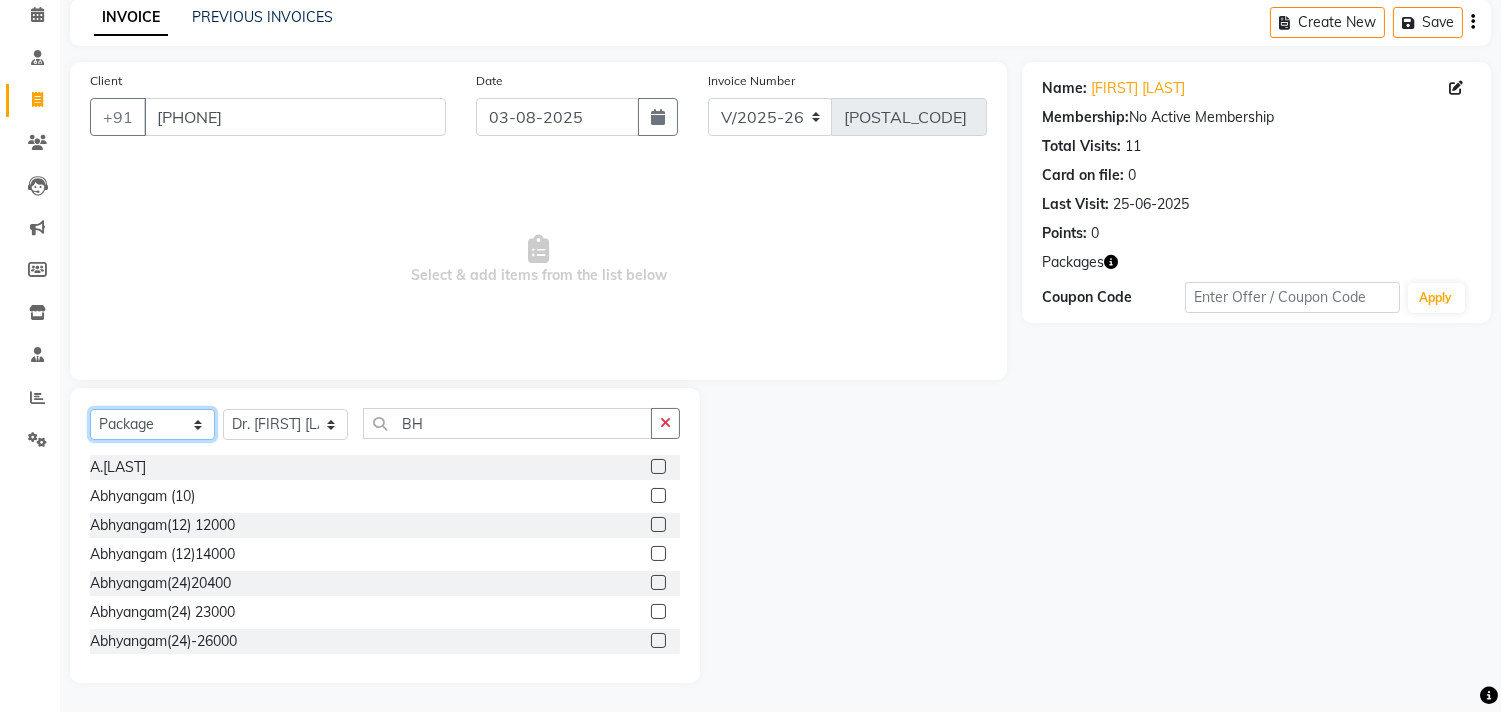 click on "Select  Service  Product  Membership  Package Voucher Prepaid Gift Card" 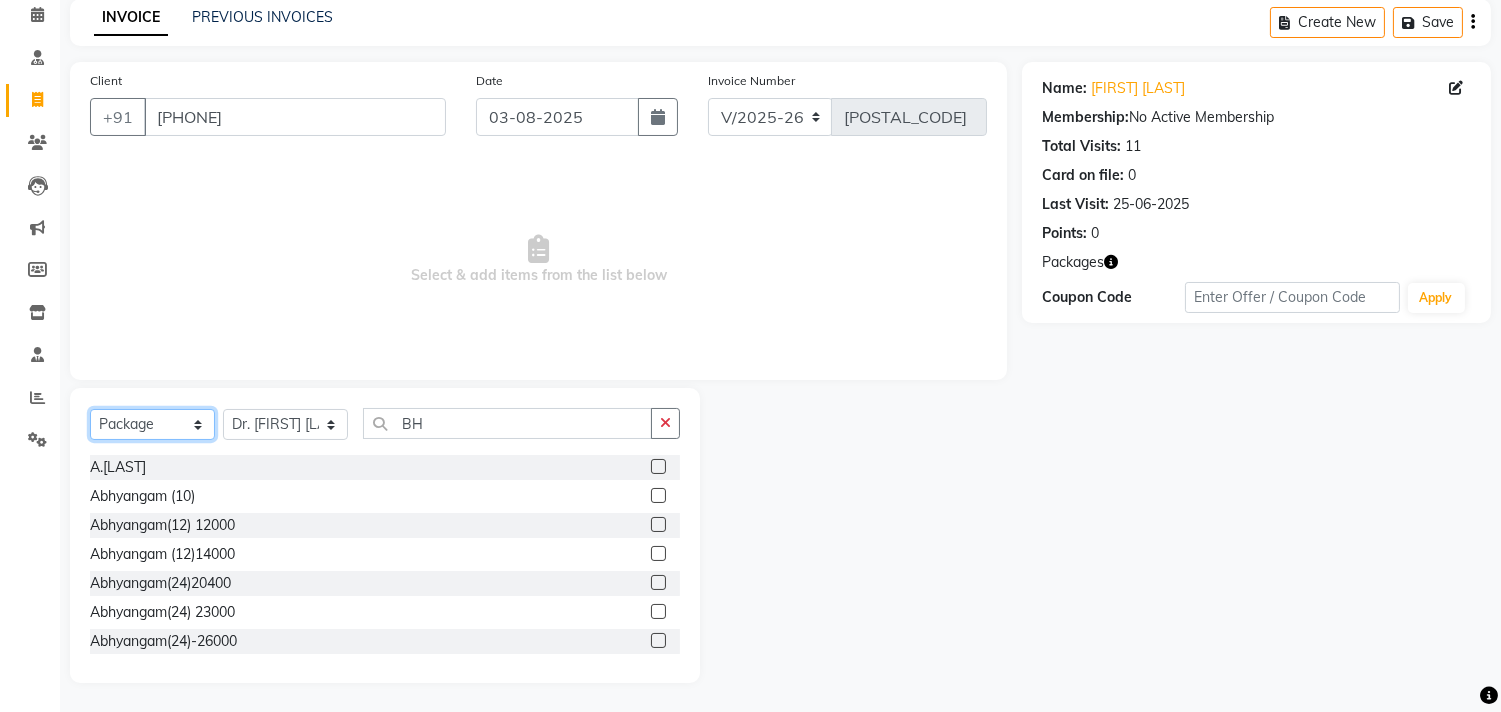 select on "V" 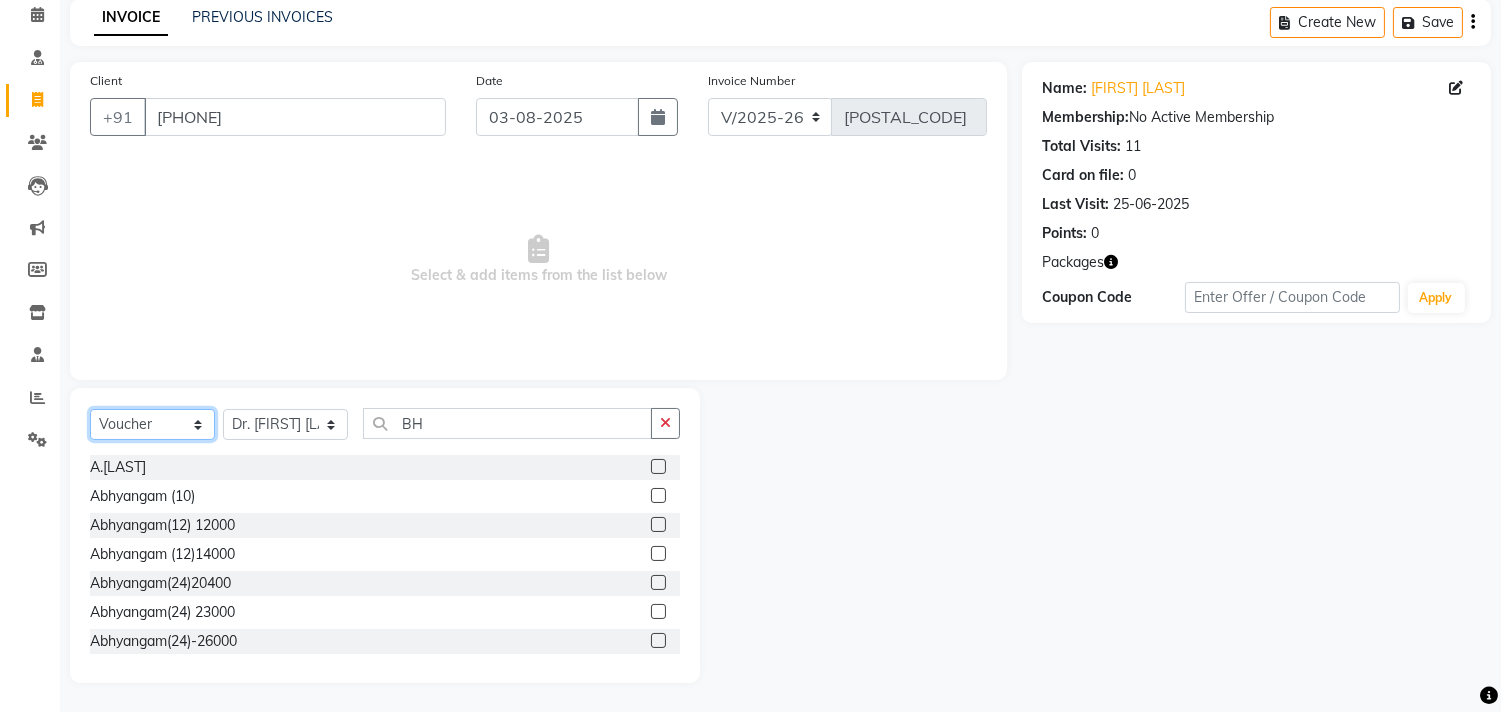 click on "Select  Service  Product  Membership  Package Voucher Prepaid Gift Card" 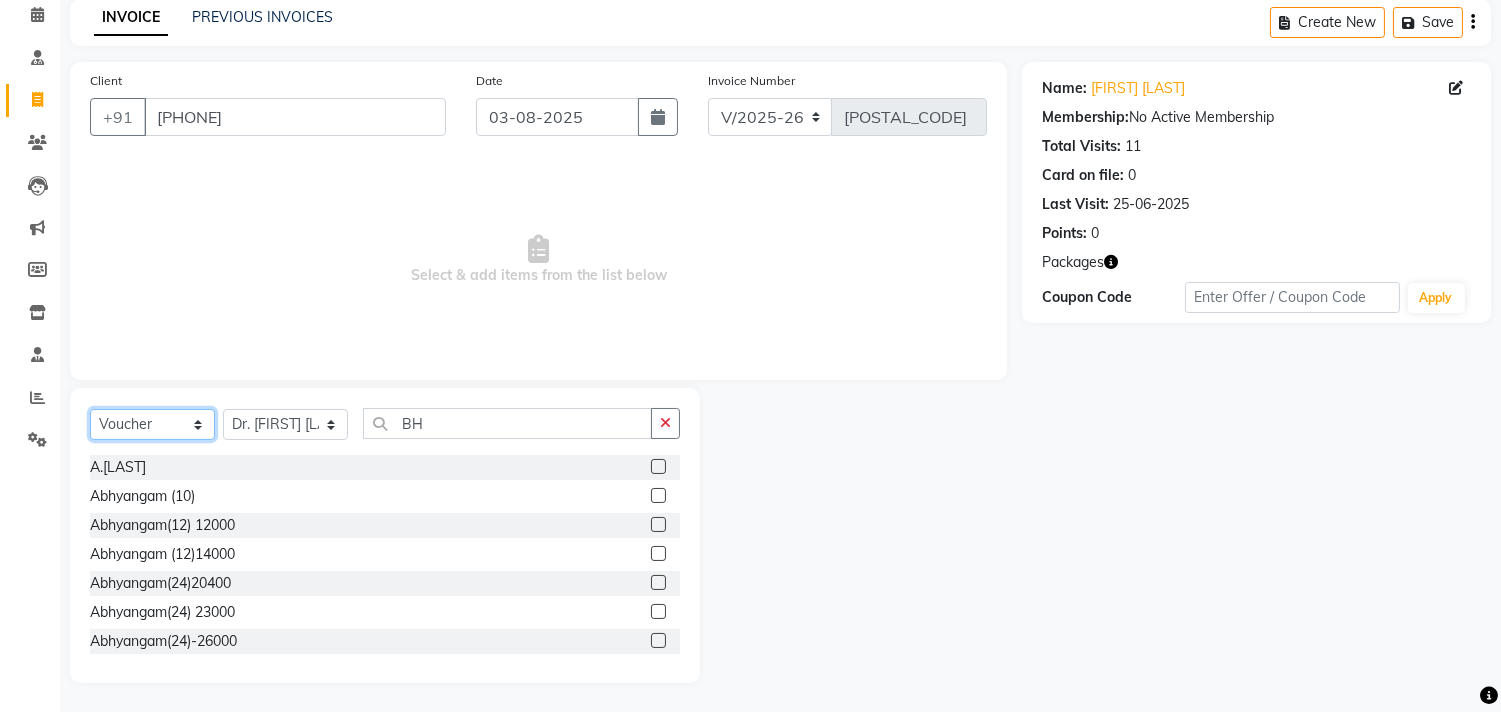 scroll, scrollTop: 0, scrollLeft: 0, axis: both 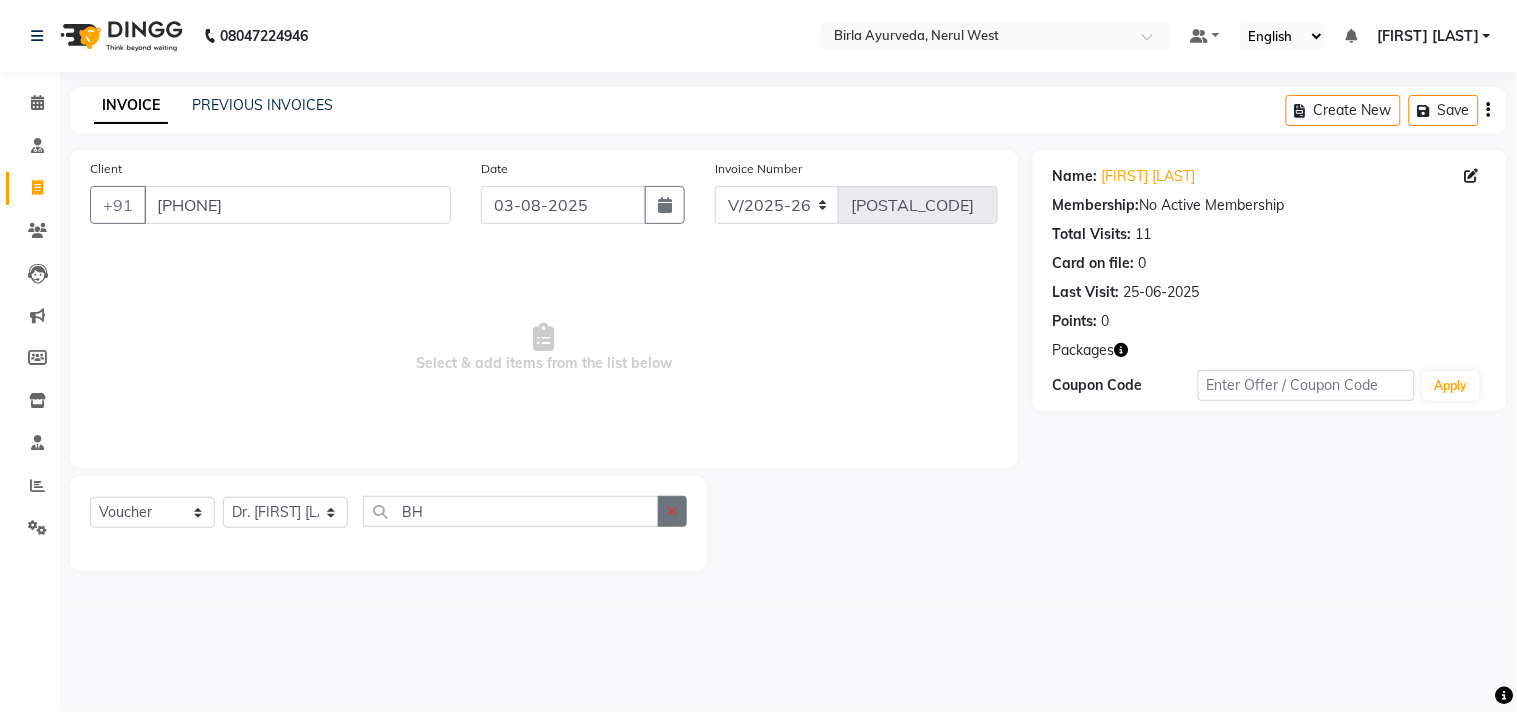 click 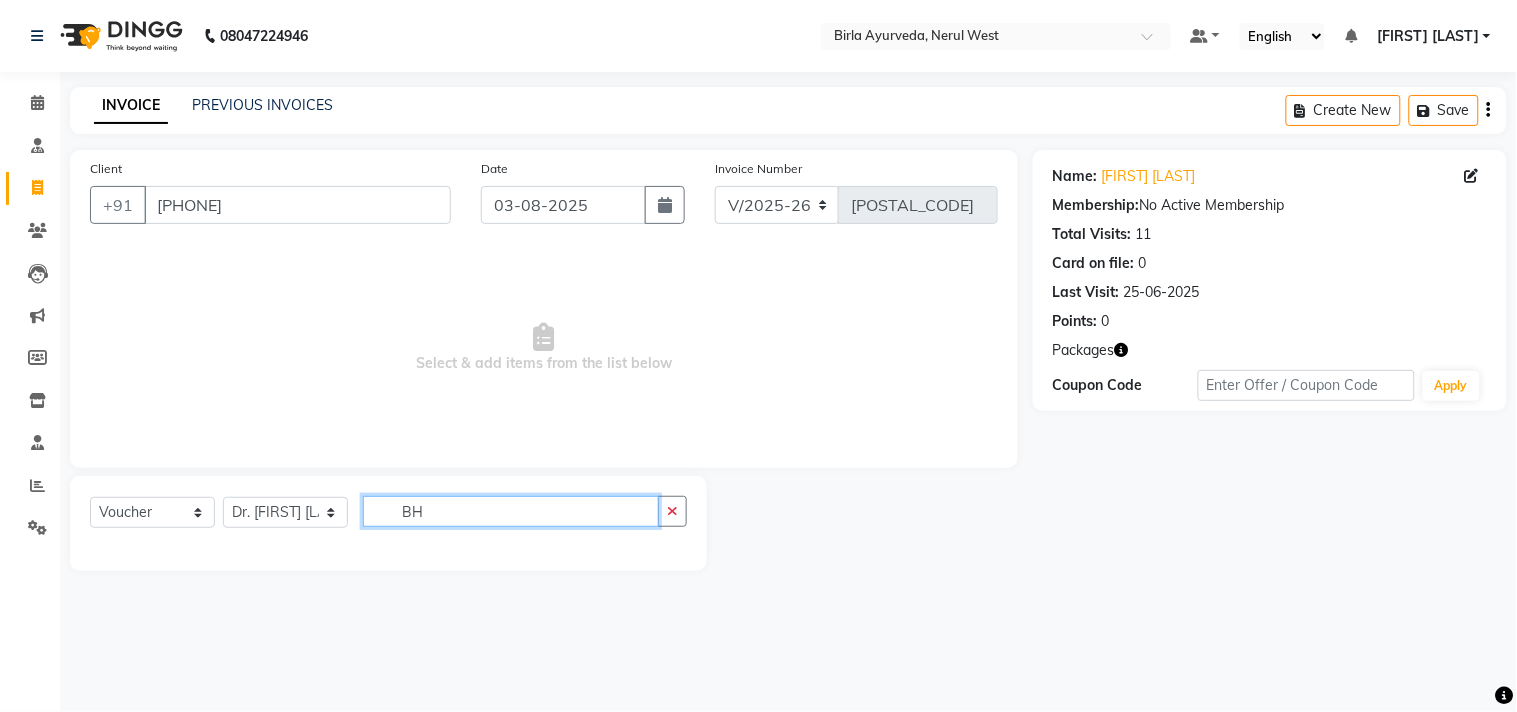 type 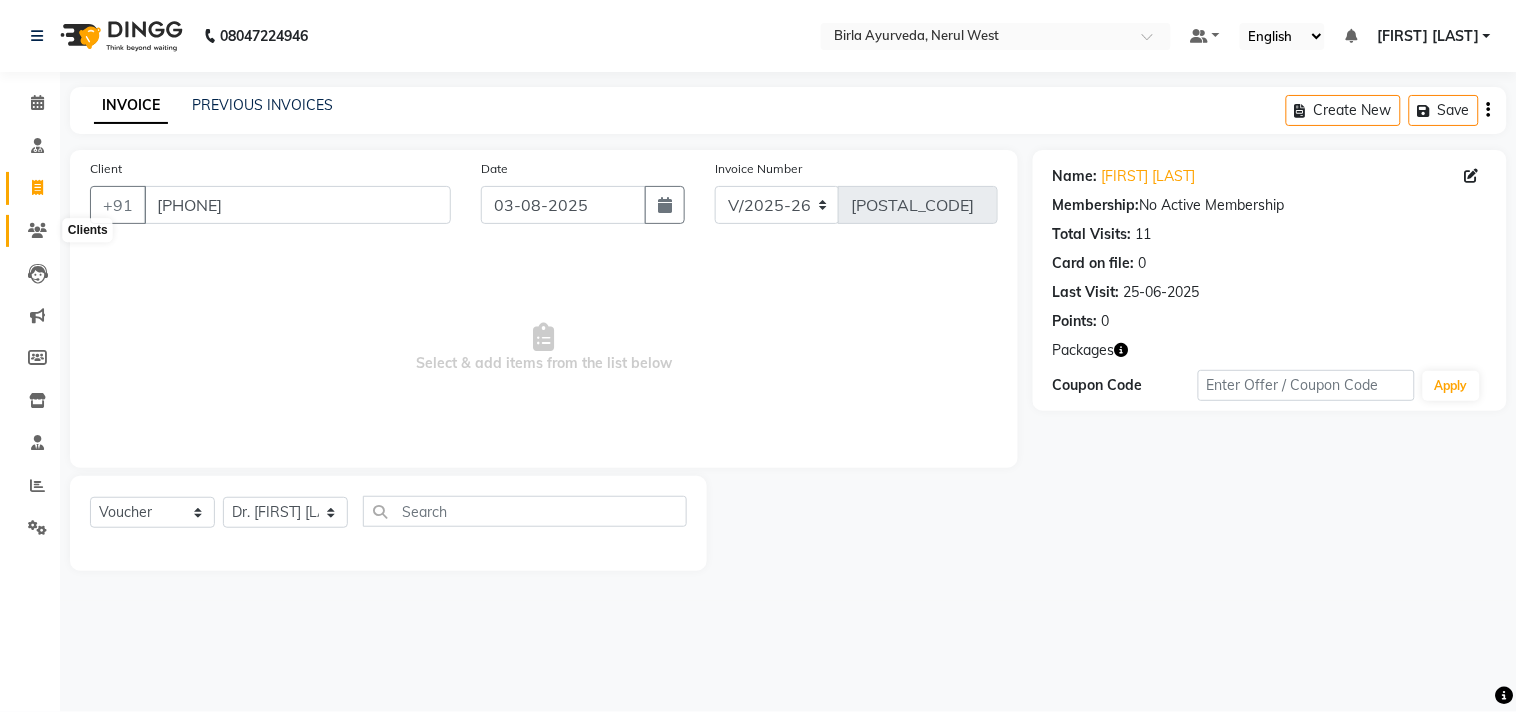click 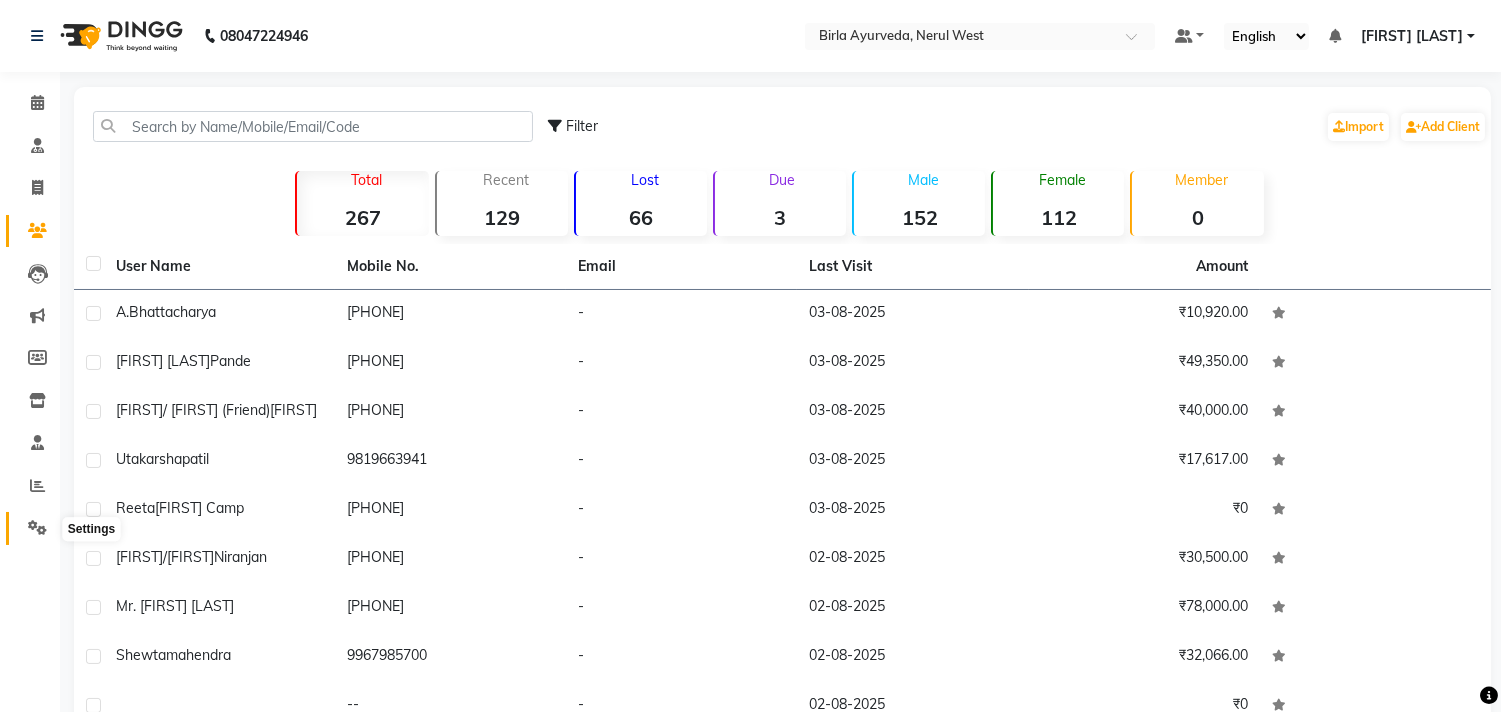 click 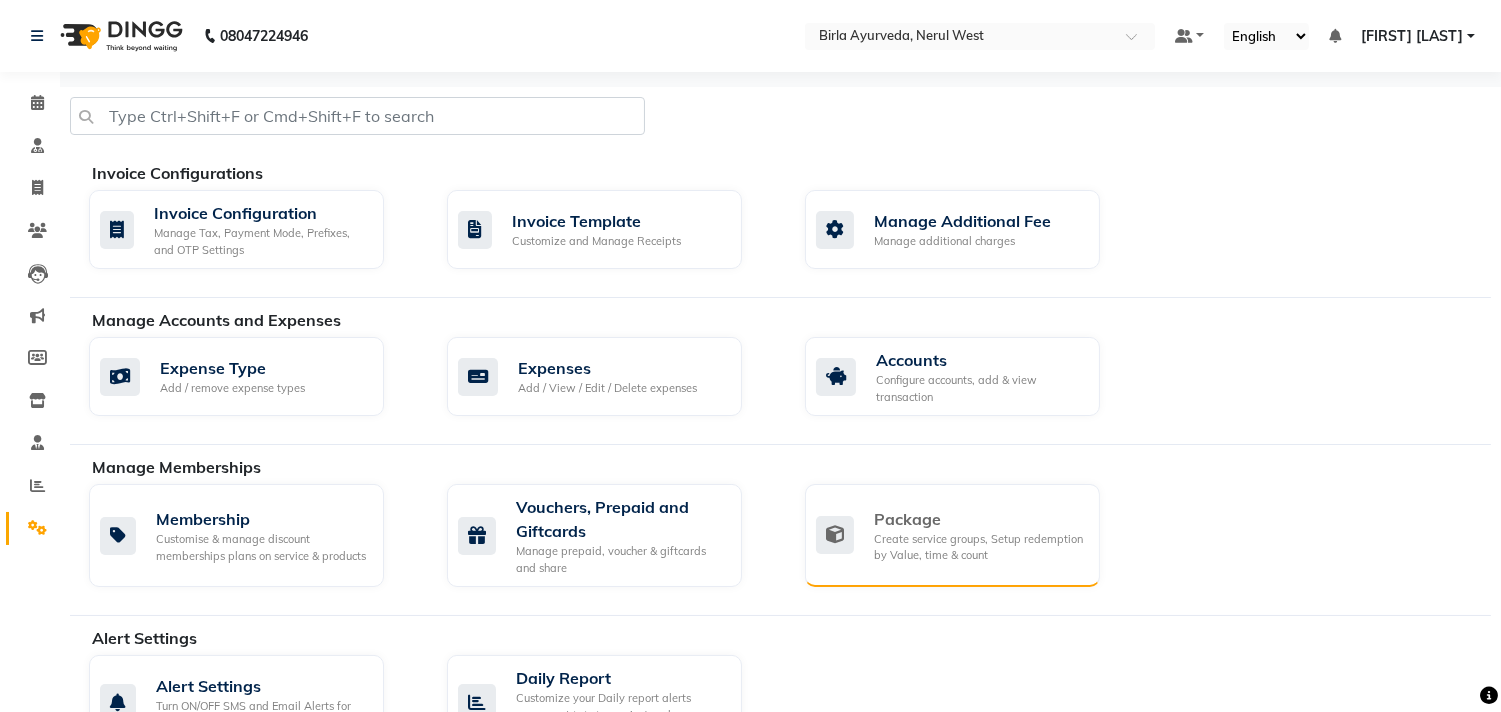click on "Package" 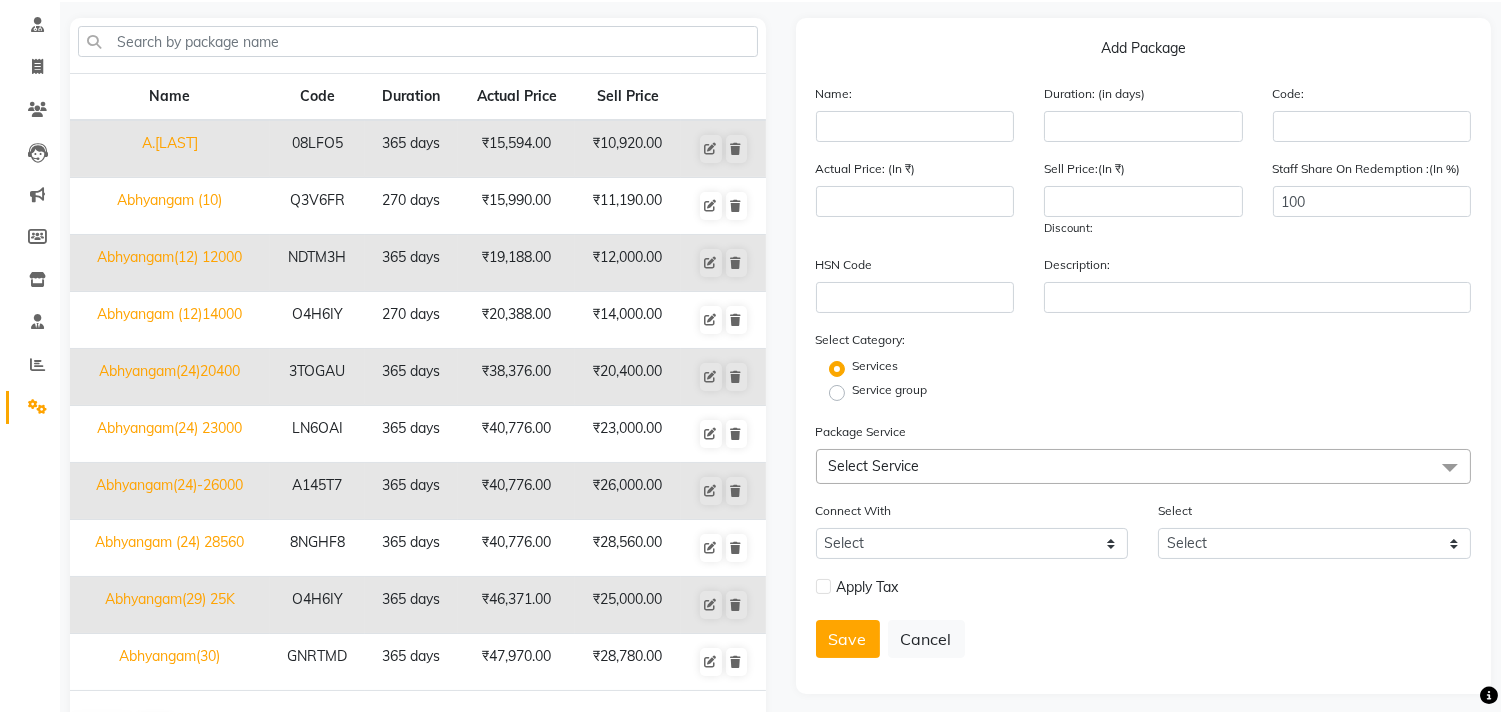 scroll, scrollTop: 193, scrollLeft: 0, axis: vertical 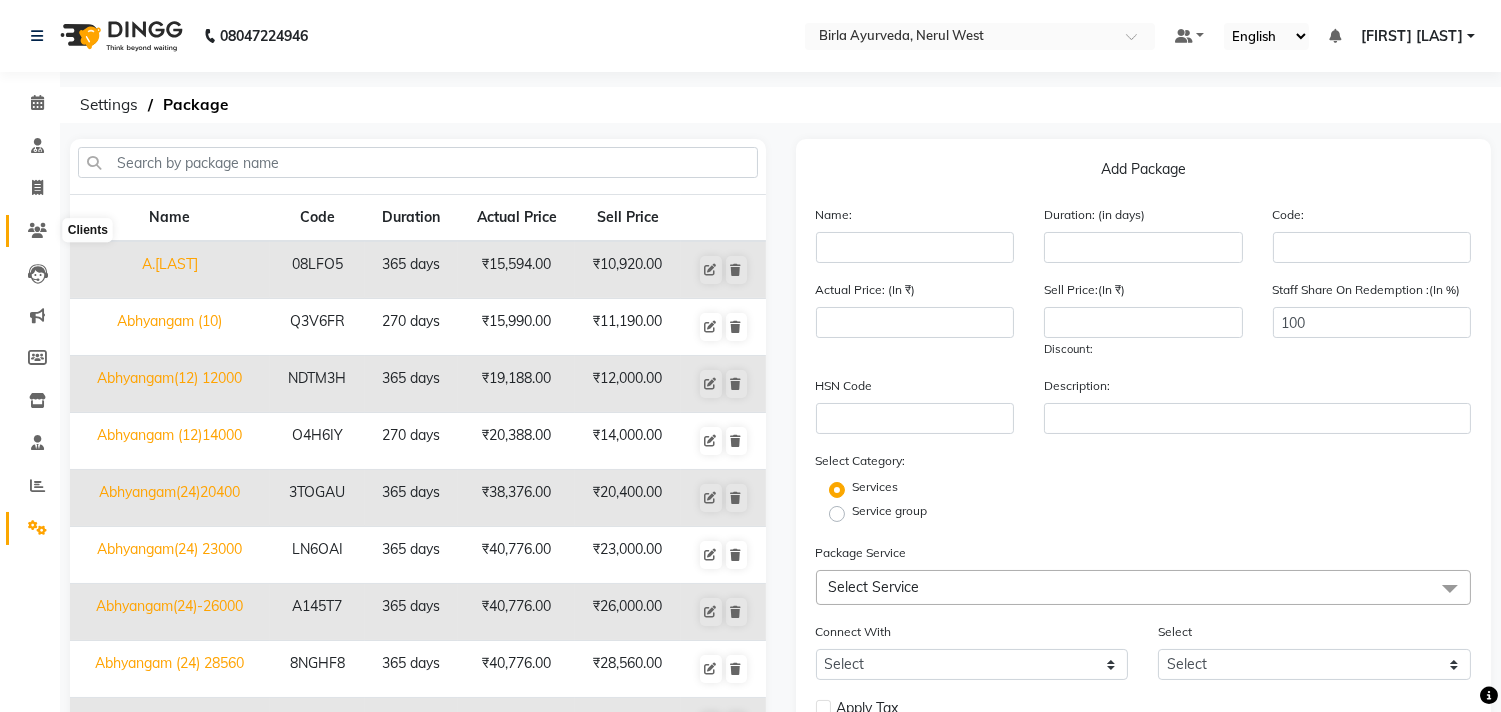 click 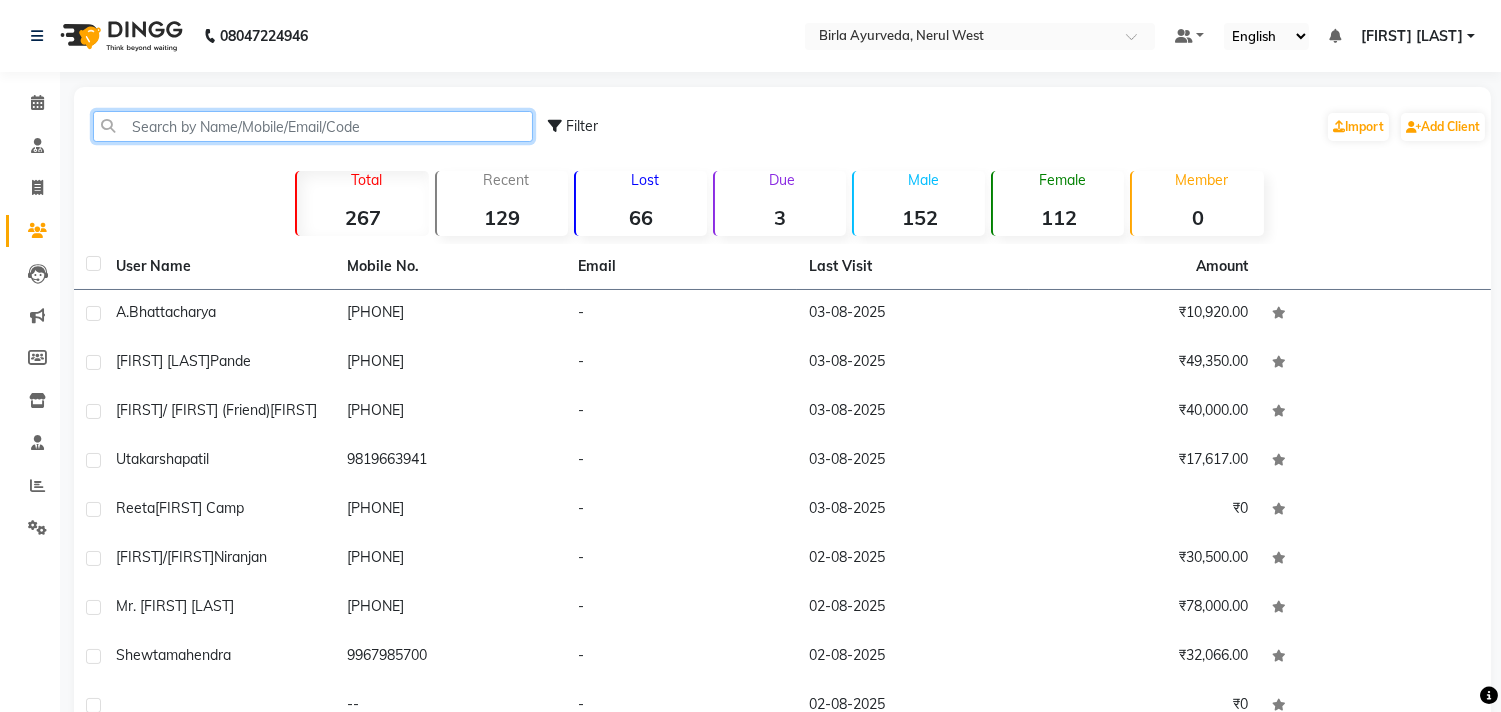 click 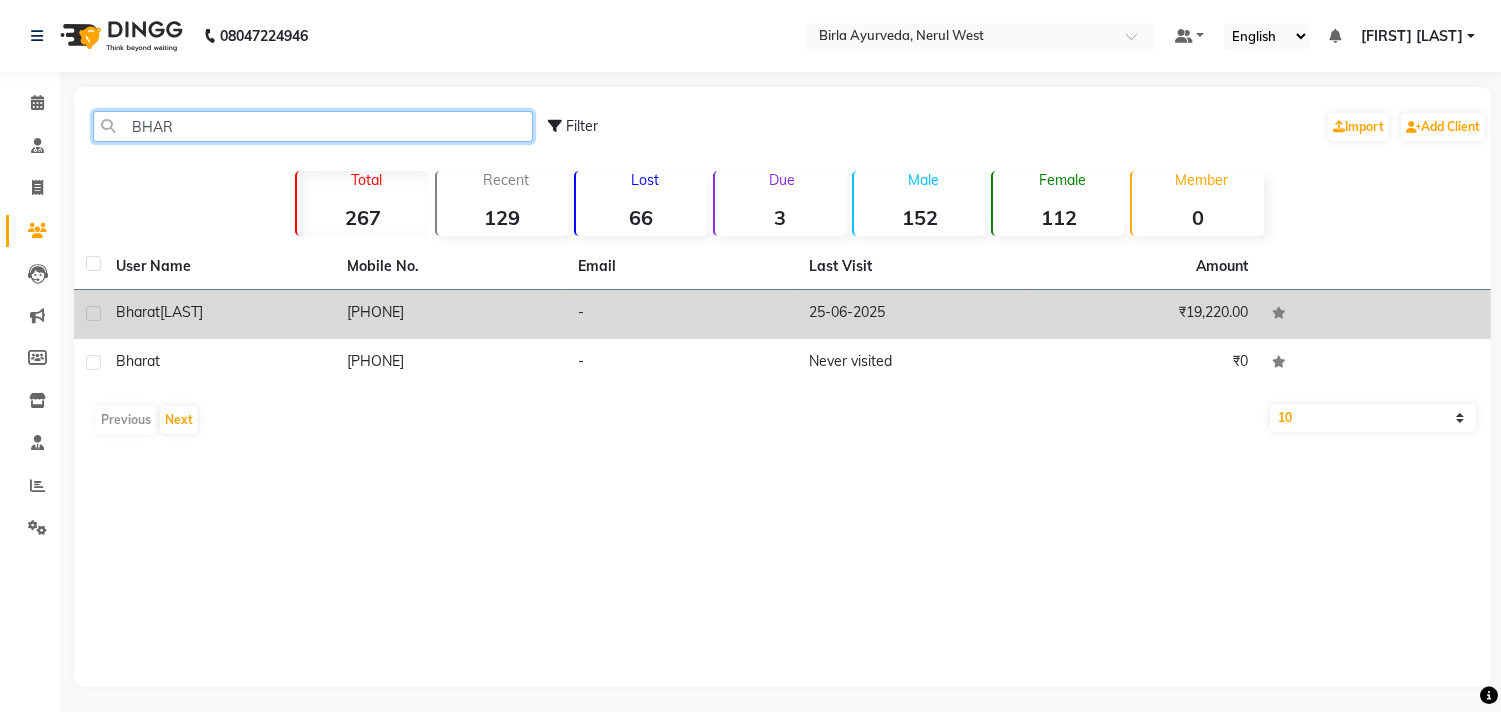 type on "BHAR" 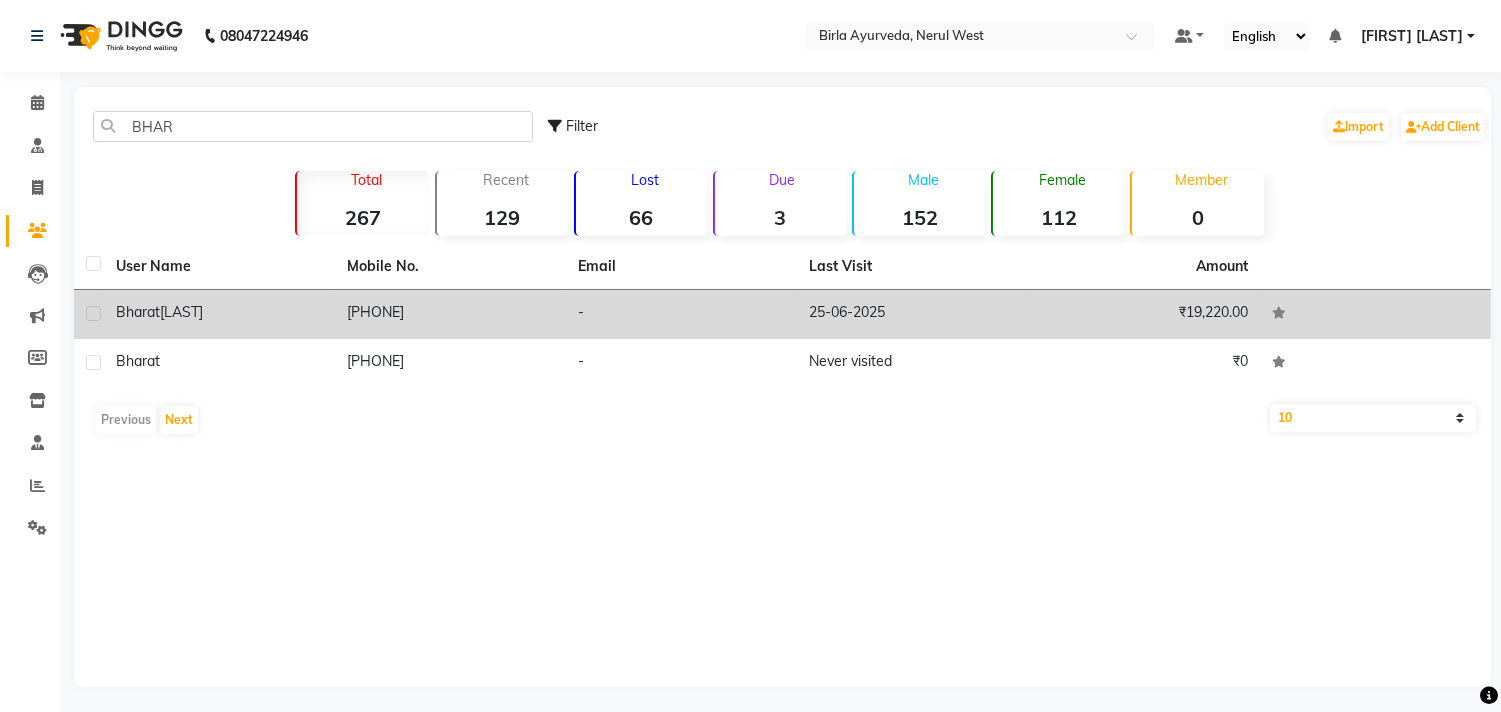 click on "[LAST]" 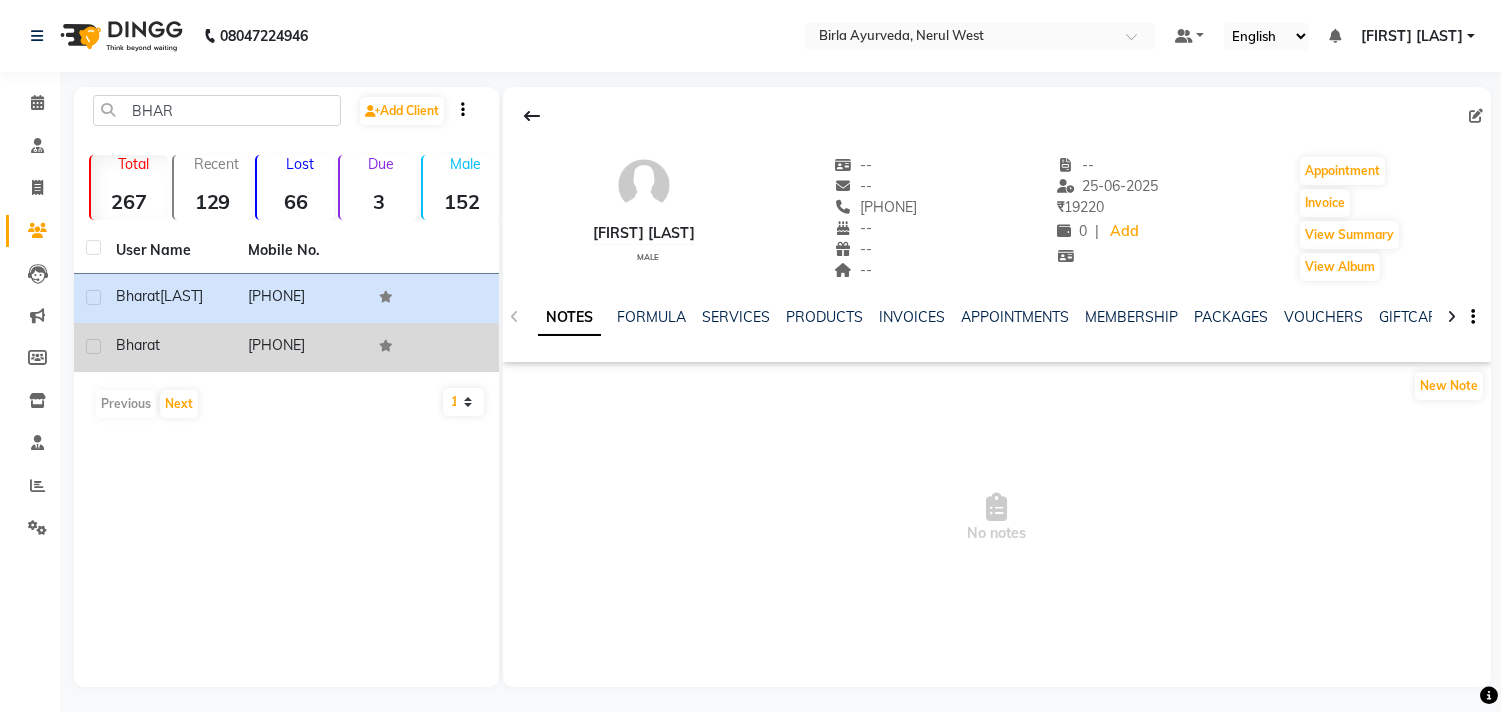 click on "[PHONE]" 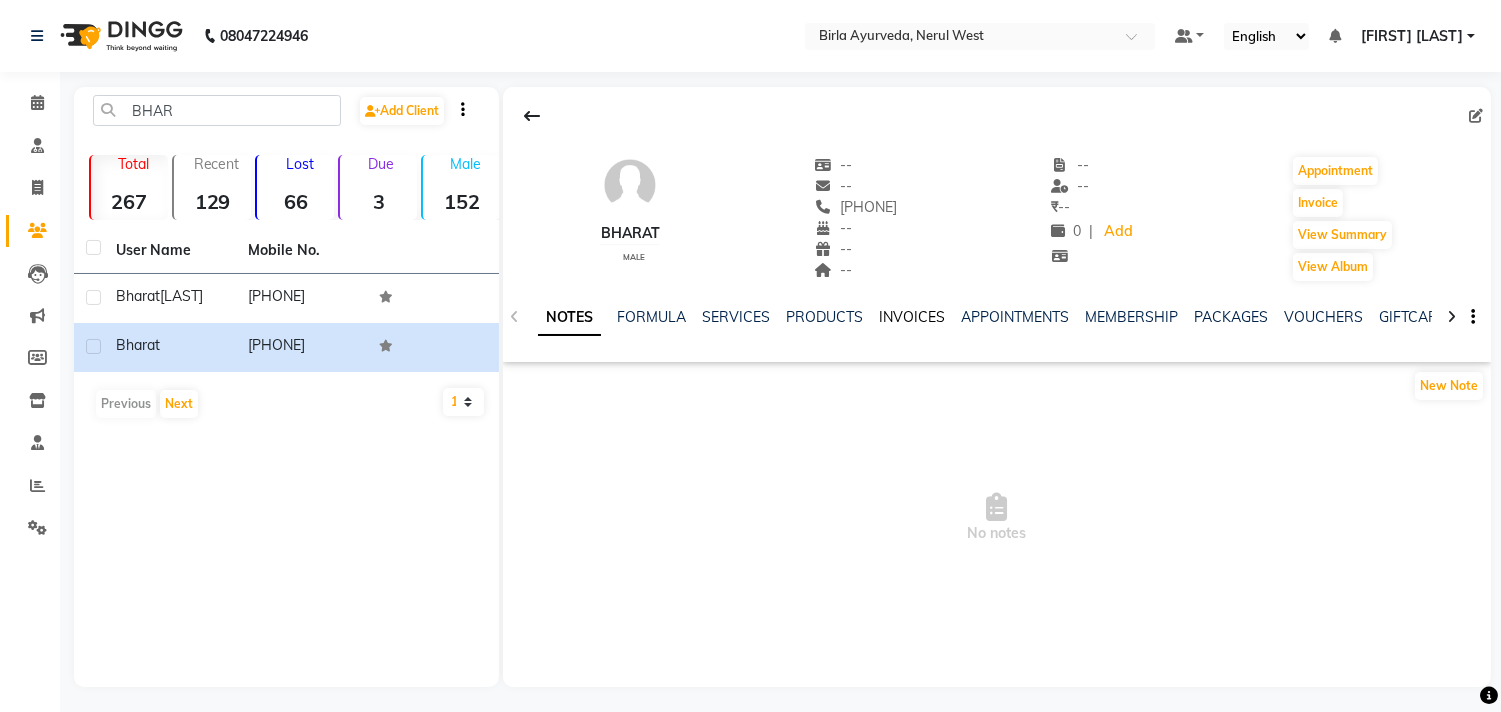 click on "INVOICES" 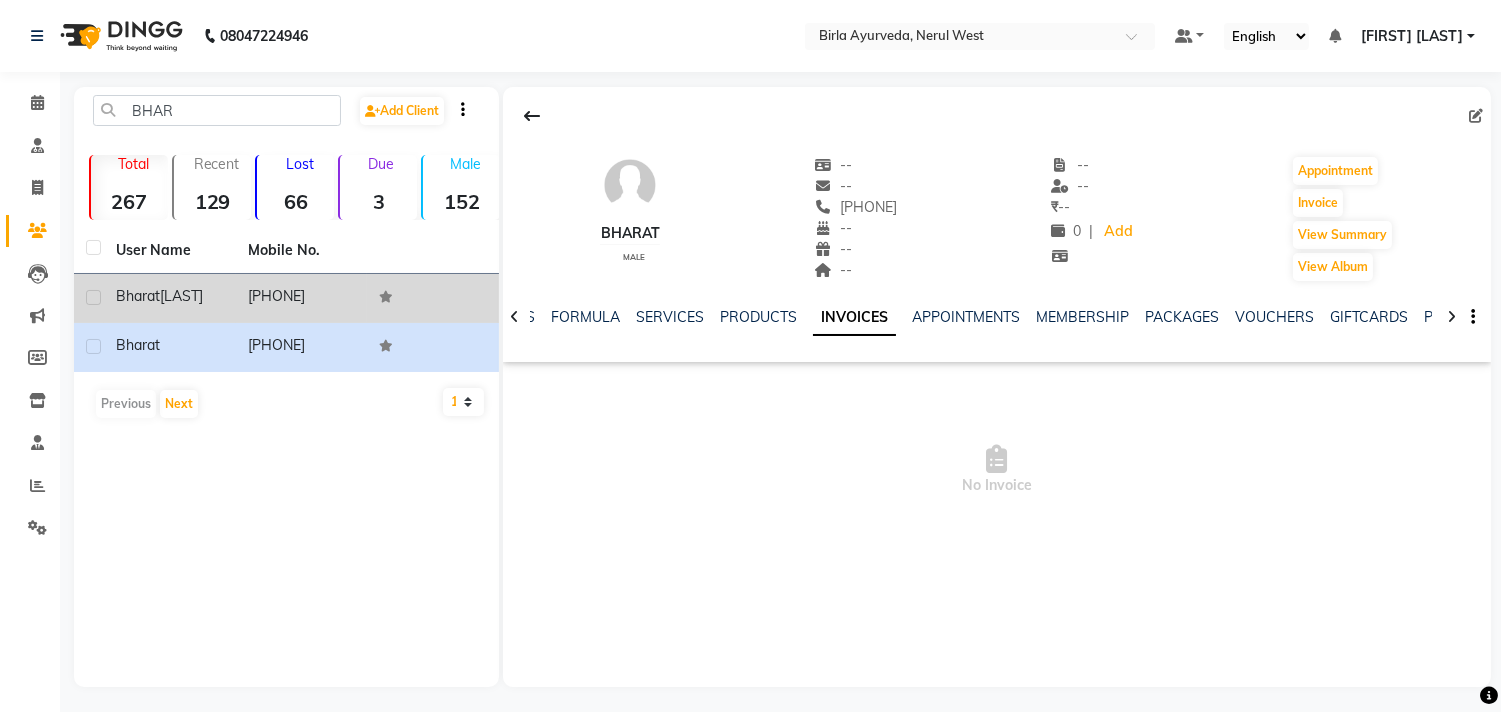 click on "[PHONE]" 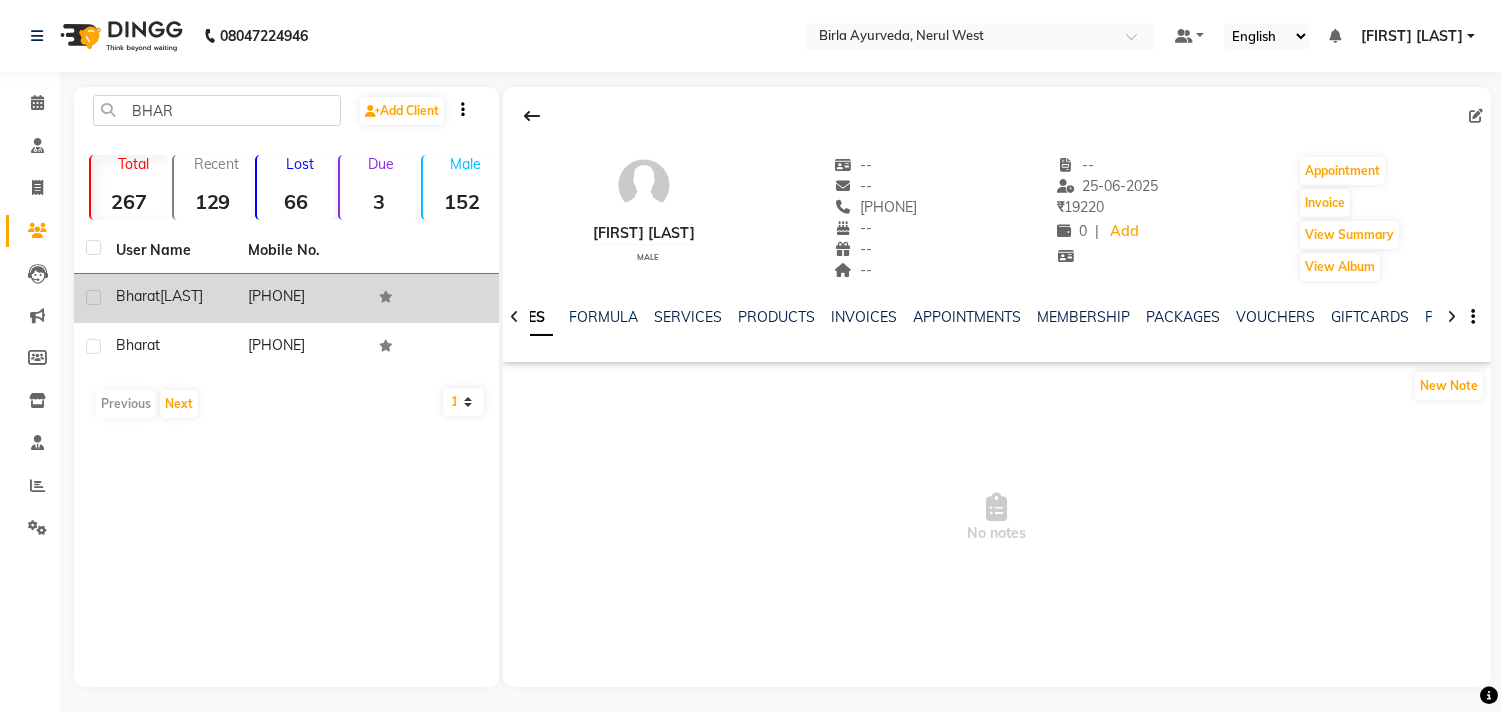 click on "[PHONE]" 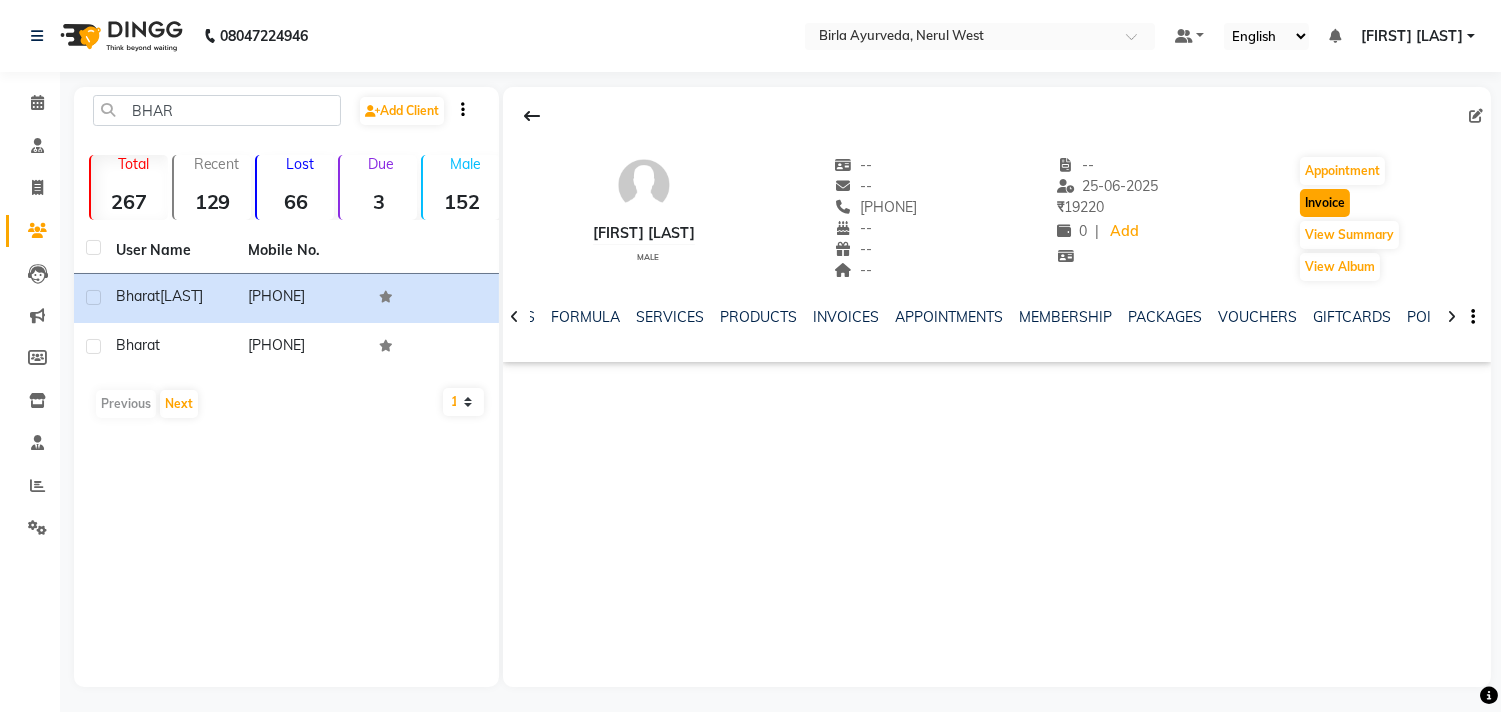 click on "Invoice" 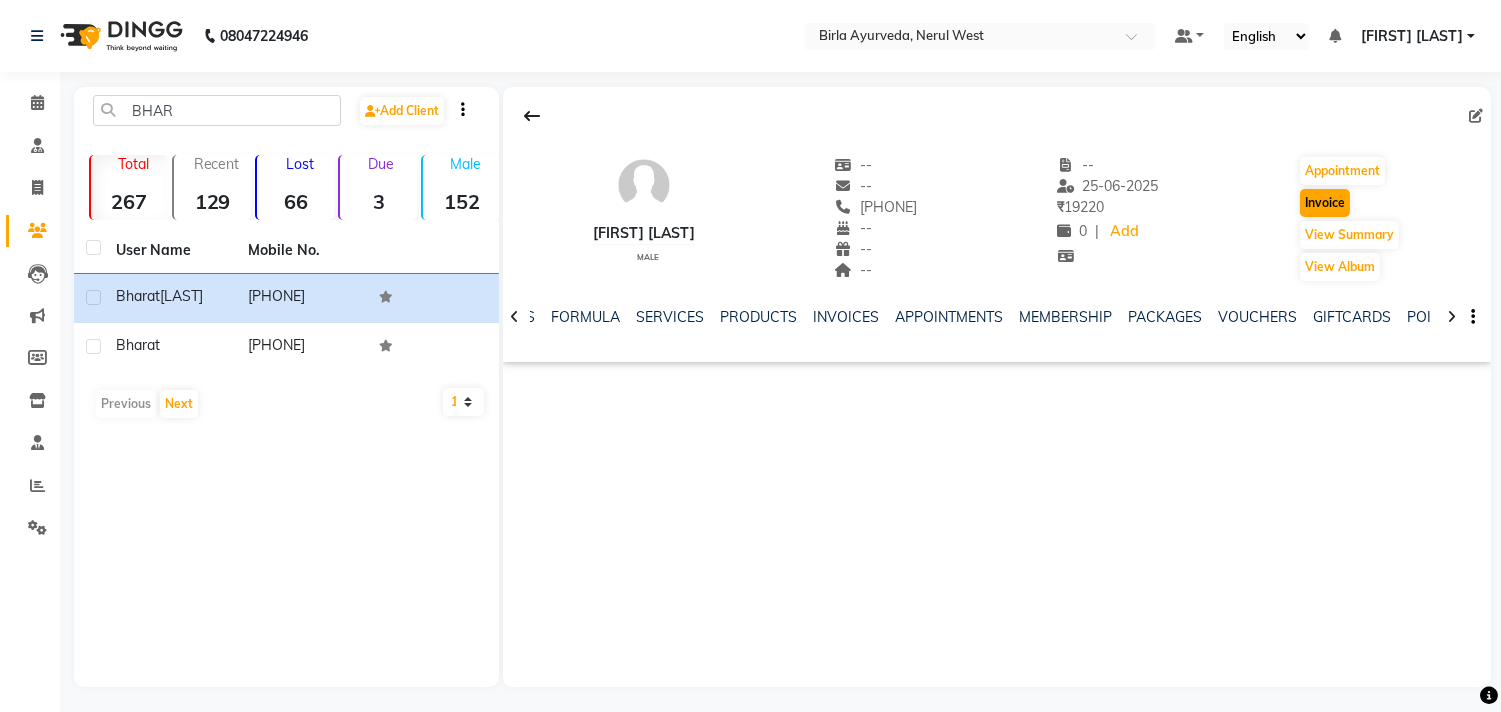 select on "6808" 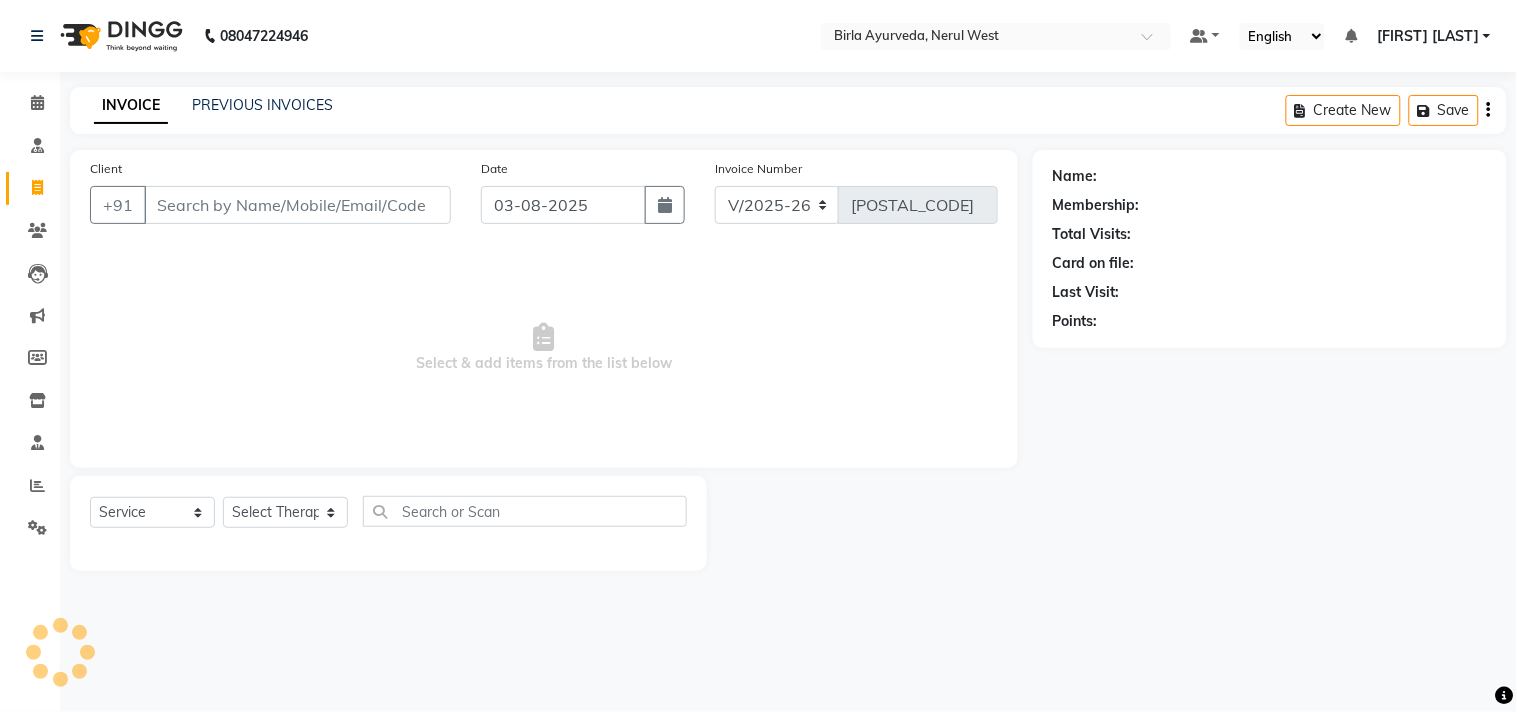 type on "[PHONE]" 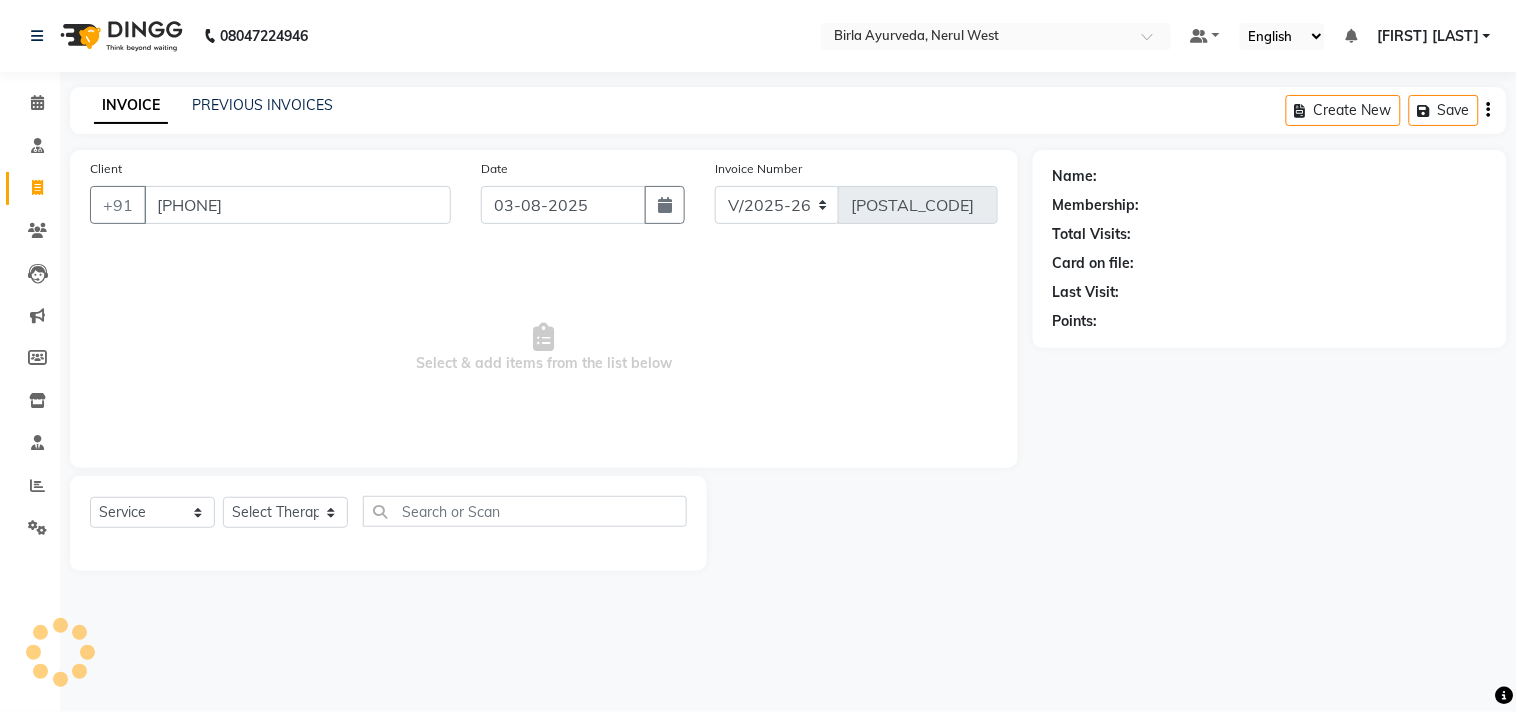 select on "57056" 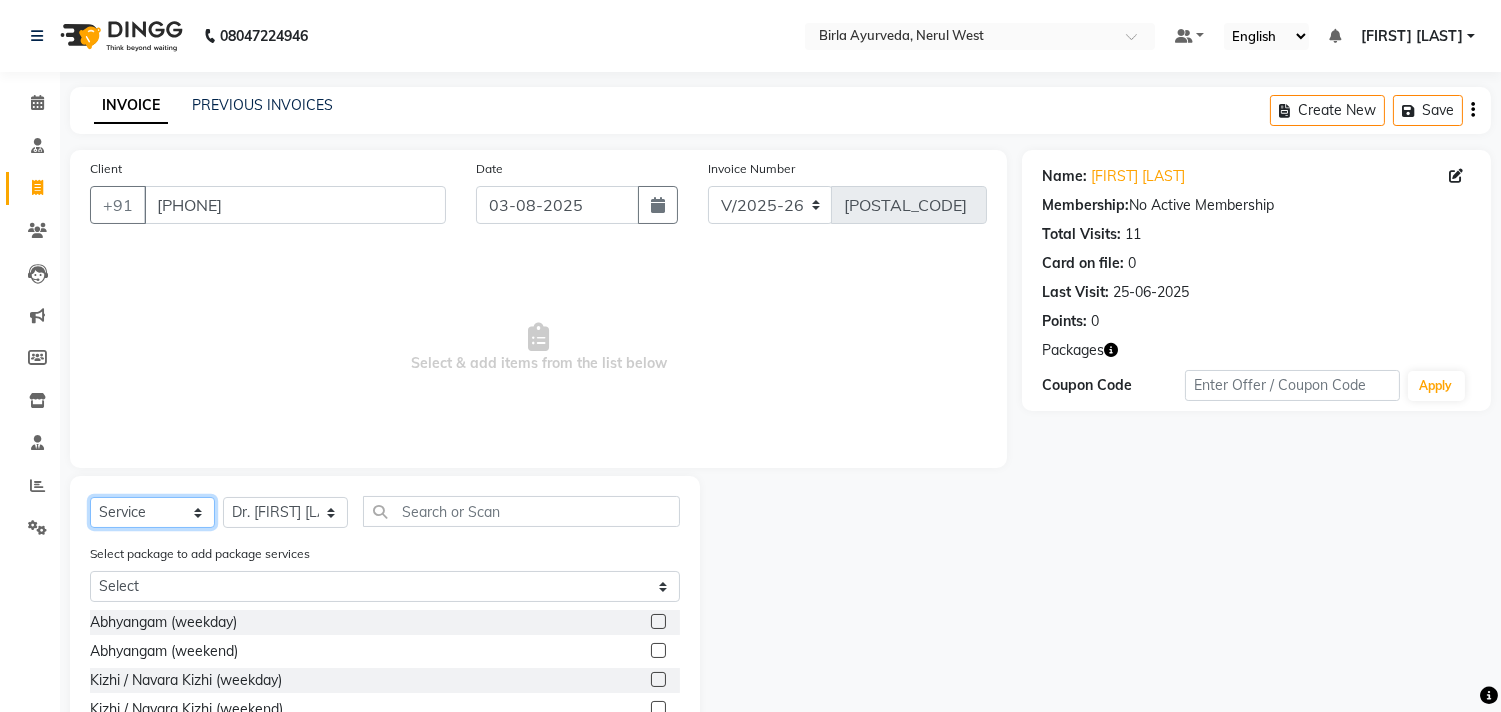 click on "Select  Service  Product  Membership  Package Voucher Prepaid Gift Card" 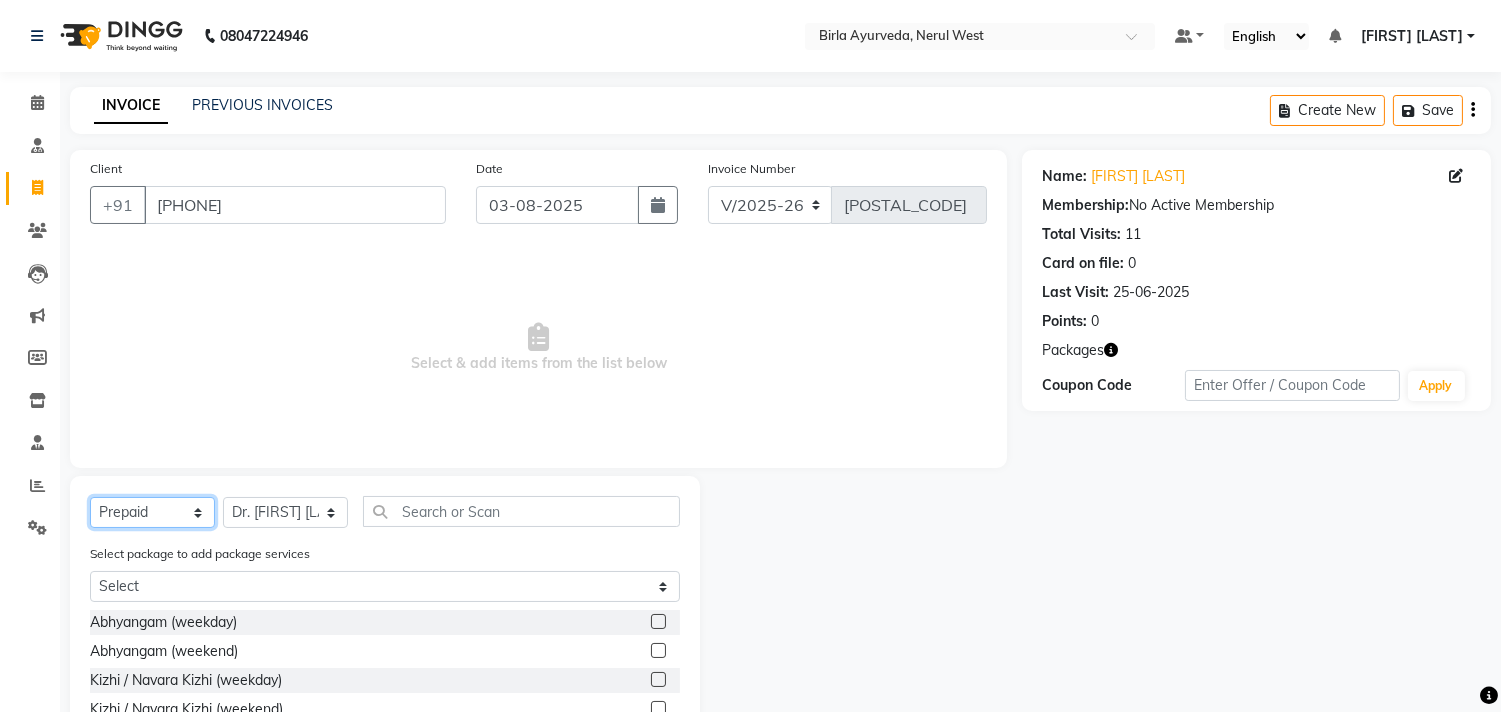 click on "Select  Service  Product  Membership  Package Voucher Prepaid Gift Card" 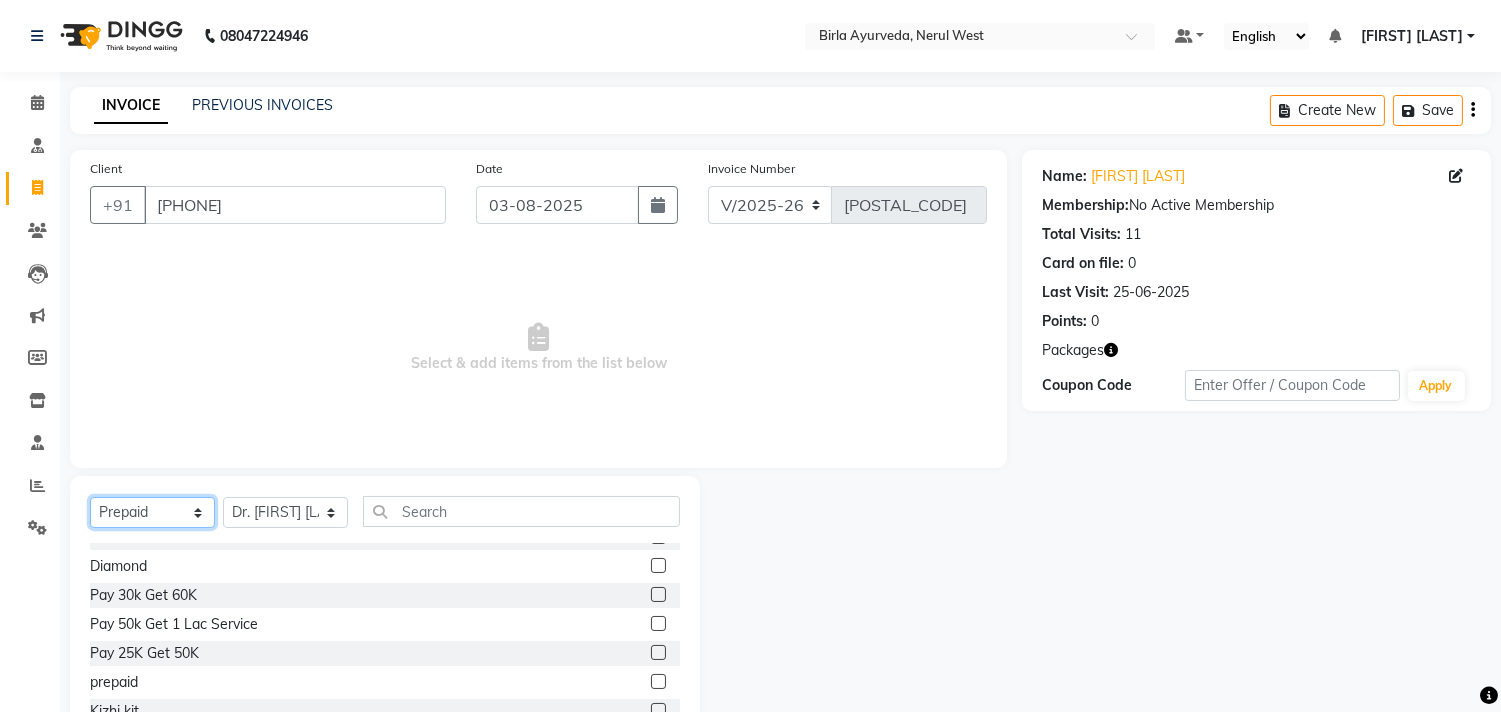 scroll, scrollTop: 0, scrollLeft: 0, axis: both 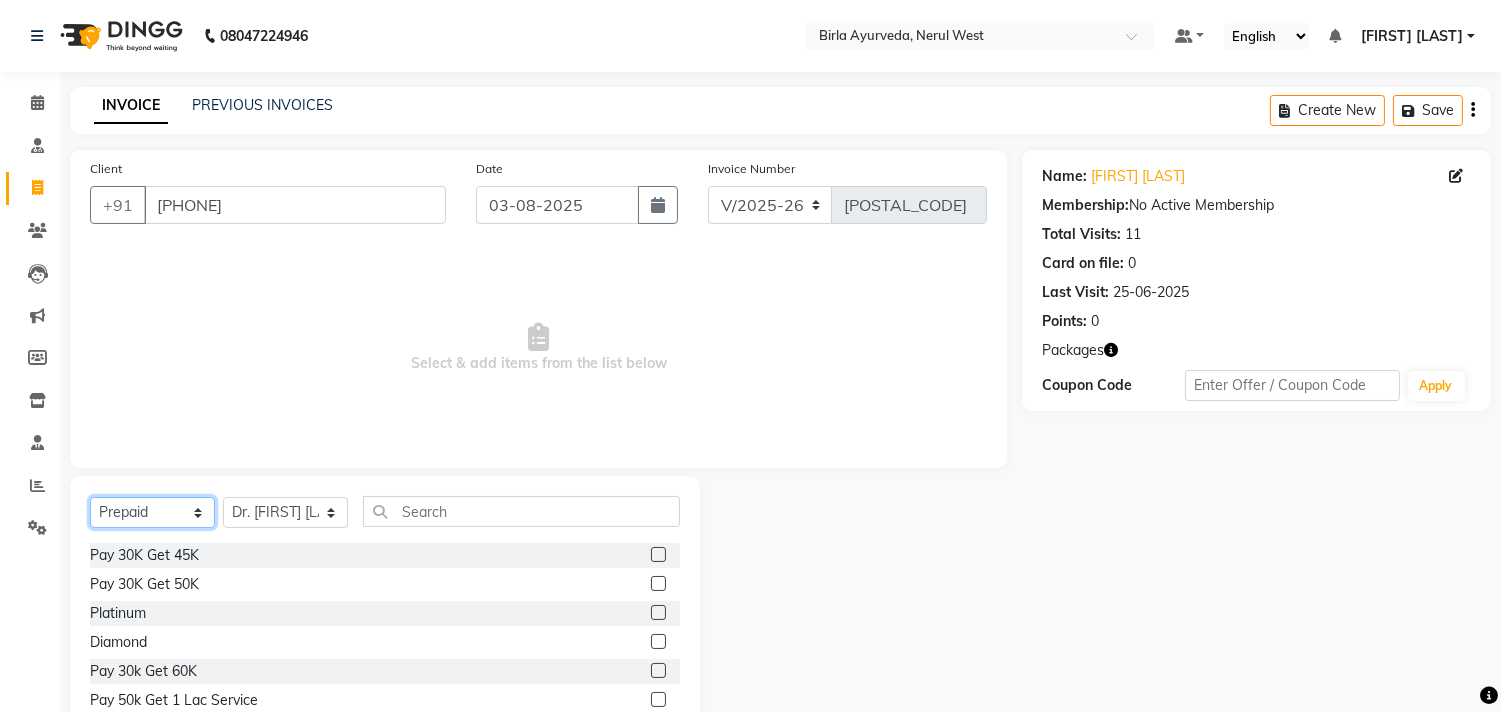 click on "Select  Service  Product  Membership  Package Voucher Prepaid Gift Card" 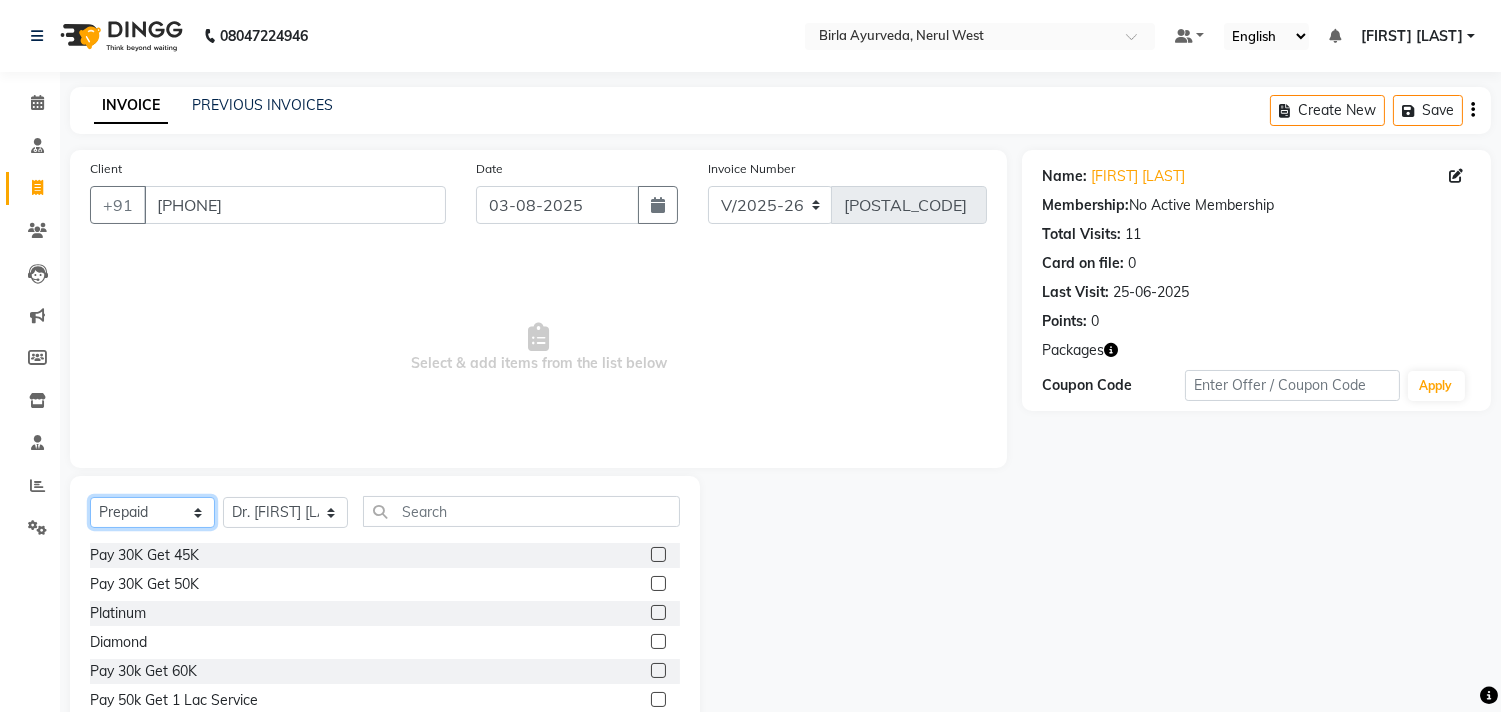 select on "package" 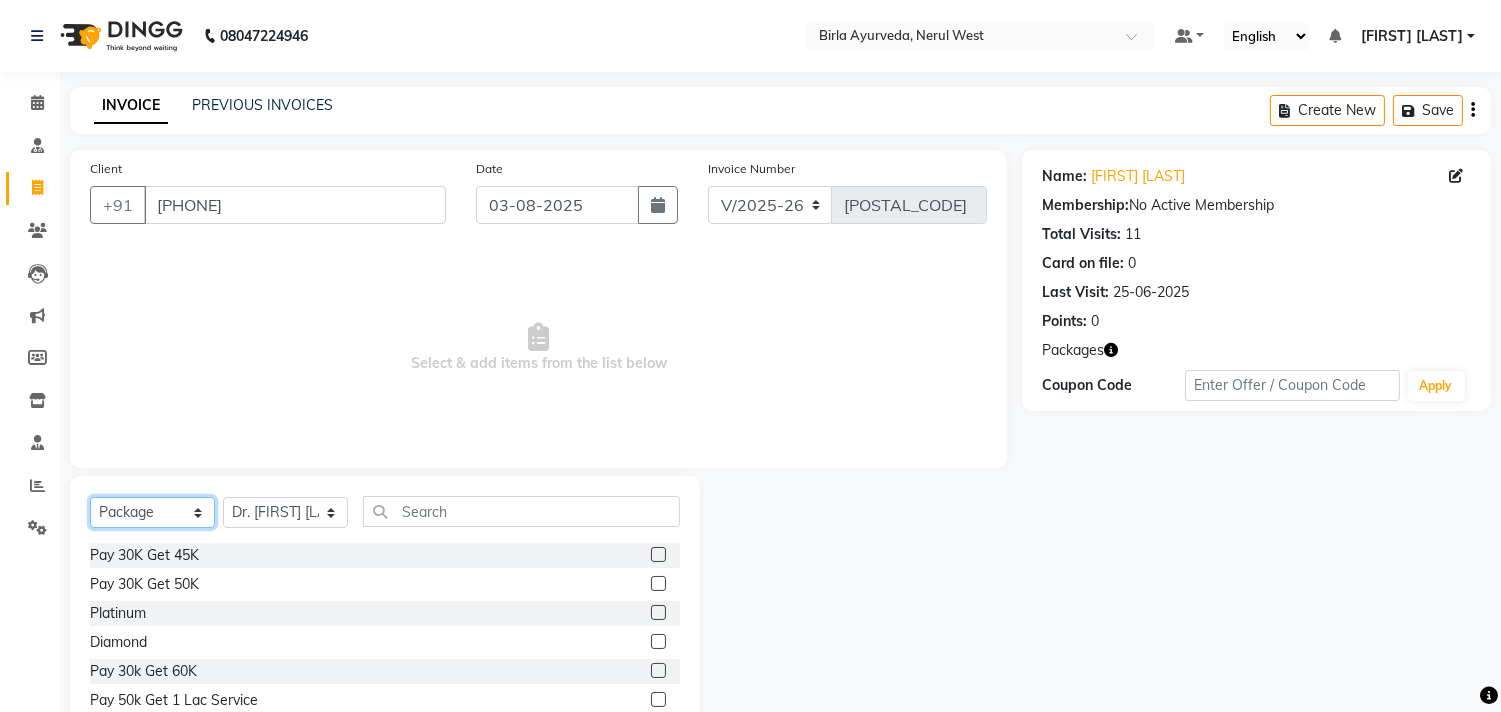 click on "Select  Service  Product  Membership  Package Voucher Prepaid Gift Card" 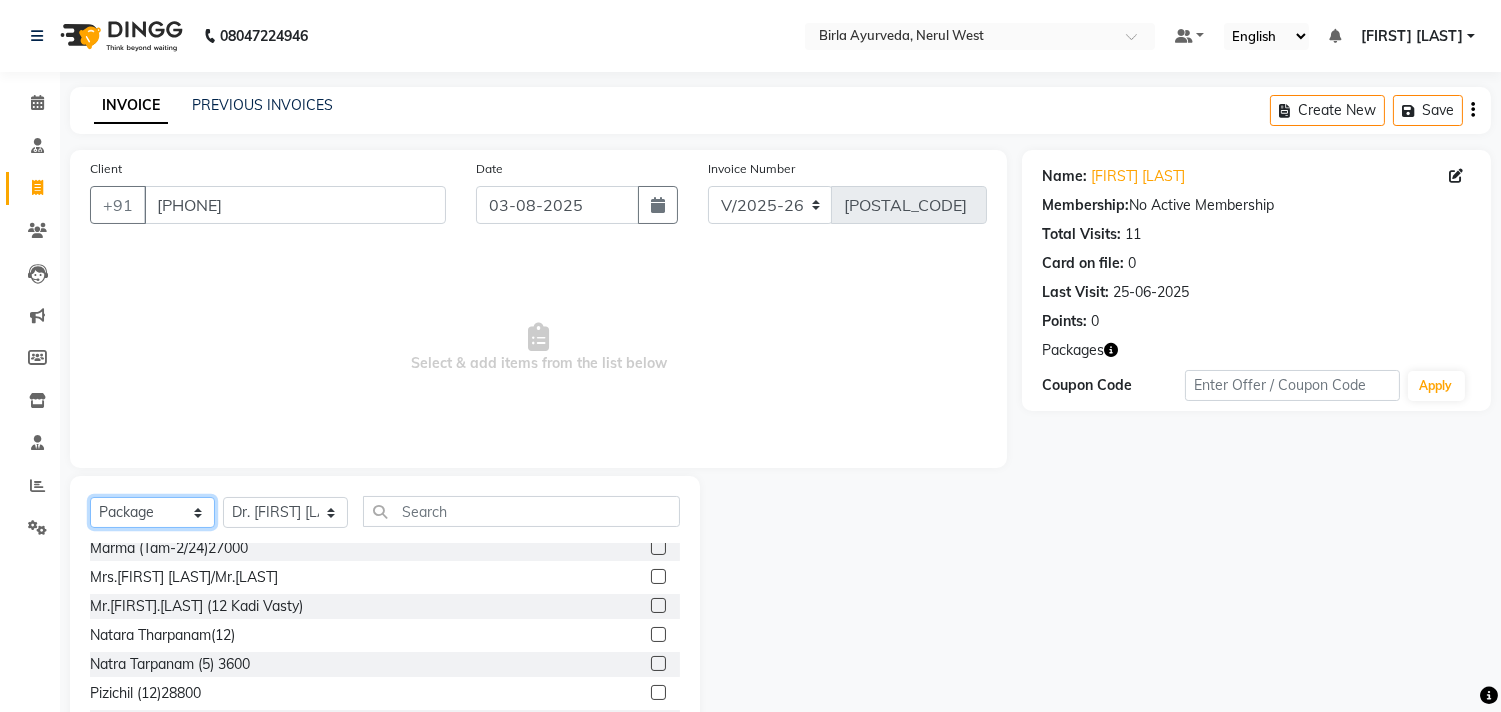 scroll, scrollTop: 1248, scrollLeft: 0, axis: vertical 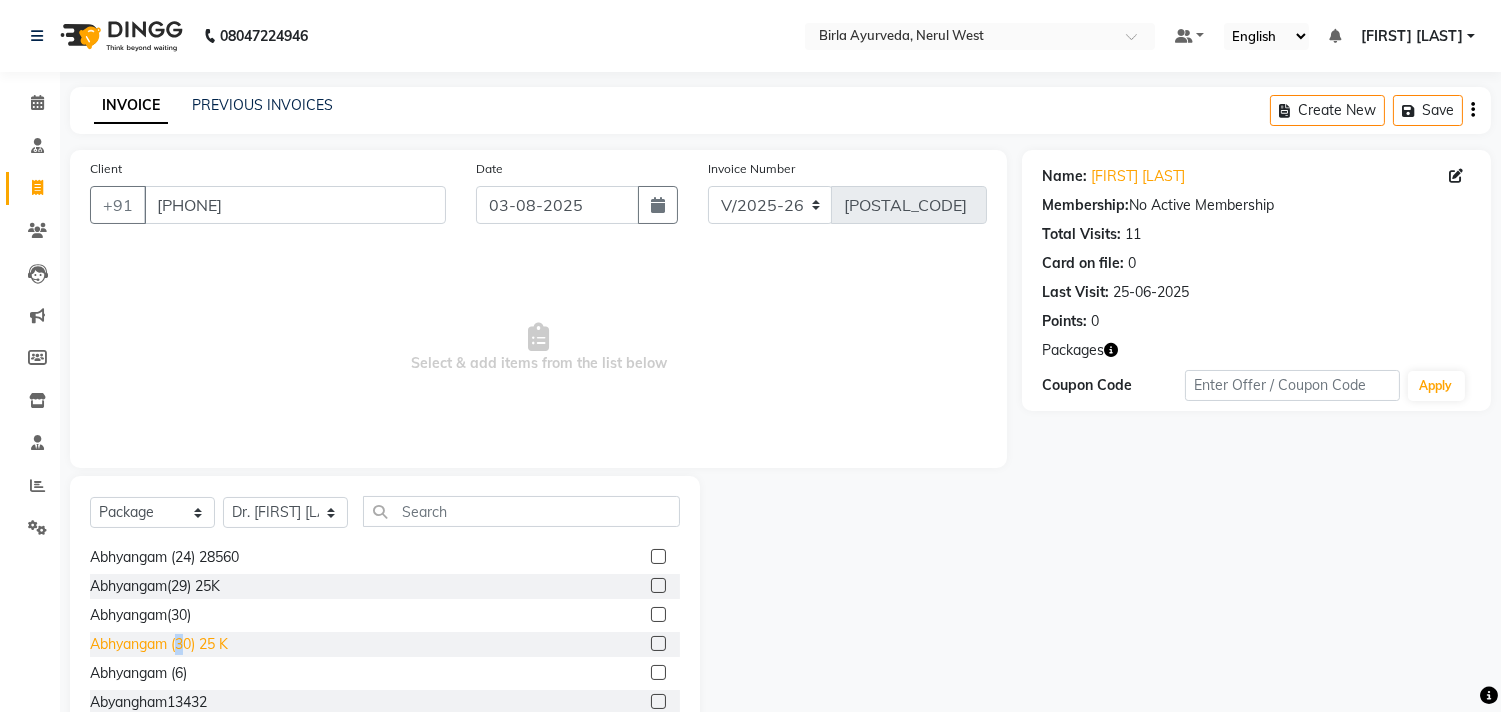 click on "Abhyangam (30) 25 K" 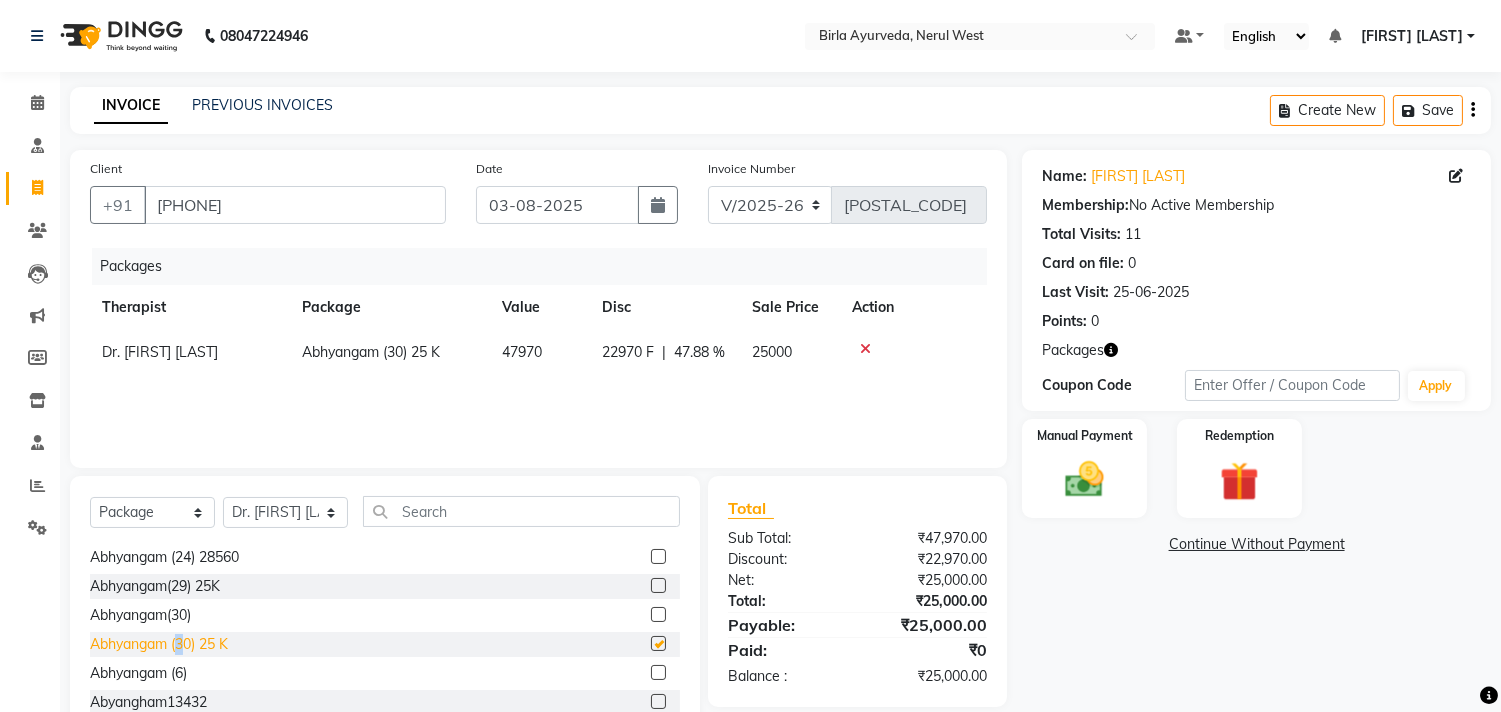checkbox on "false" 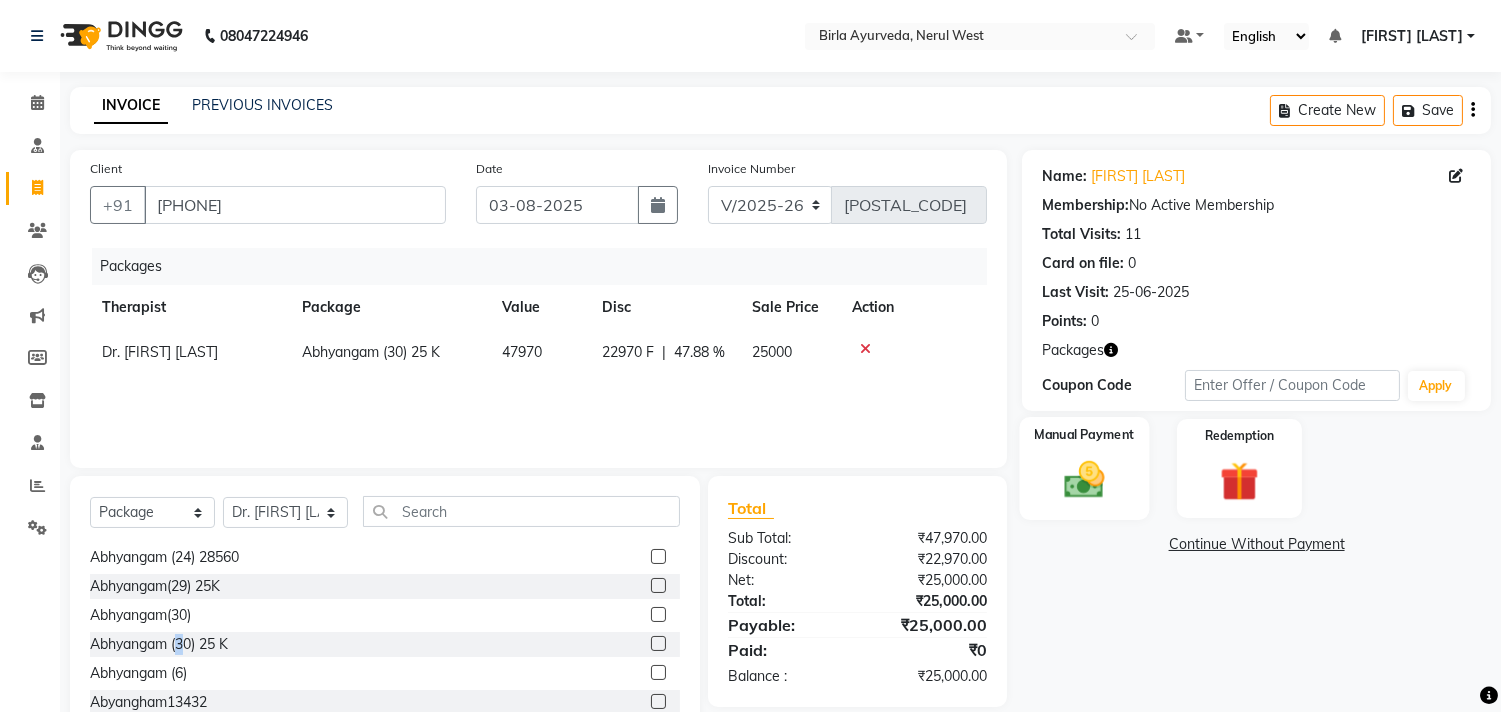 click 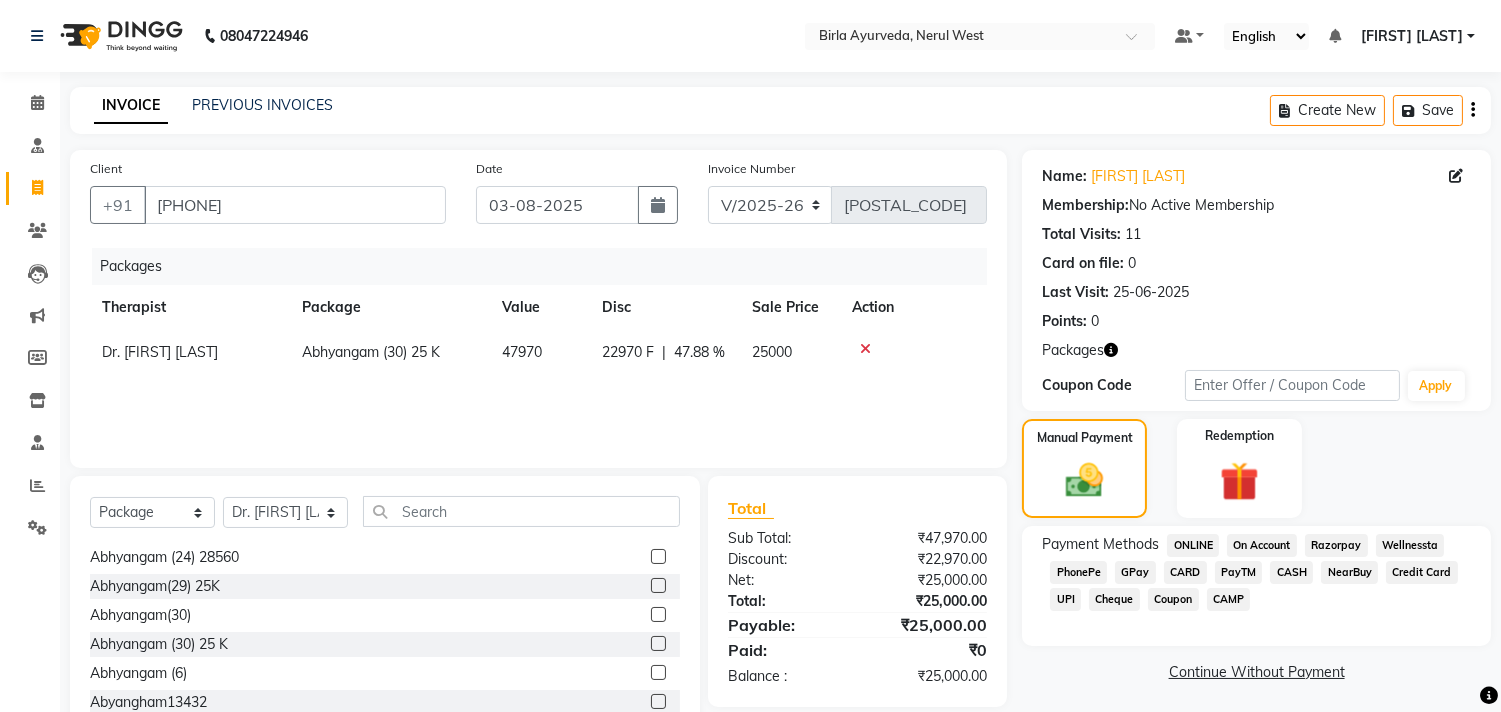 click on "CASH" 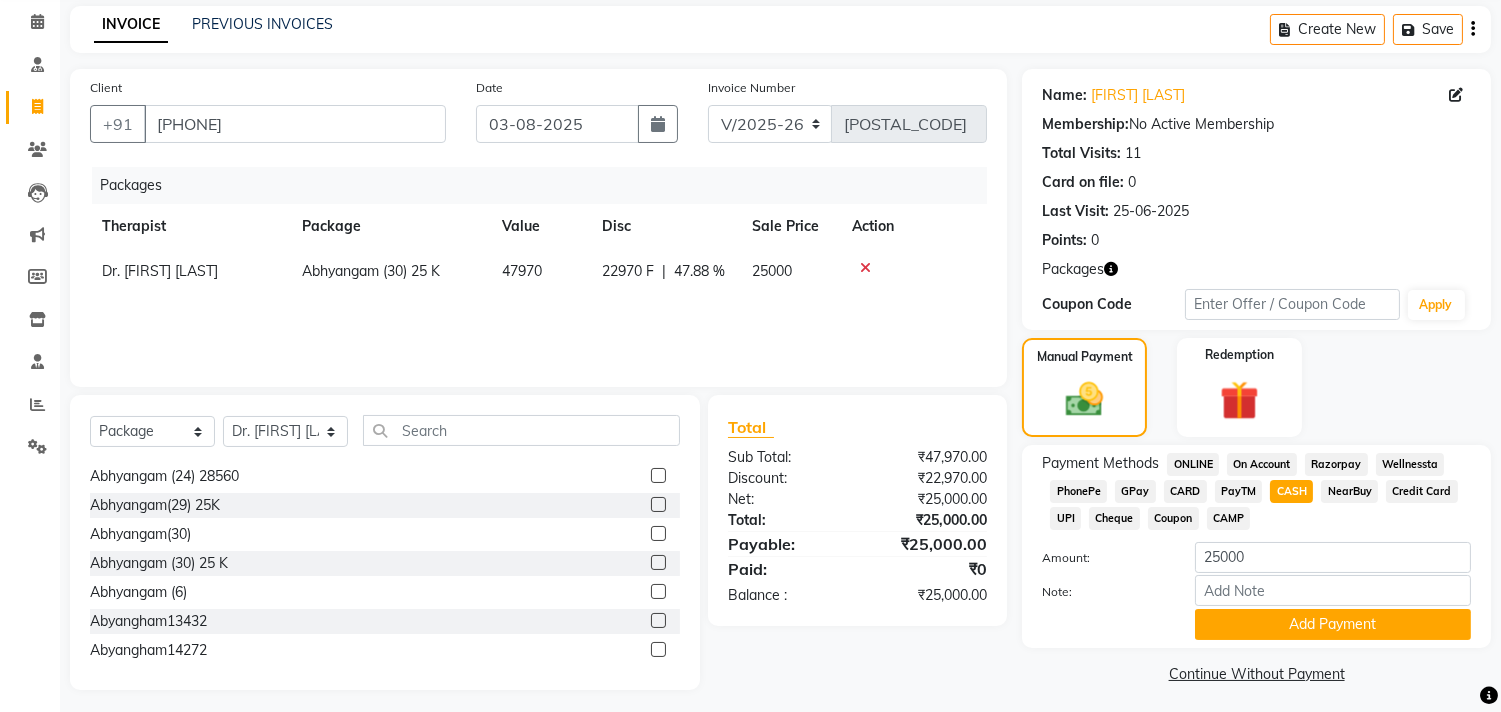 scroll, scrollTop: 88, scrollLeft: 0, axis: vertical 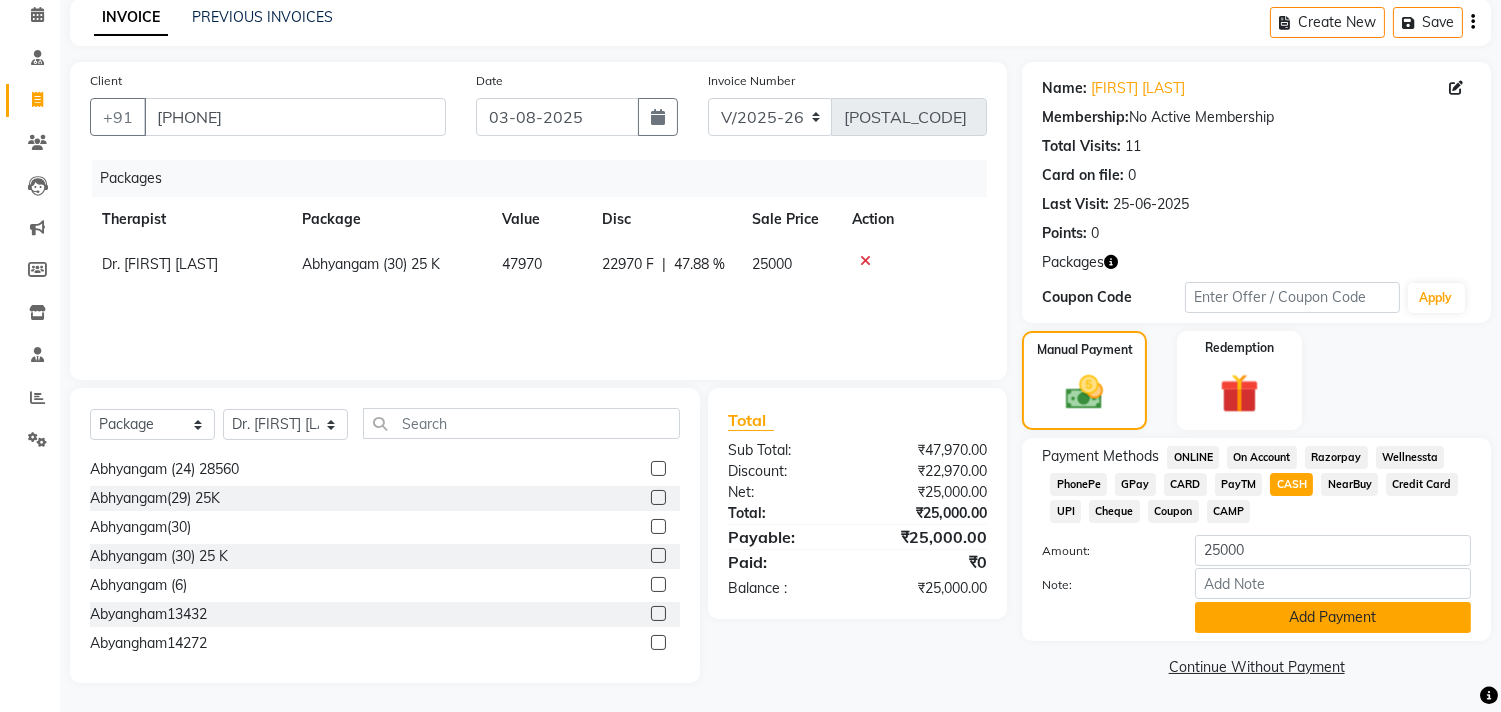 click on "Add Payment" 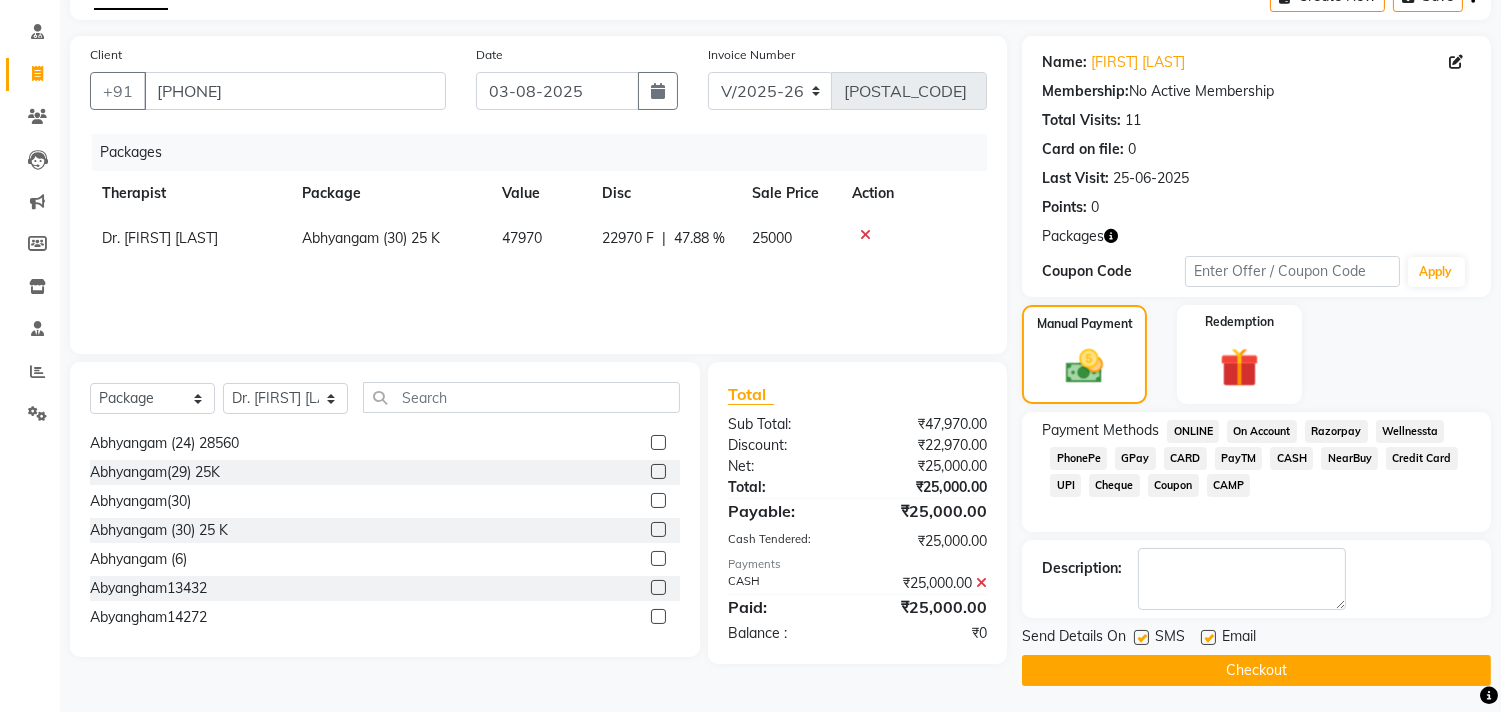 scroll, scrollTop: 117, scrollLeft: 0, axis: vertical 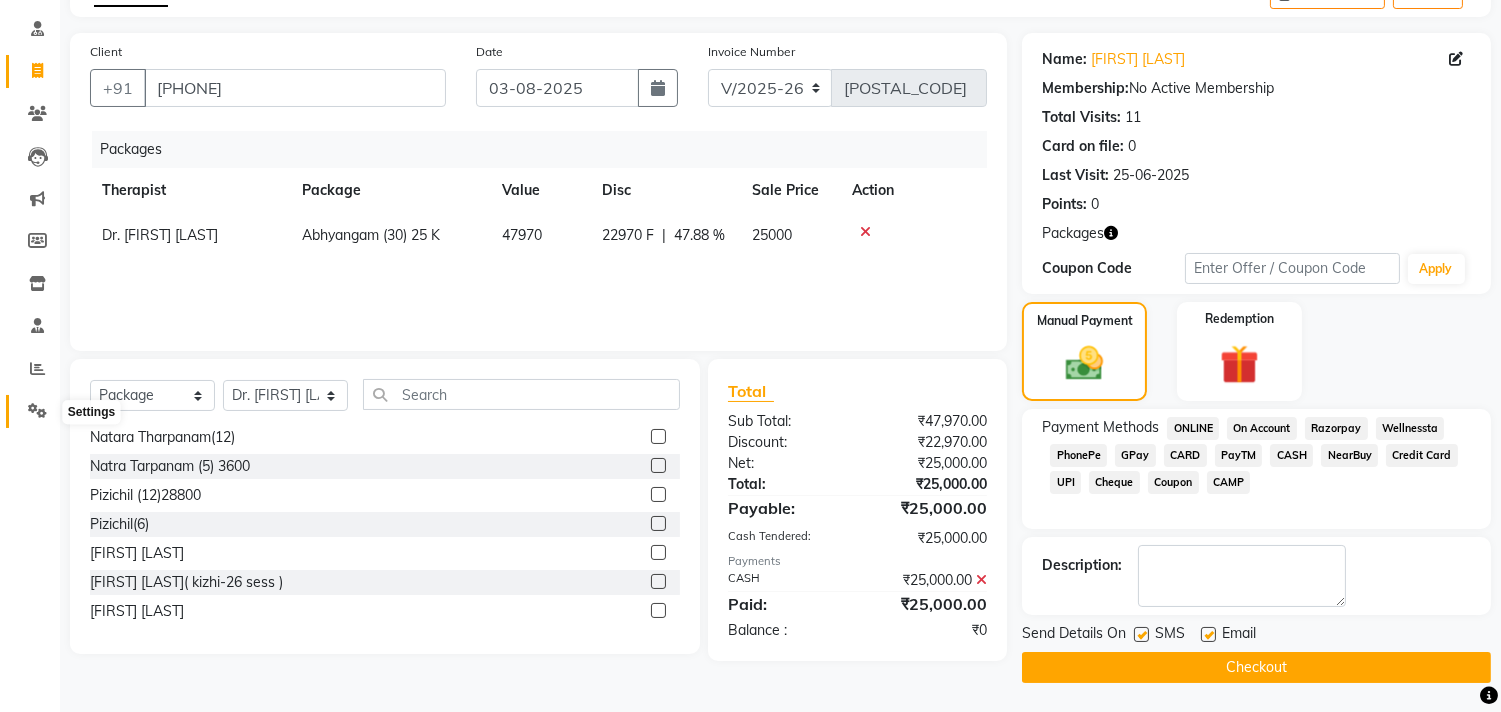 click 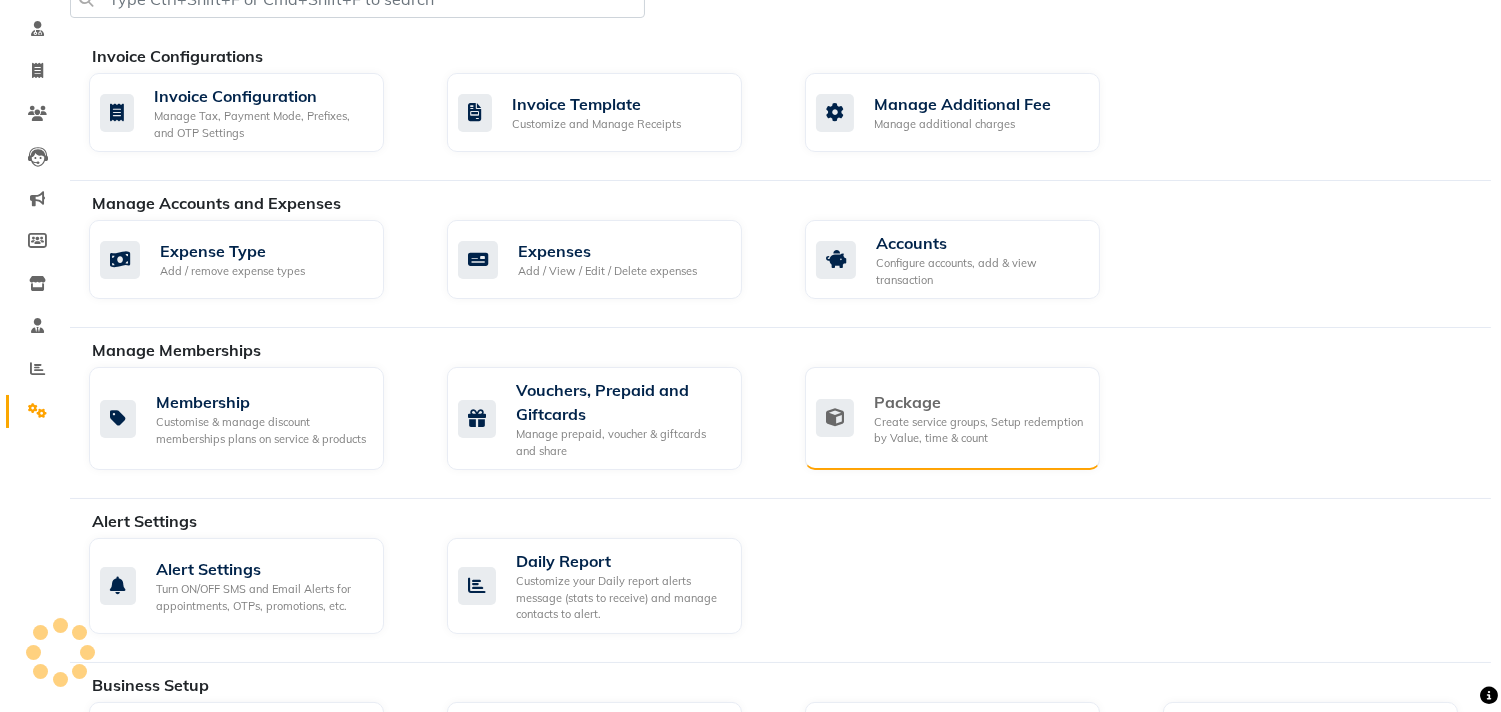 click on "Package" 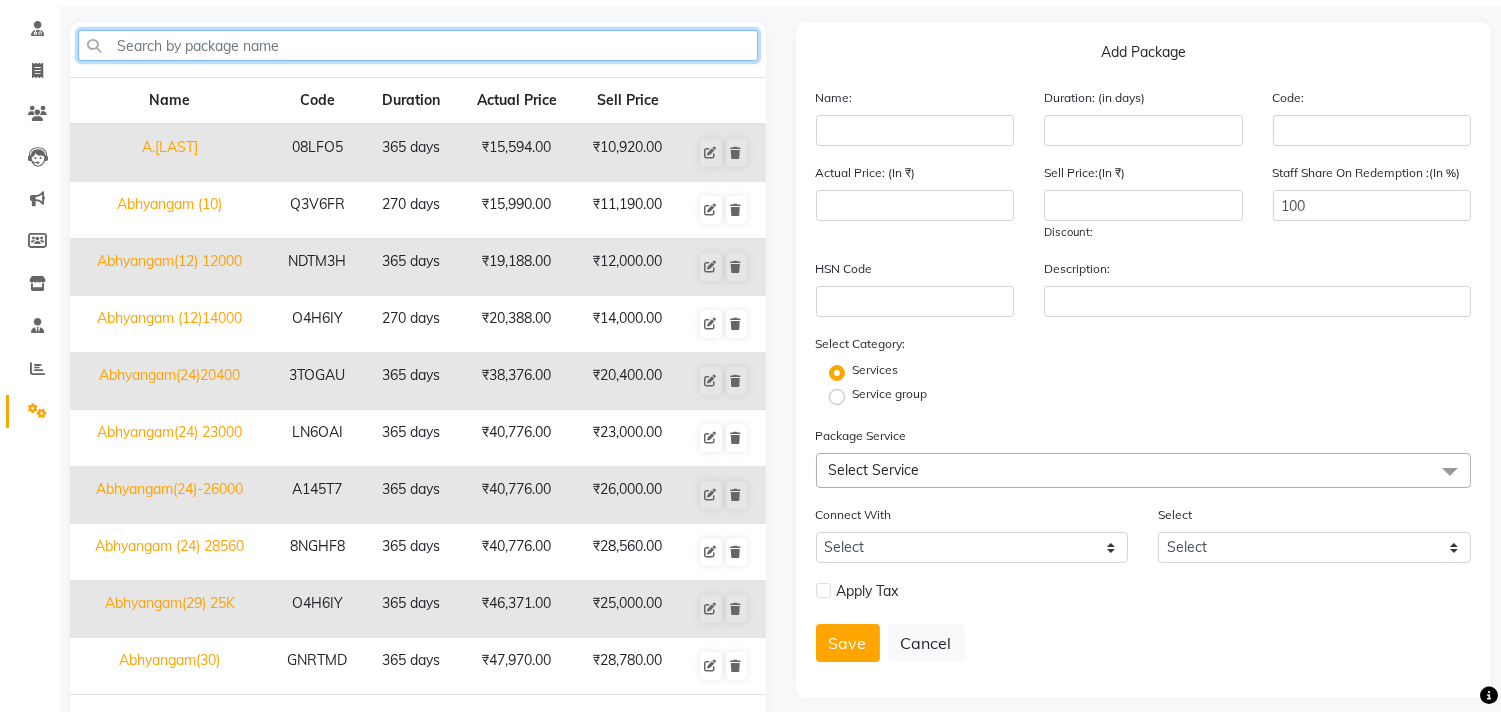 click 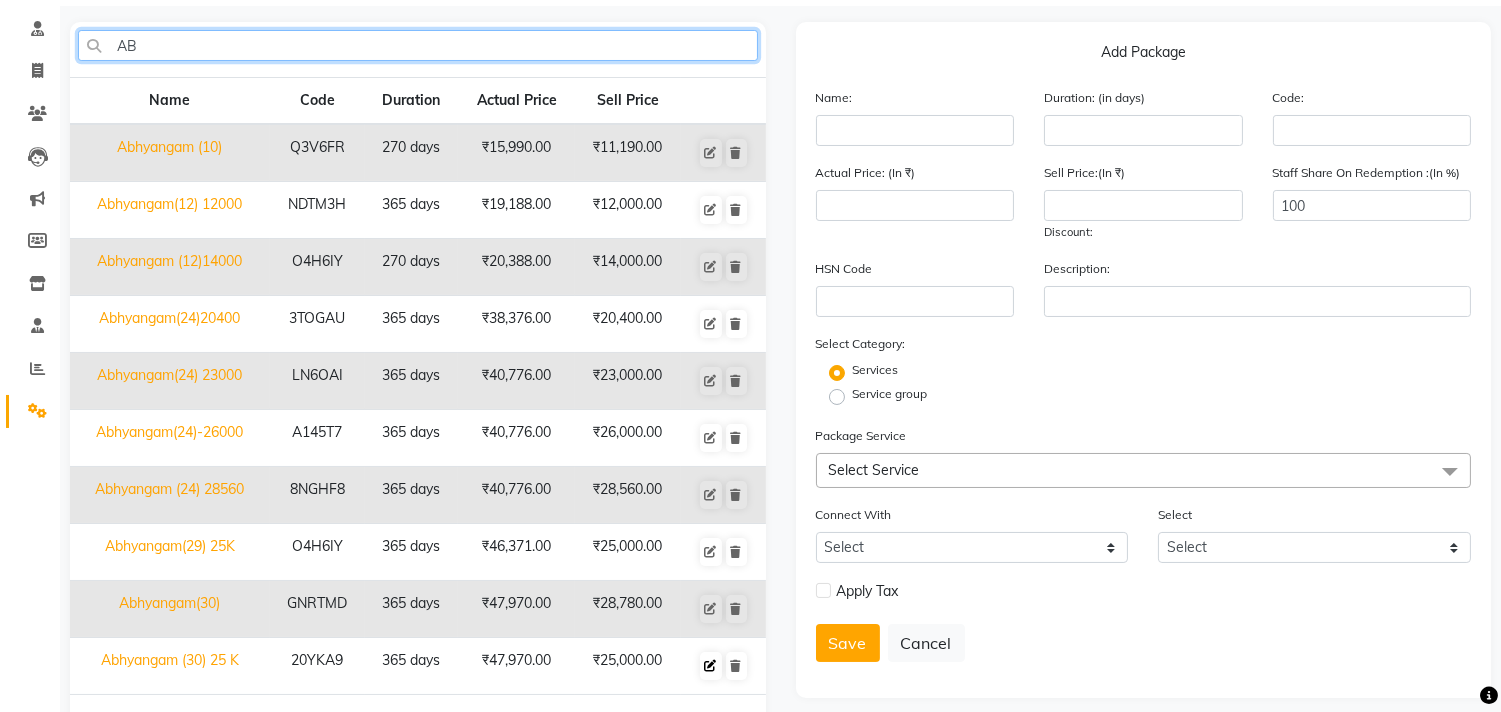 type on "AB" 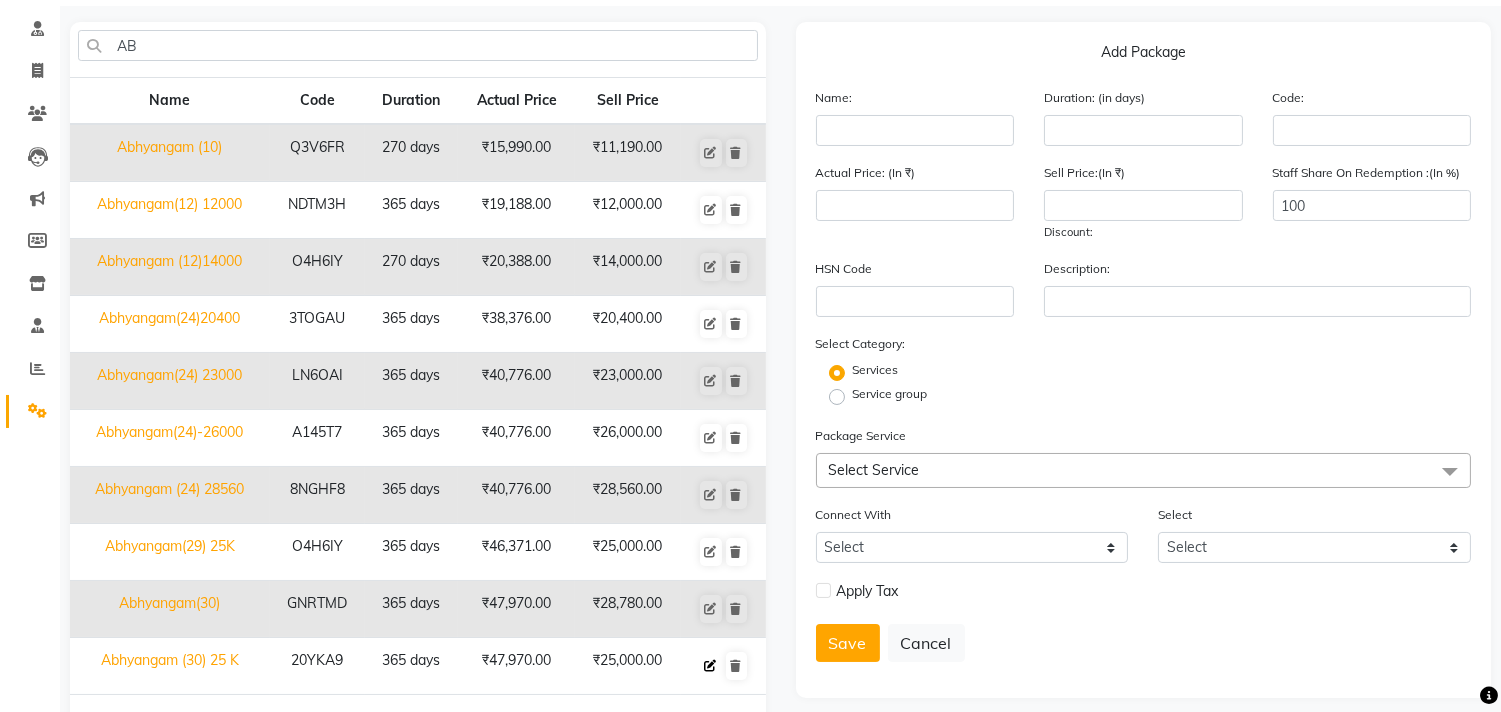 click 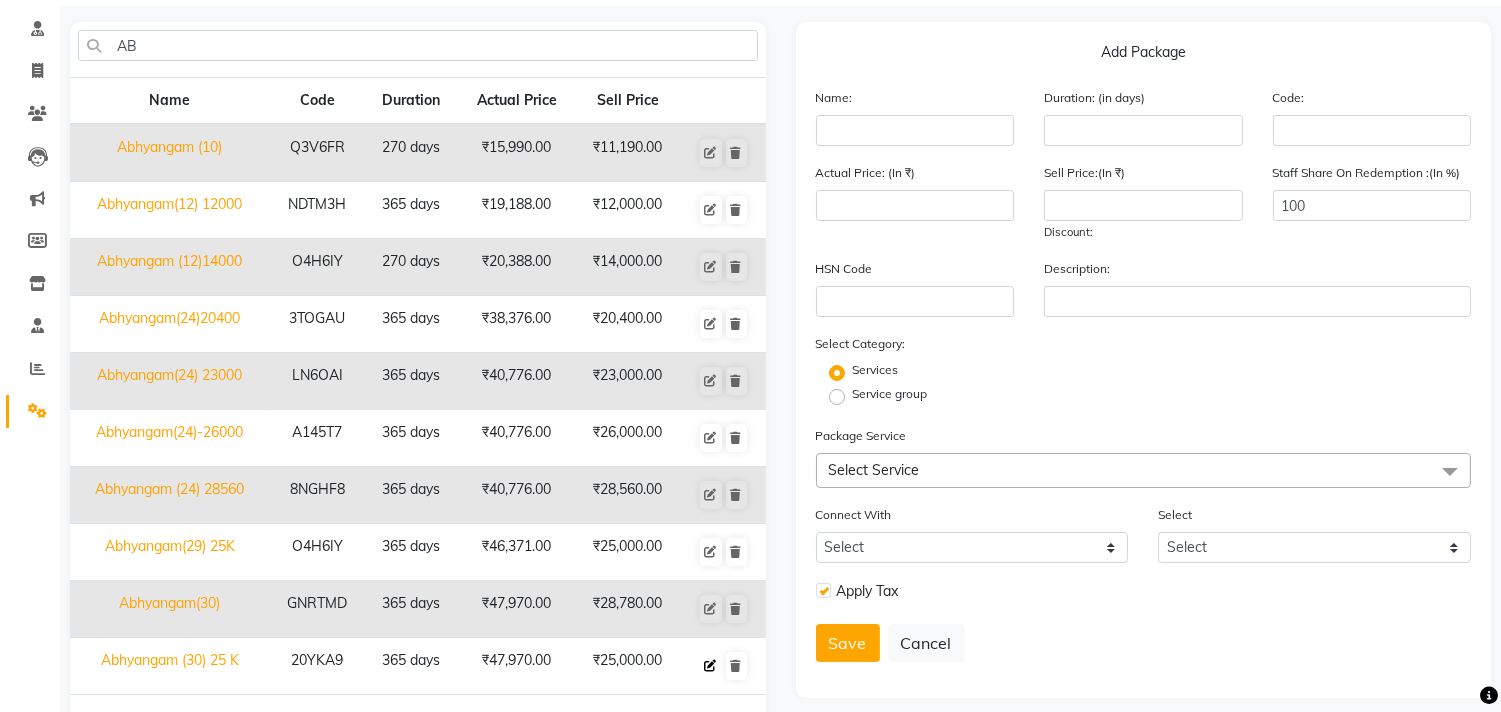 type on "Abhyangam (30) 25 K" 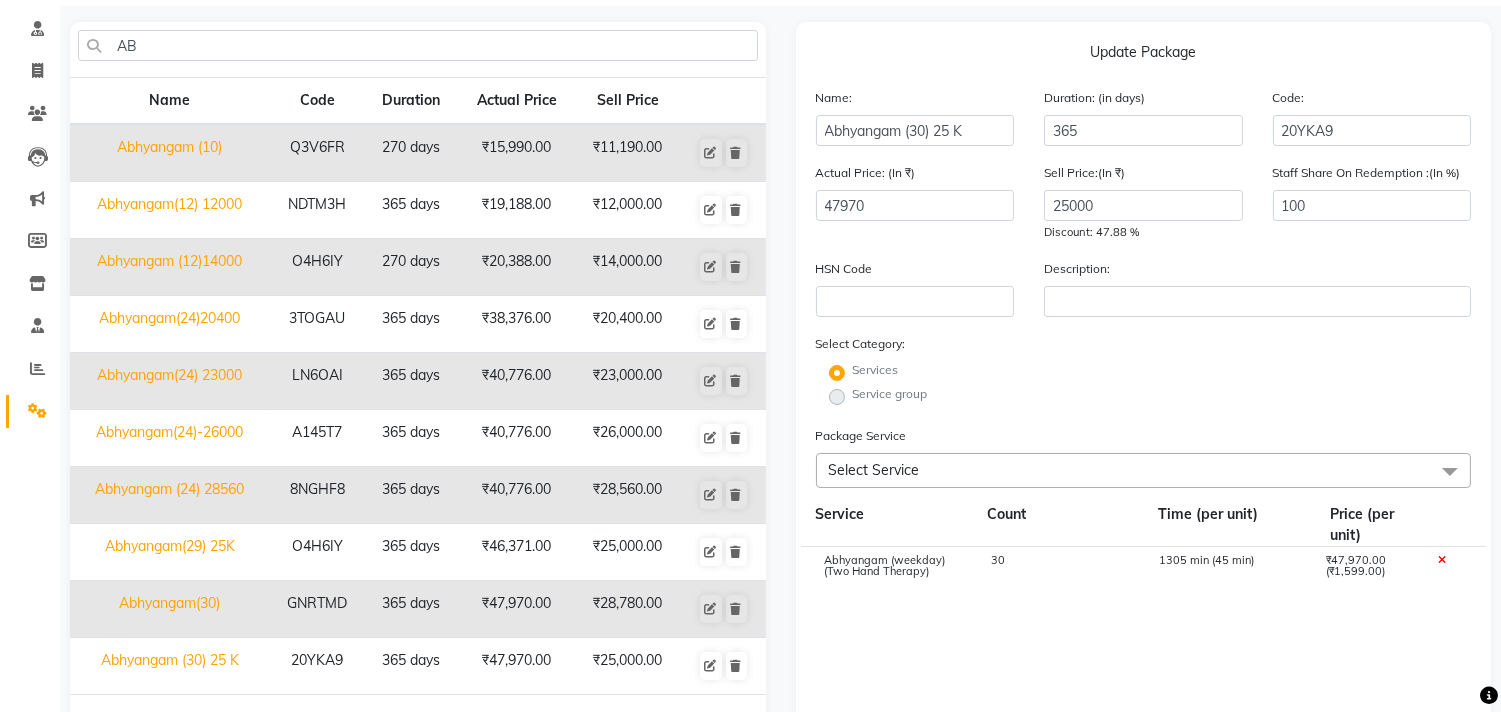 click on "30" 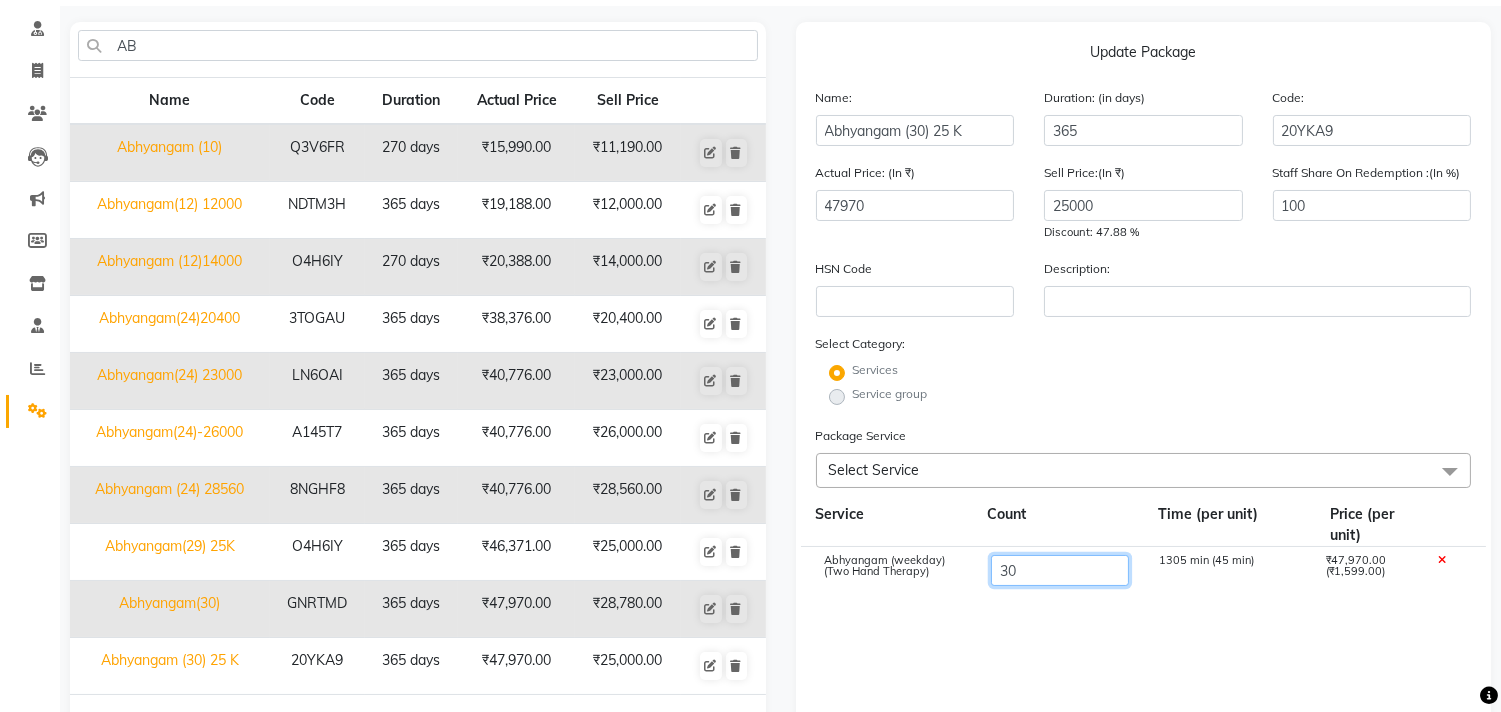 drag, startPoint x: 1032, startPoint y: 563, endPoint x: 975, endPoint y: 572, distance: 57.706154 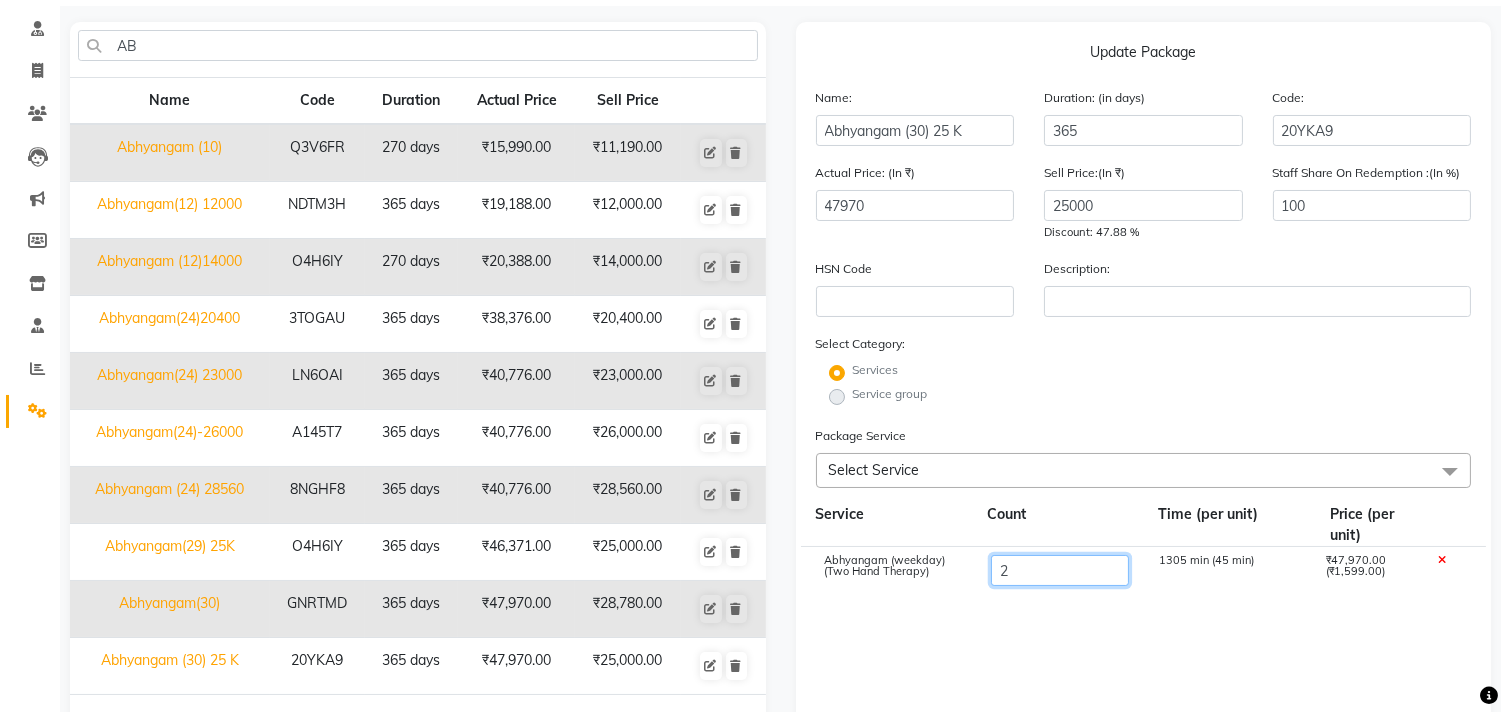 type on "28" 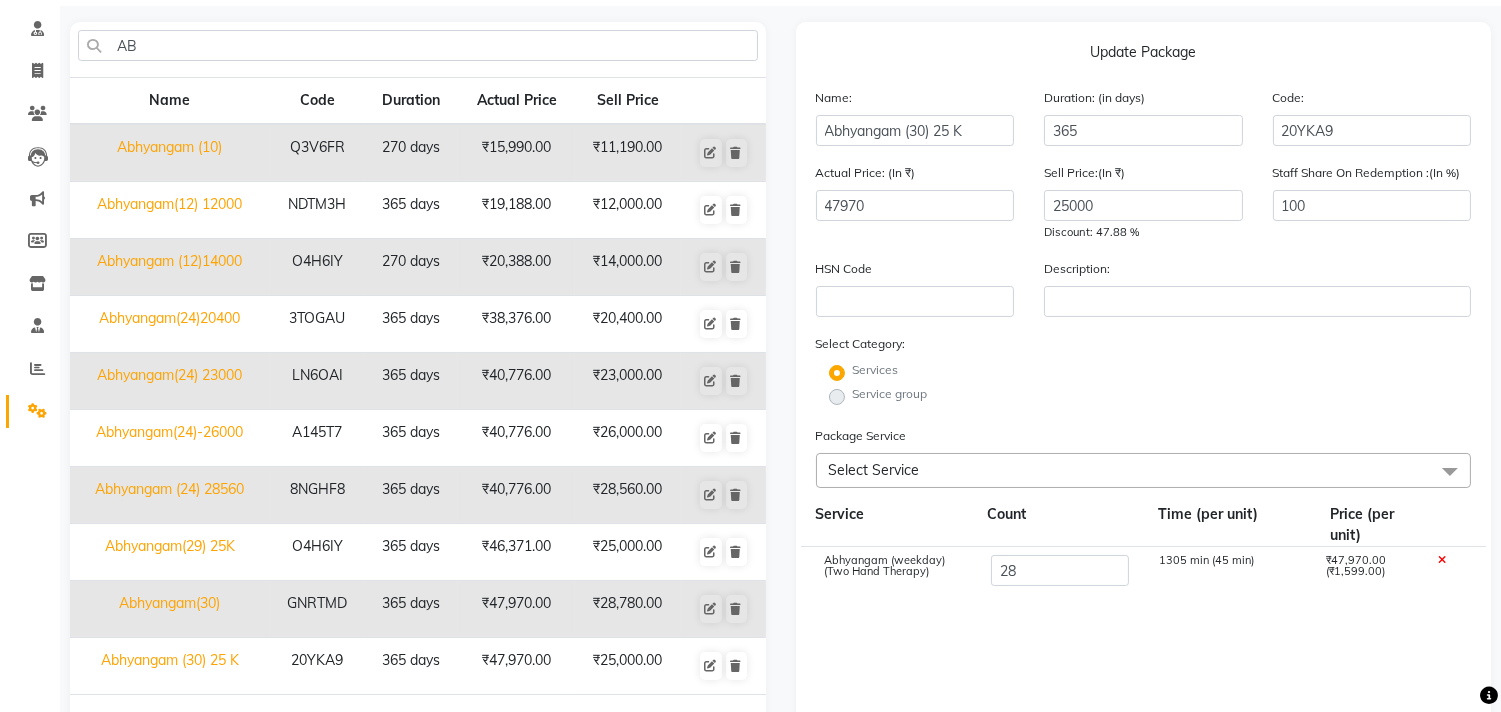 type on "44772" 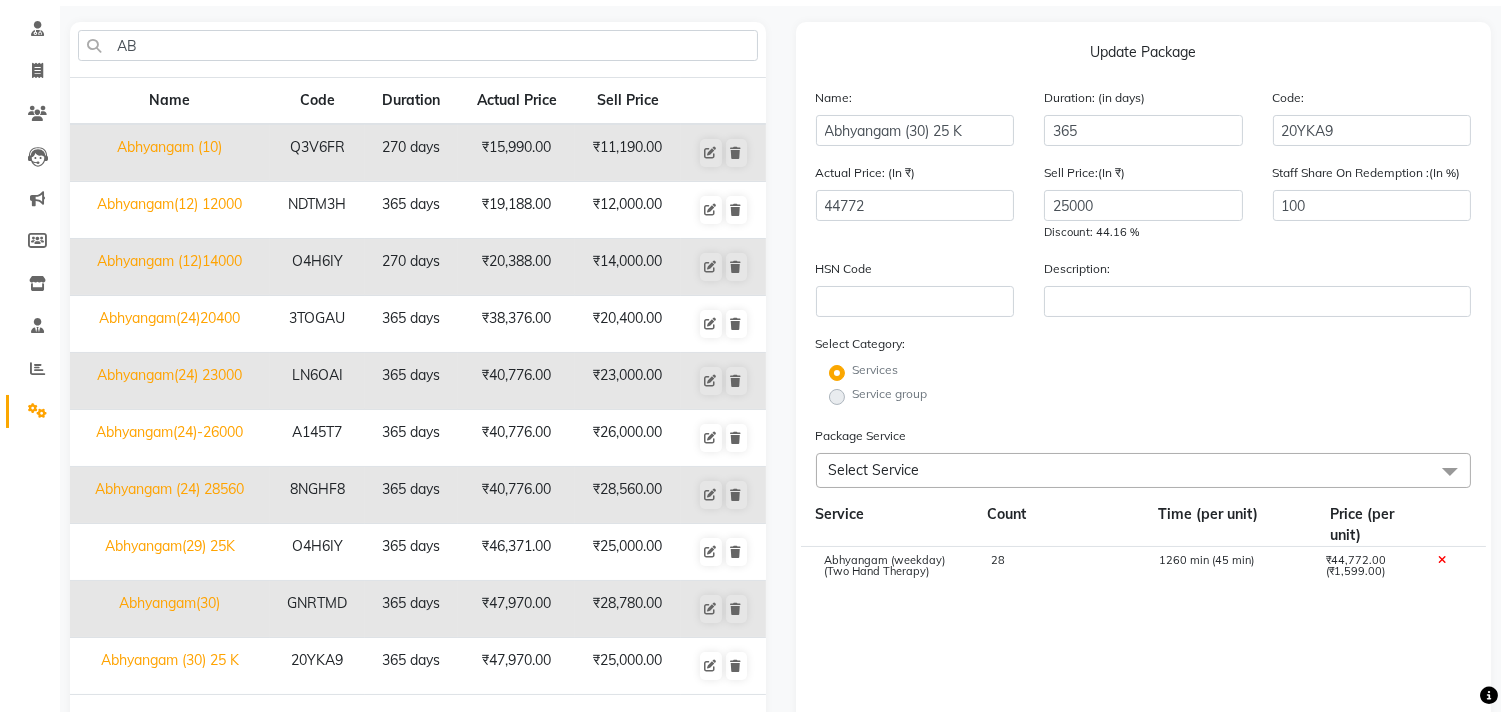 click on "Abhyangam (weekday) (Two Hand Therapy) 28 1260 min (45 min) ₹44,772.00 (₹1,599.00)" 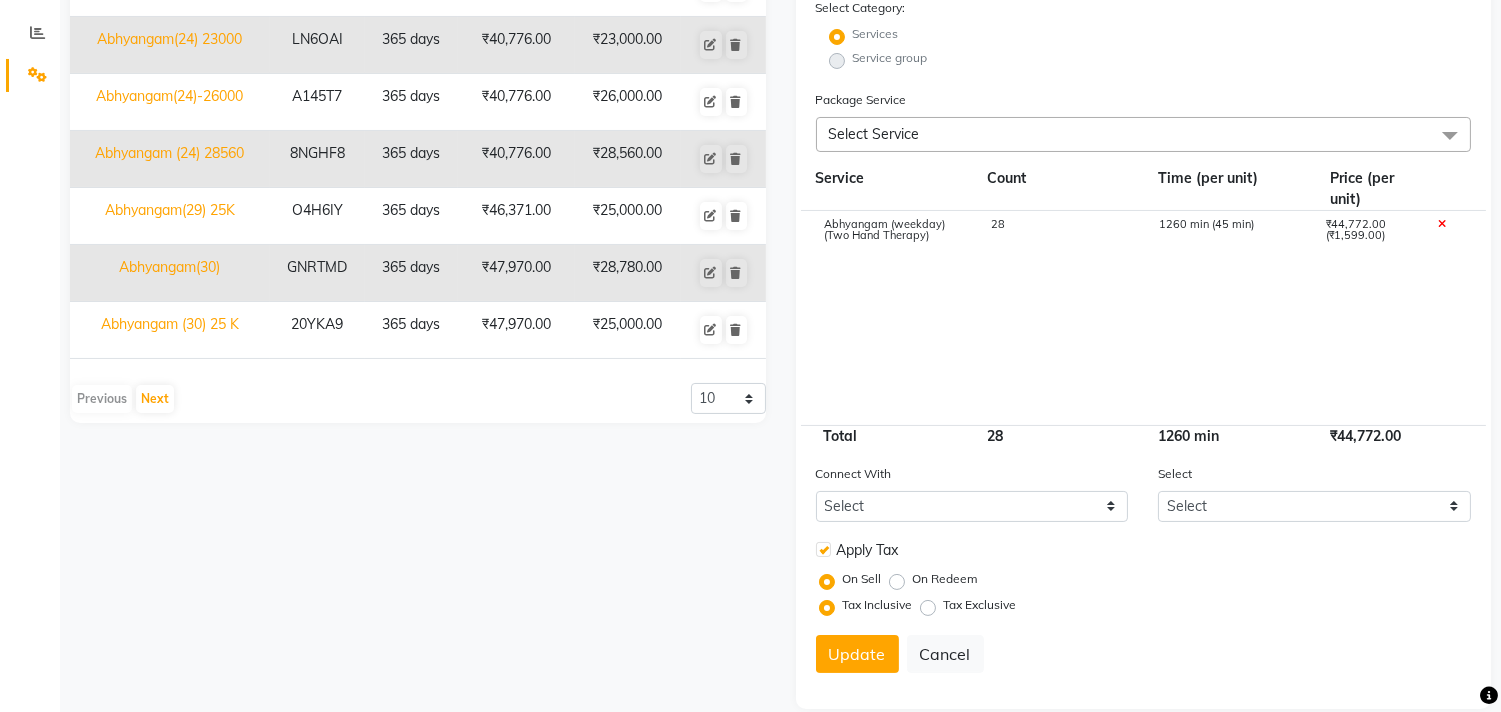 scroll, scrollTop: 481, scrollLeft: 0, axis: vertical 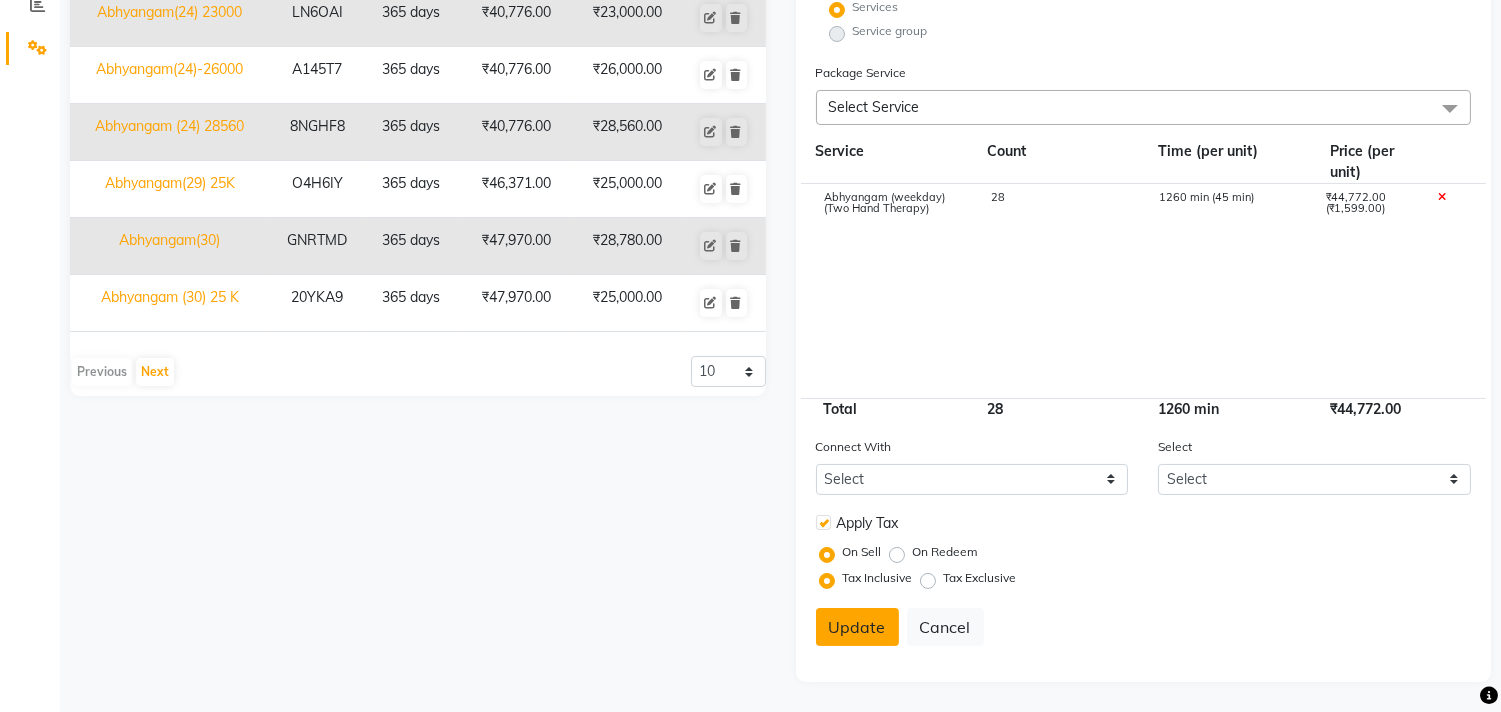 click on "Update" 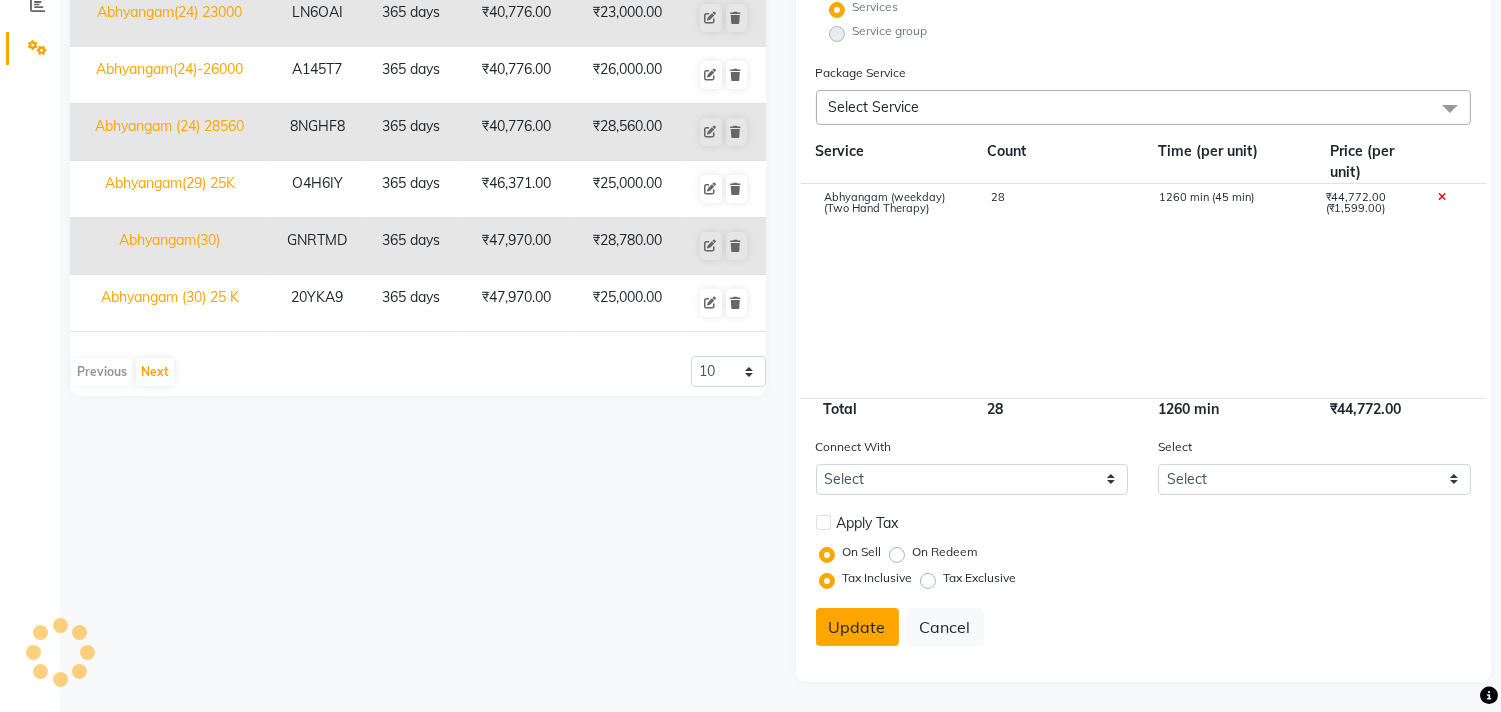 type 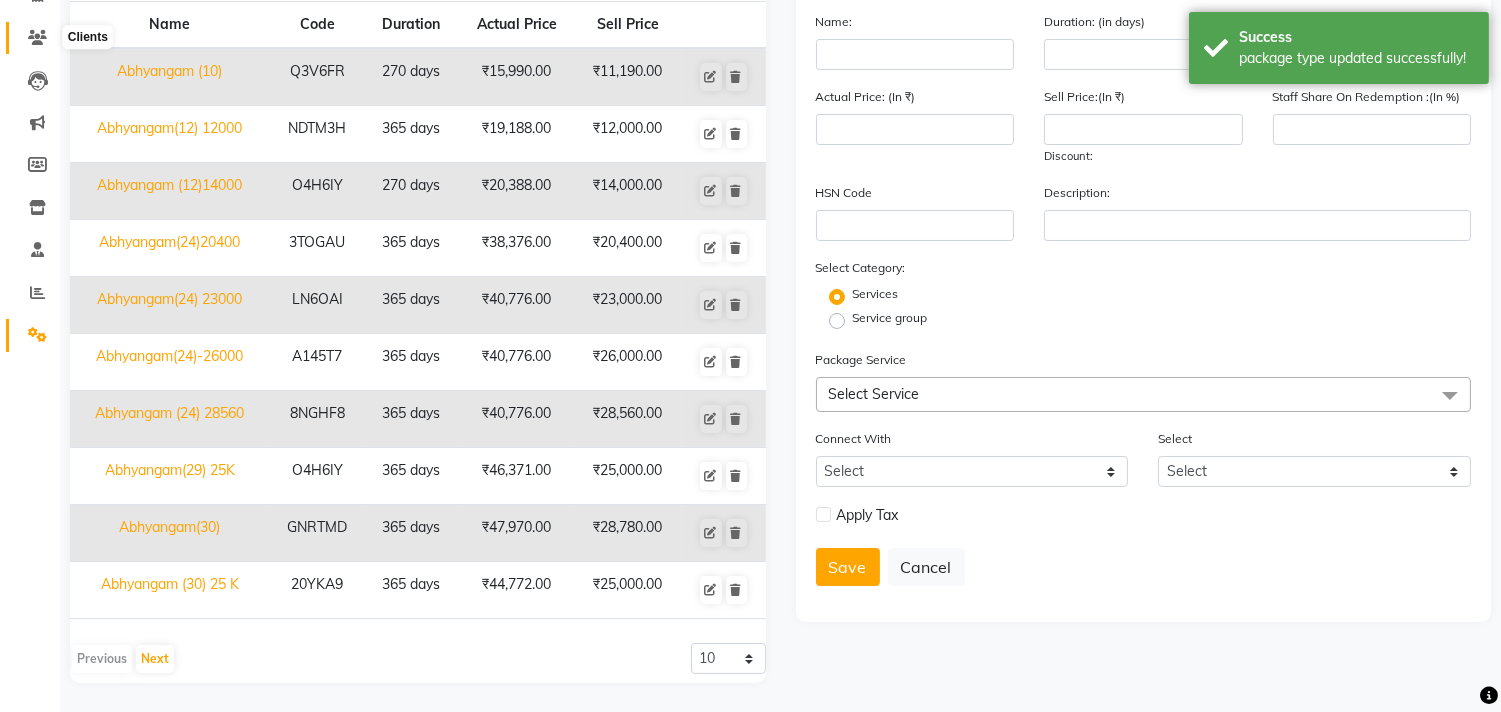 click 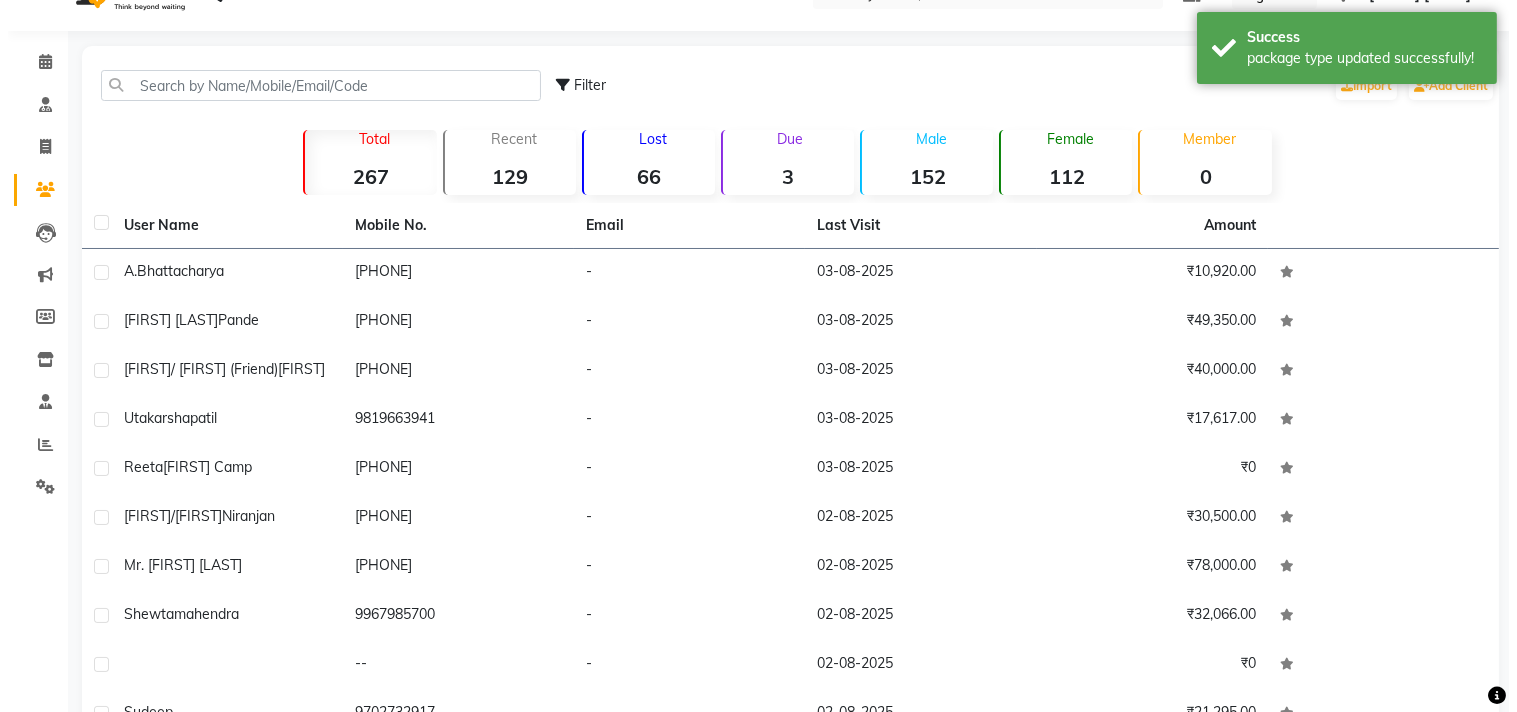 scroll, scrollTop: 0, scrollLeft: 0, axis: both 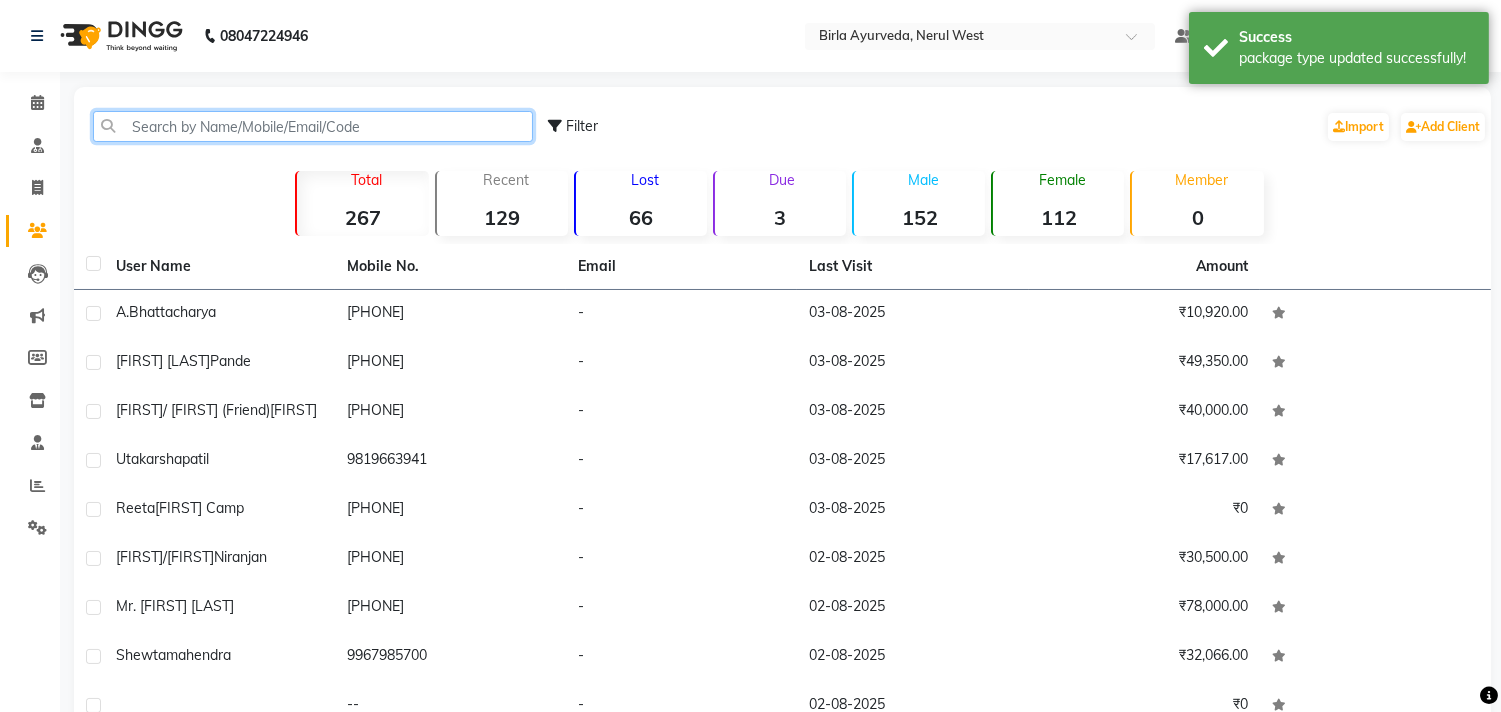 click 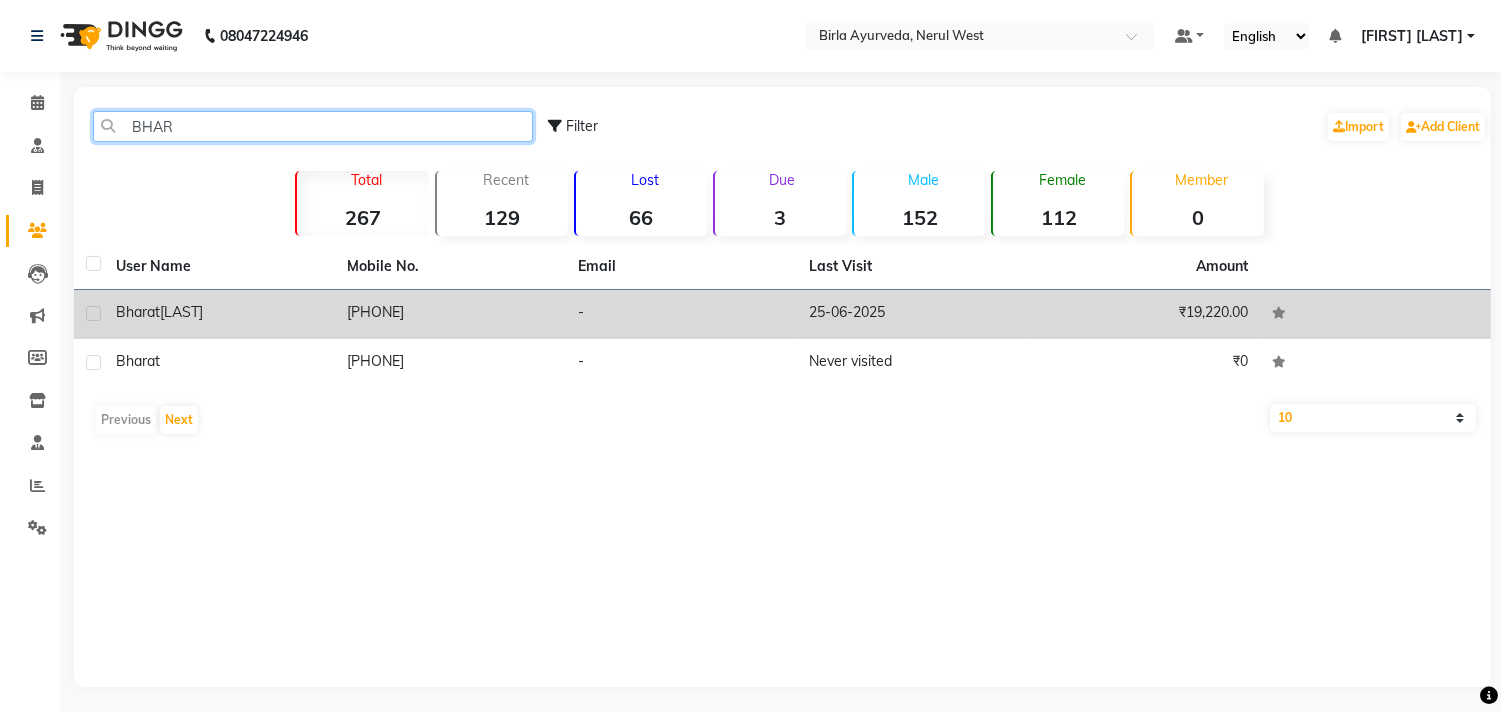 type on "BHAR" 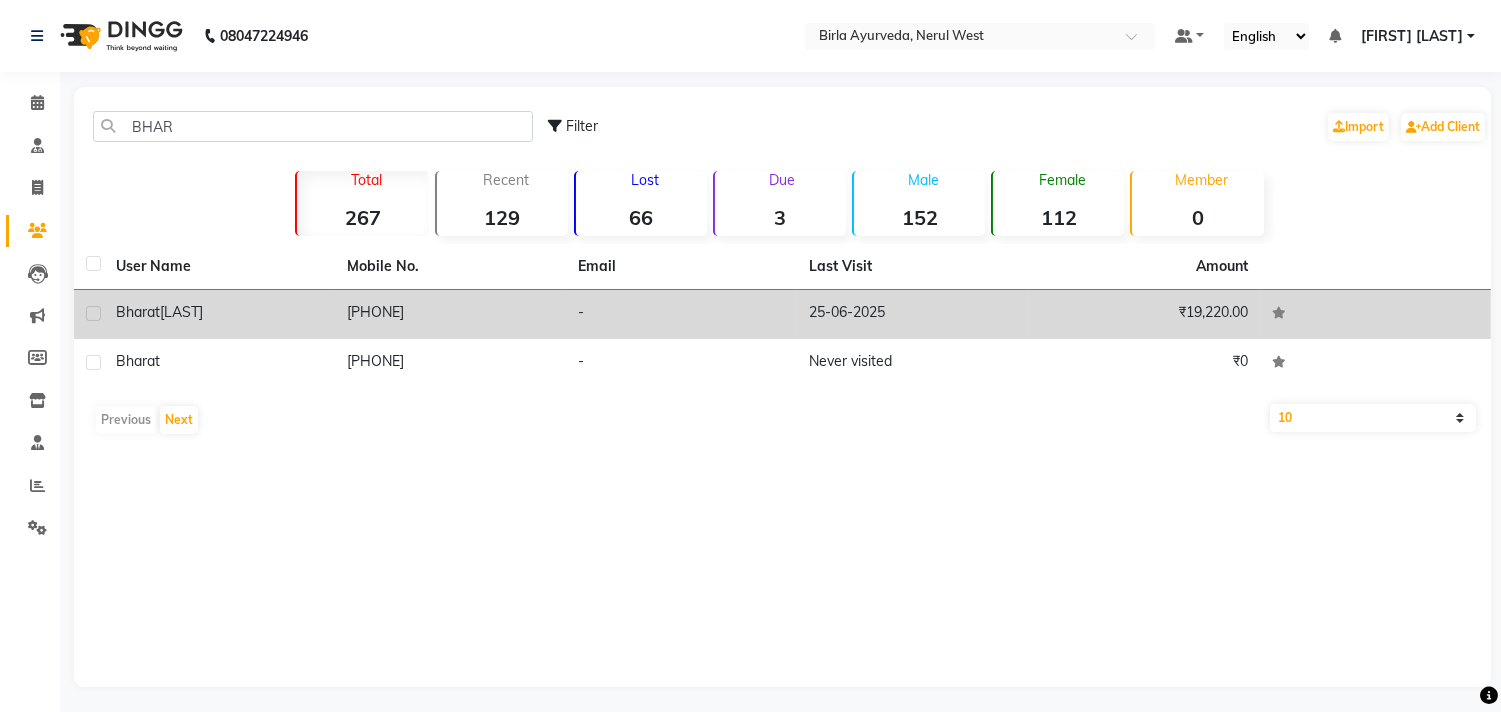 click on "Bharat" 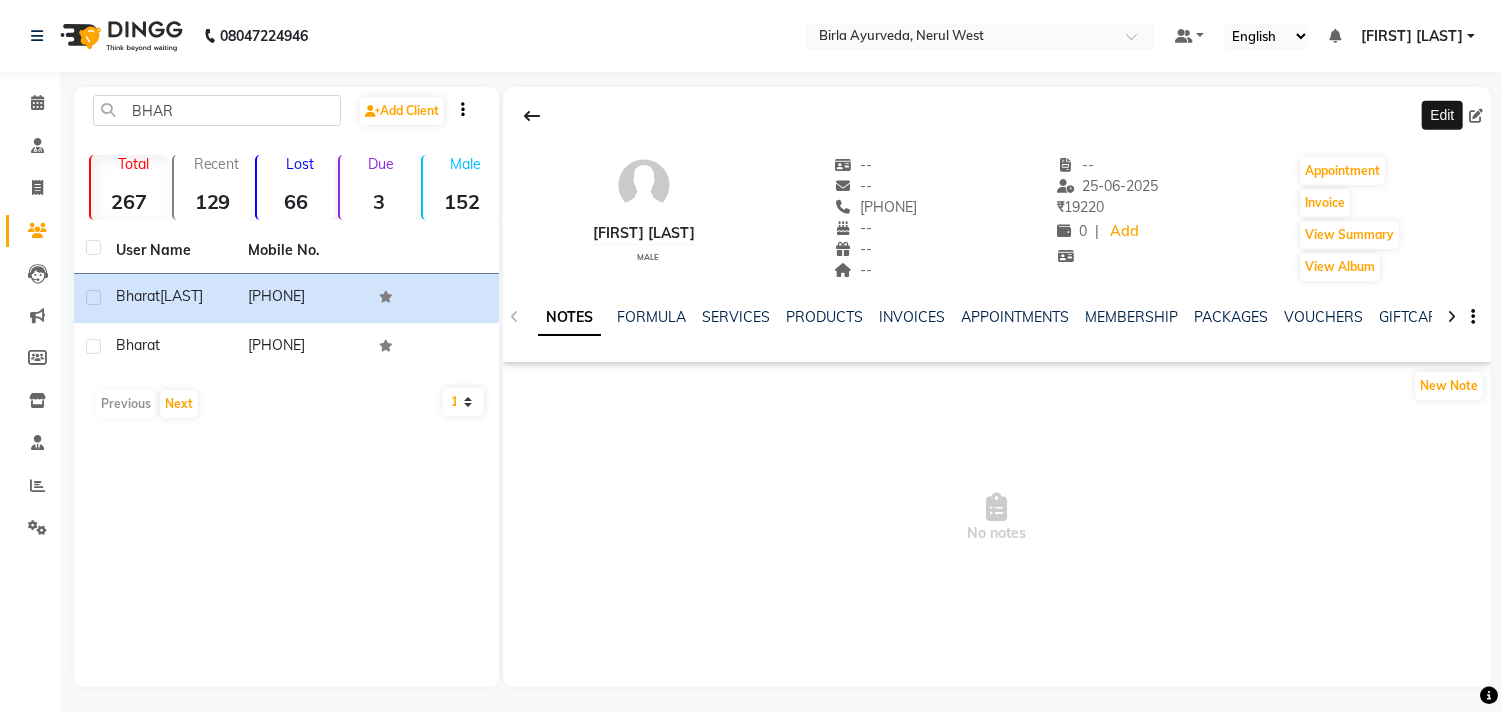 click on "Edit" 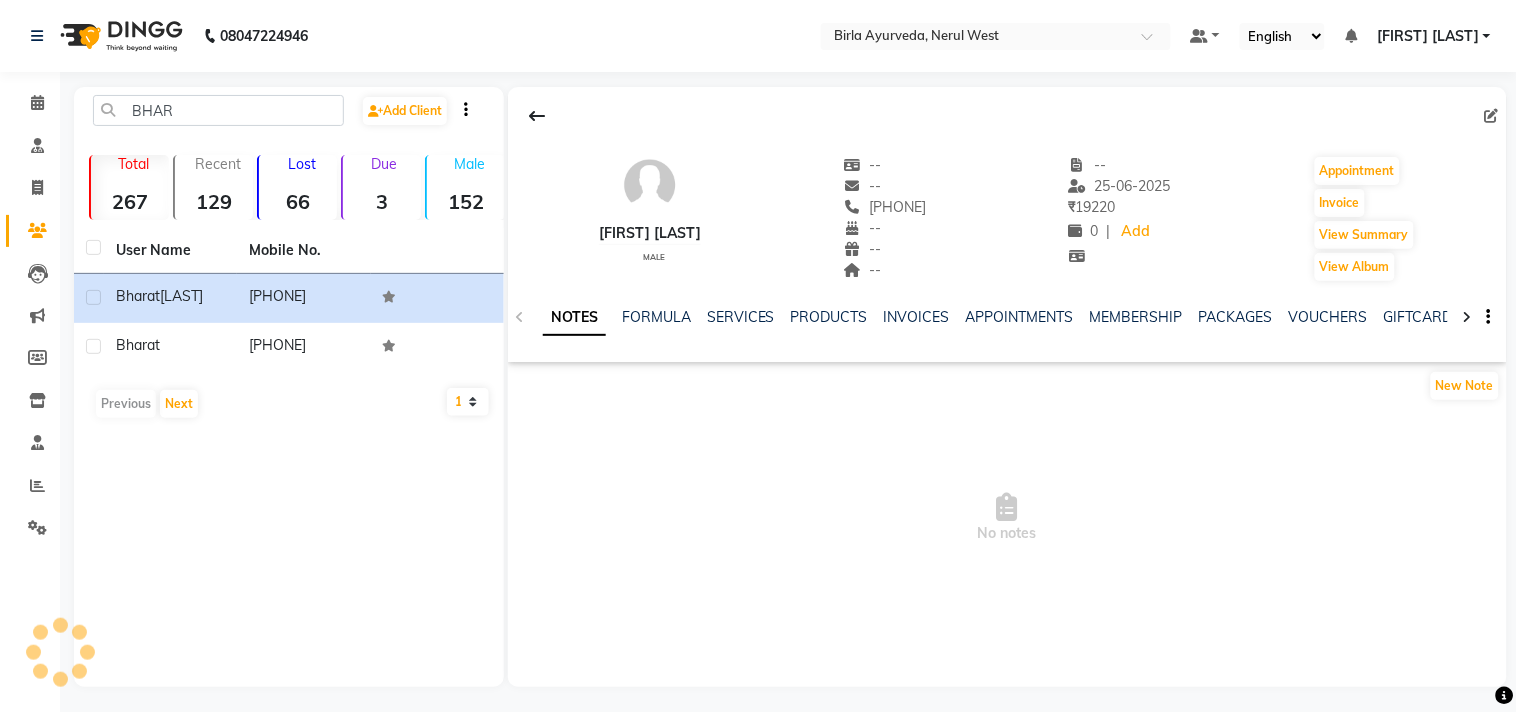 select on "male" 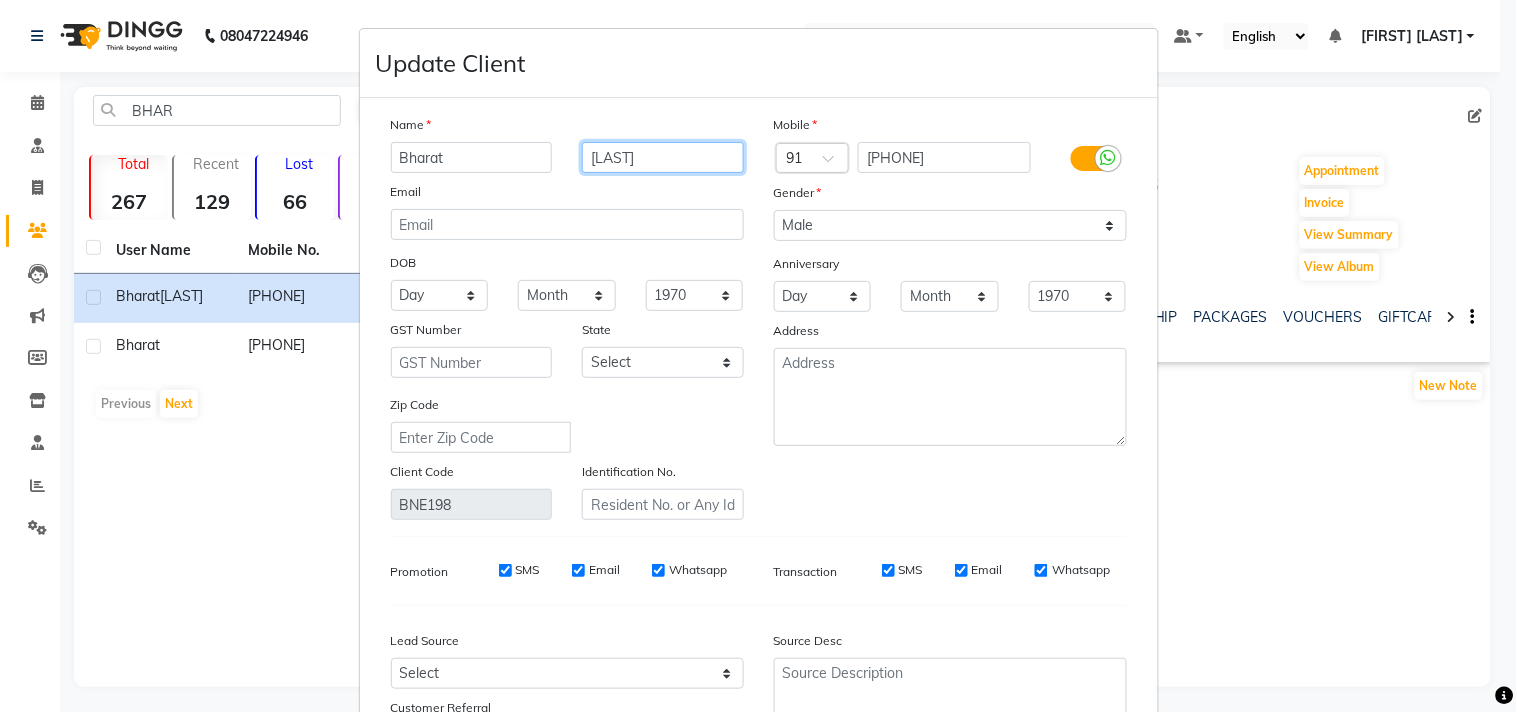 click on "[LAST]" at bounding box center [663, 157] 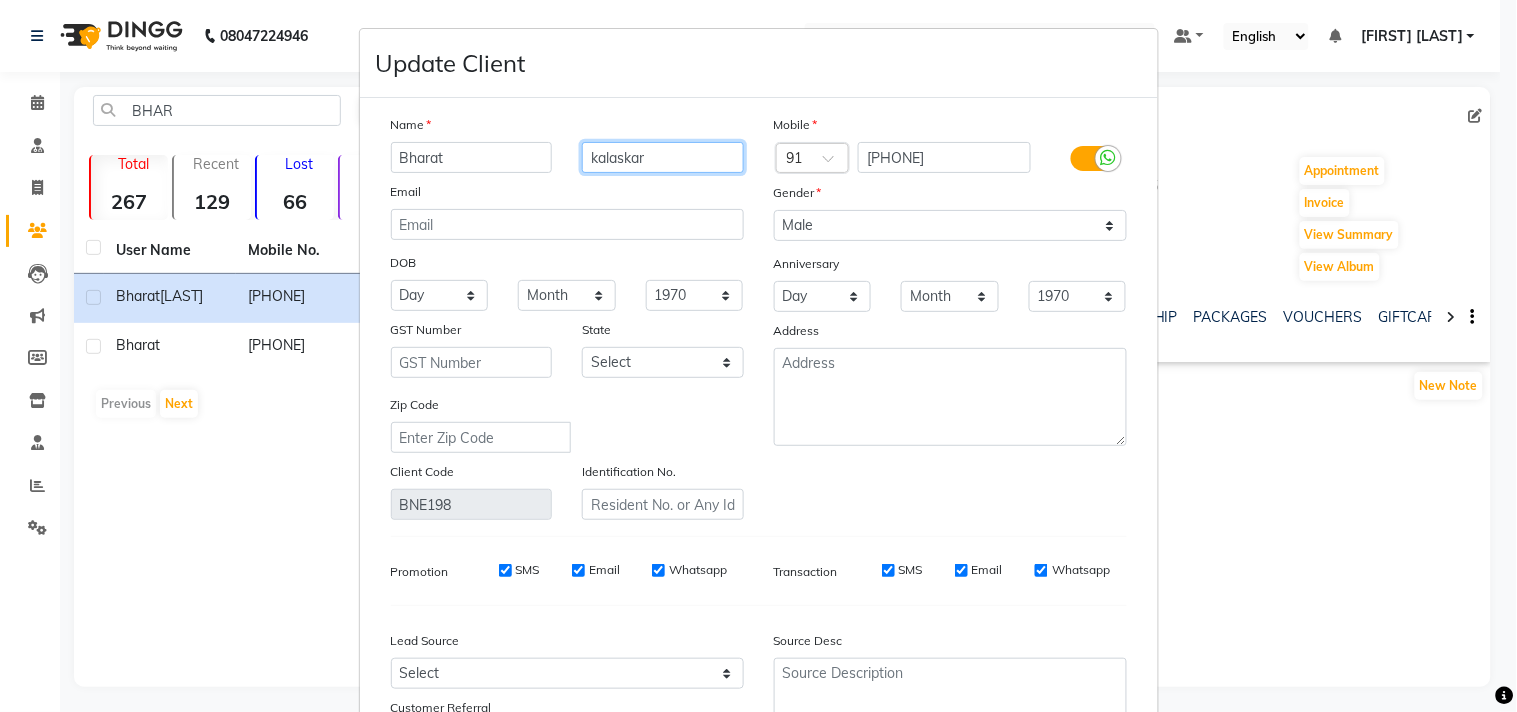 type on "kalaskar" 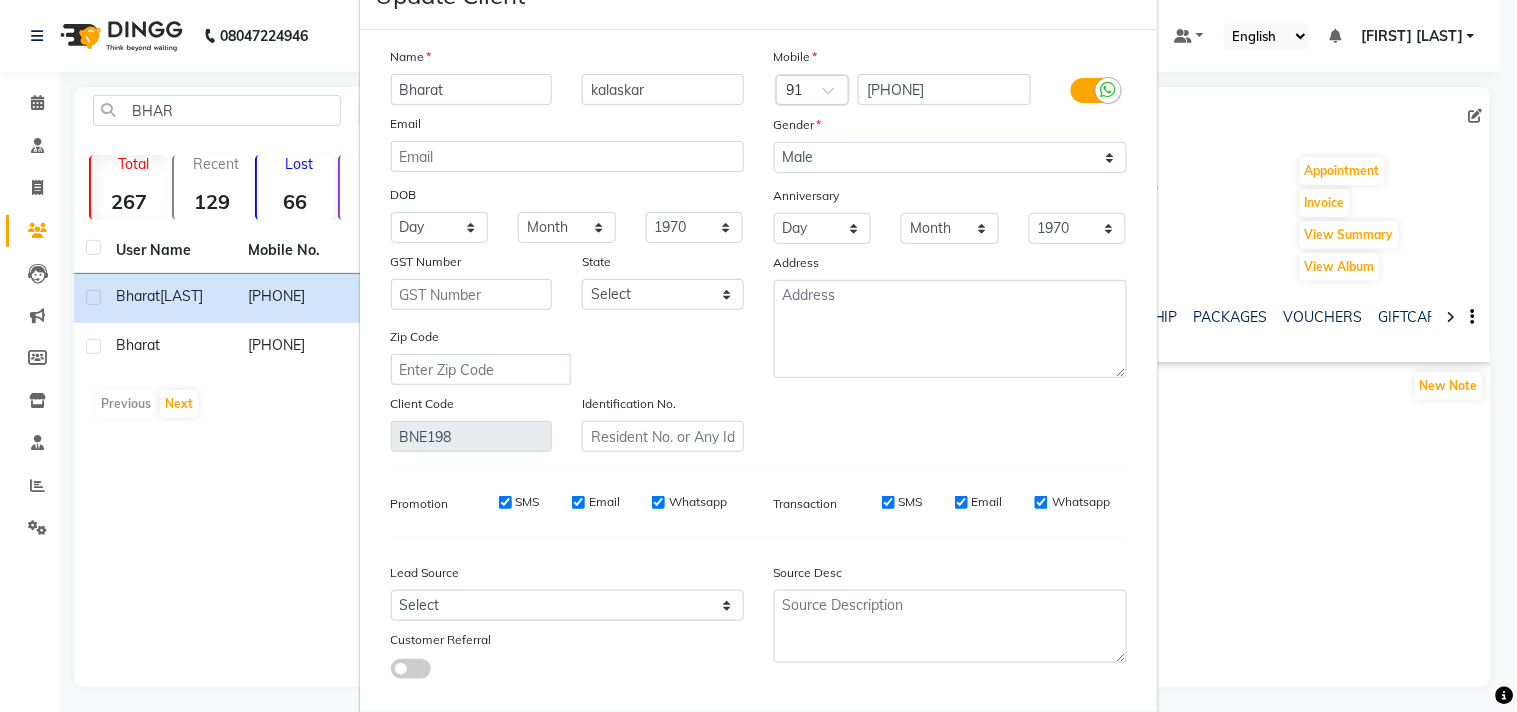 scroll, scrollTop: 70, scrollLeft: 0, axis: vertical 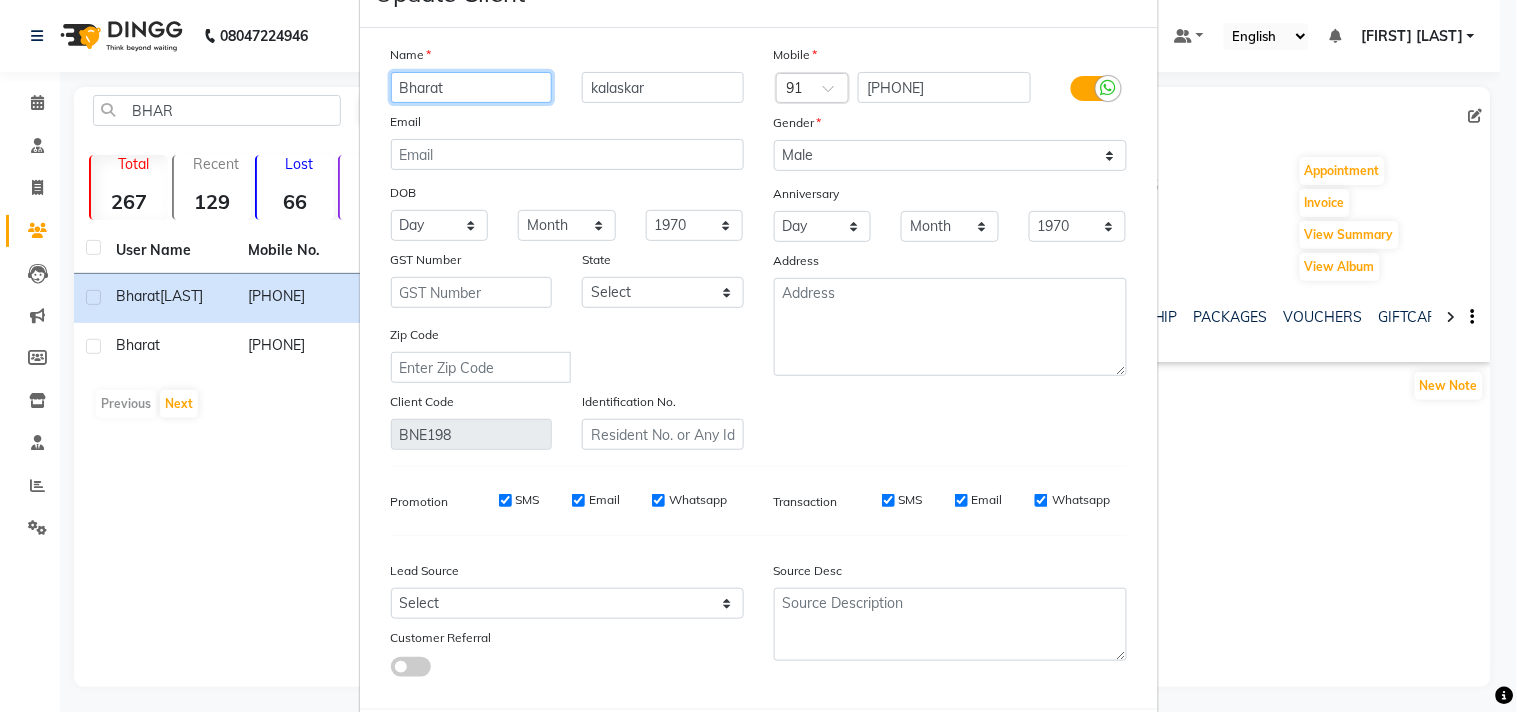 click on "Bharat" at bounding box center [472, 87] 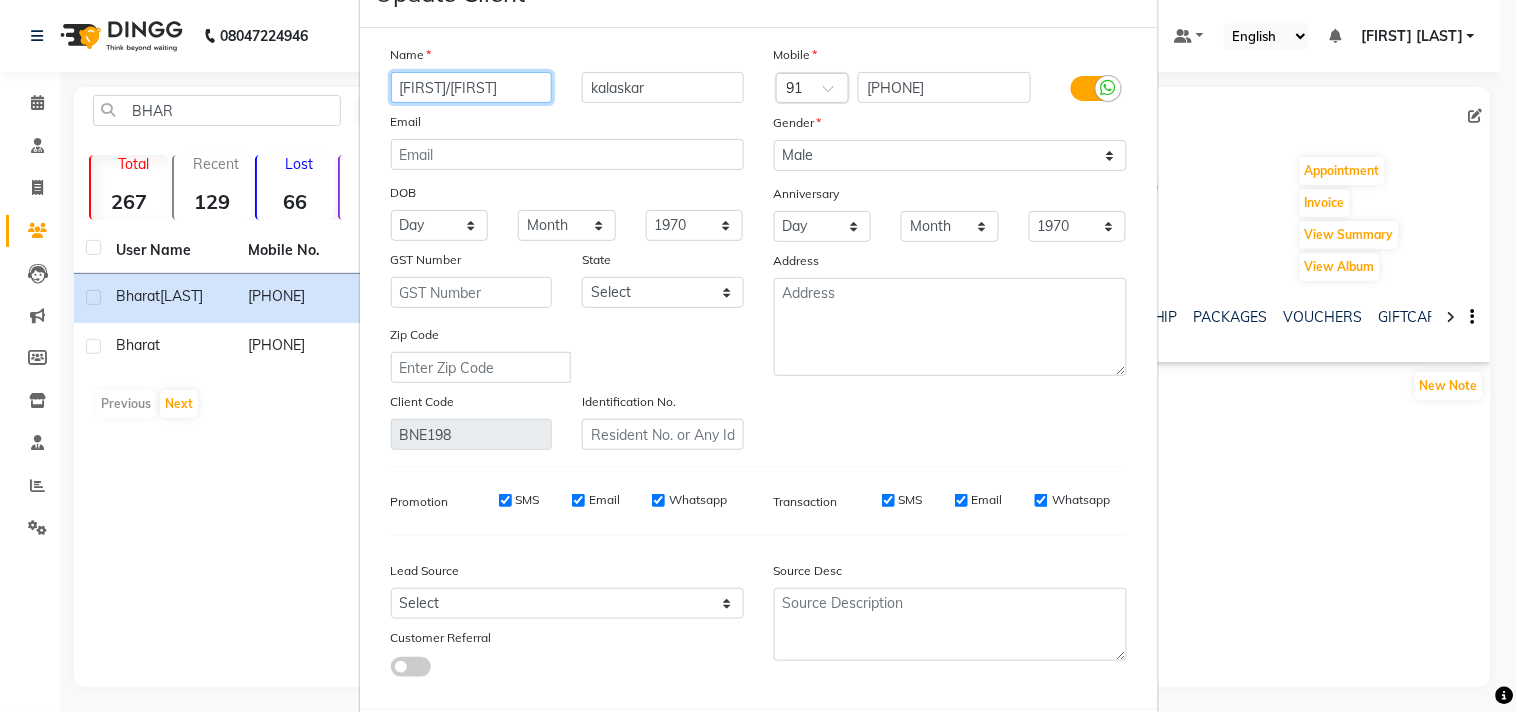 type on "[FIRST]/[FIRST]" 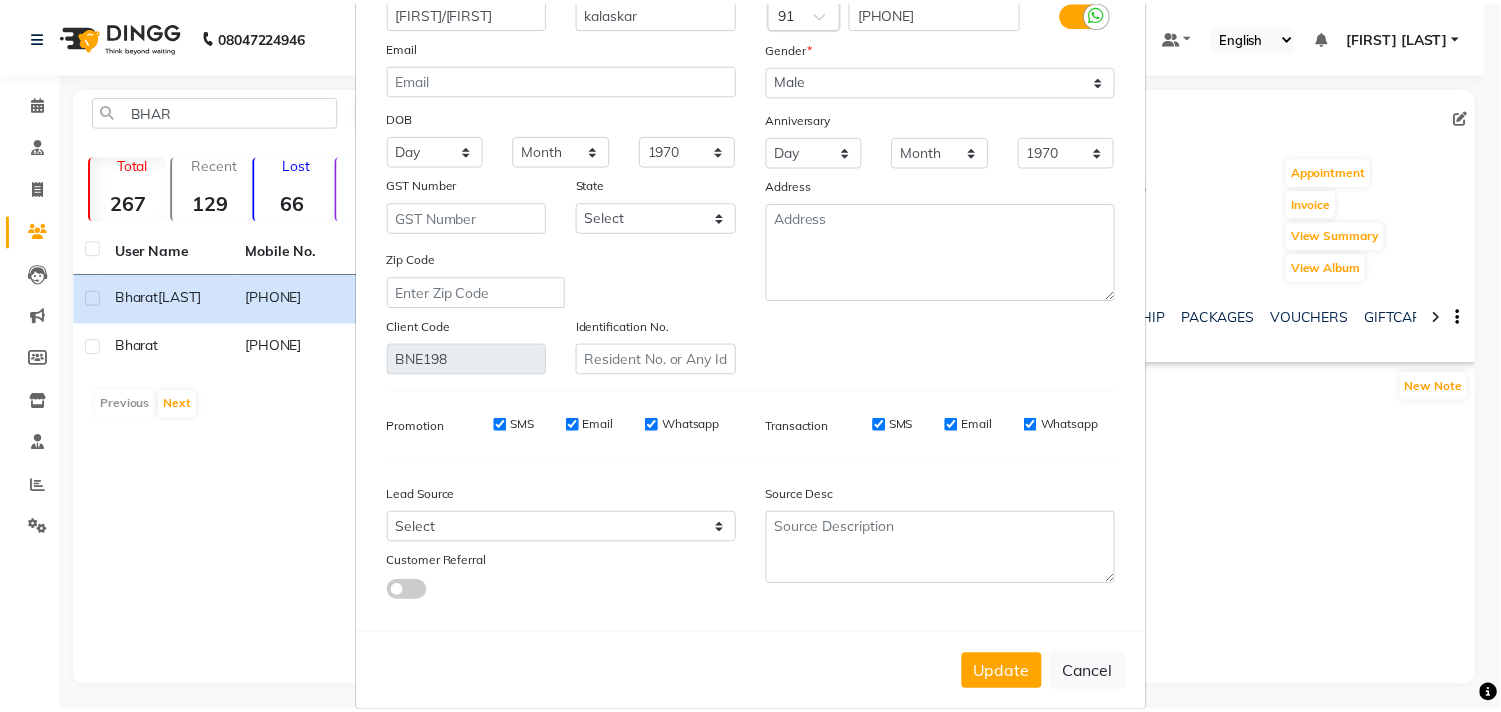 scroll, scrollTop: 177, scrollLeft: 0, axis: vertical 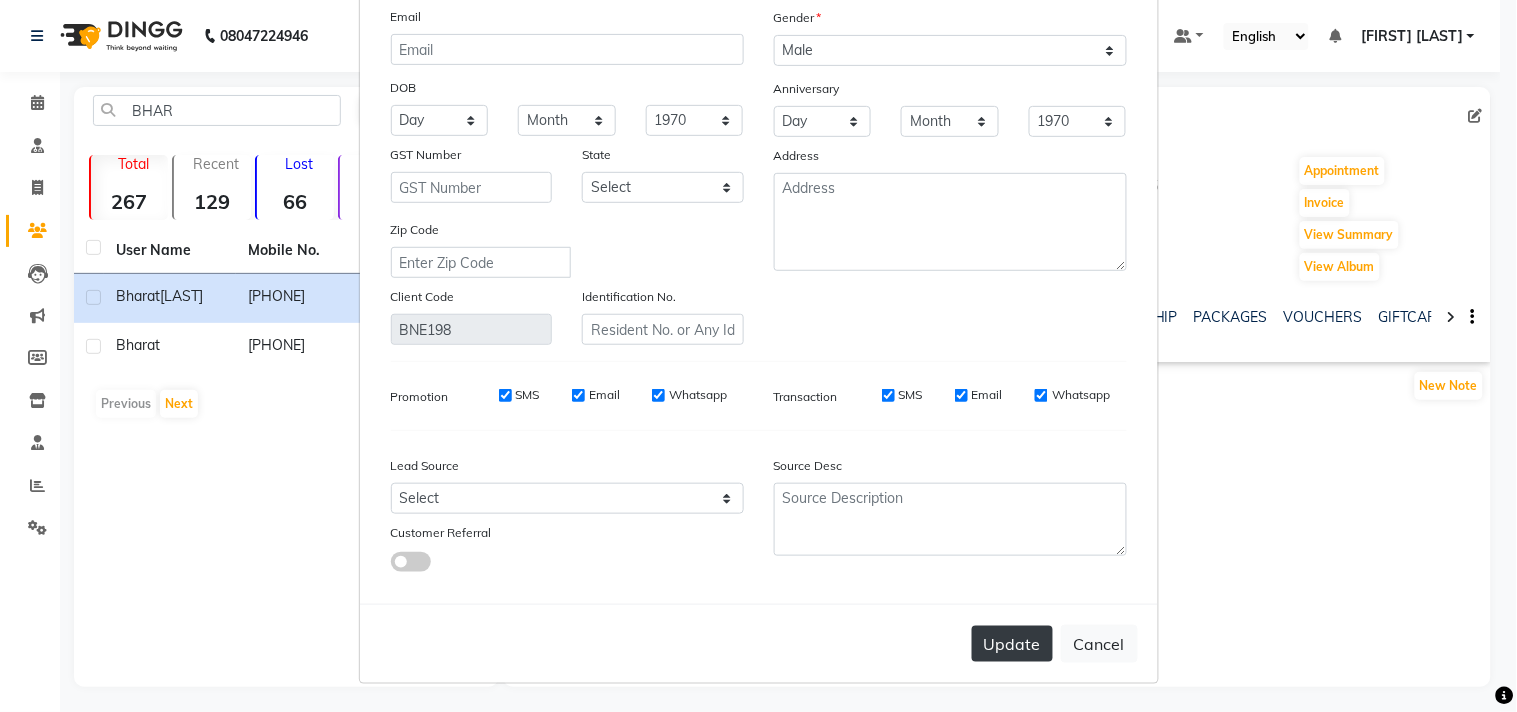 click on "Update" at bounding box center (1012, 644) 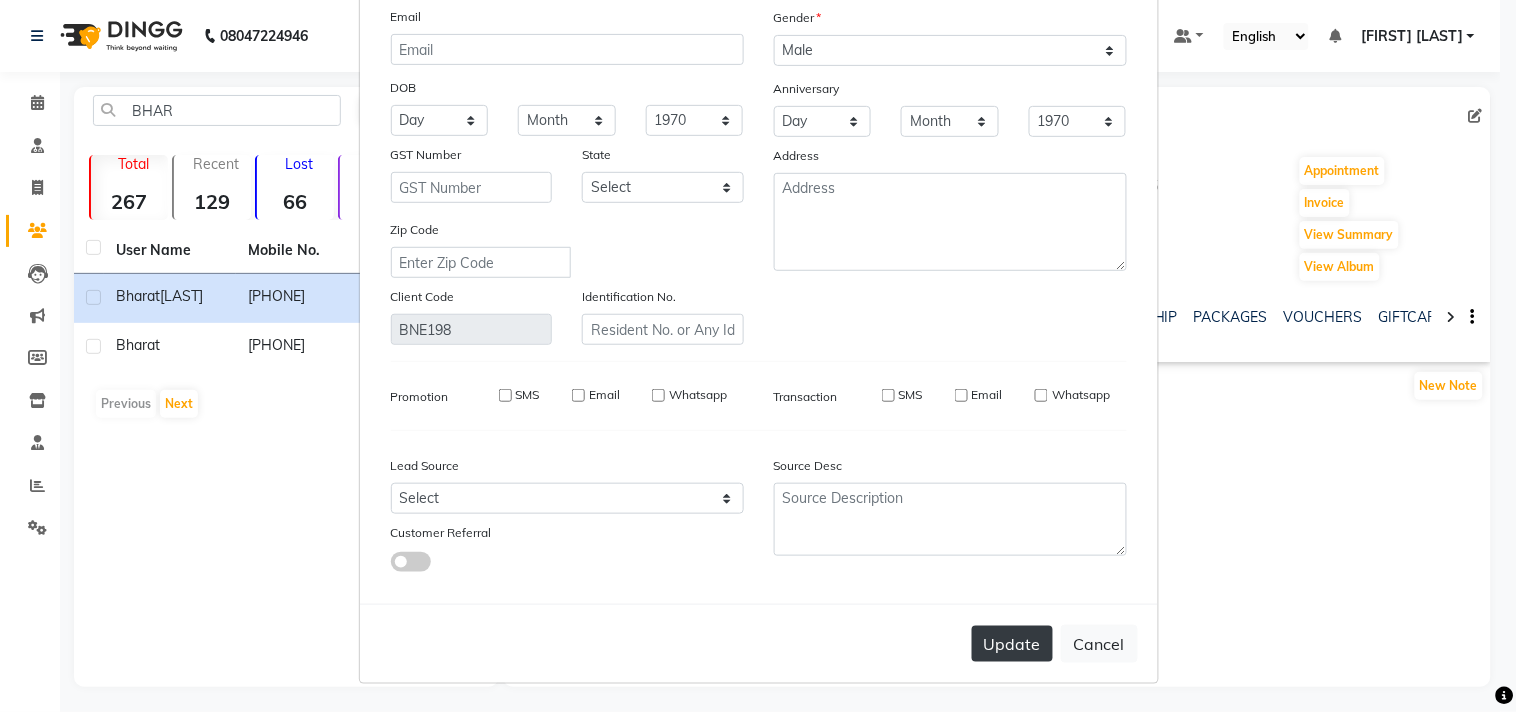 type 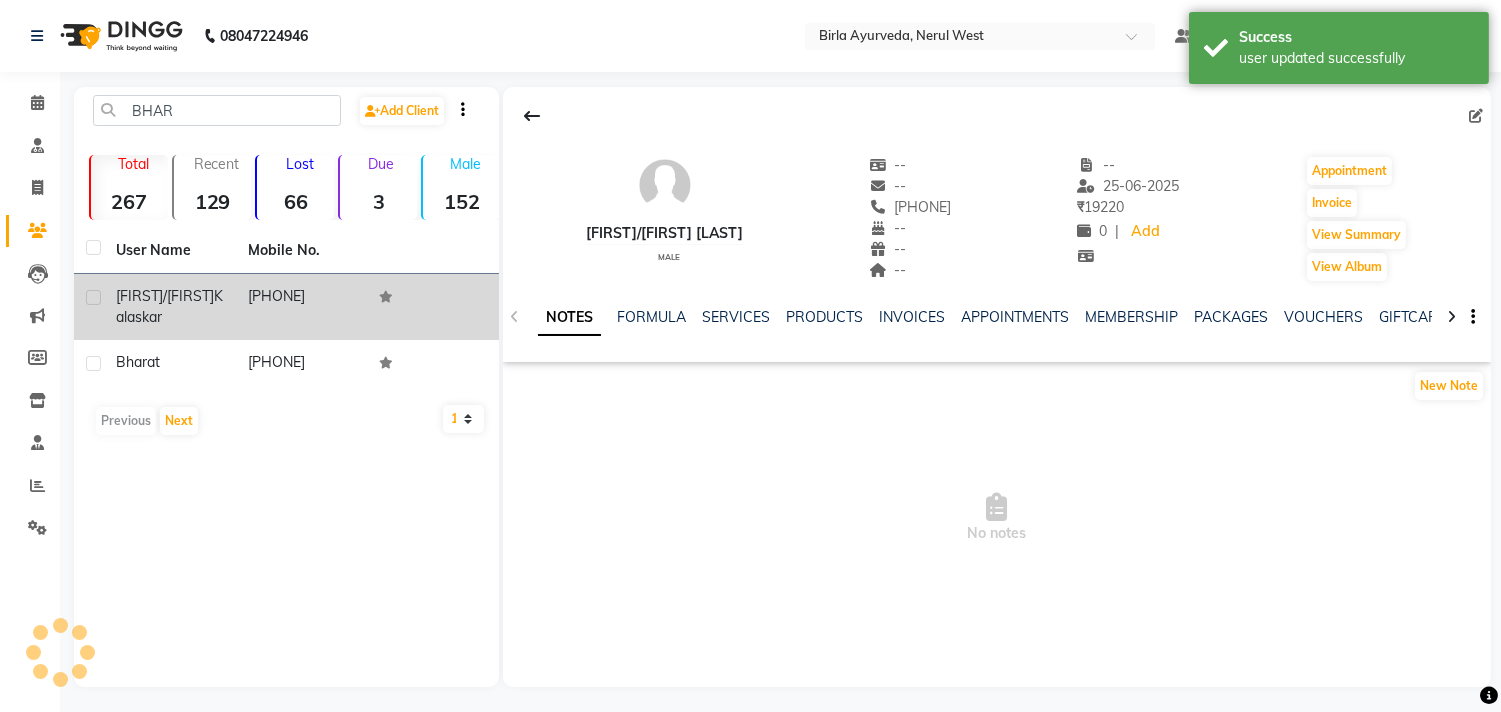 click on "[FIRST]/[FIRST]" 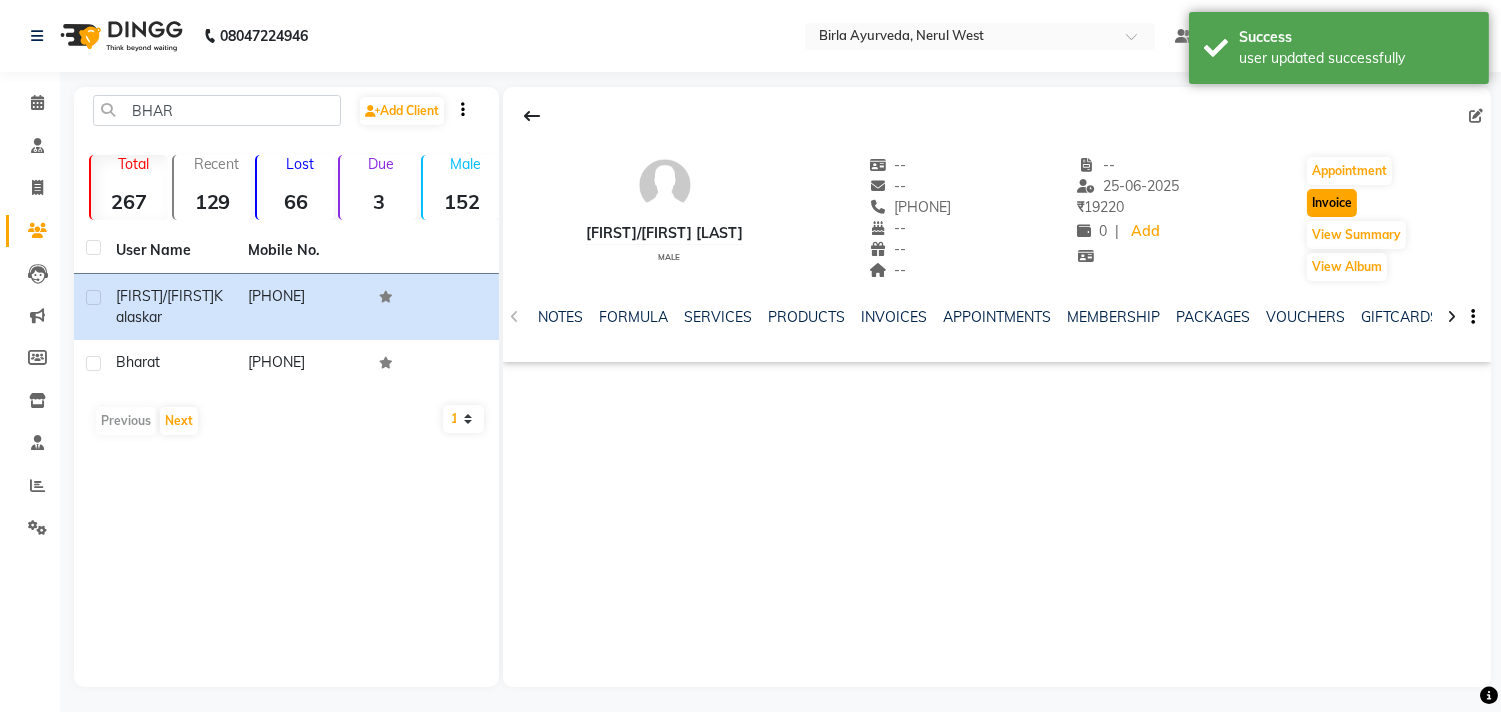 click on "Invoice" 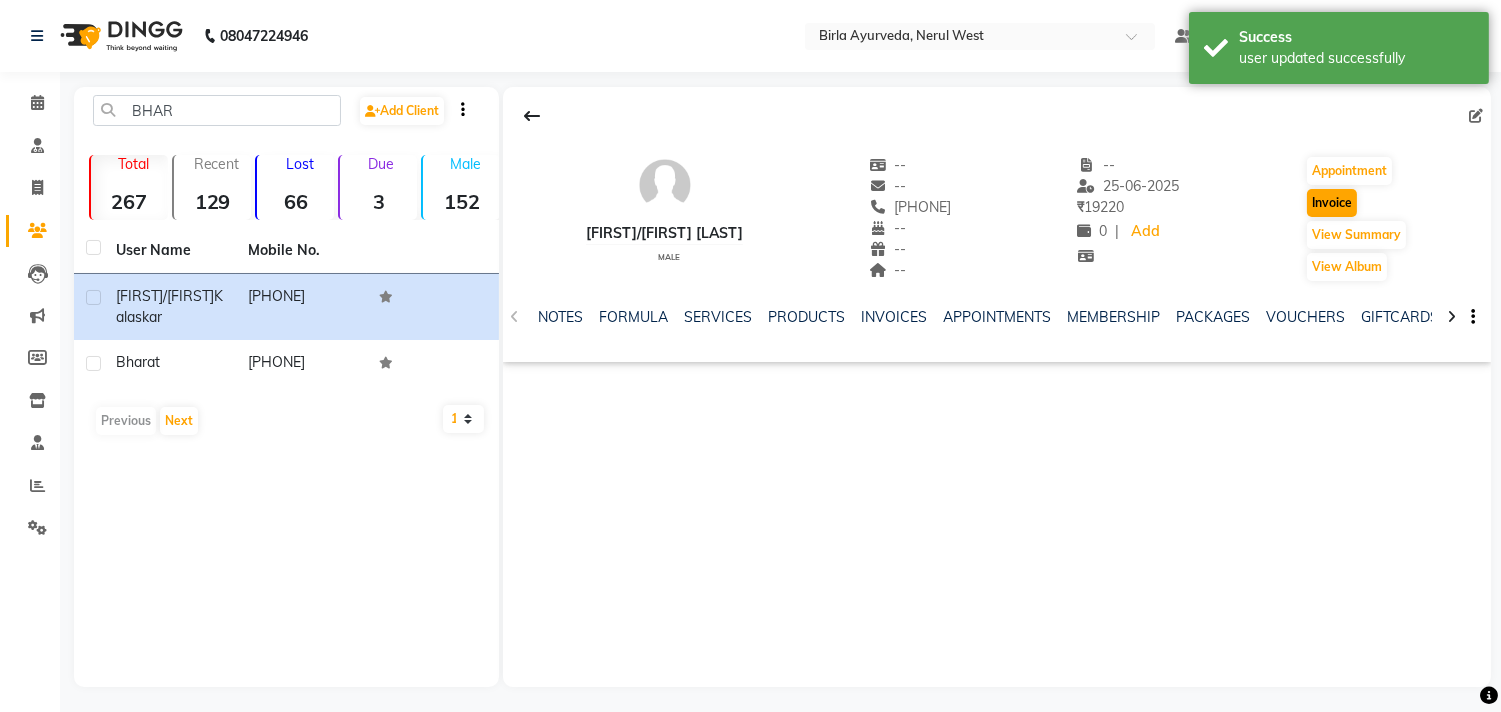 select on "6808" 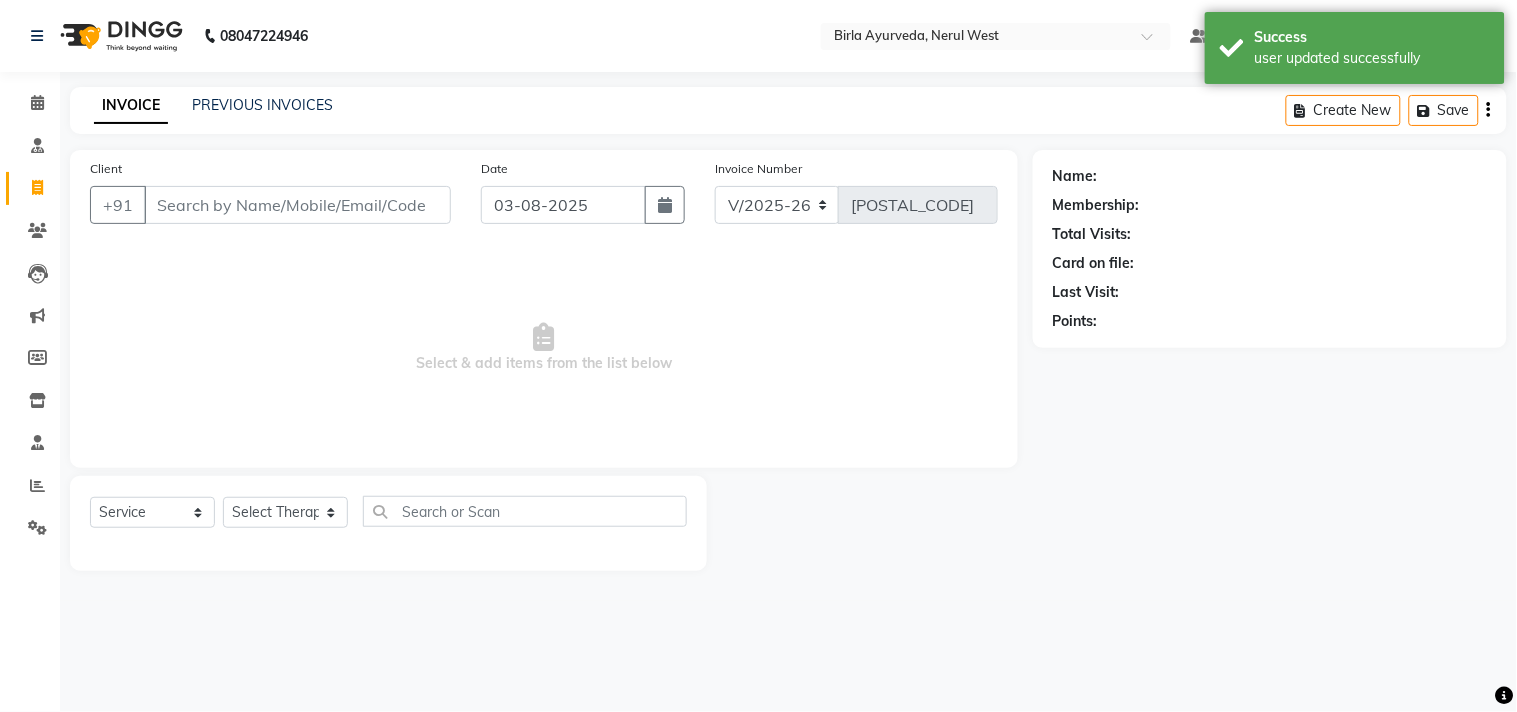 type on "[PHONE]" 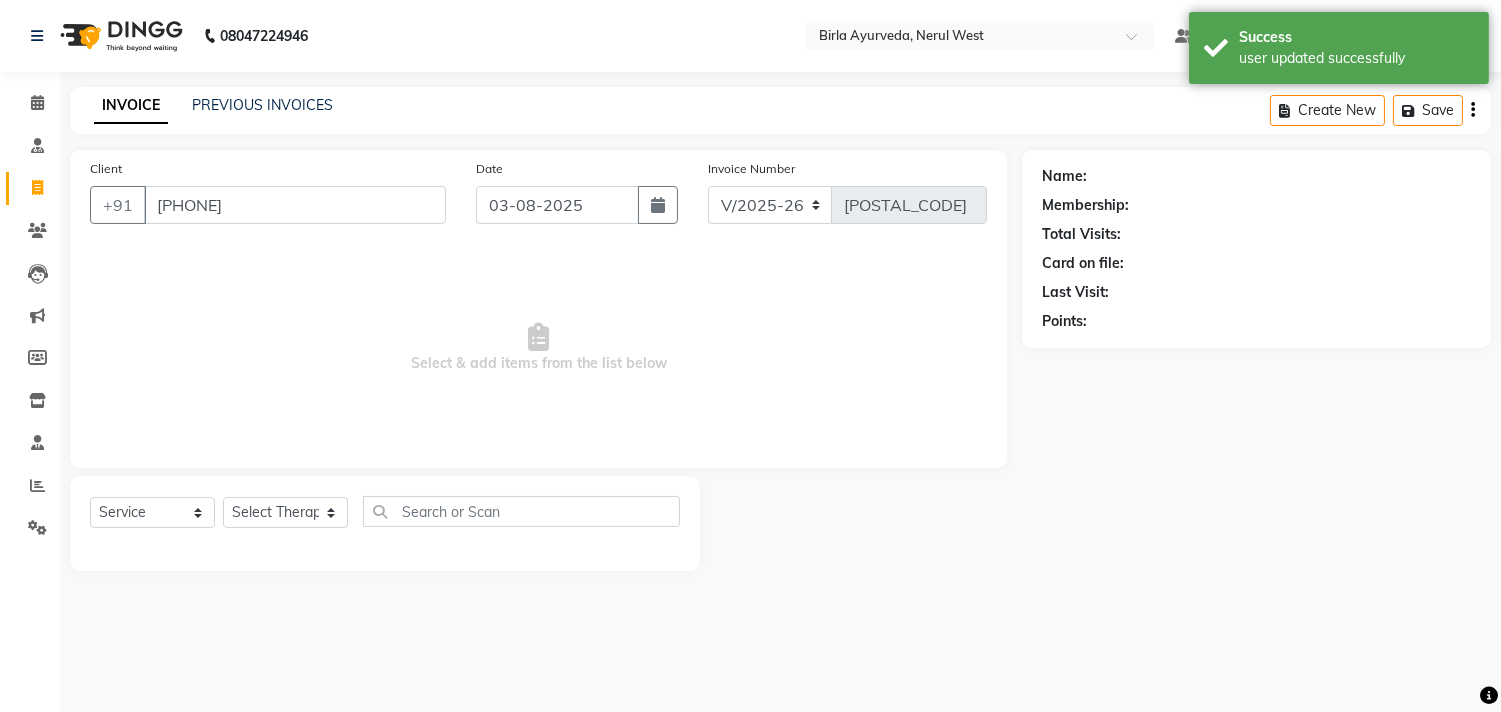 select on "57056" 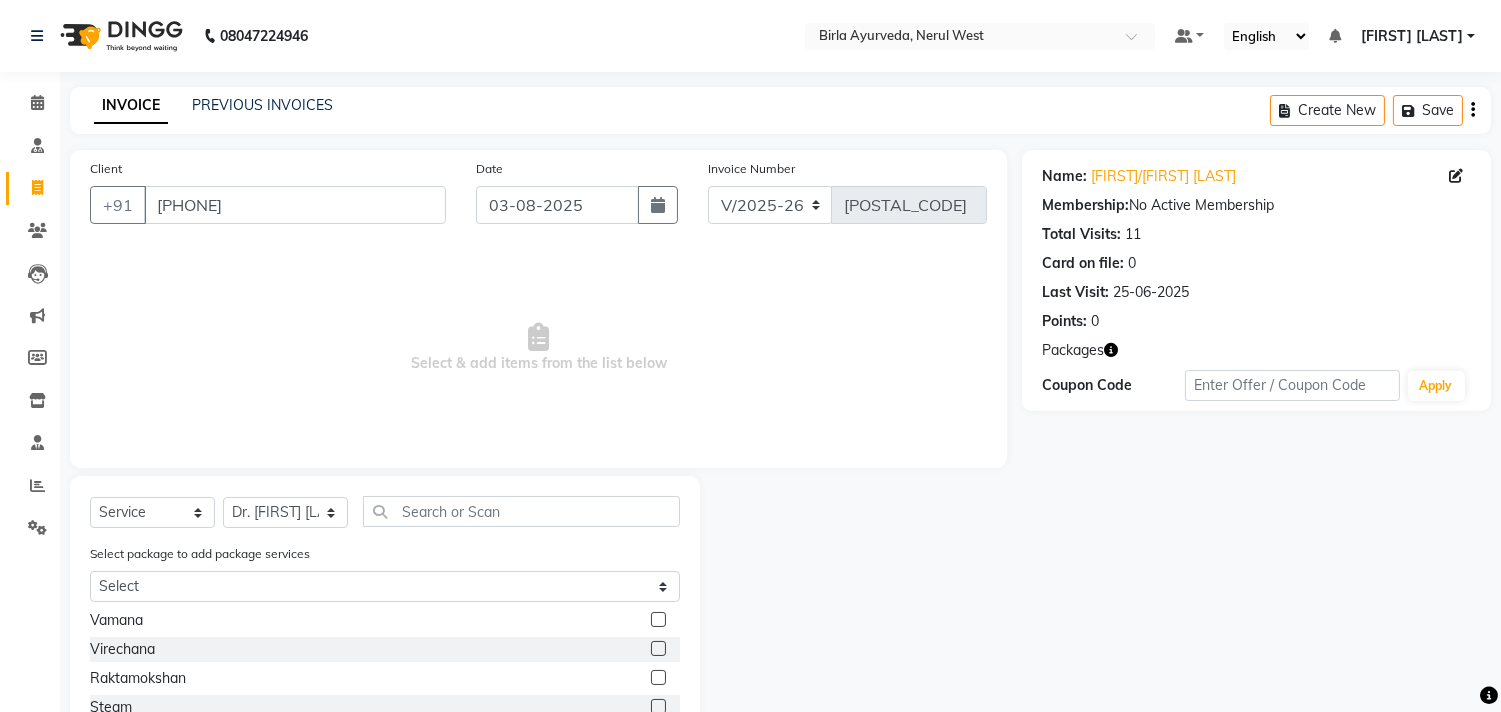 scroll, scrollTop: 587, scrollLeft: 0, axis: vertical 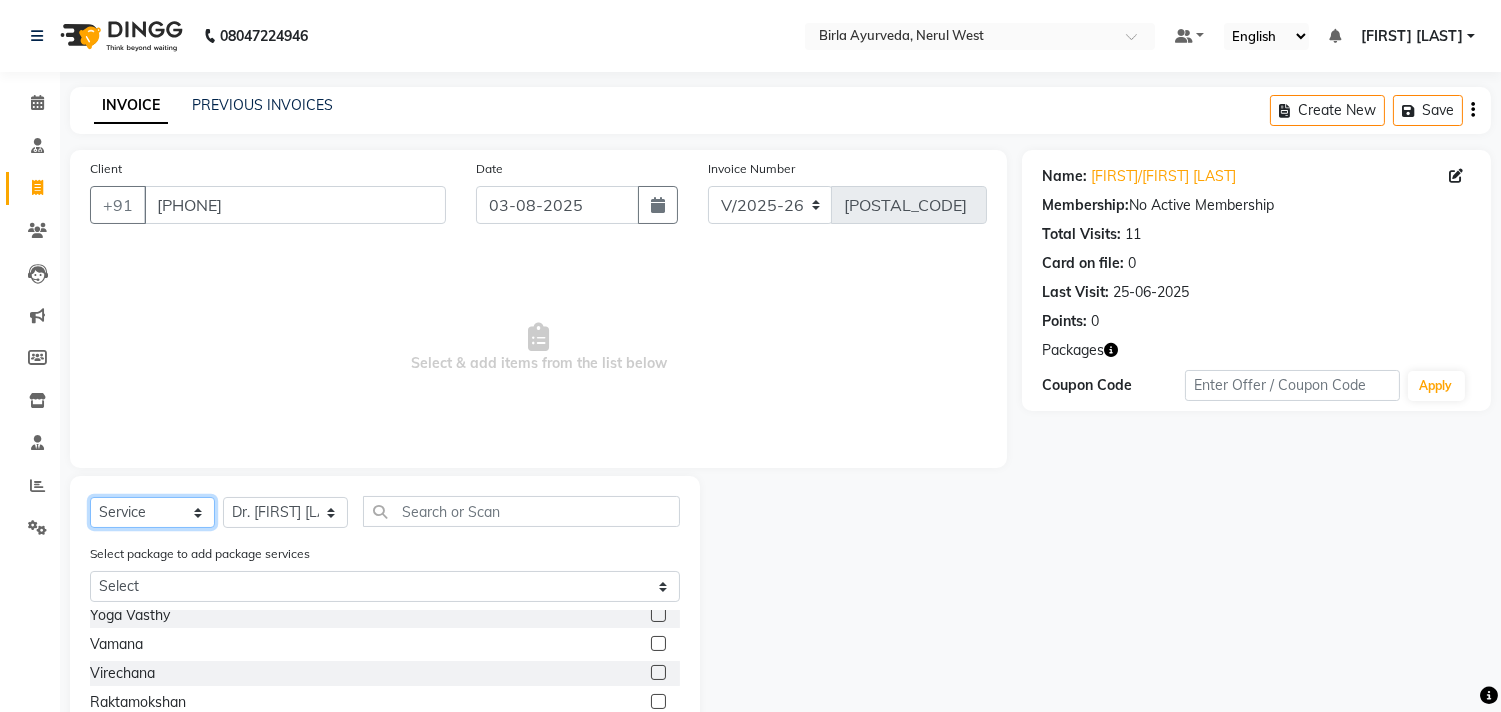 click on "Select  Service  Product  Membership  Package Voucher Prepaid Gift Card" 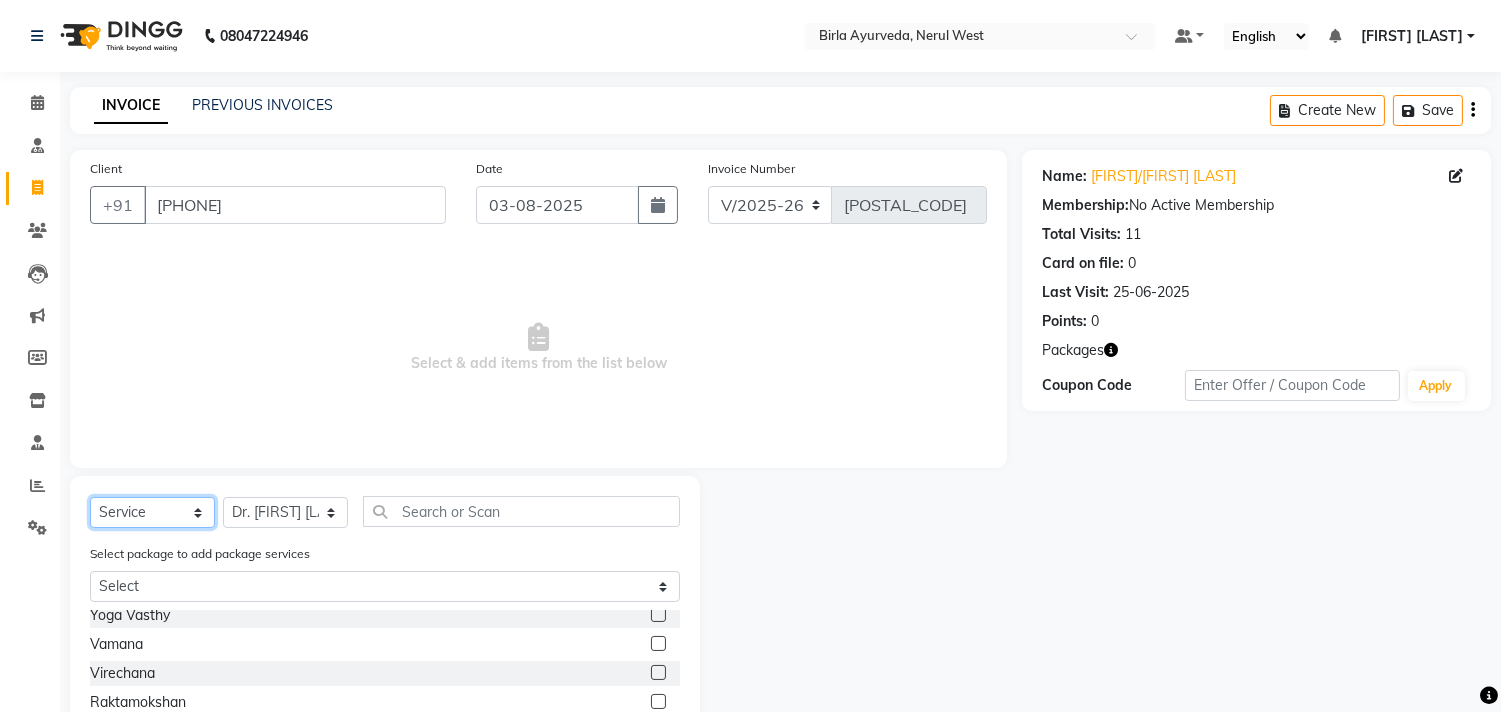 select on "package" 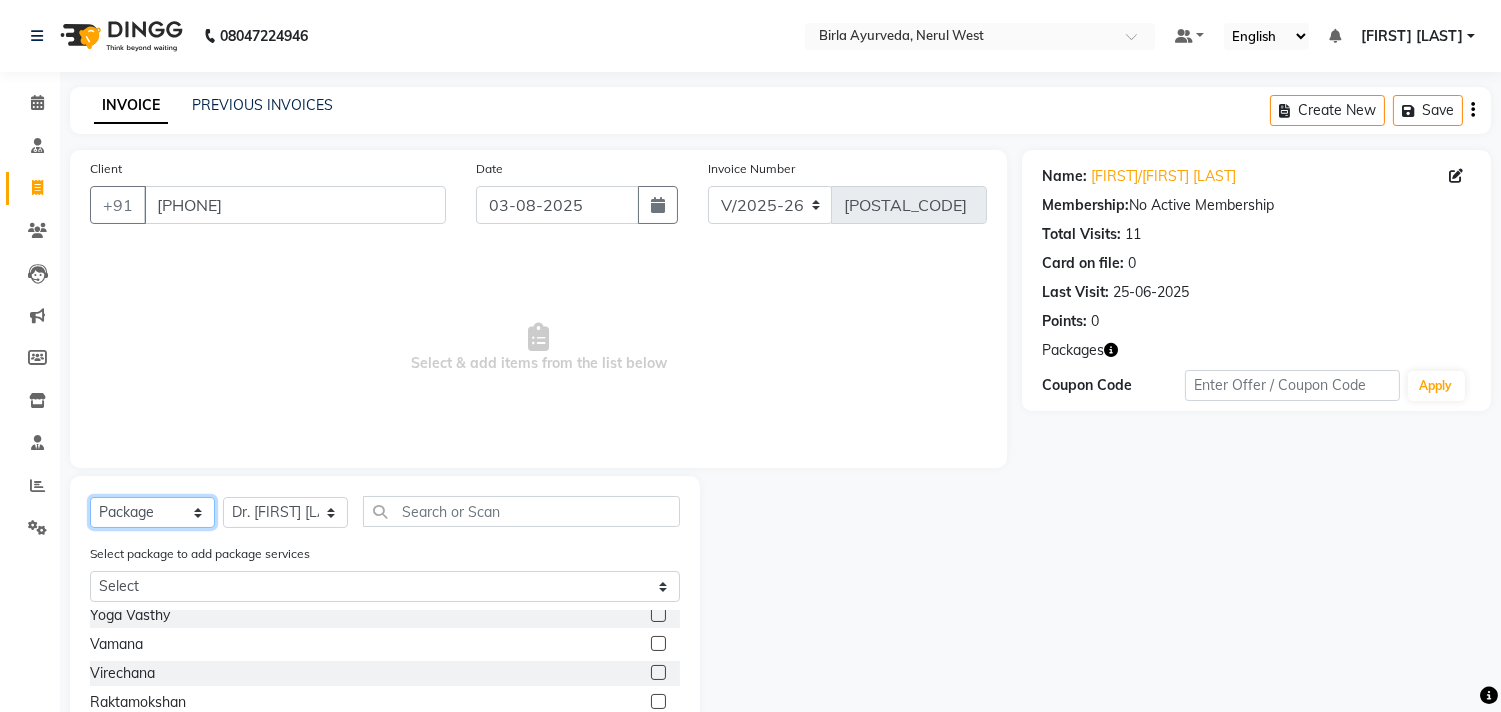 click on "Select  Service  Product  Membership  Package Voucher Prepaid Gift Card" 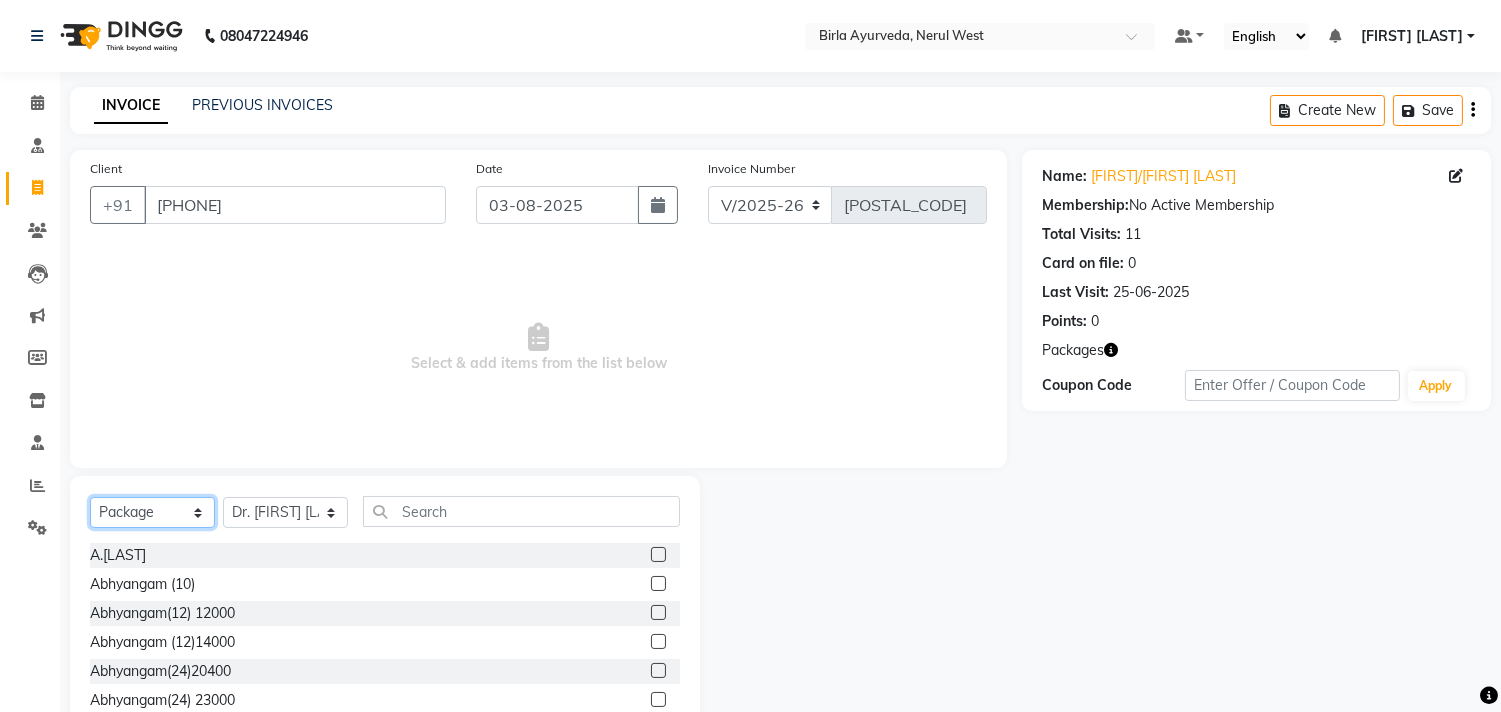 scroll, scrollTop: 34, scrollLeft: 0, axis: vertical 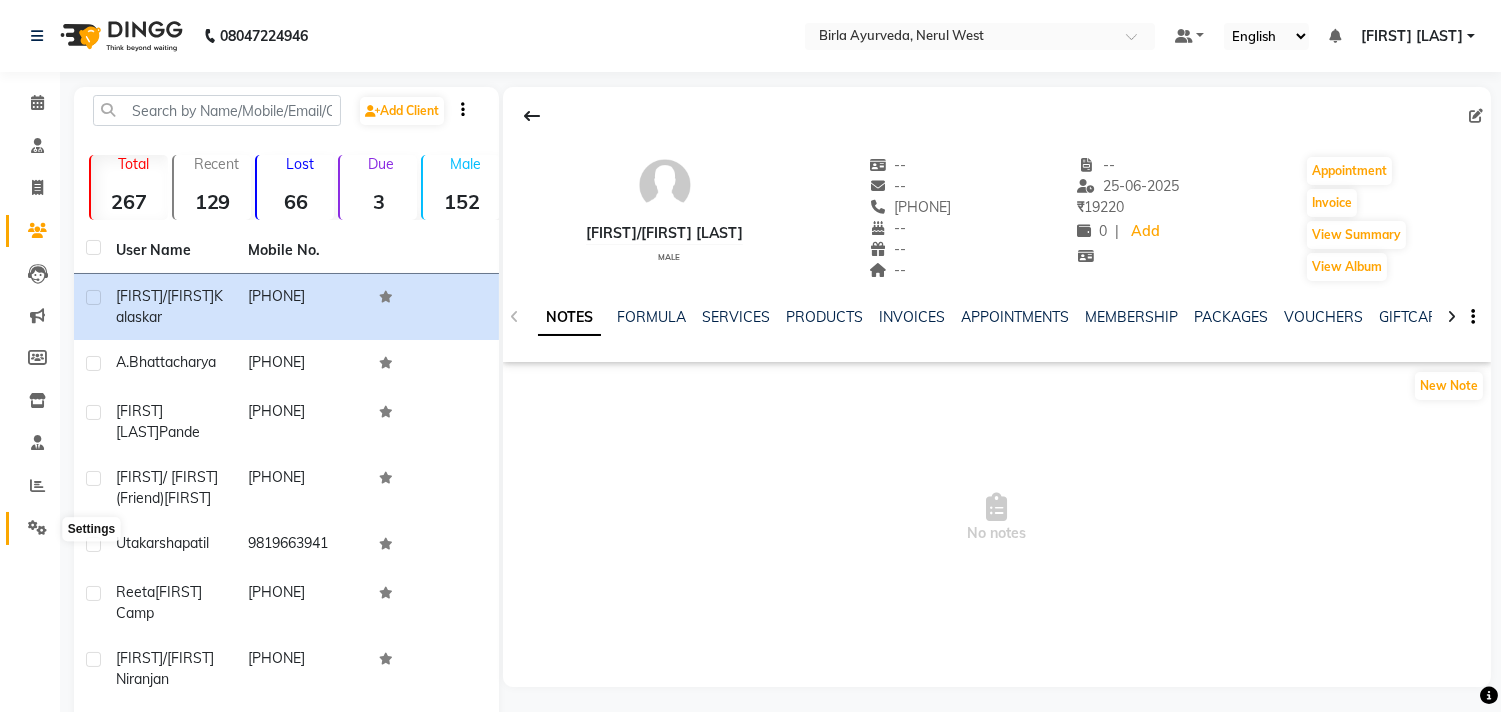 click 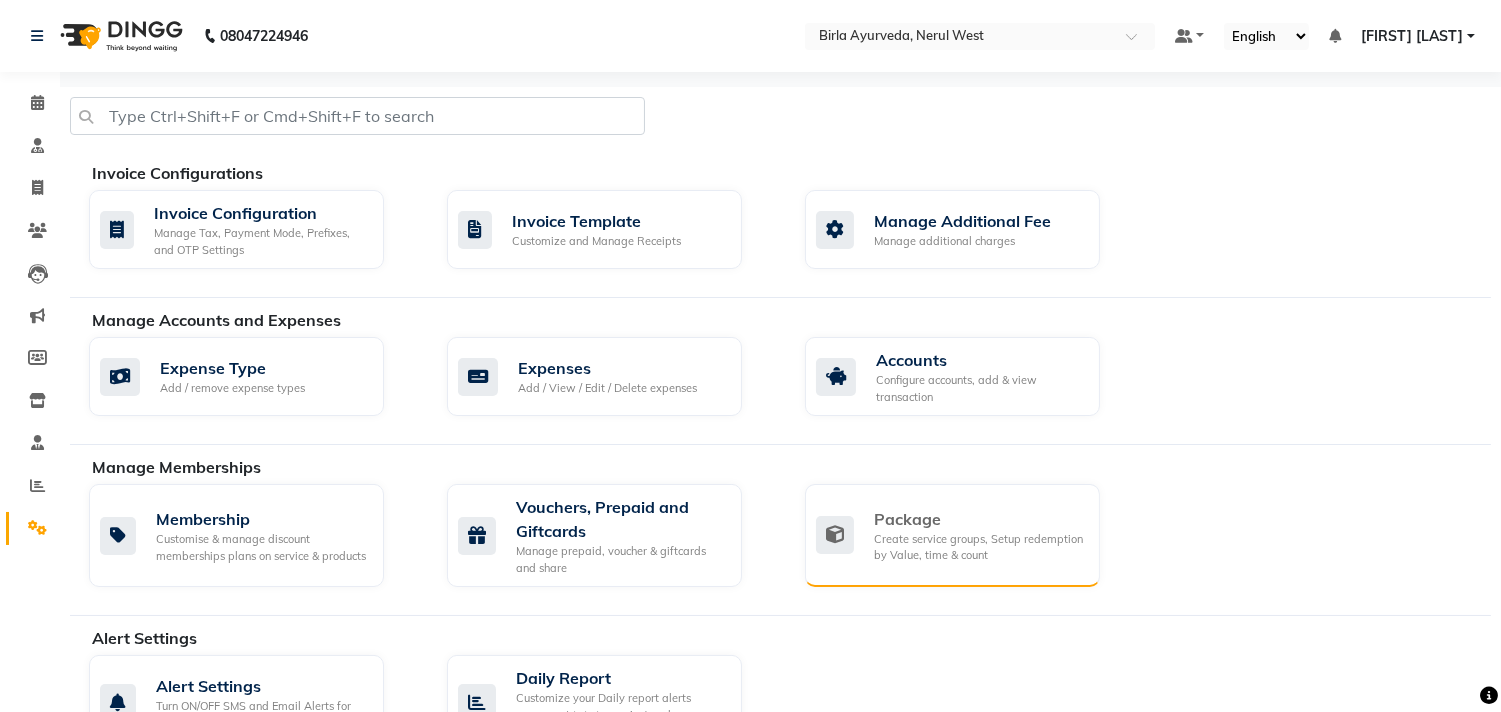 click on "Create service groups, Setup redemption by Value, time & count" 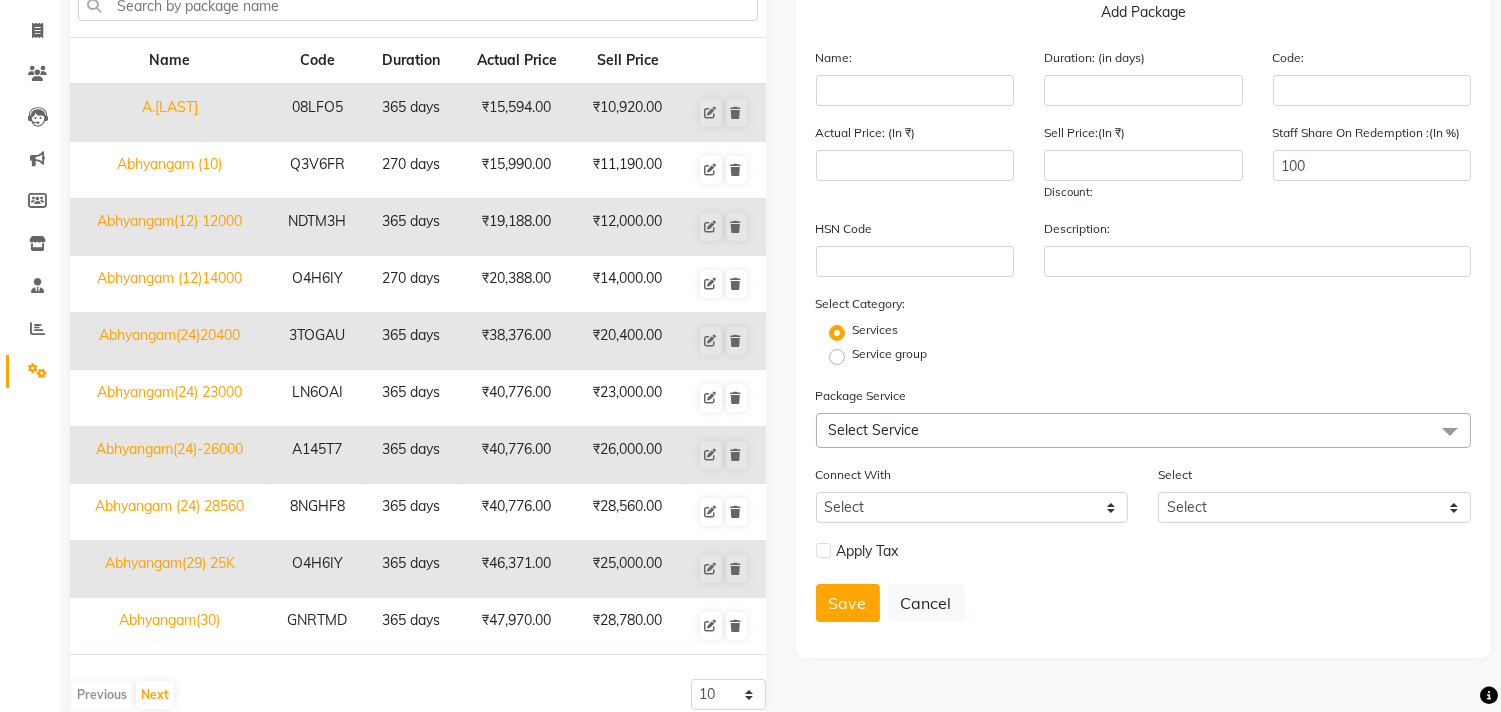 scroll, scrollTop: 193, scrollLeft: 0, axis: vertical 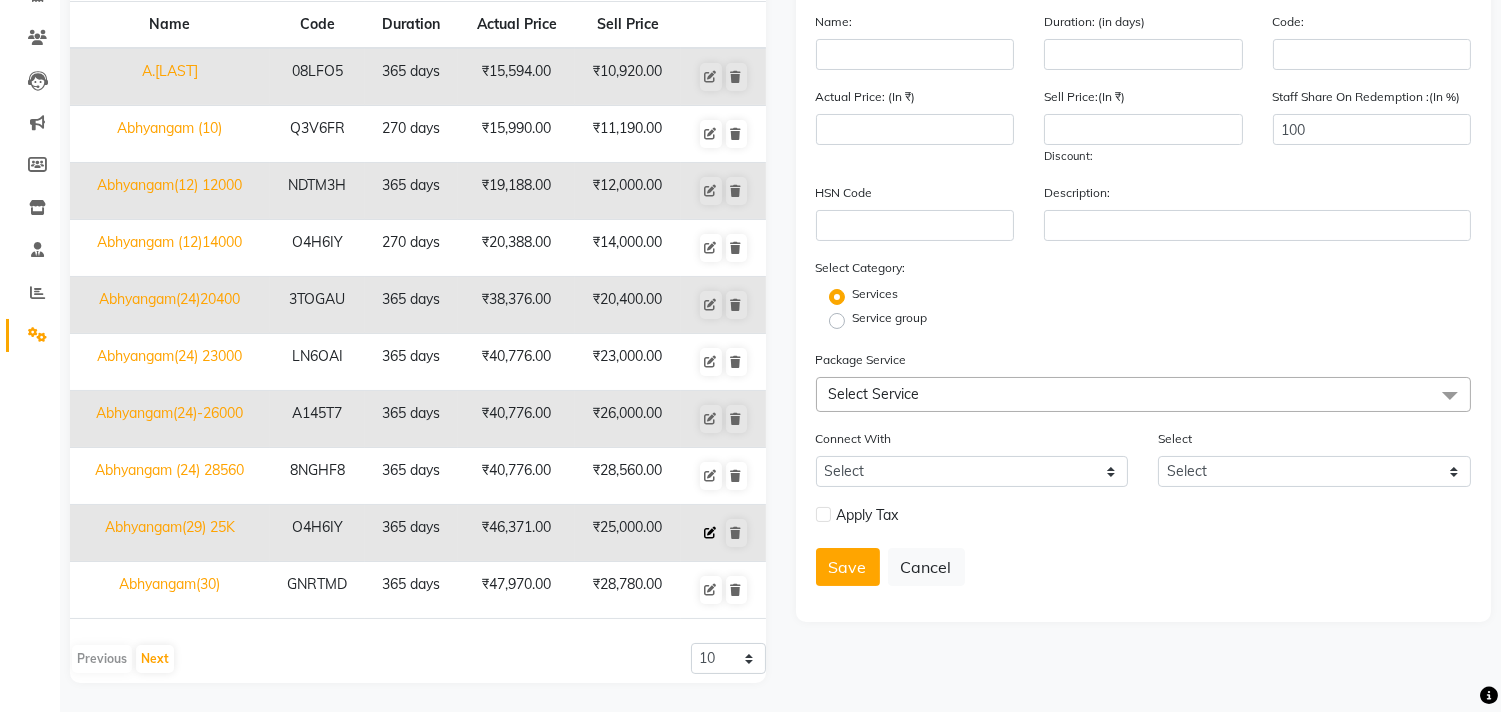click 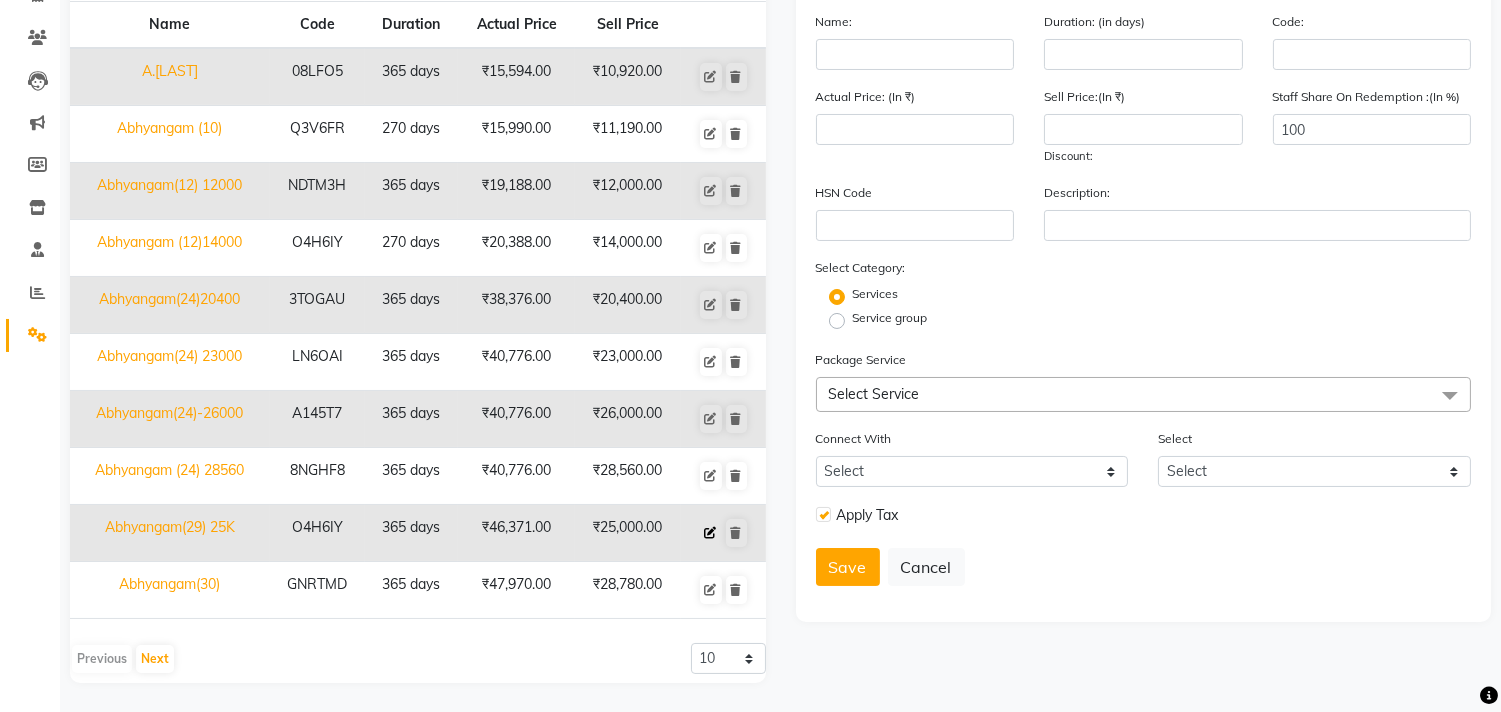 type on "Abhyangam(29) 25K" 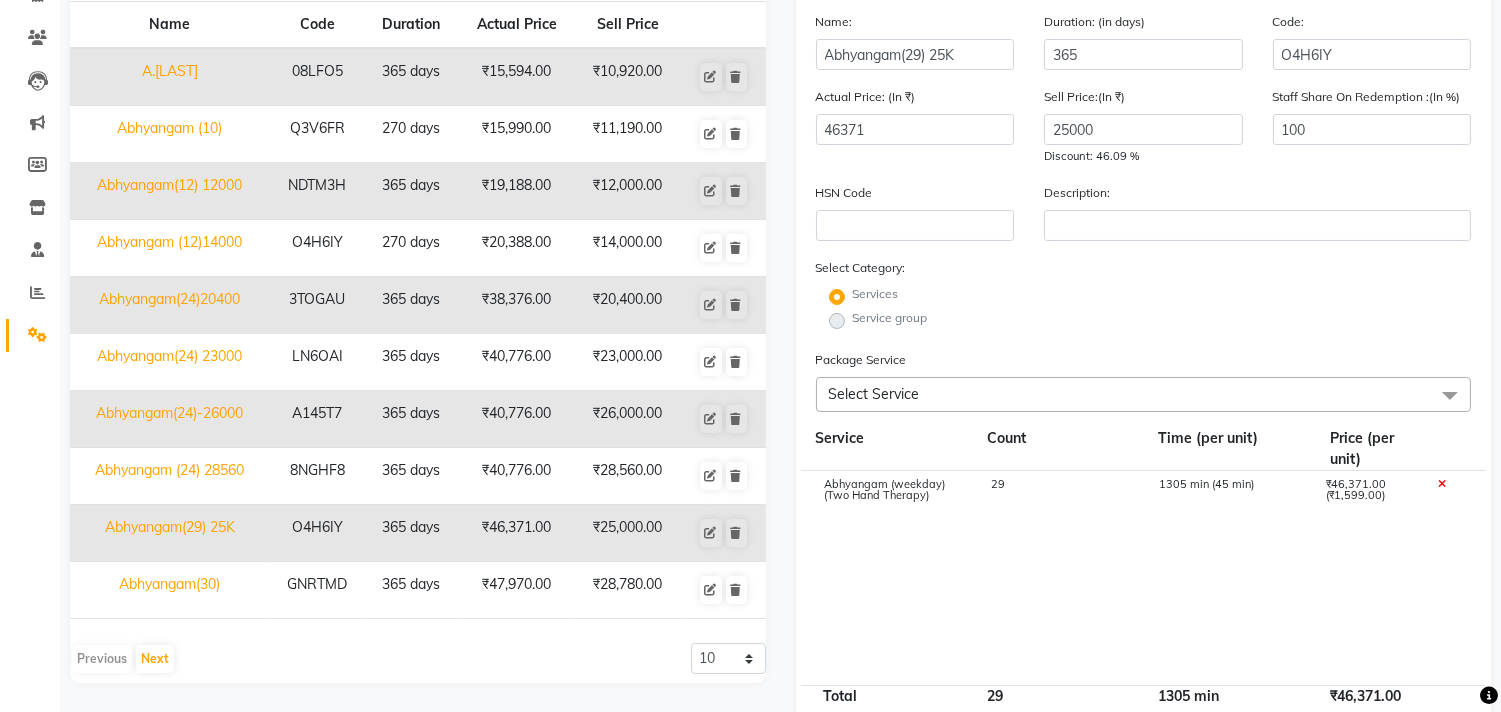 click on "29" 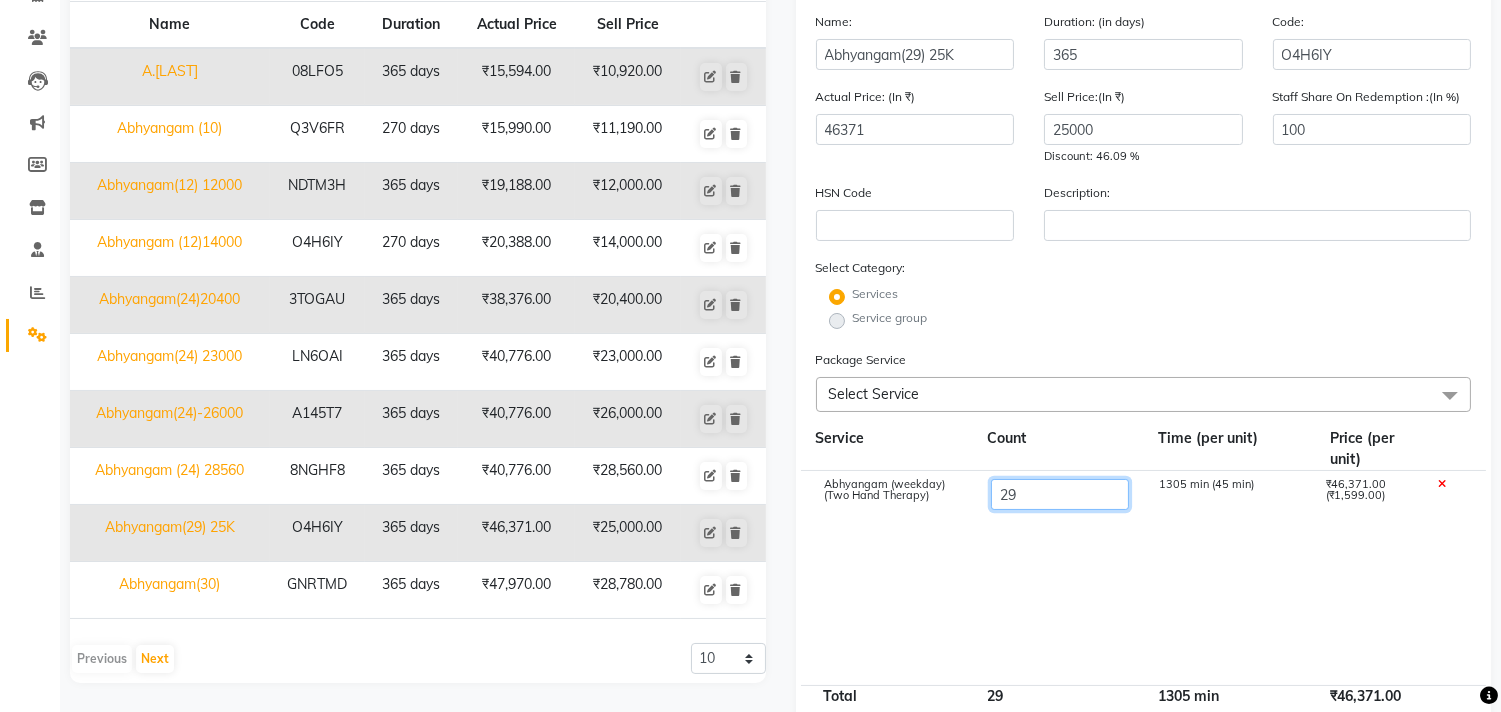 drag, startPoint x: 1055, startPoint y: 485, endPoint x: 916, endPoint y: 505, distance: 140.43147 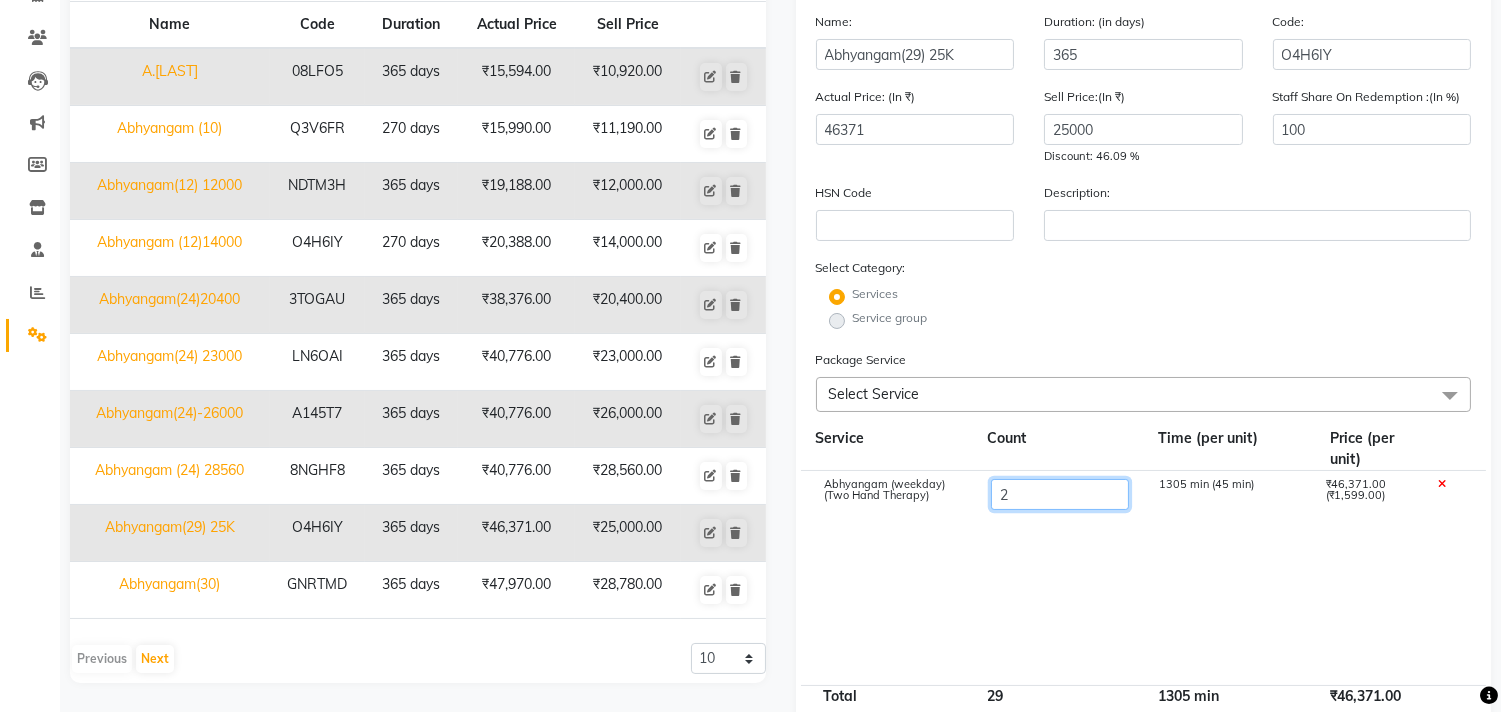 type on "28" 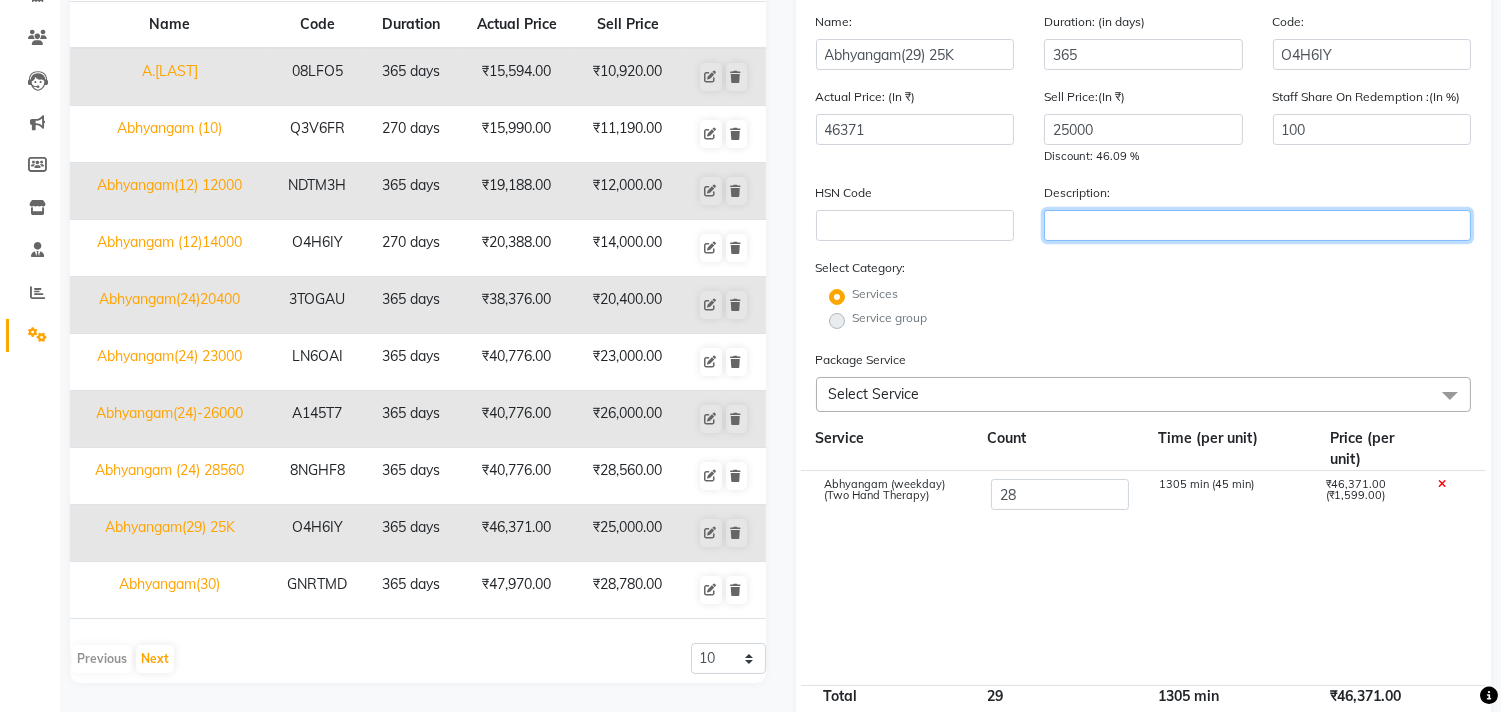 type on "44772" 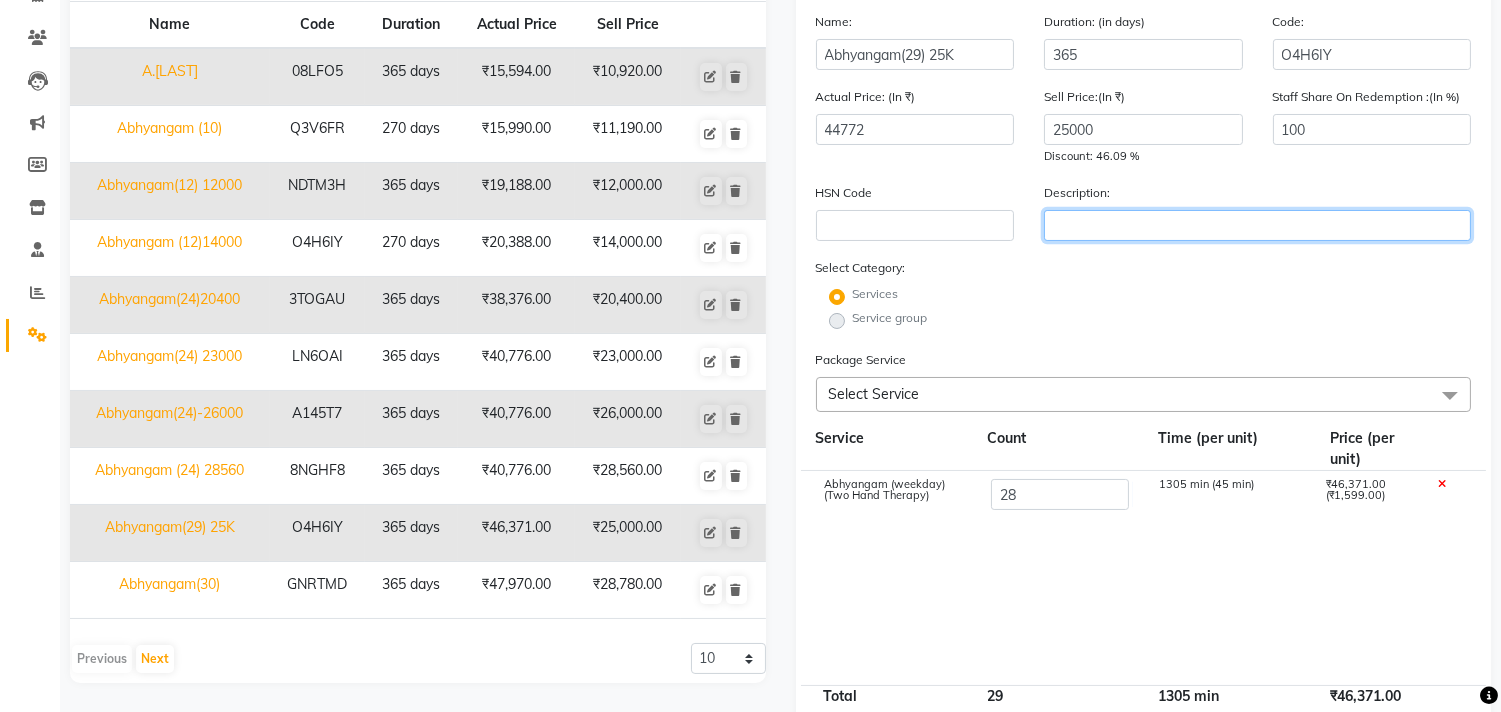 click 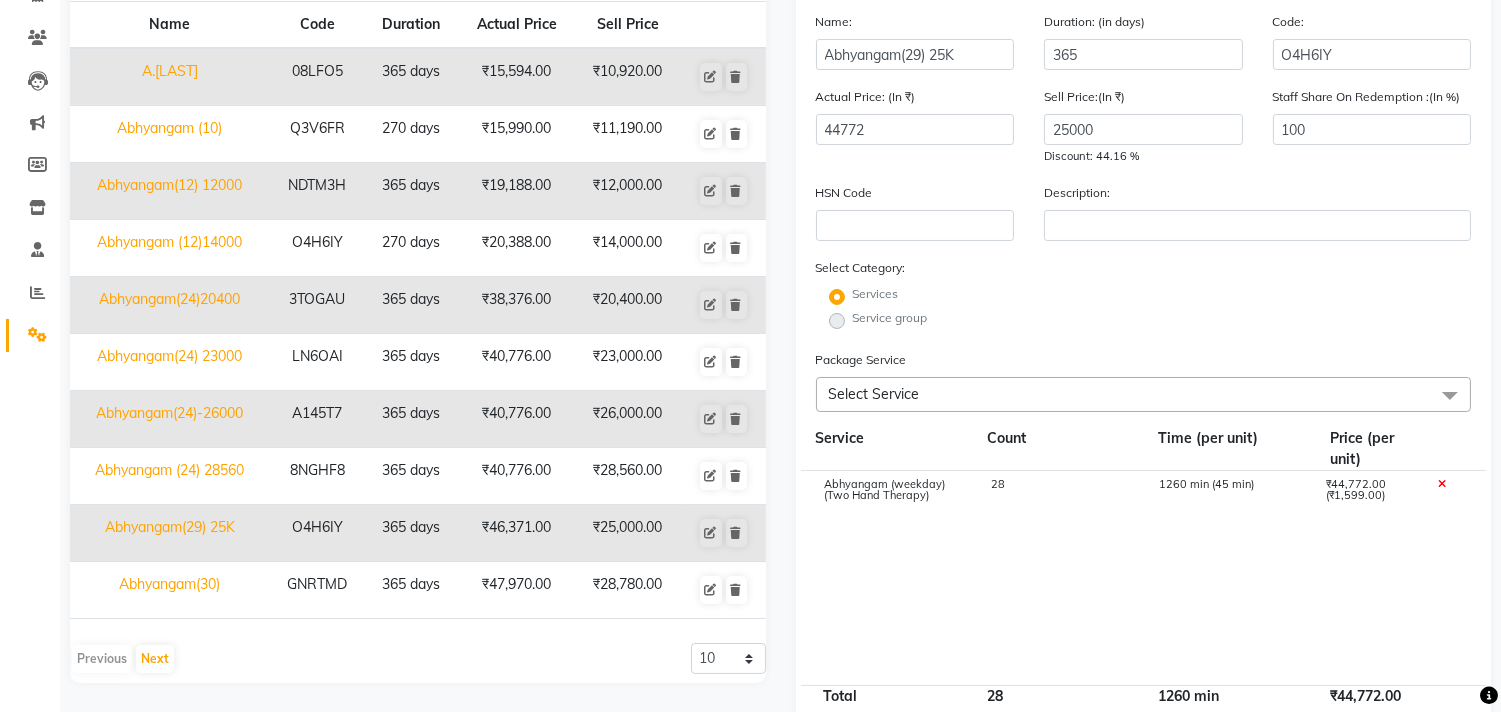 click on "Service group" 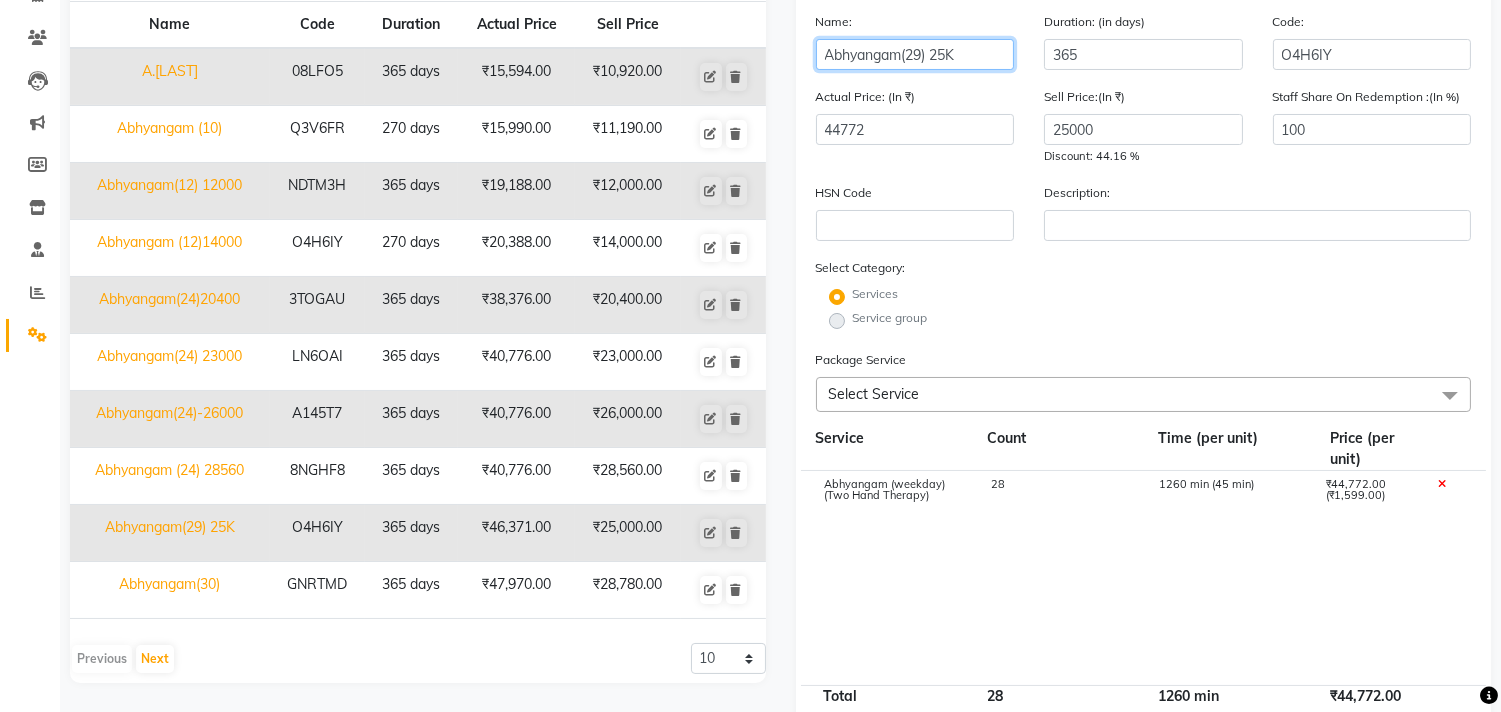 click on "Abhyangam(29) 25K" 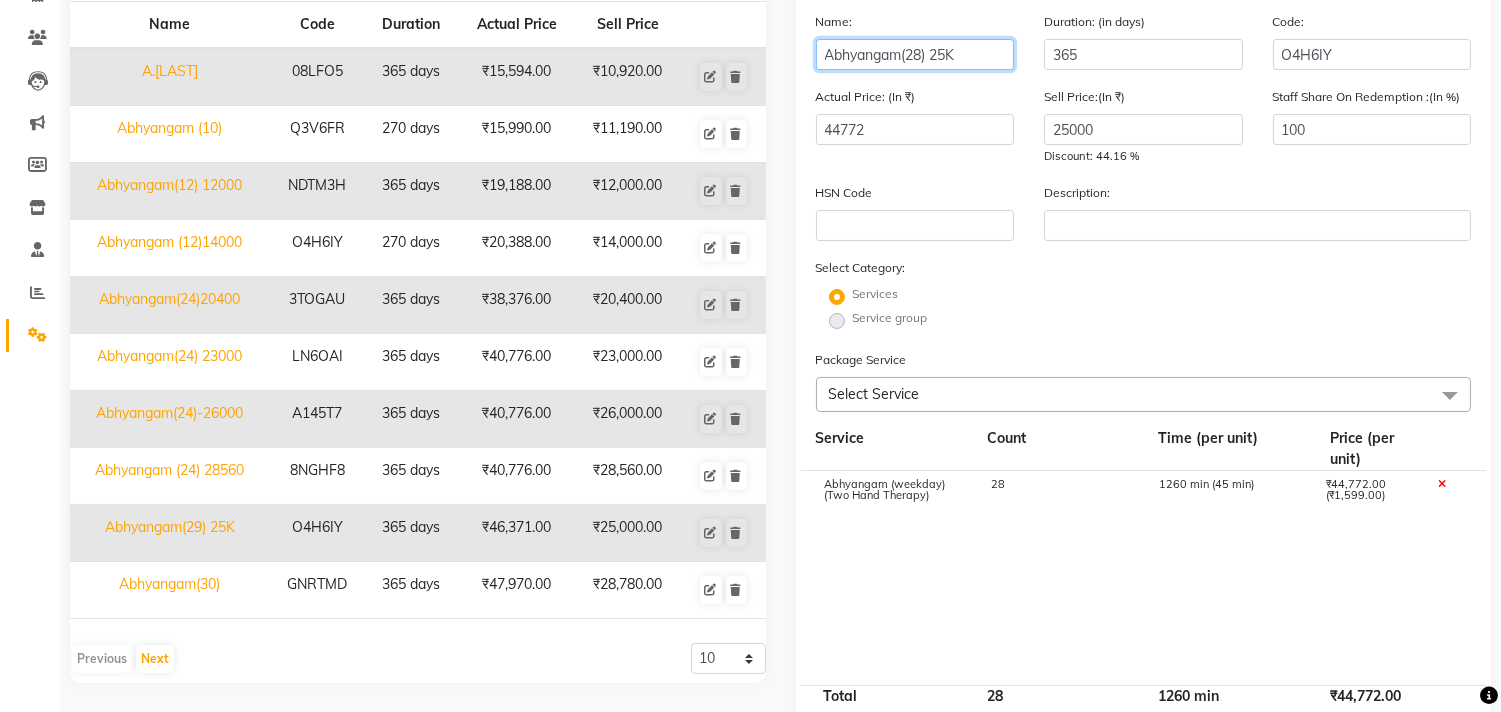 type on "Abhyangam(28) 25K" 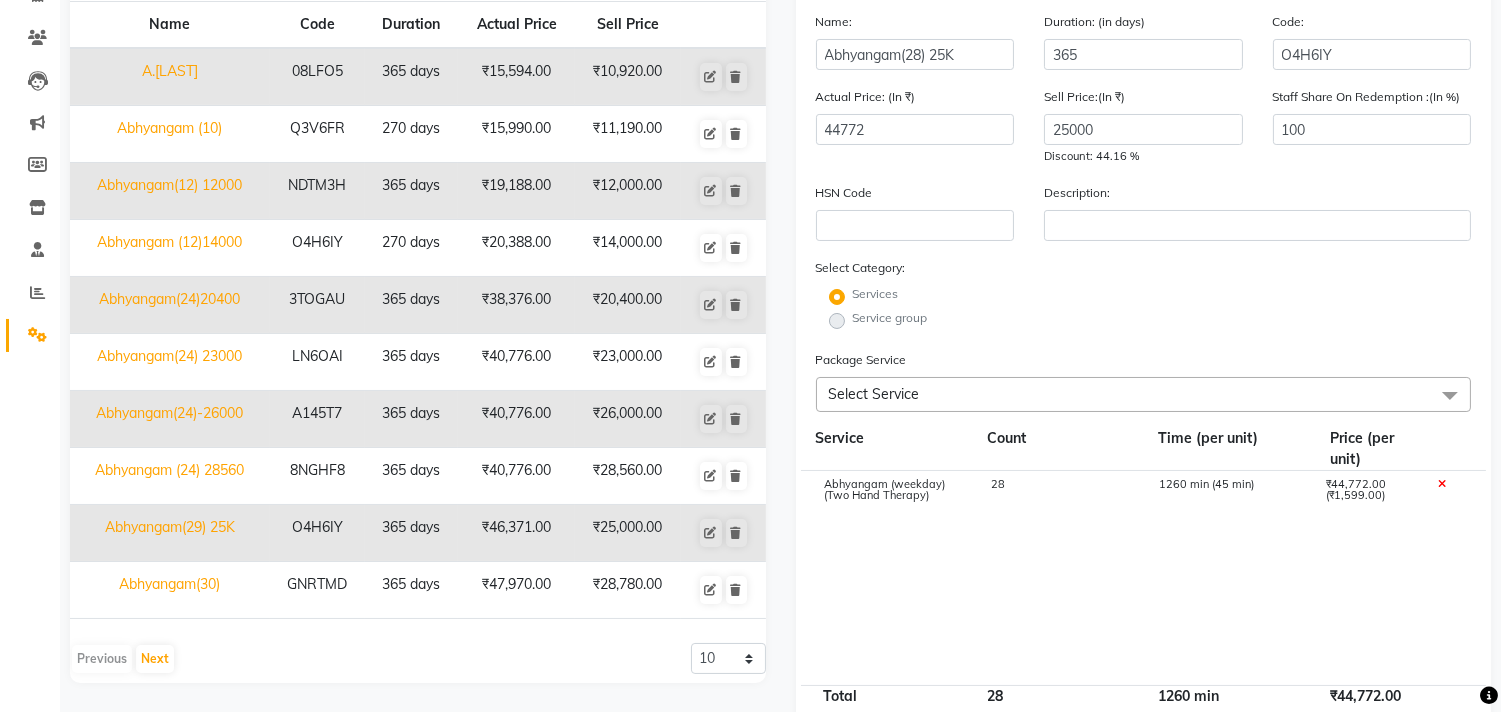 click on "Service group" 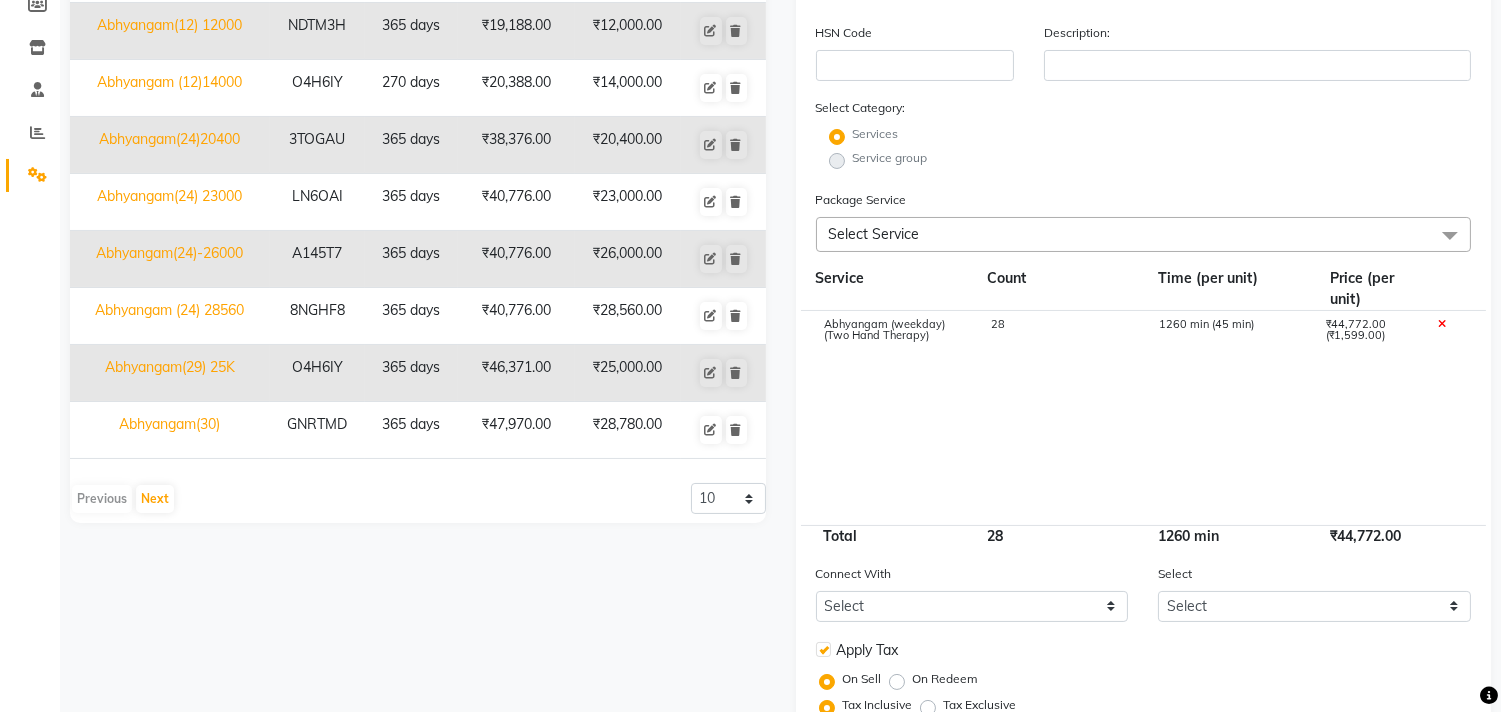 scroll, scrollTop: 364, scrollLeft: 0, axis: vertical 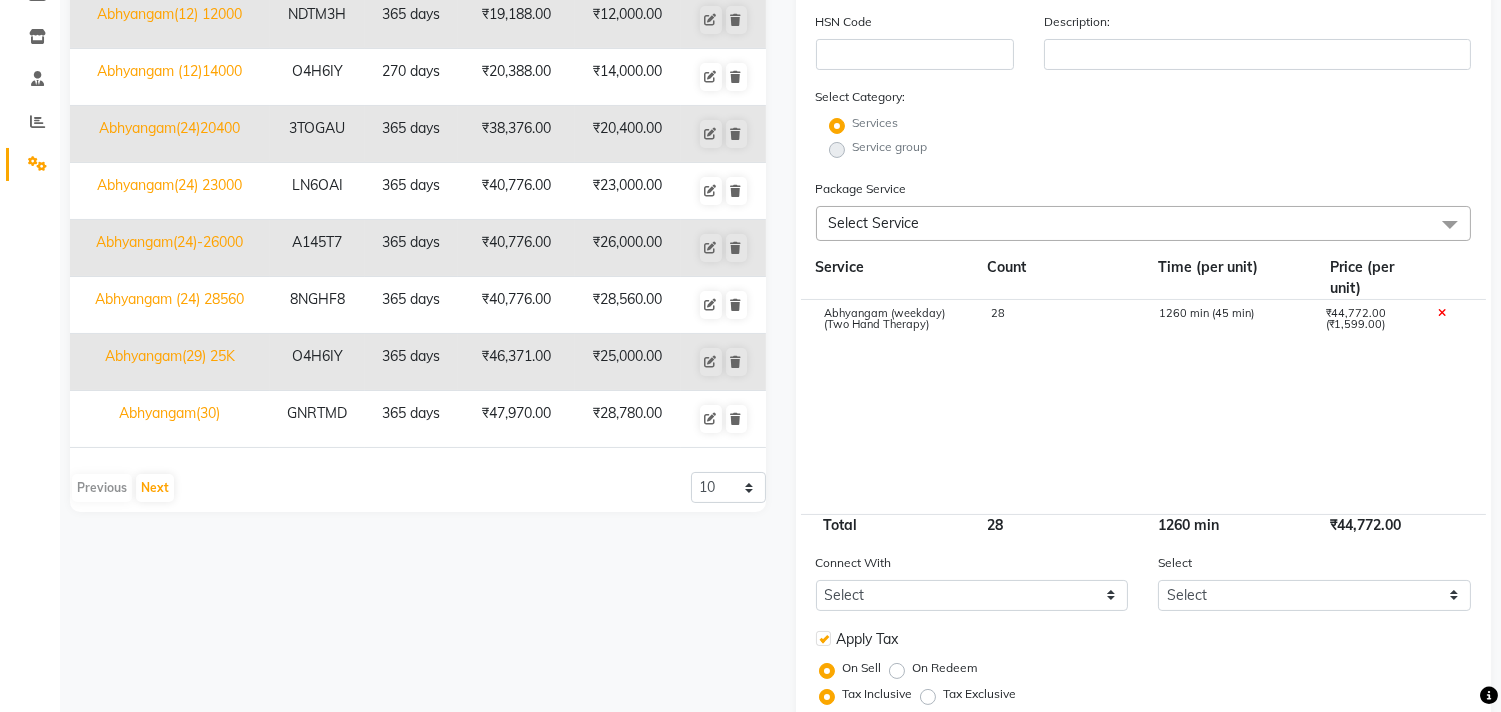 click on "Abhyangam (weekday) (Two Hand Therapy) 28 1260 min (45 min) ₹44,772.00 (₹1,599.00)" 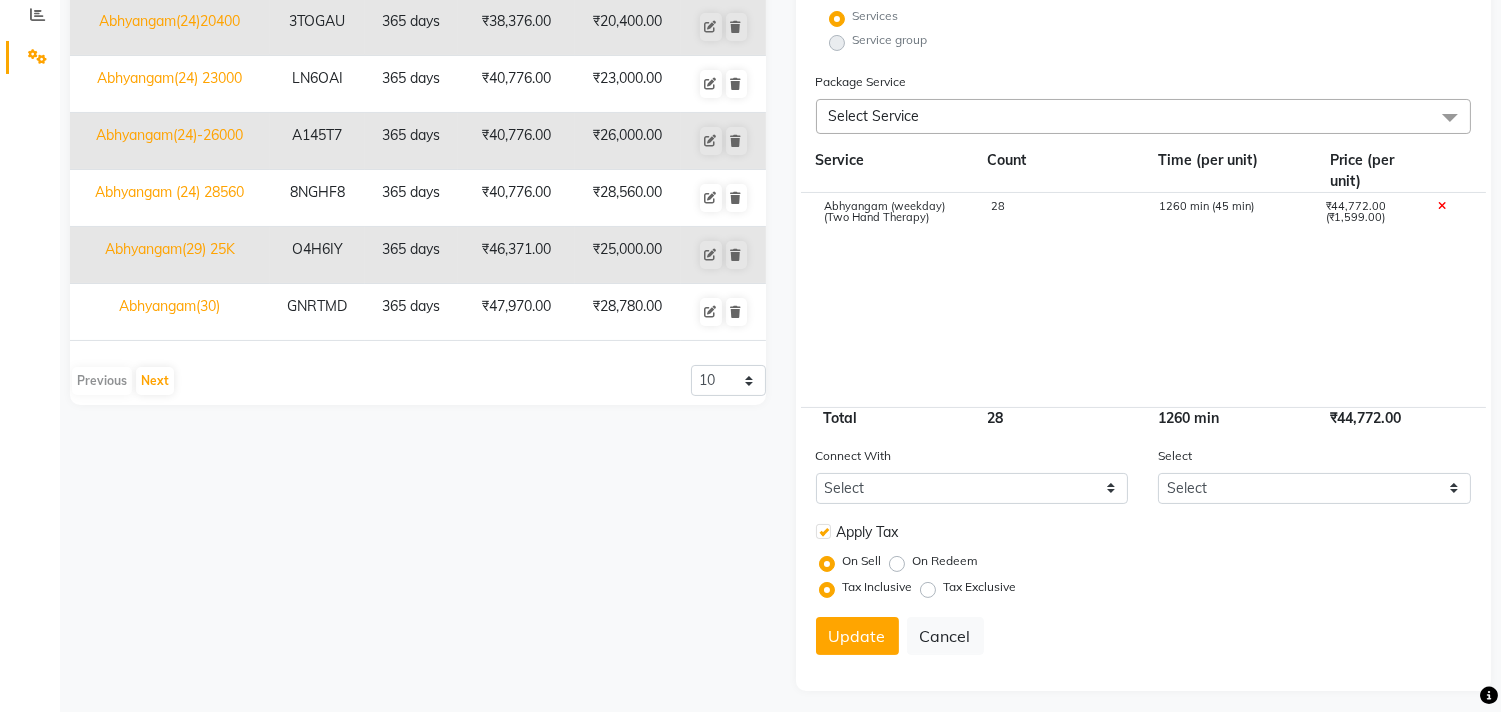 scroll, scrollTop: 481, scrollLeft: 0, axis: vertical 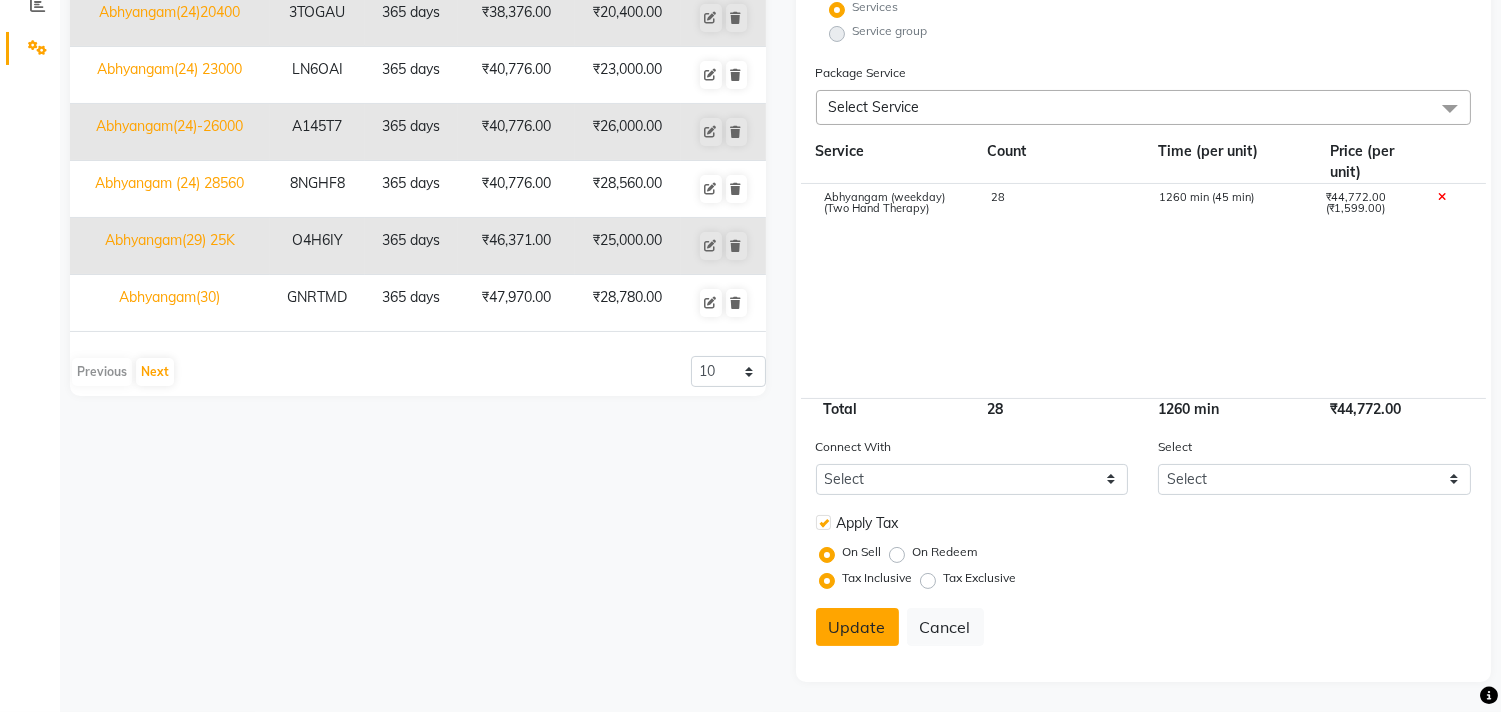 click on "Update" 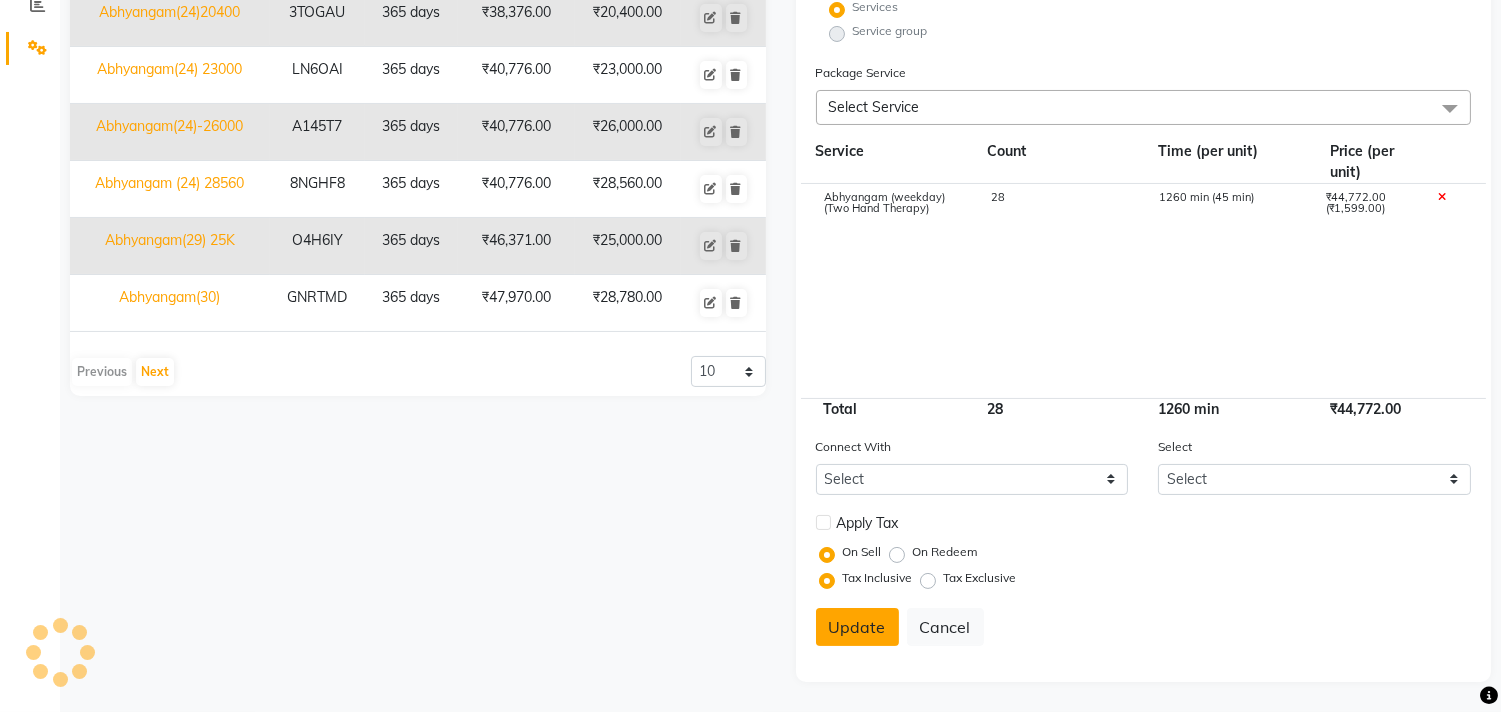 type 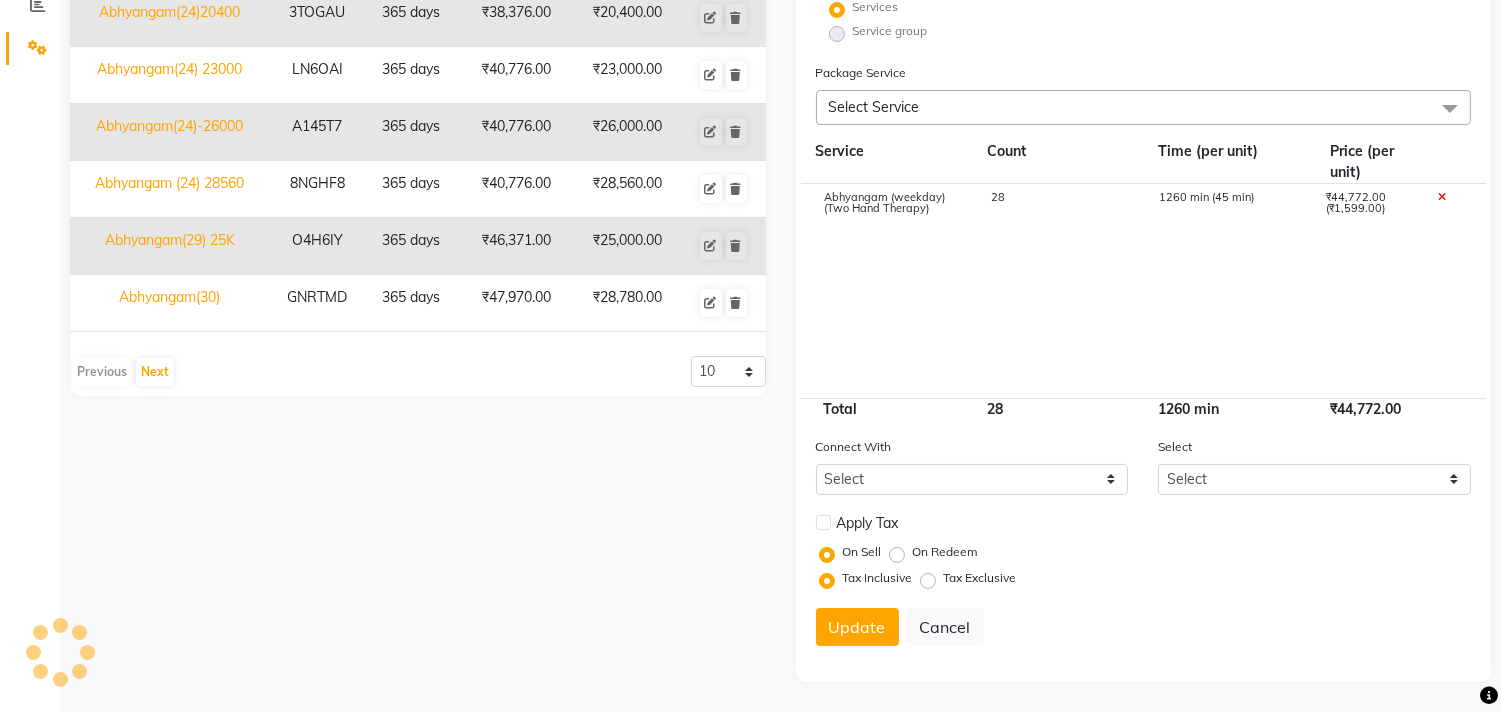 scroll, scrollTop: 193, scrollLeft: 0, axis: vertical 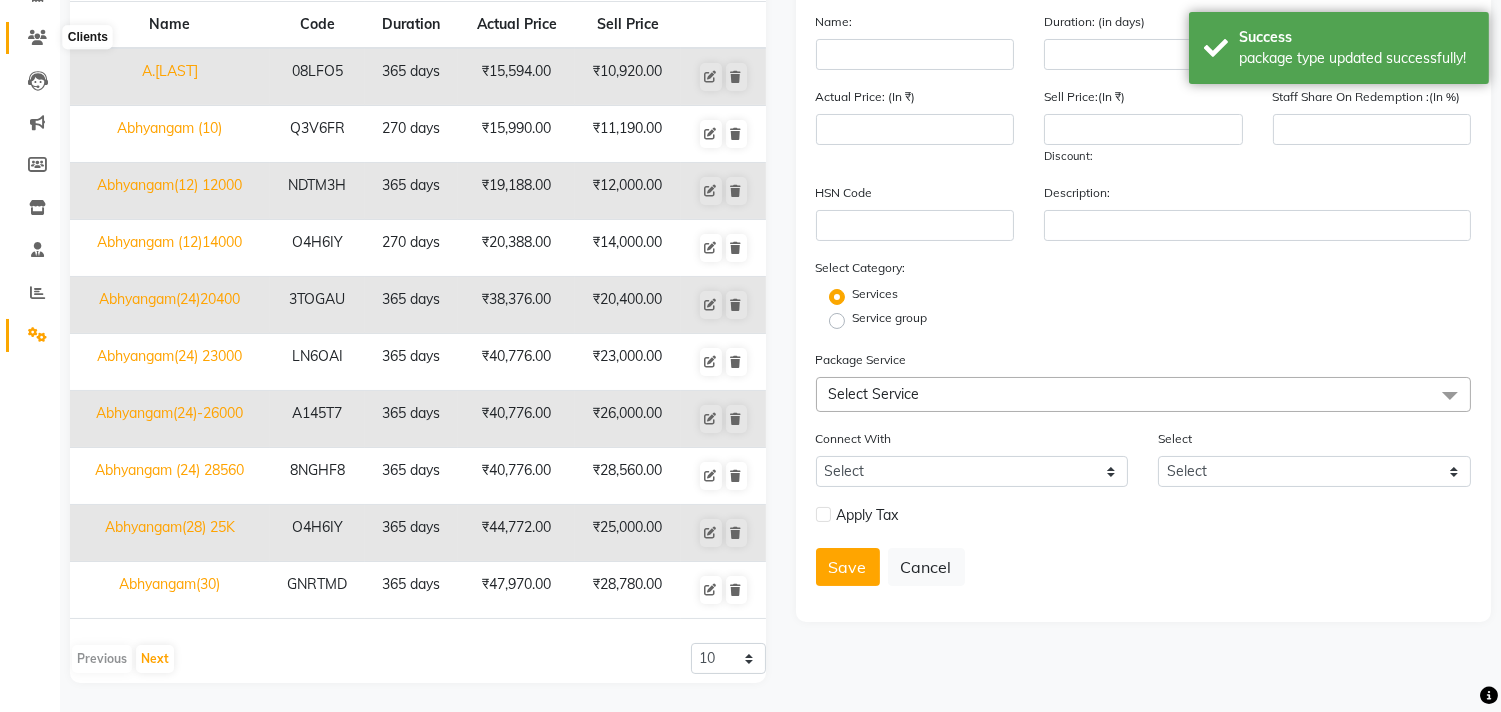 click 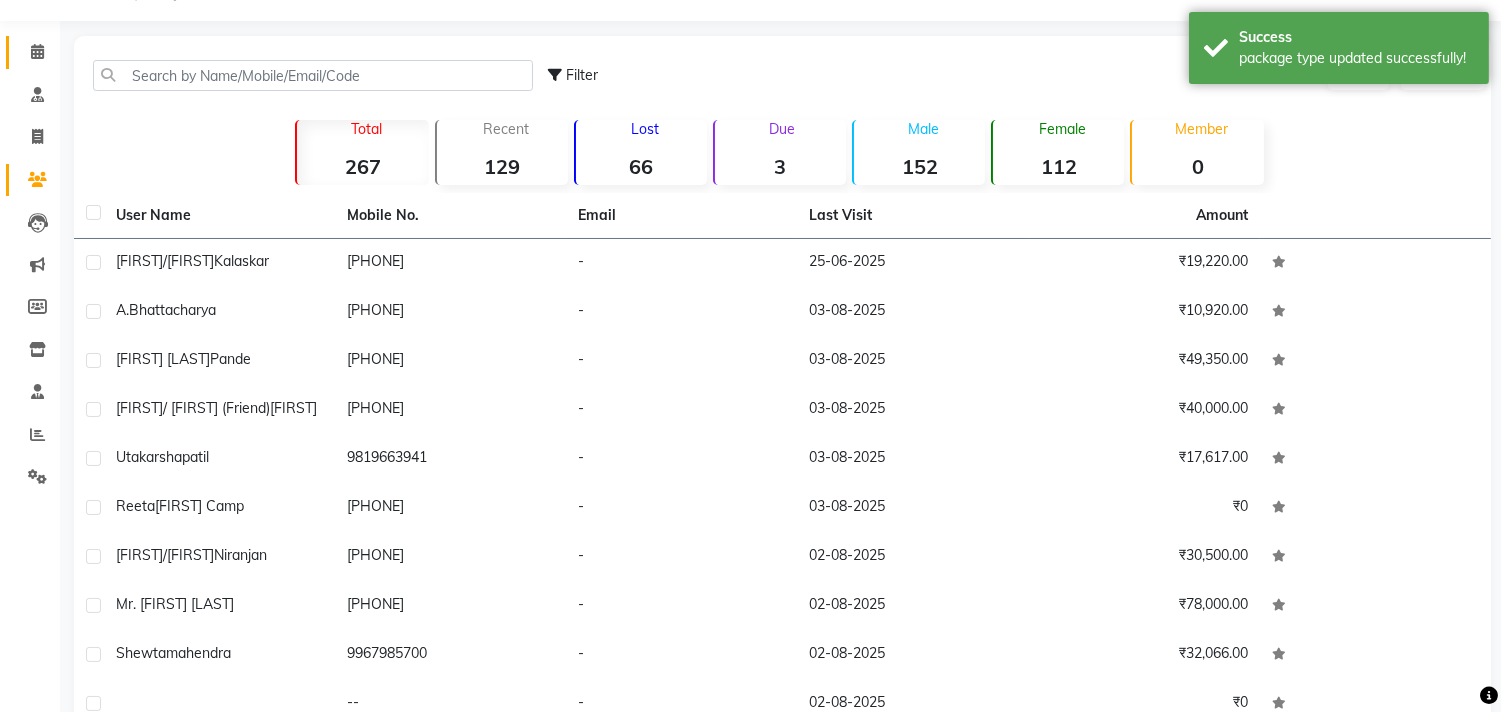 scroll, scrollTop: 153, scrollLeft: 0, axis: vertical 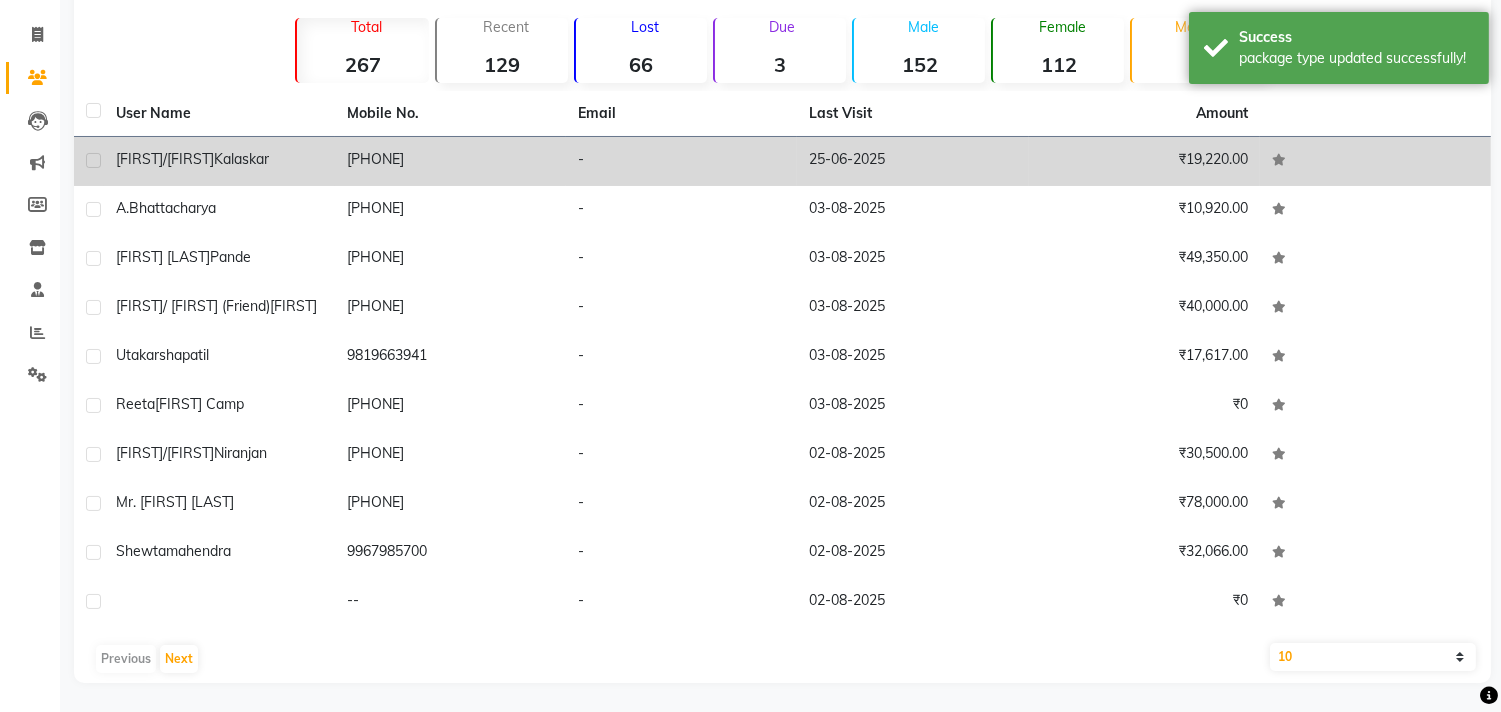 click on "[FIRST]/[FIRST] [LAST]" 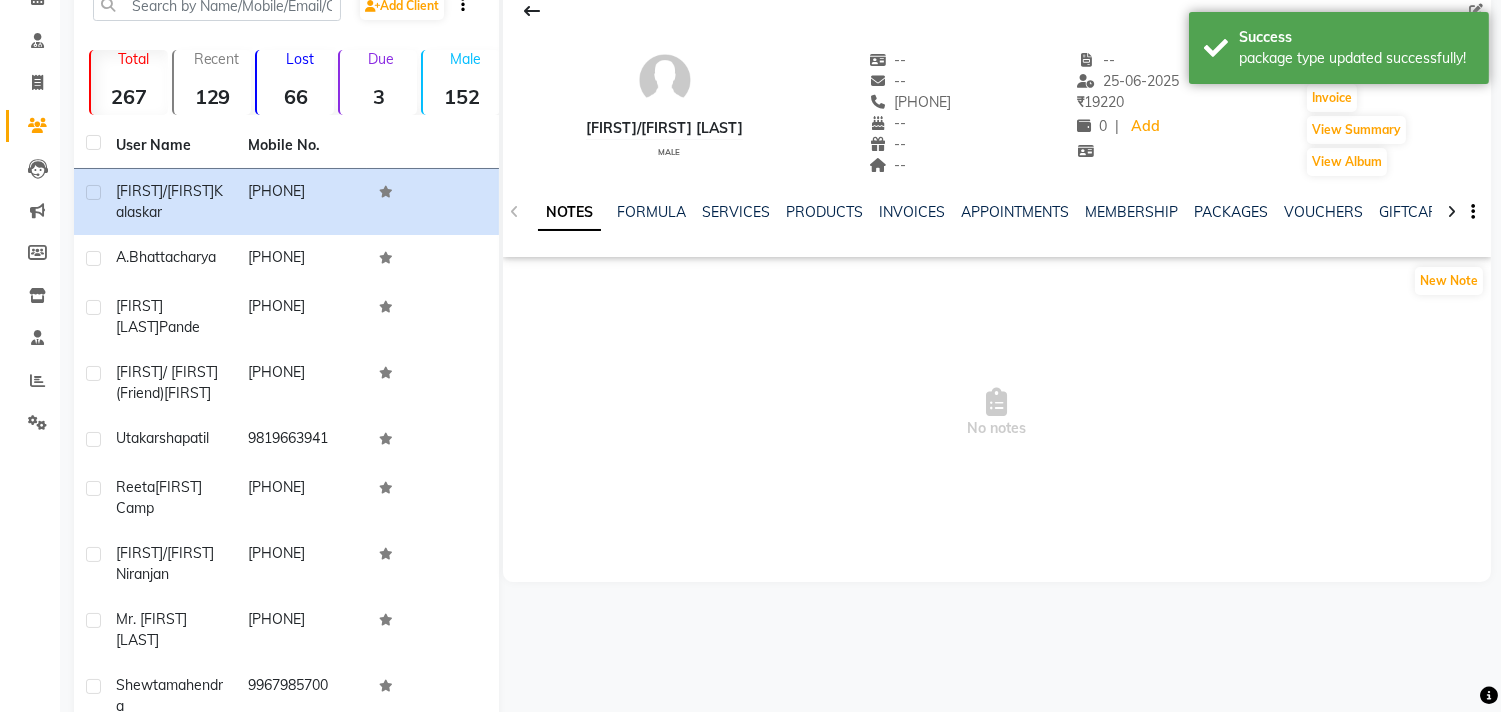 scroll, scrollTop: 74, scrollLeft: 0, axis: vertical 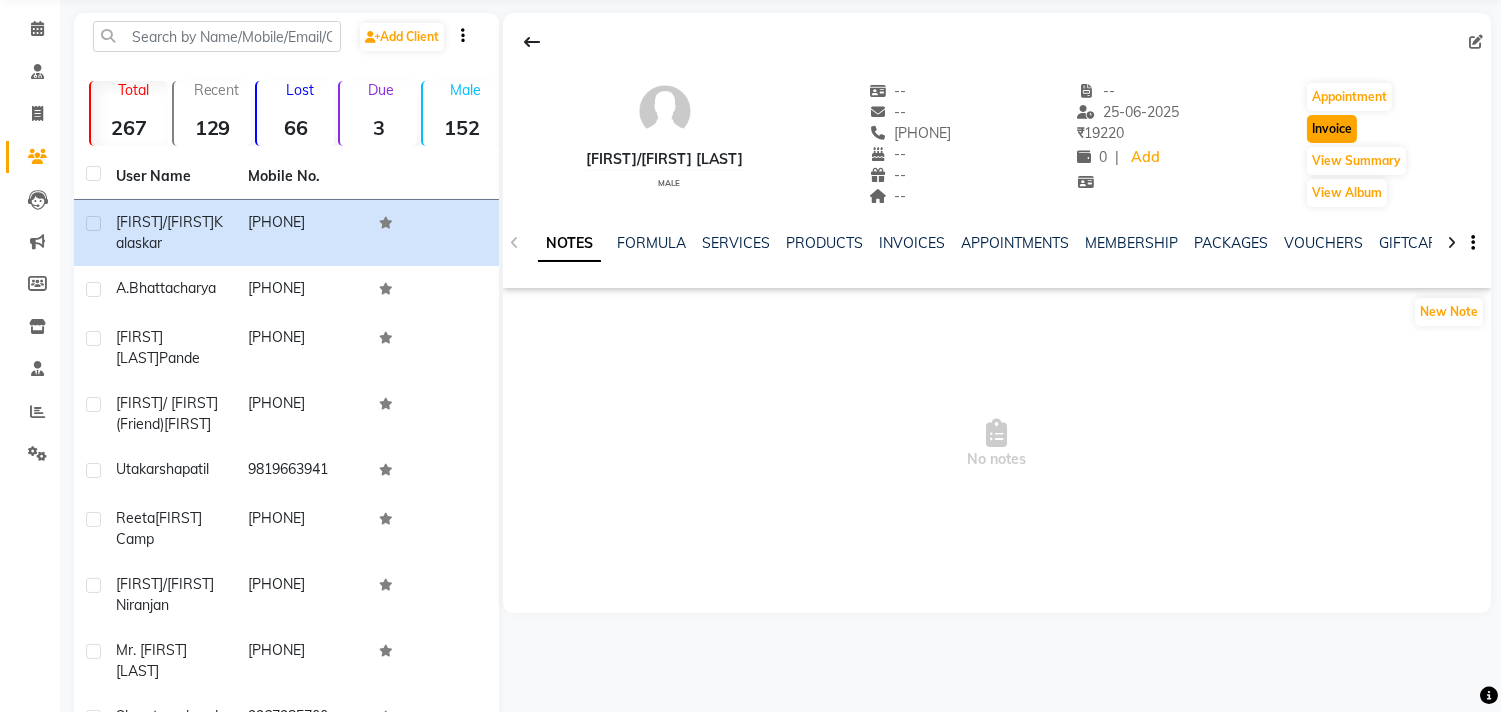 click on "Invoice" 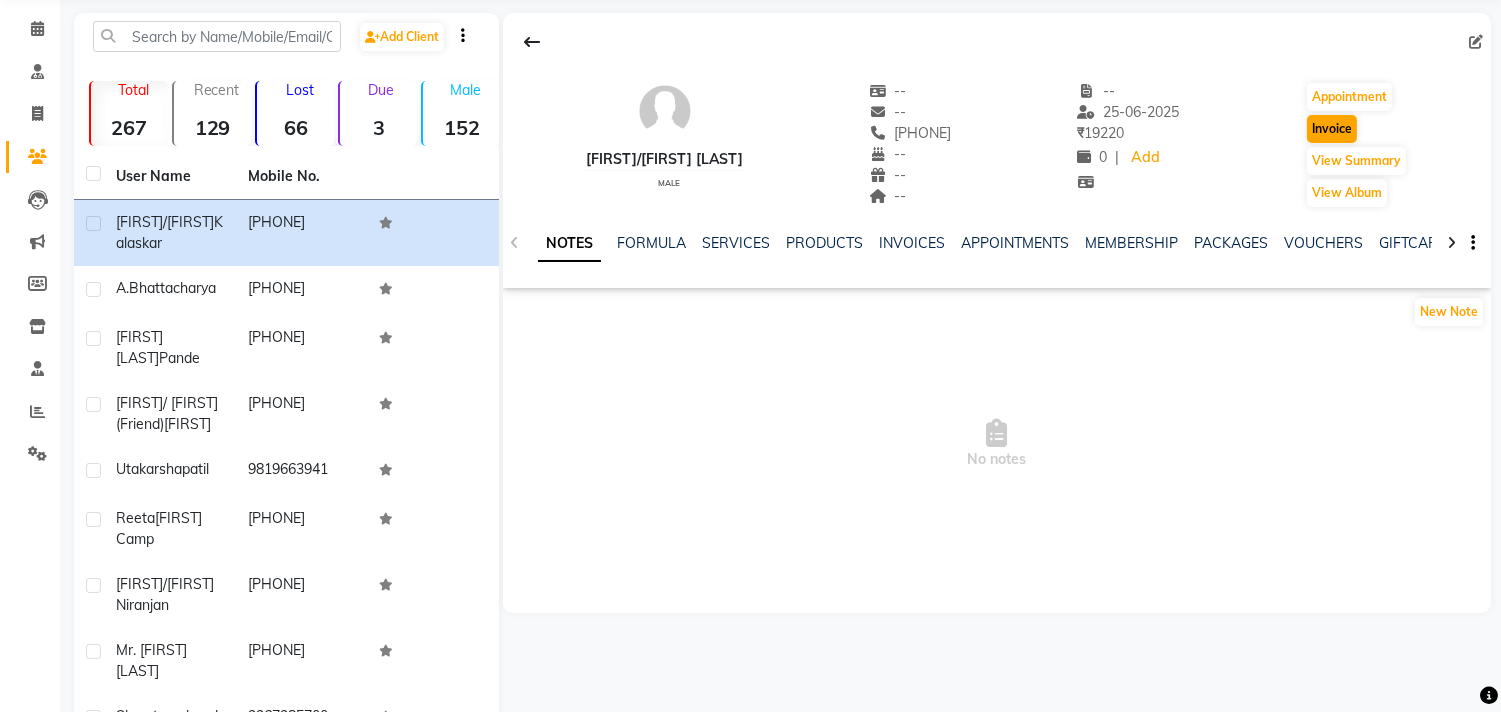 select on "6808" 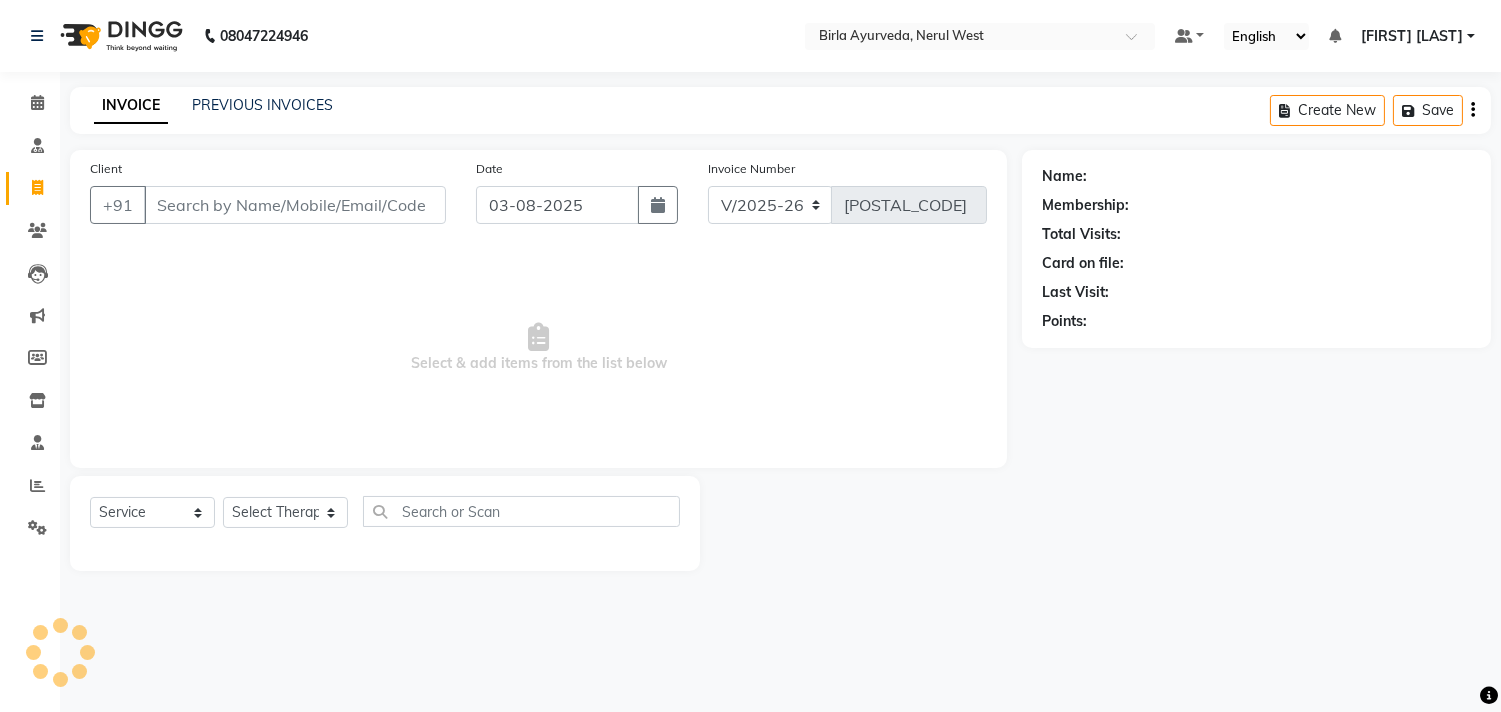 scroll, scrollTop: 0, scrollLeft: 0, axis: both 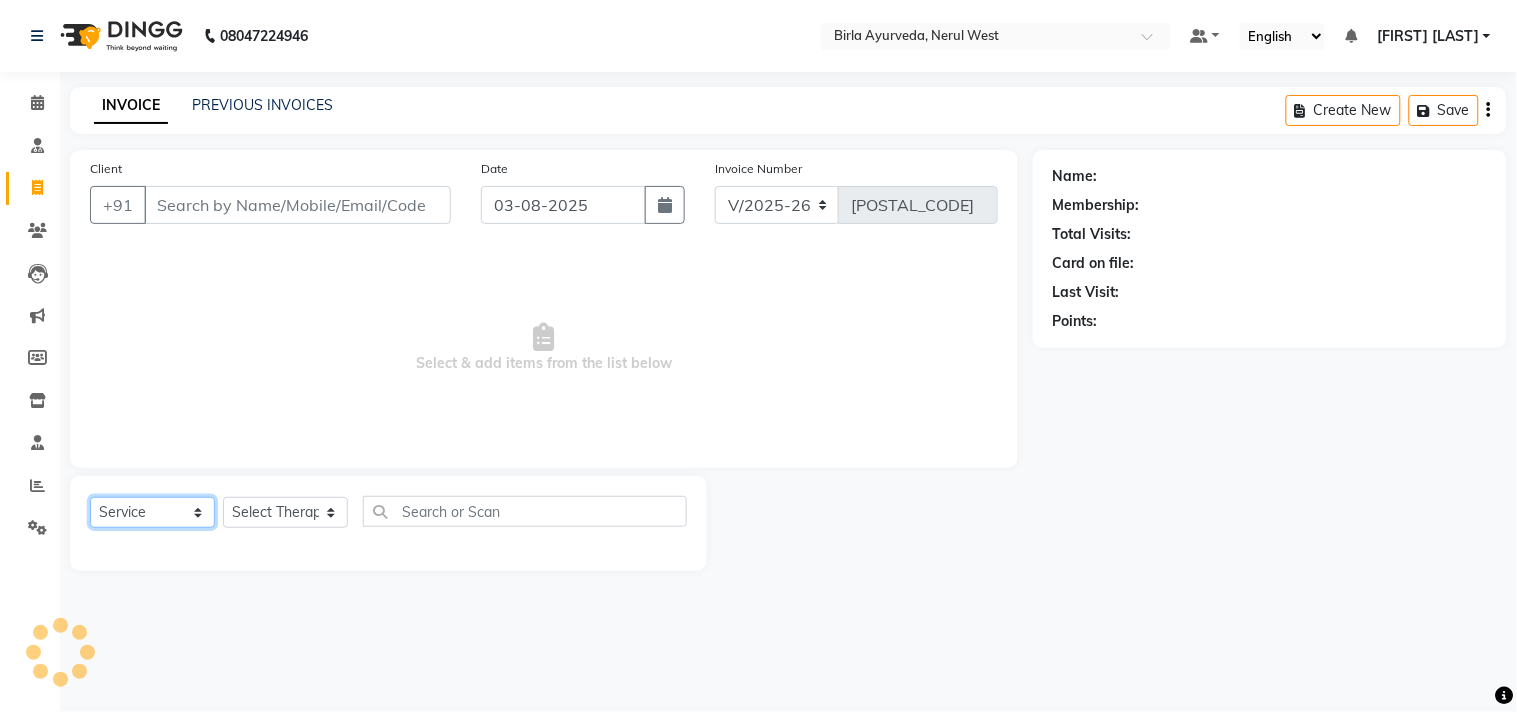 click on "Select  Service  Product  Membership  Package Voucher Prepaid Gift Card" 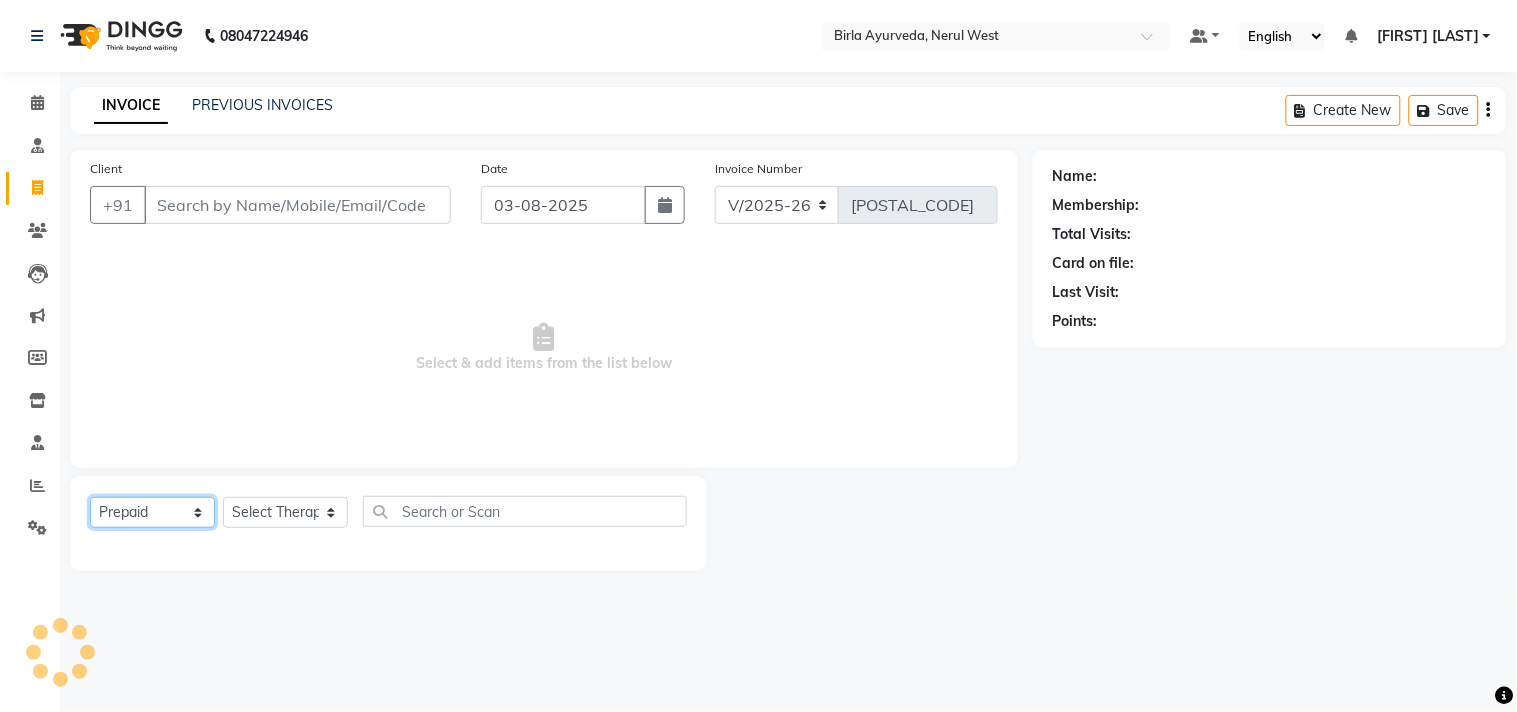 click on "Select  Service  Product  Membership  Package Voucher Prepaid Gift Card" 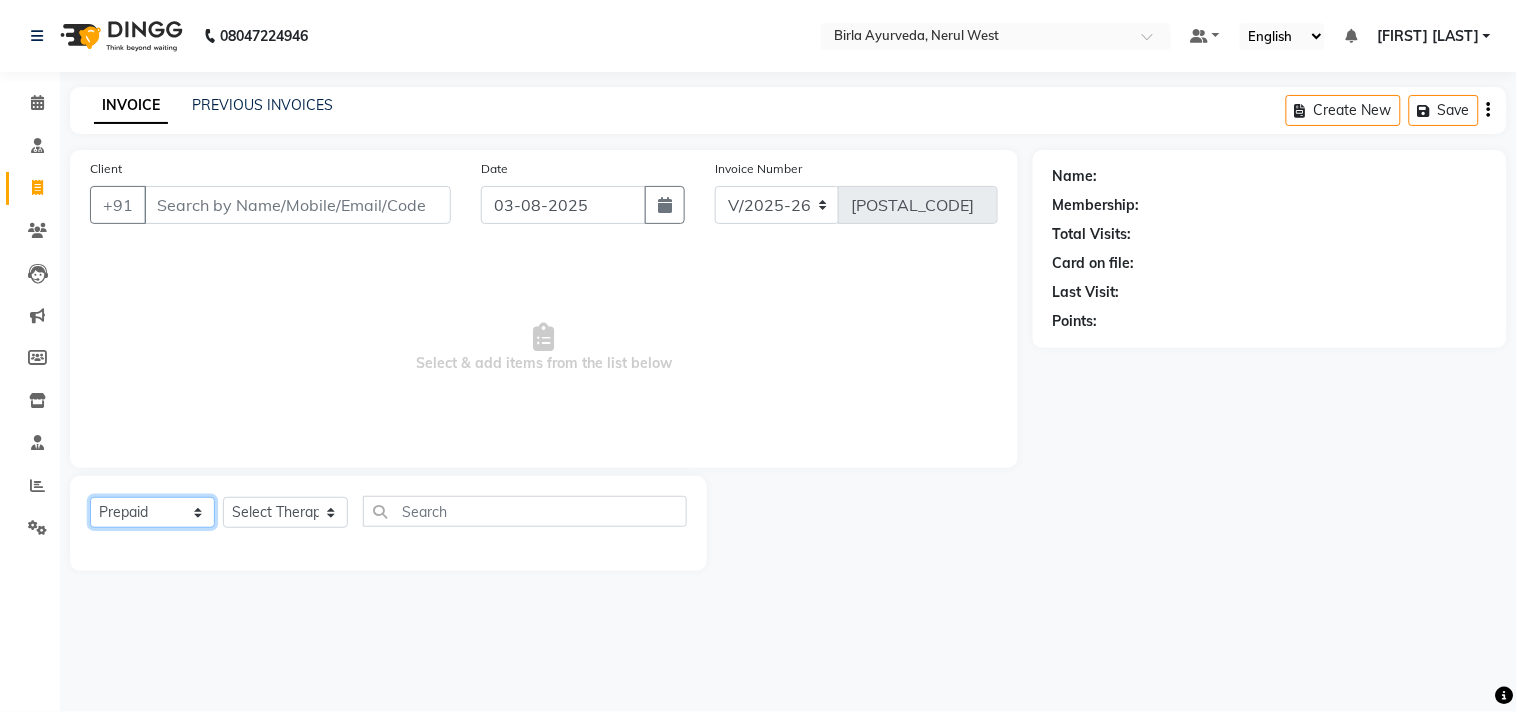 click on "Select  Service  Product  Membership  Package Voucher Prepaid Gift Card" 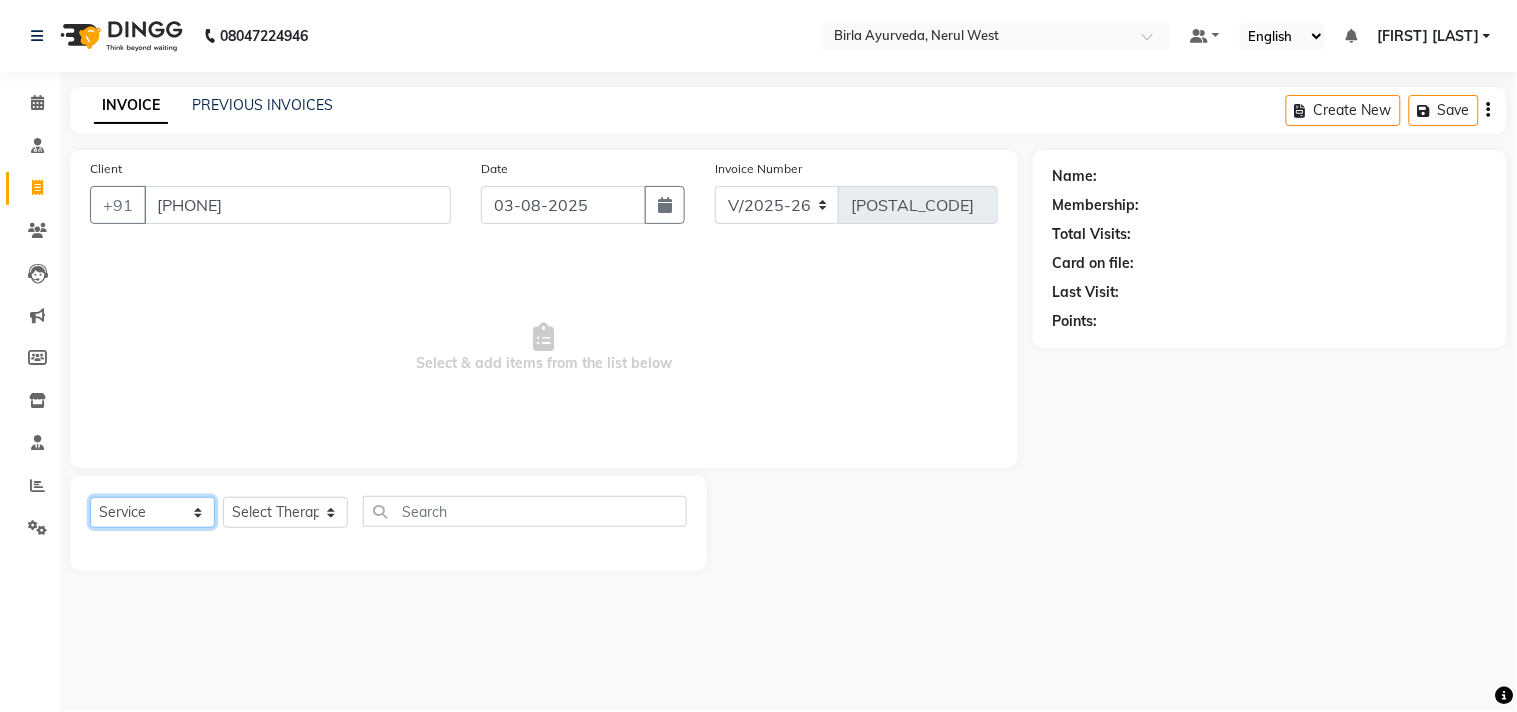select on "57056" 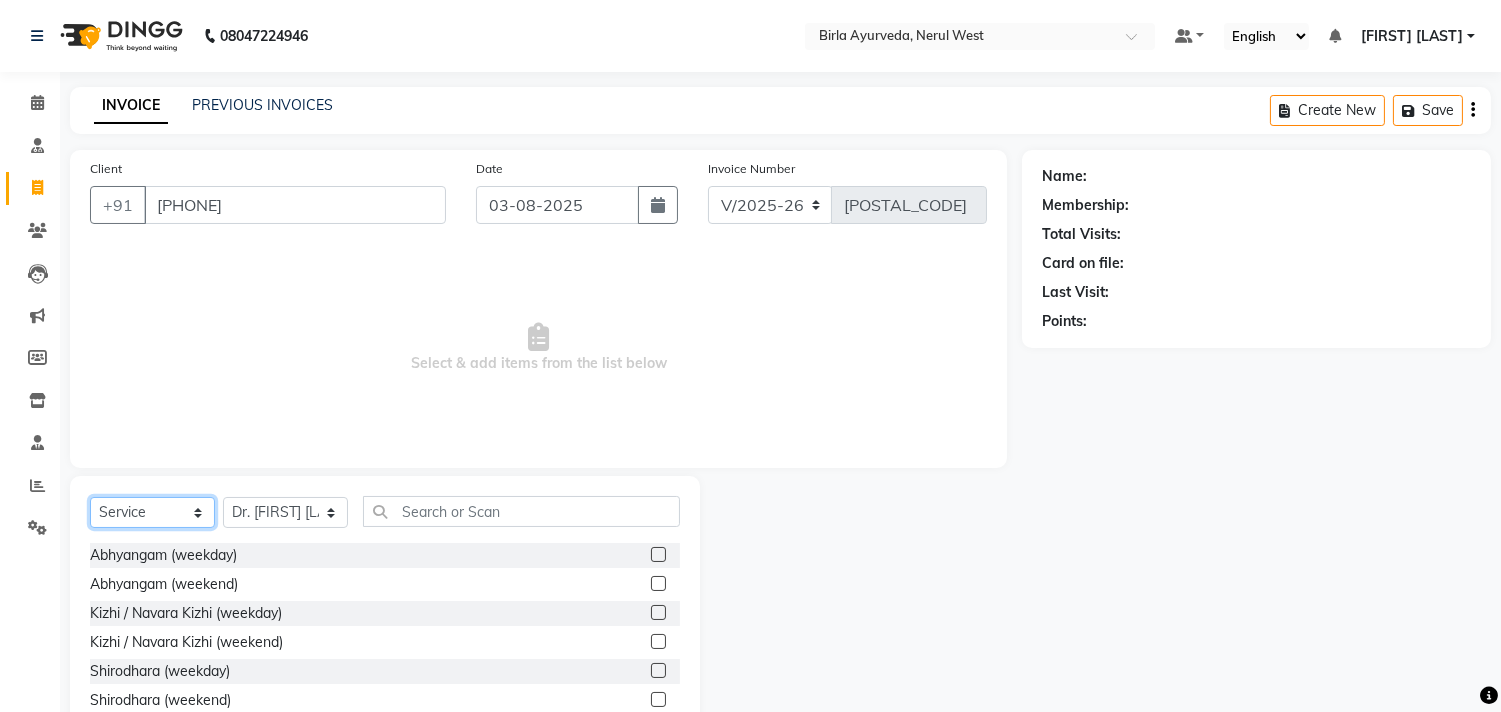 select on "package" 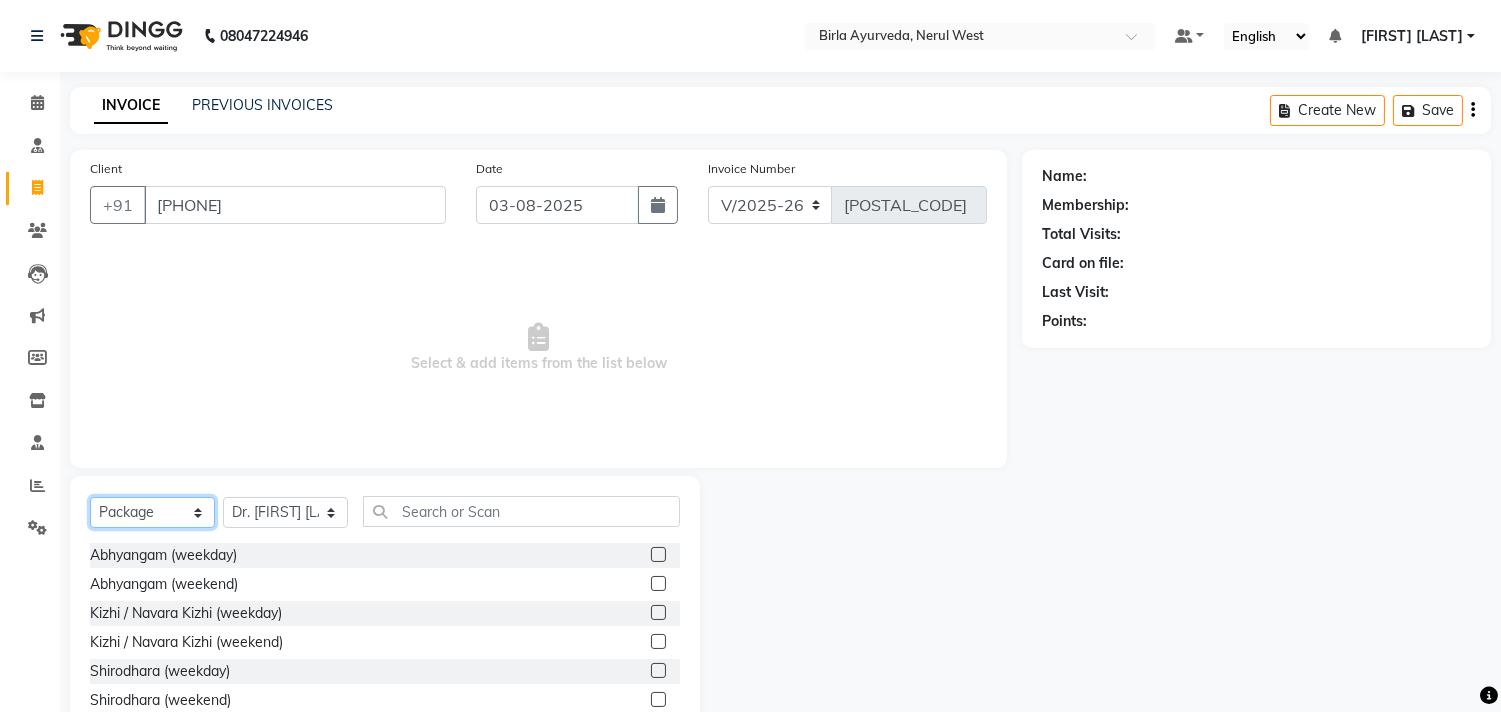 click on "Select  Service  Product  Membership  Package Voucher Prepaid Gift Card" 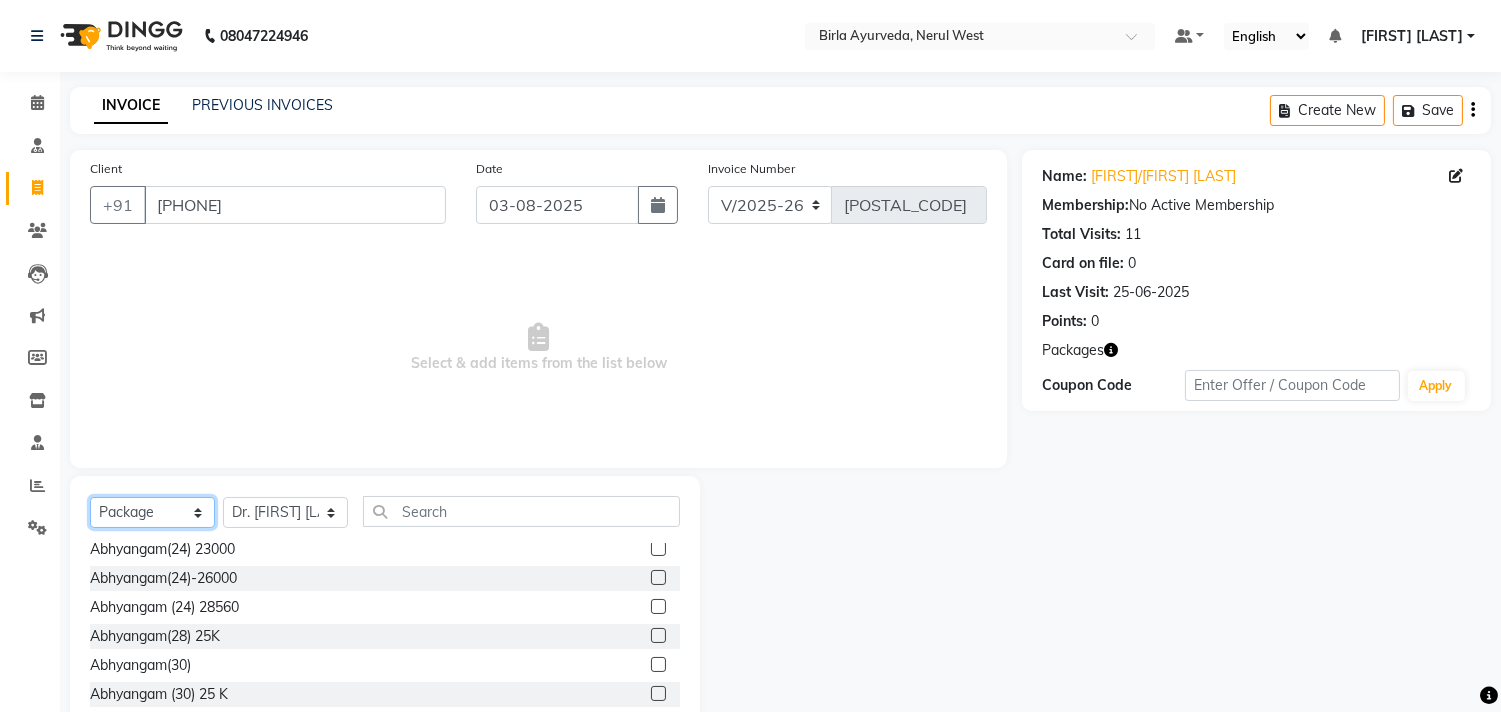scroll, scrollTop: 191, scrollLeft: 0, axis: vertical 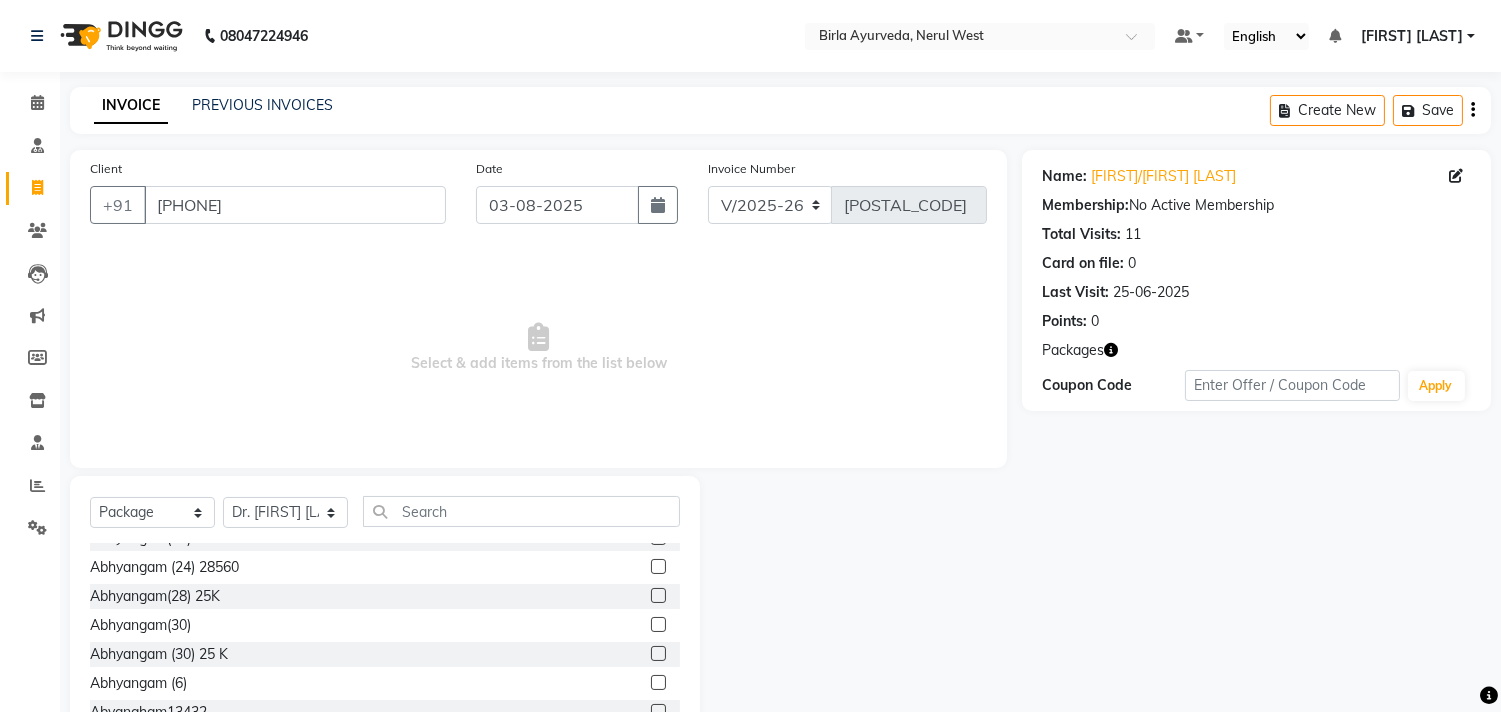 click 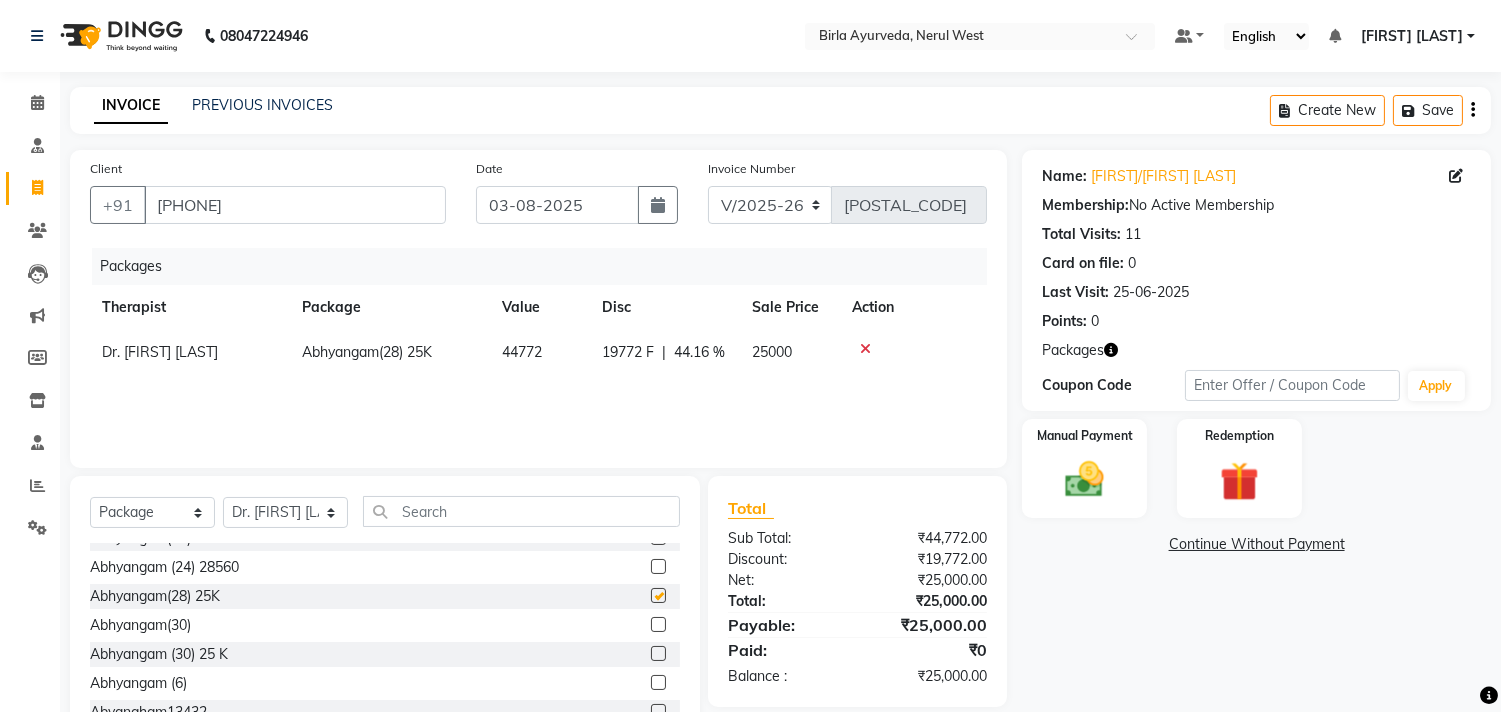 checkbox on "false" 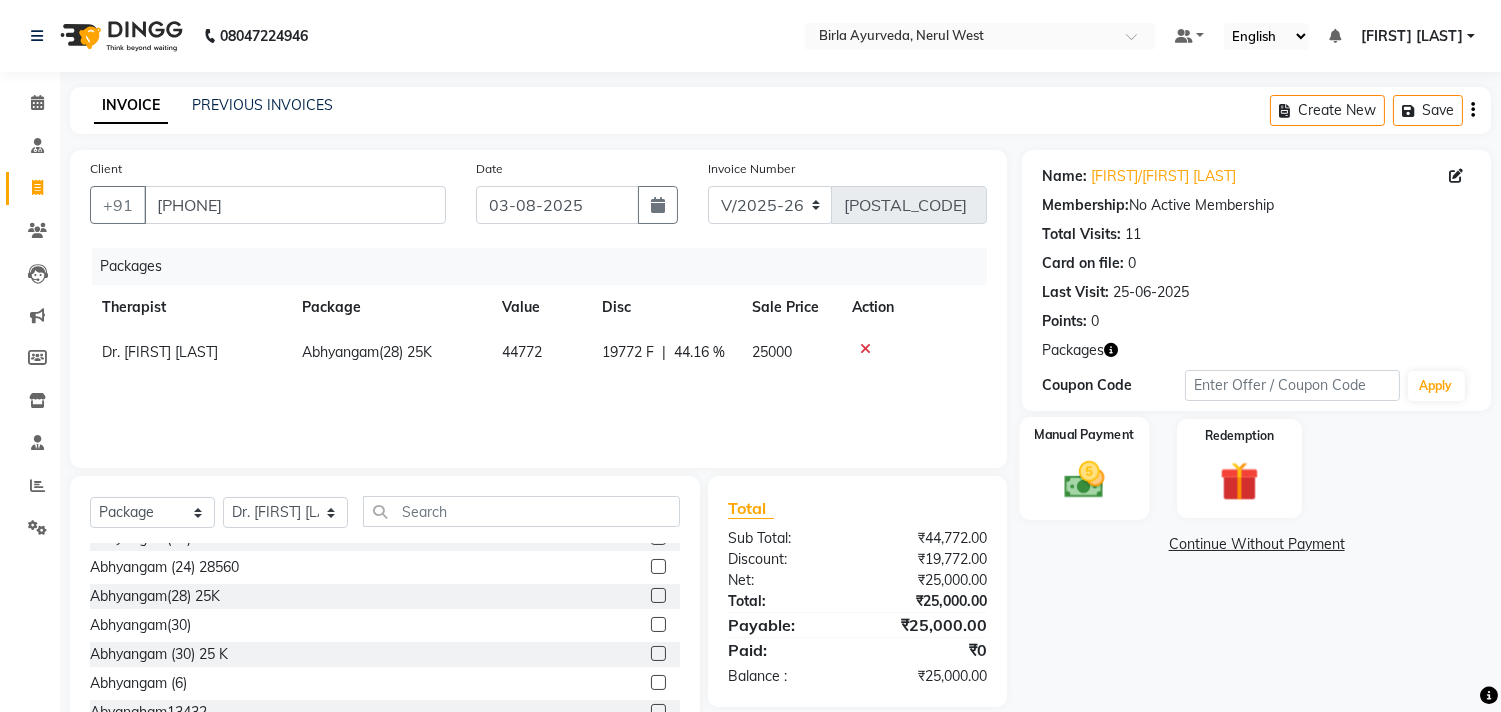 click 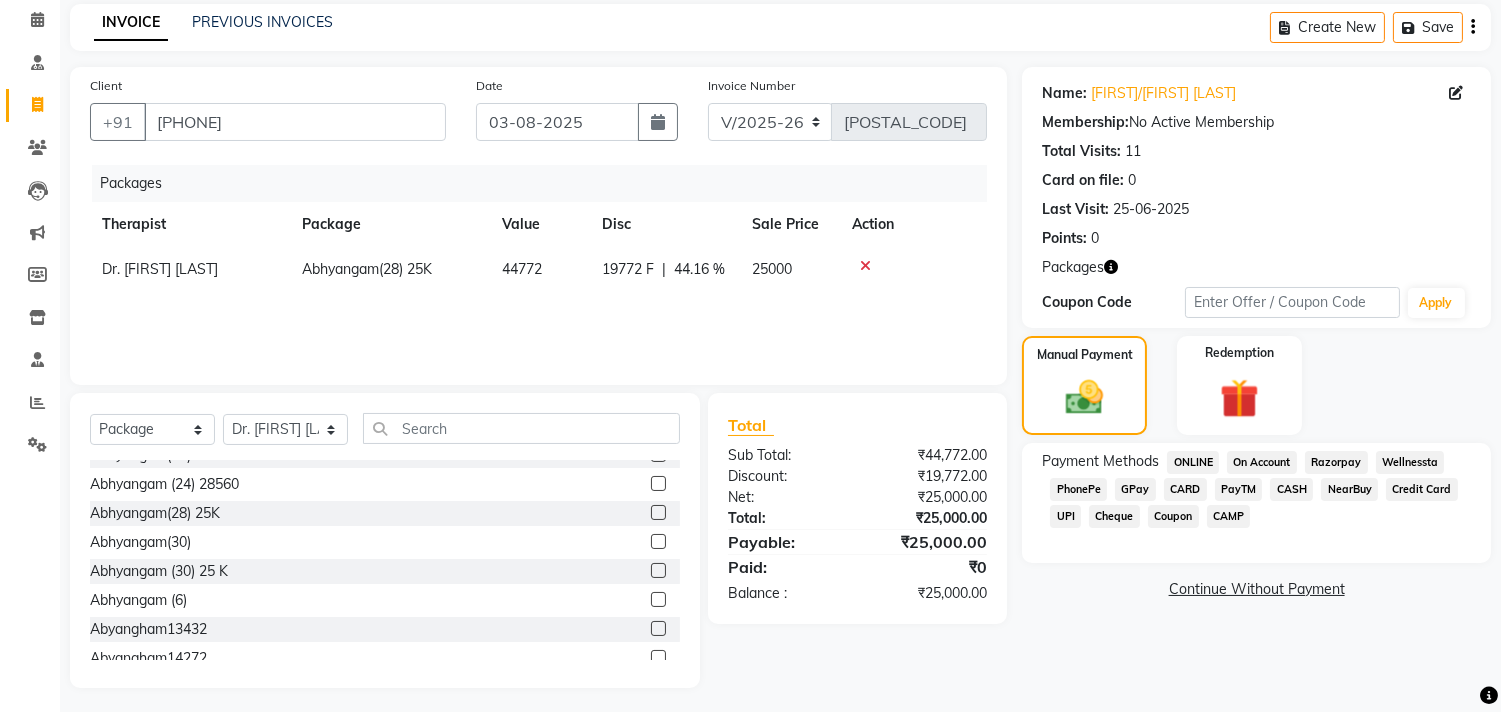 scroll, scrollTop: 88, scrollLeft: 0, axis: vertical 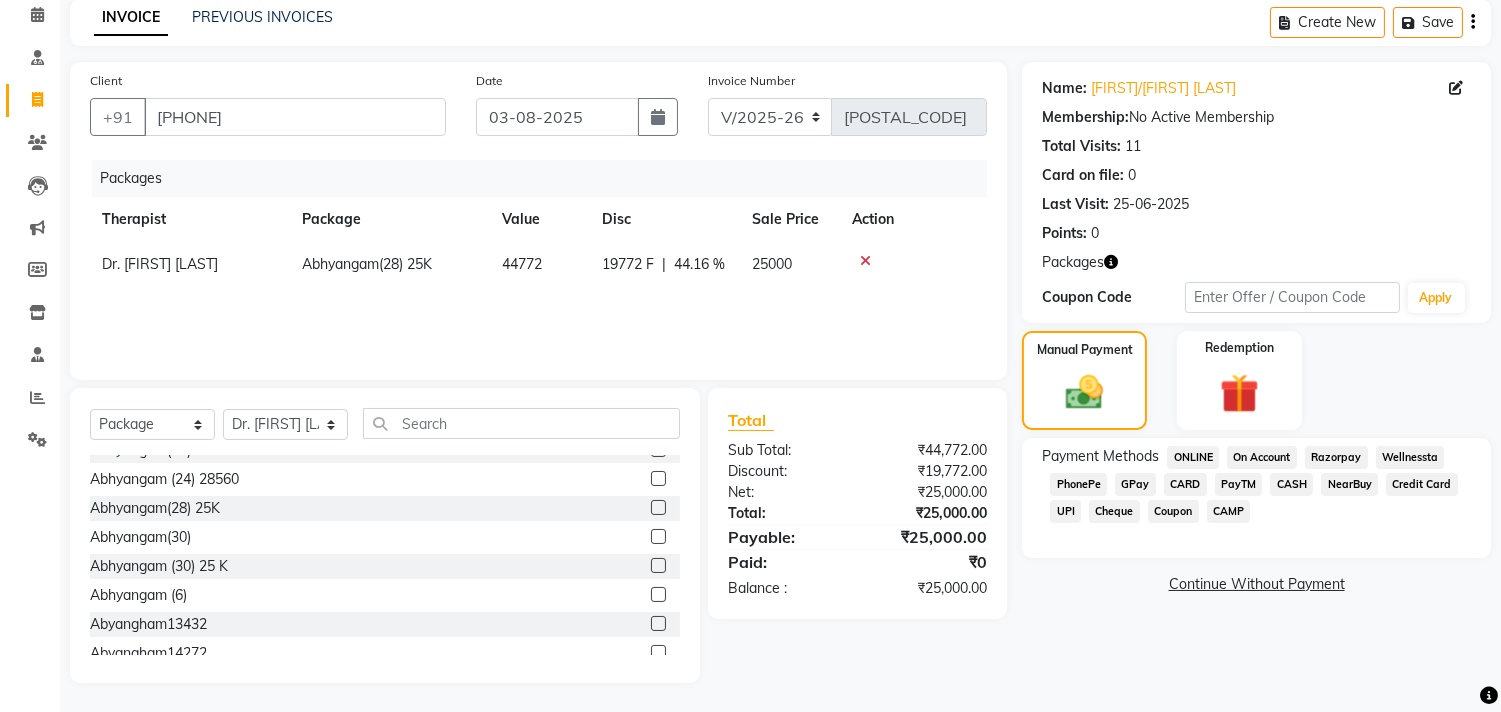 click on "CASH" 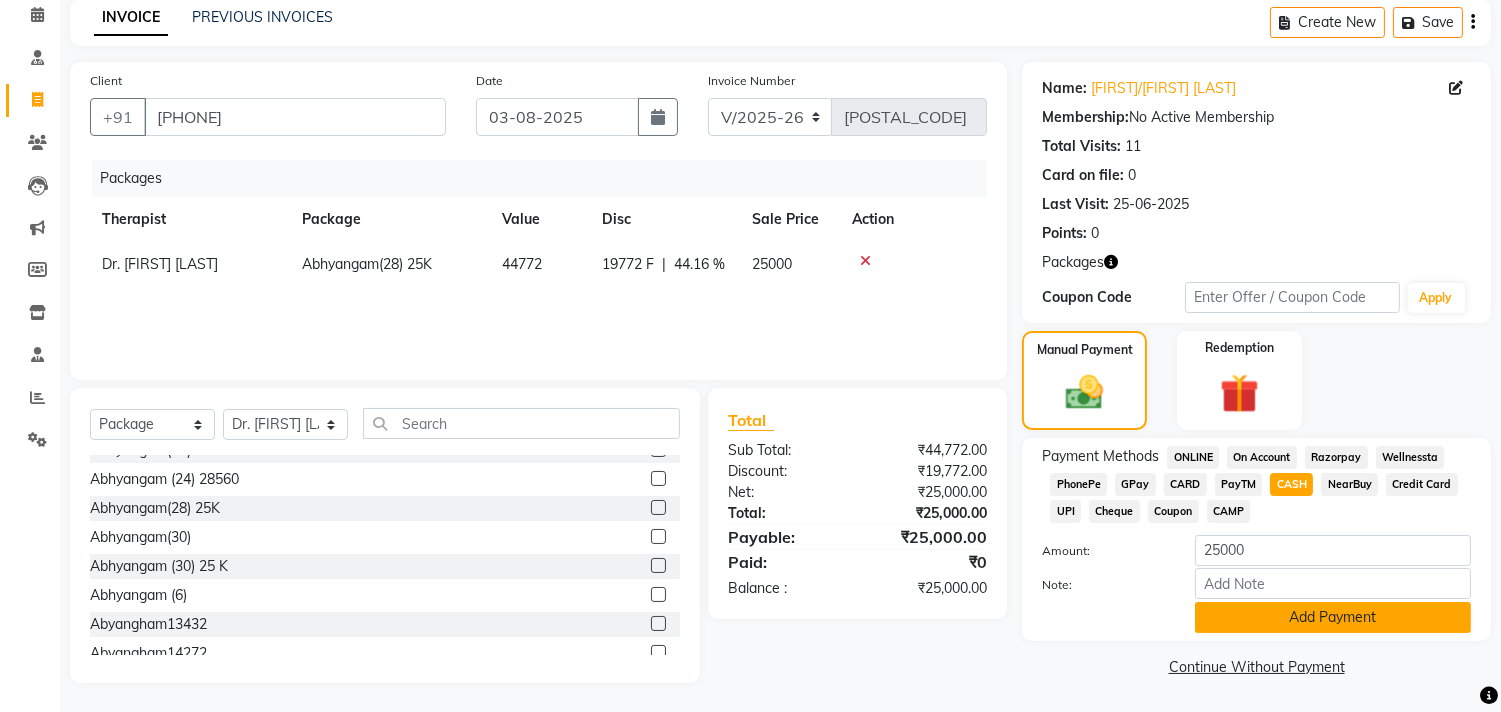 click on "Add Payment" 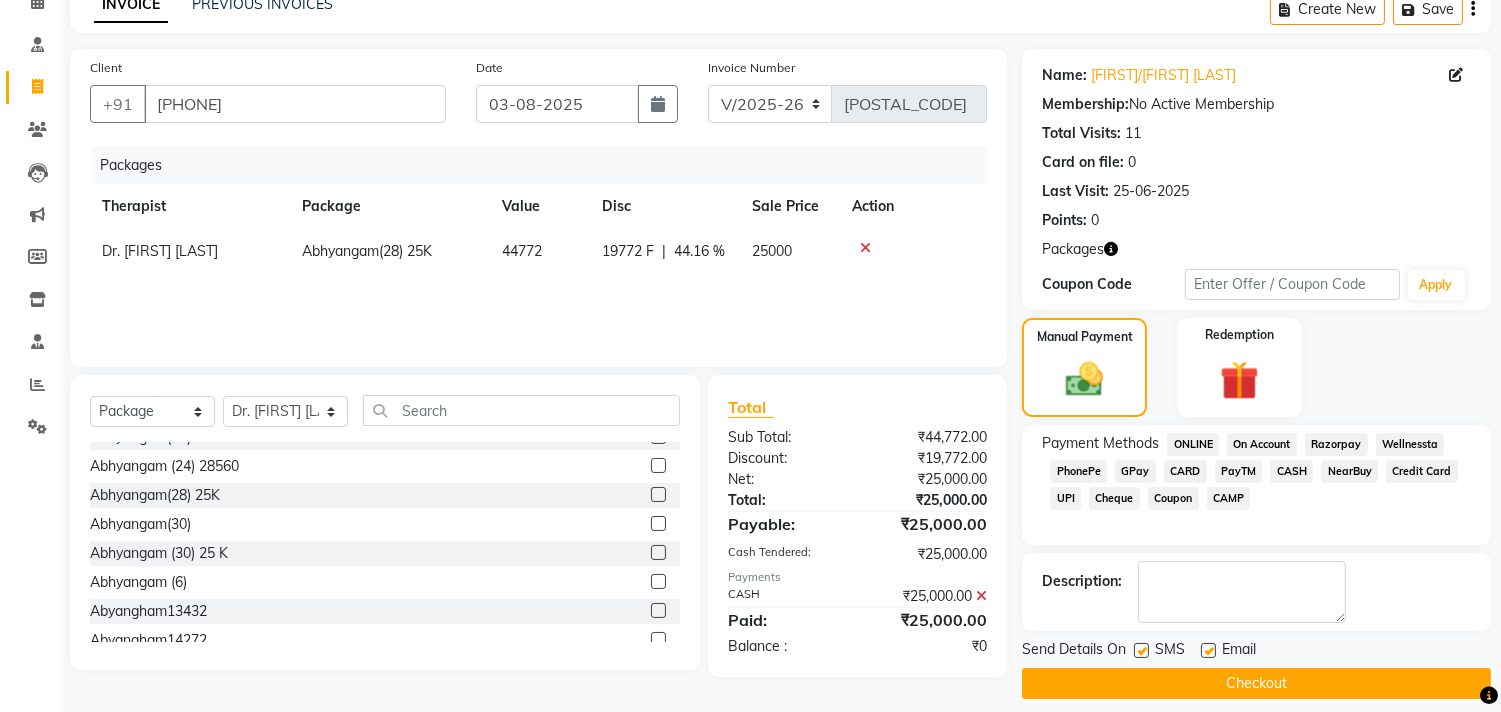 scroll, scrollTop: 117, scrollLeft: 0, axis: vertical 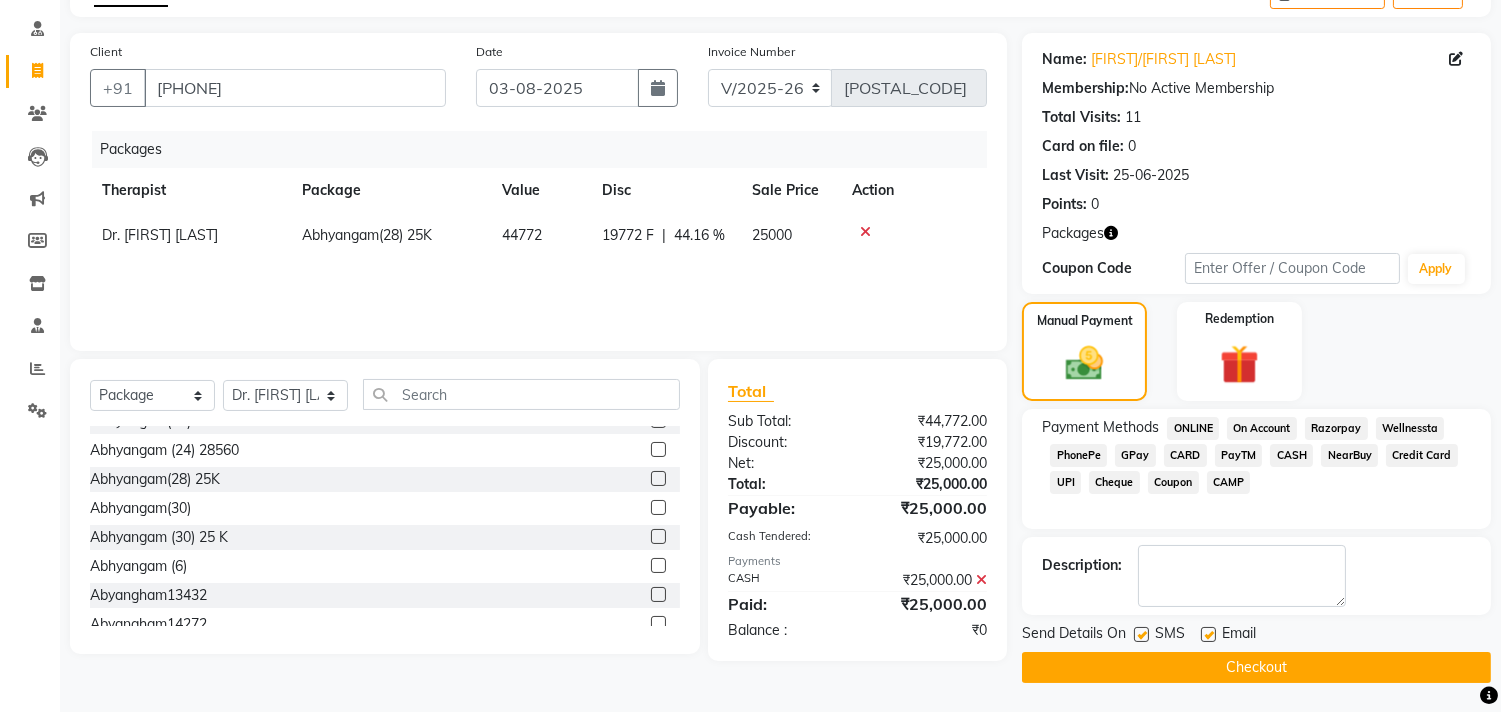 click on "Checkout" 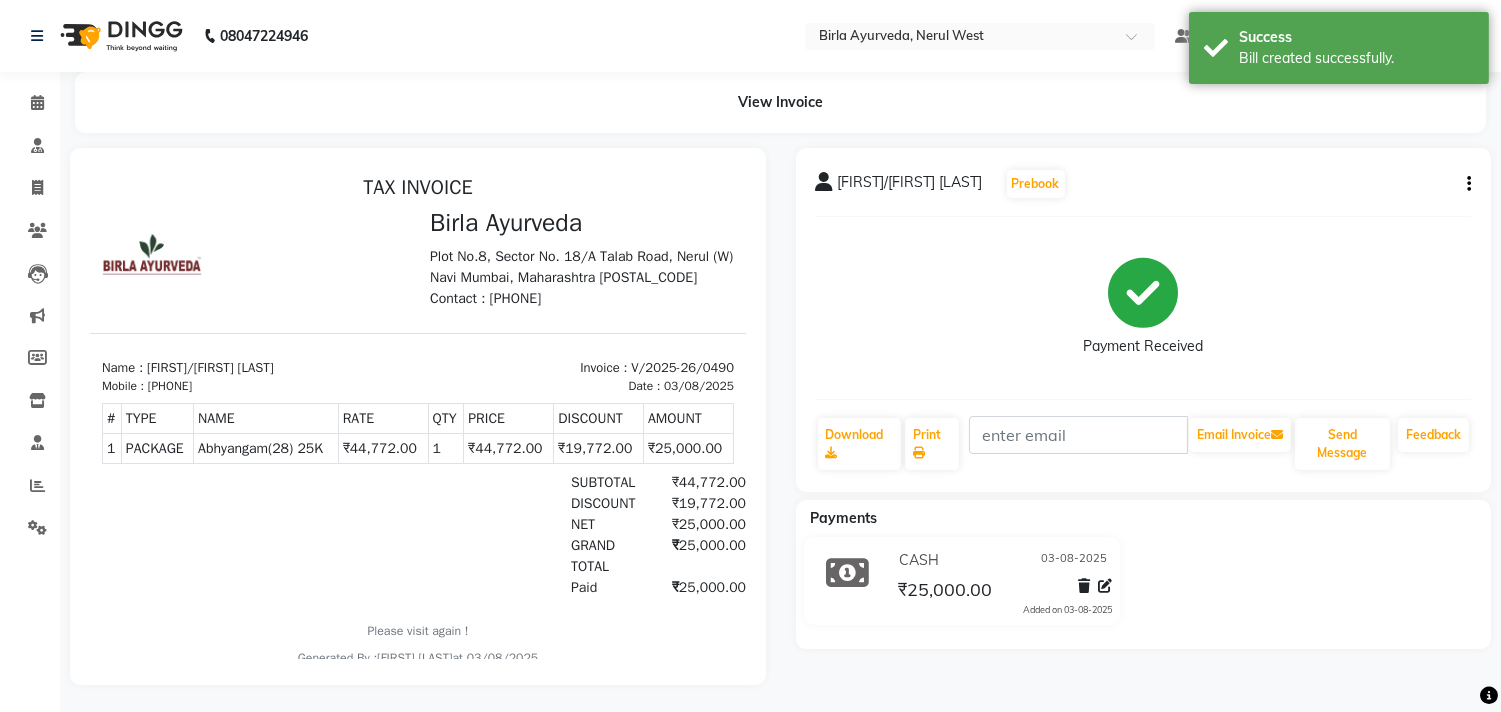scroll, scrollTop: 0, scrollLeft: 0, axis: both 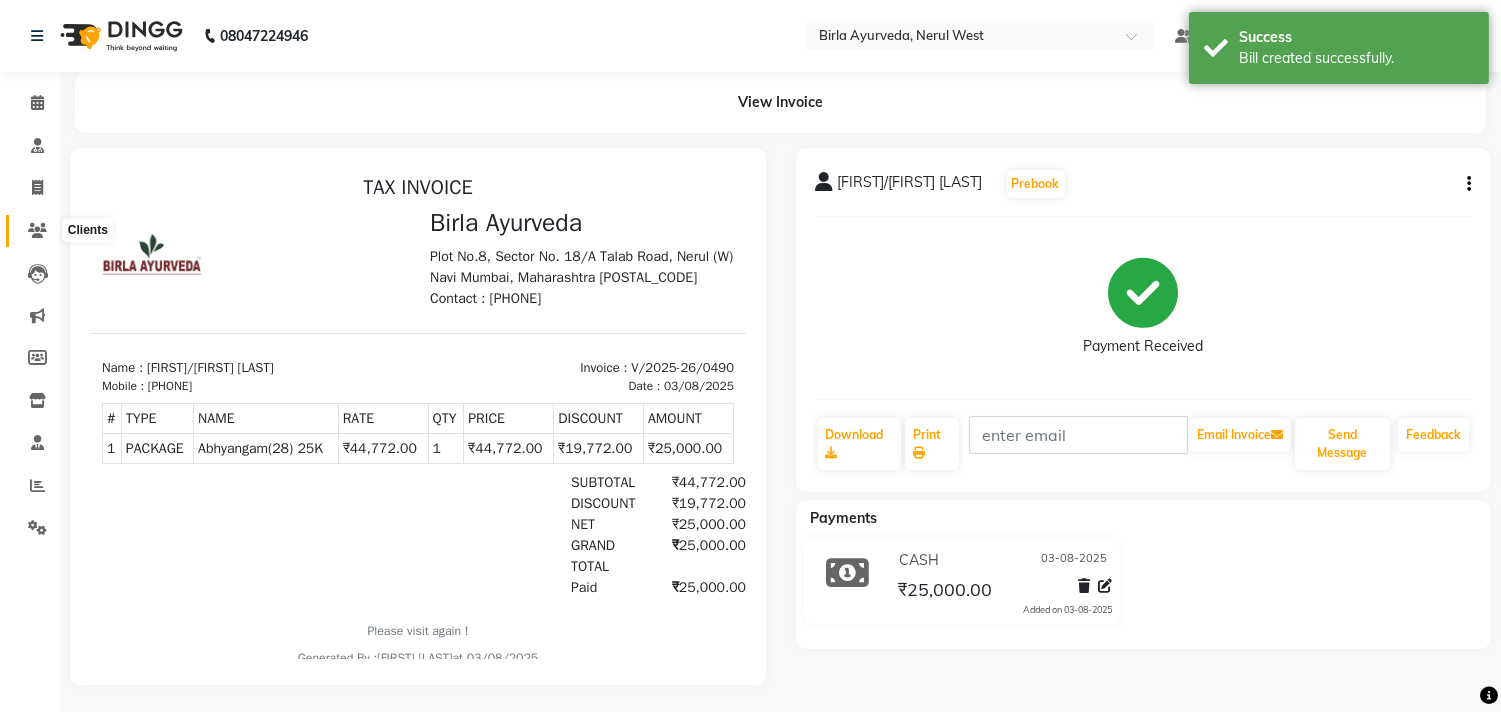 click 